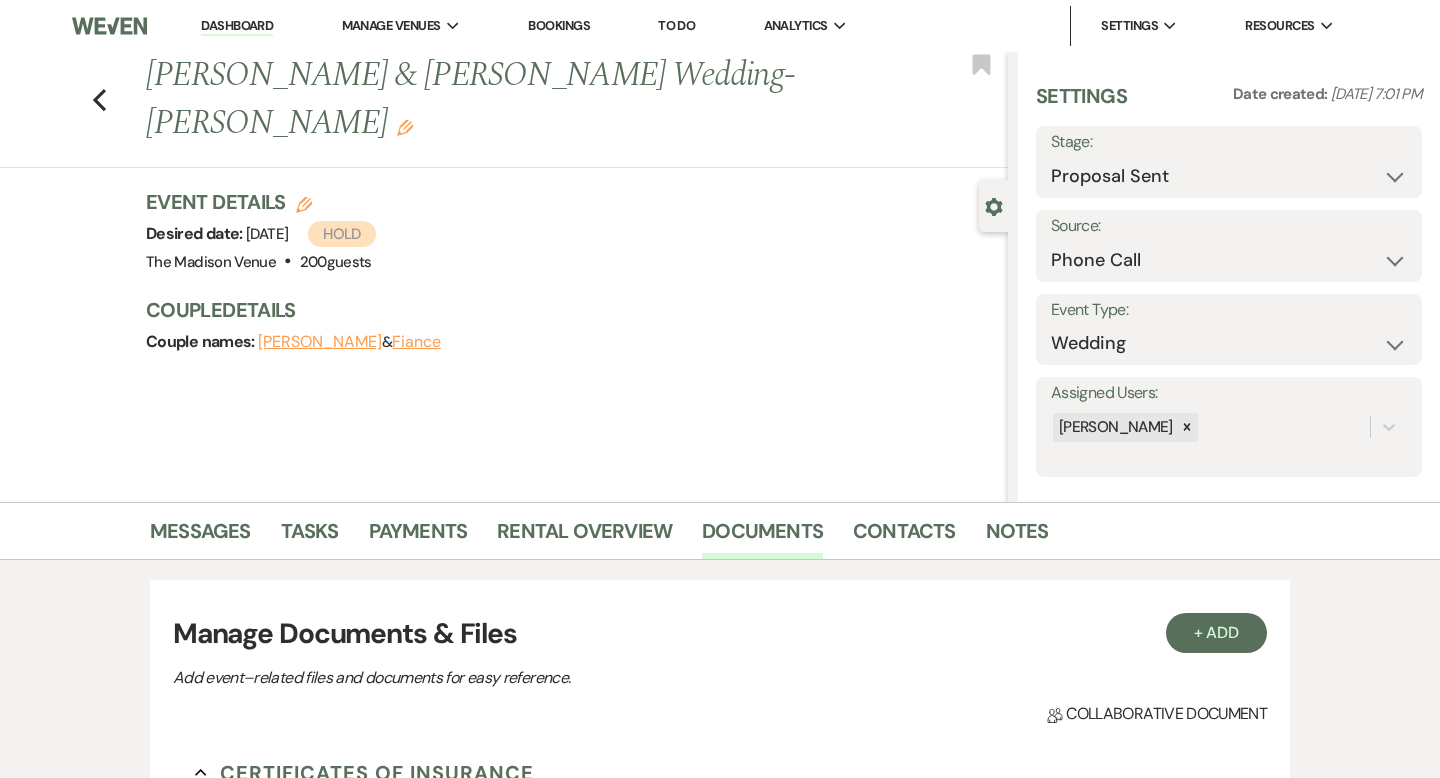 scroll, scrollTop: 0, scrollLeft: 0, axis: both 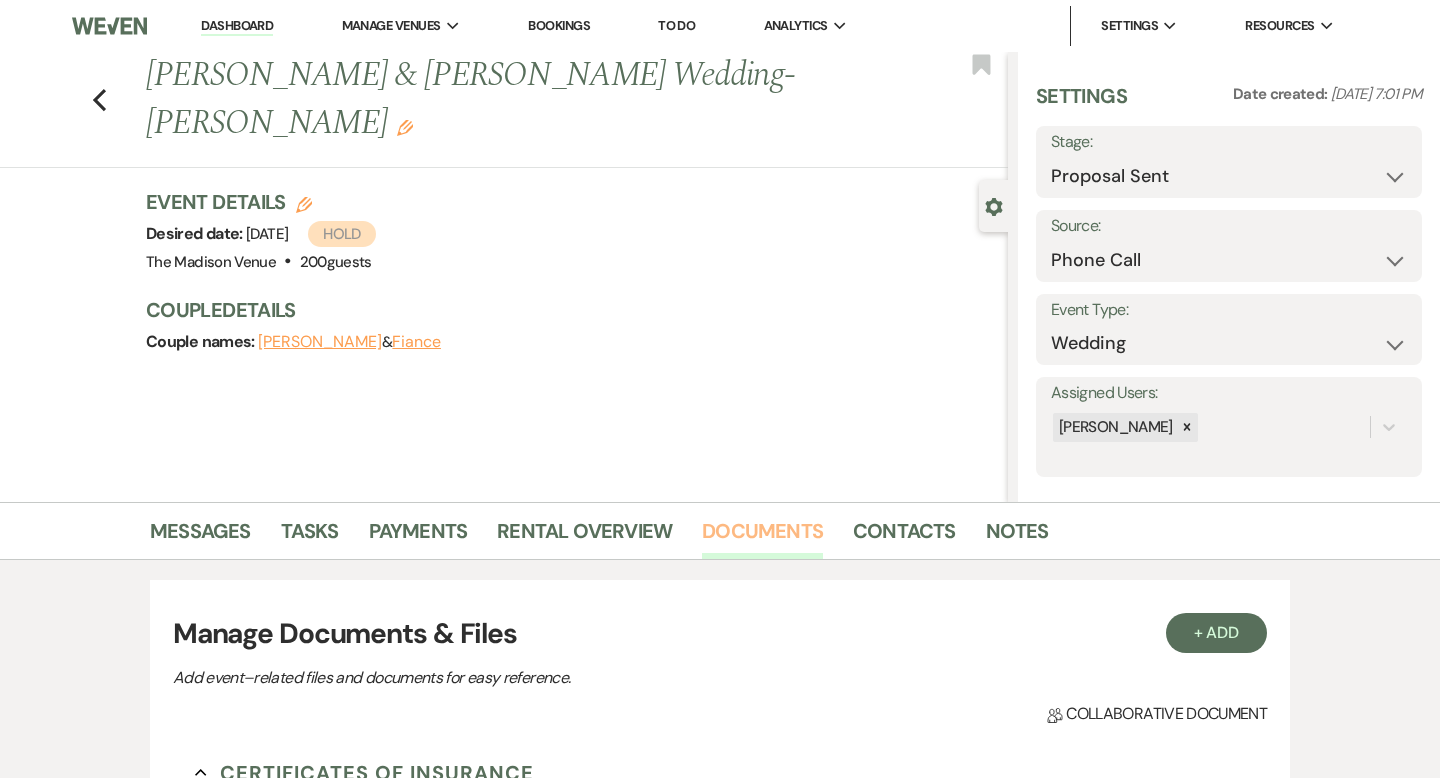 click on "Documents" at bounding box center (762, 537) 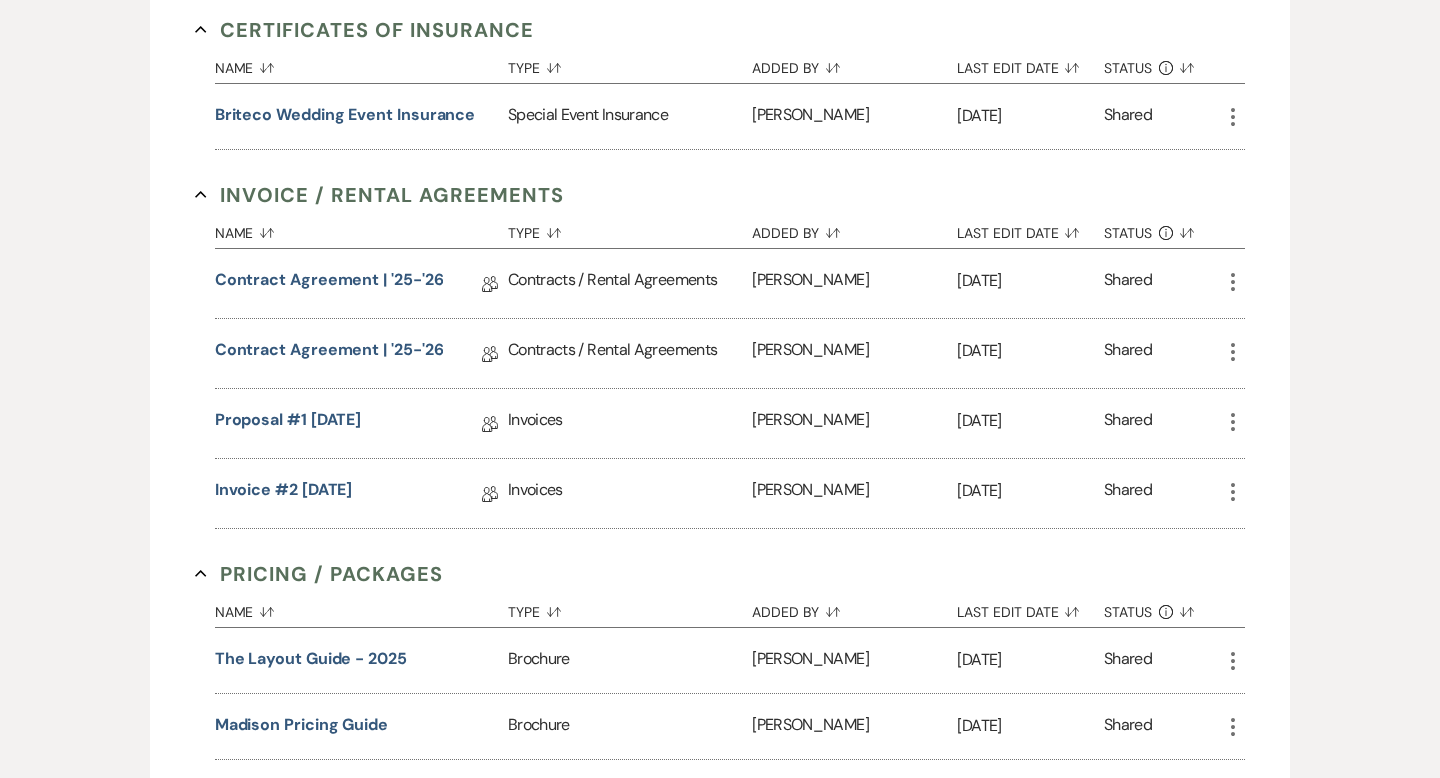 scroll, scrollTop: 742, scrollLeft: 0, axis: vertical 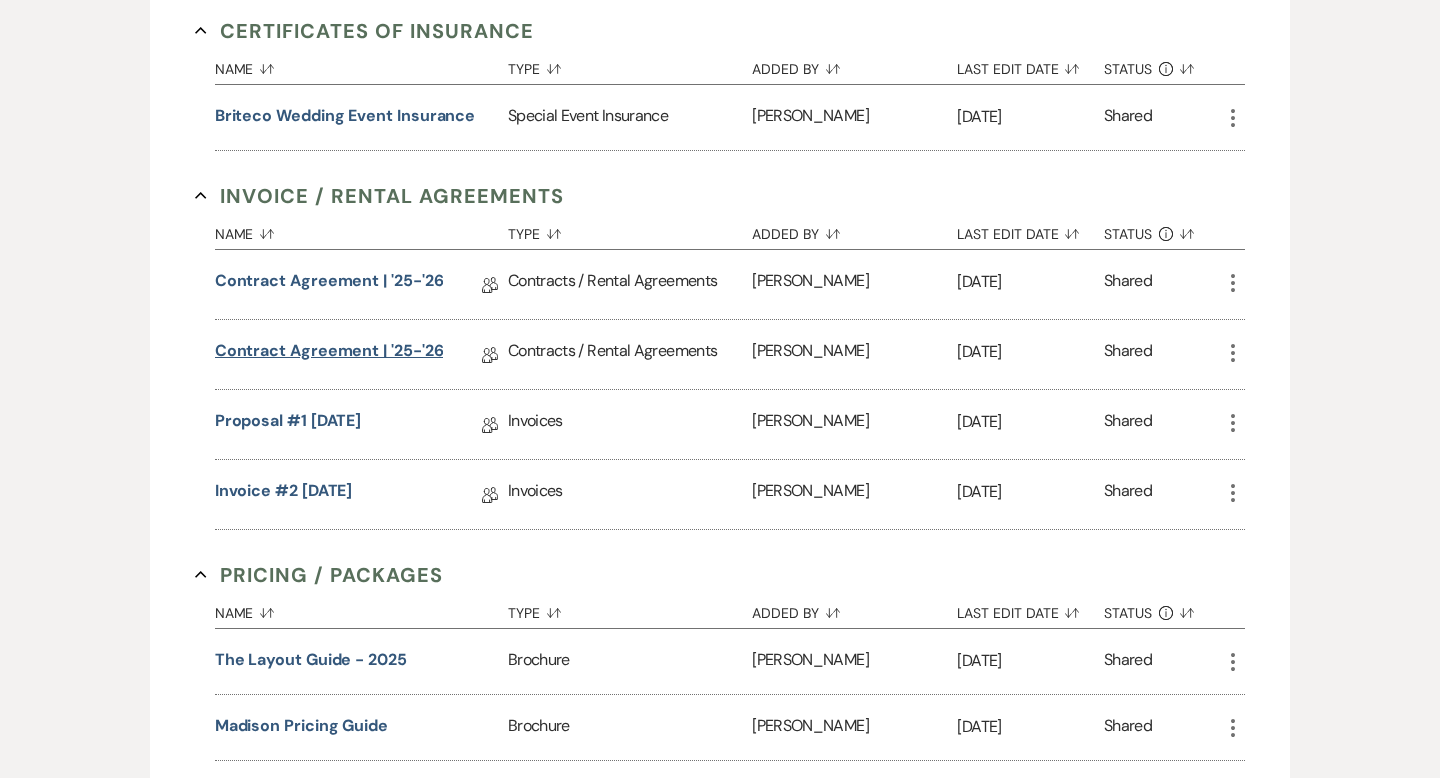 click on "Contract Agreement | '25-'26" at bounding box center [329, 354] 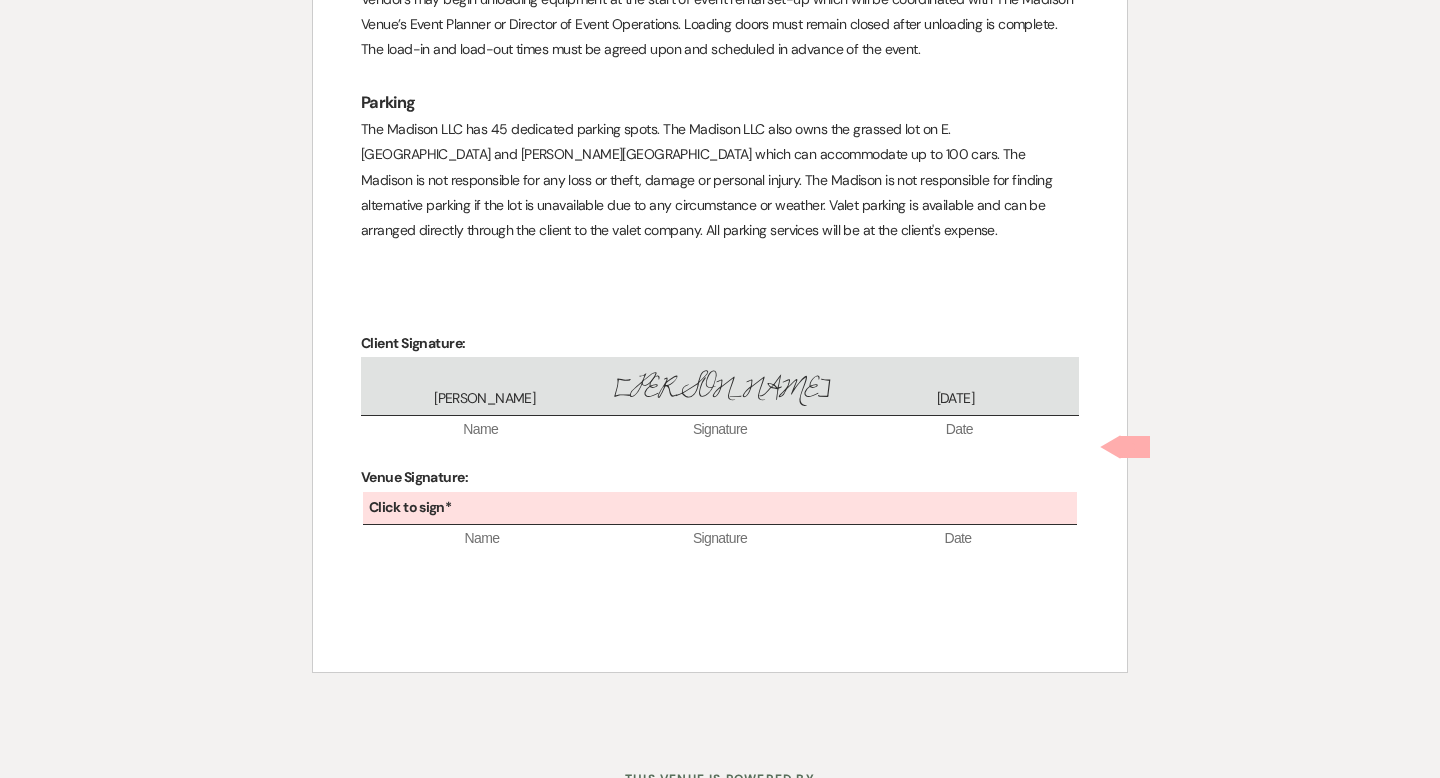 scroll, scrollTop: 7209, scrollLeft: 0, axis: vertical 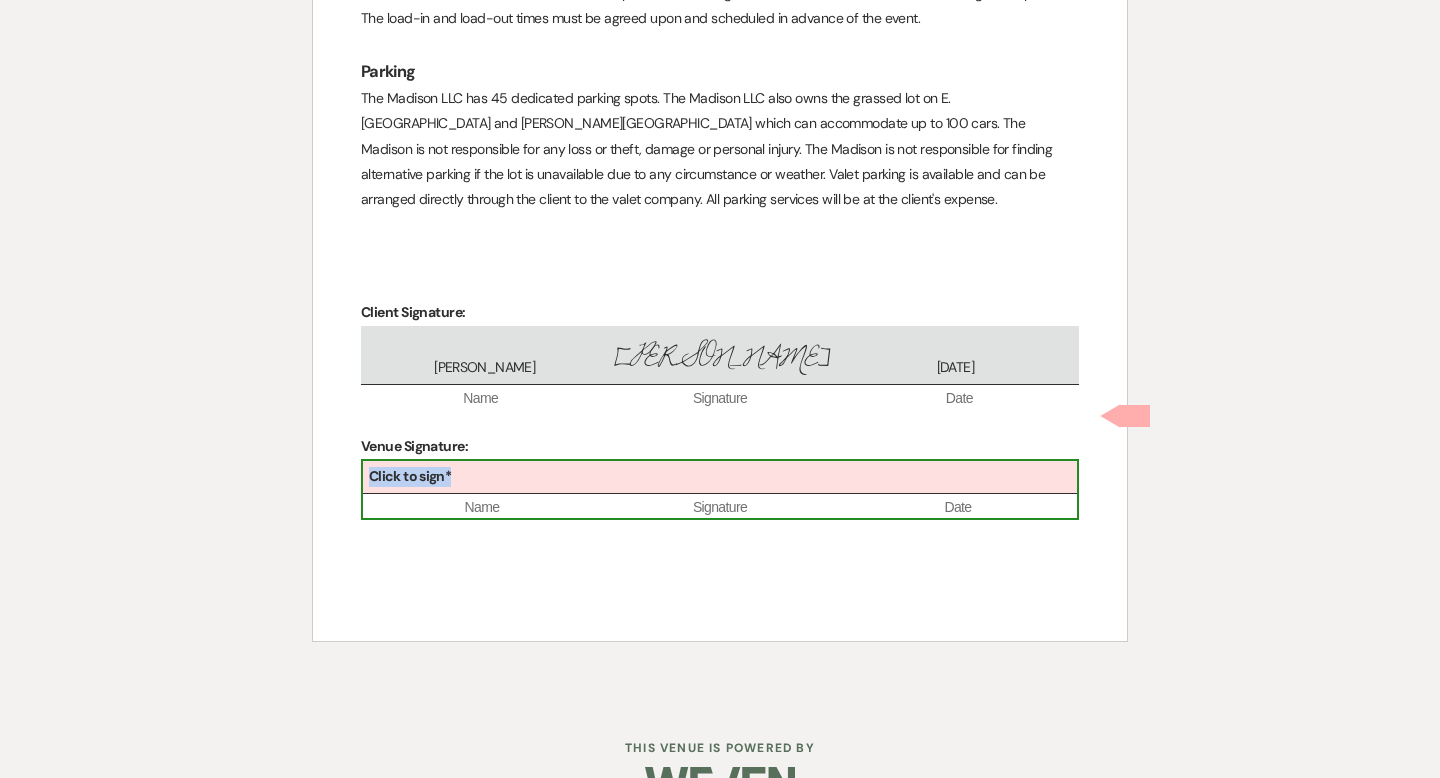 click on "Click to sign*" at bounding box center [720, 477] 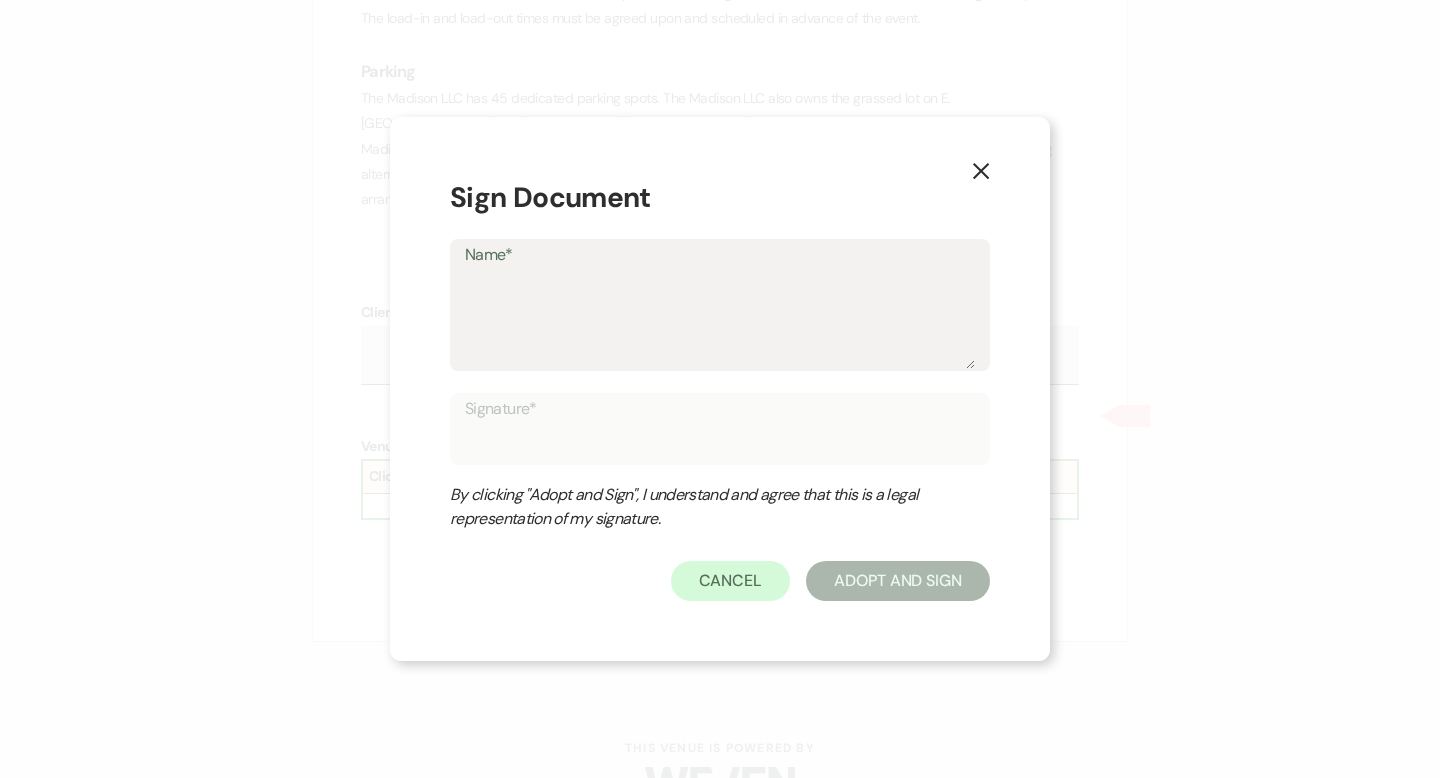 type on "C" 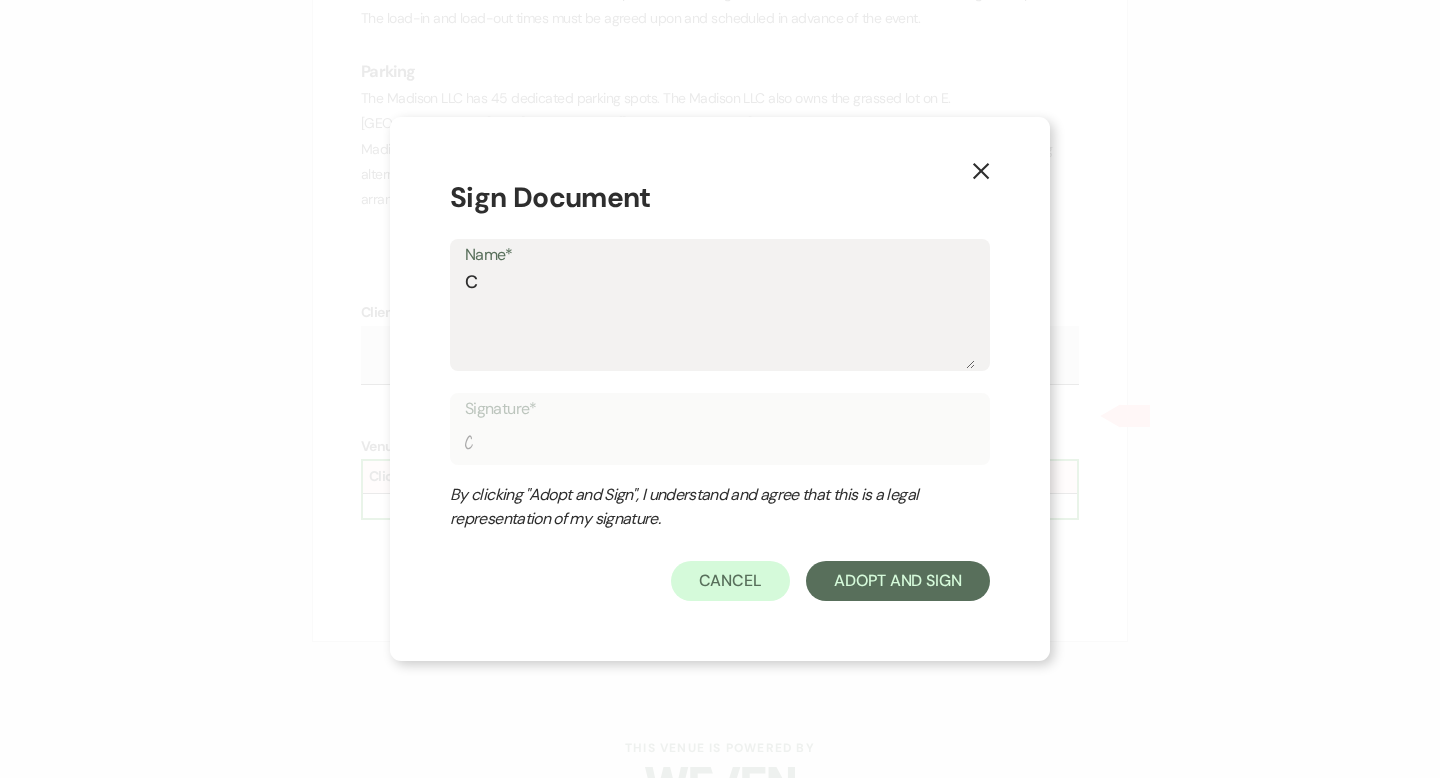 type on "Ch" 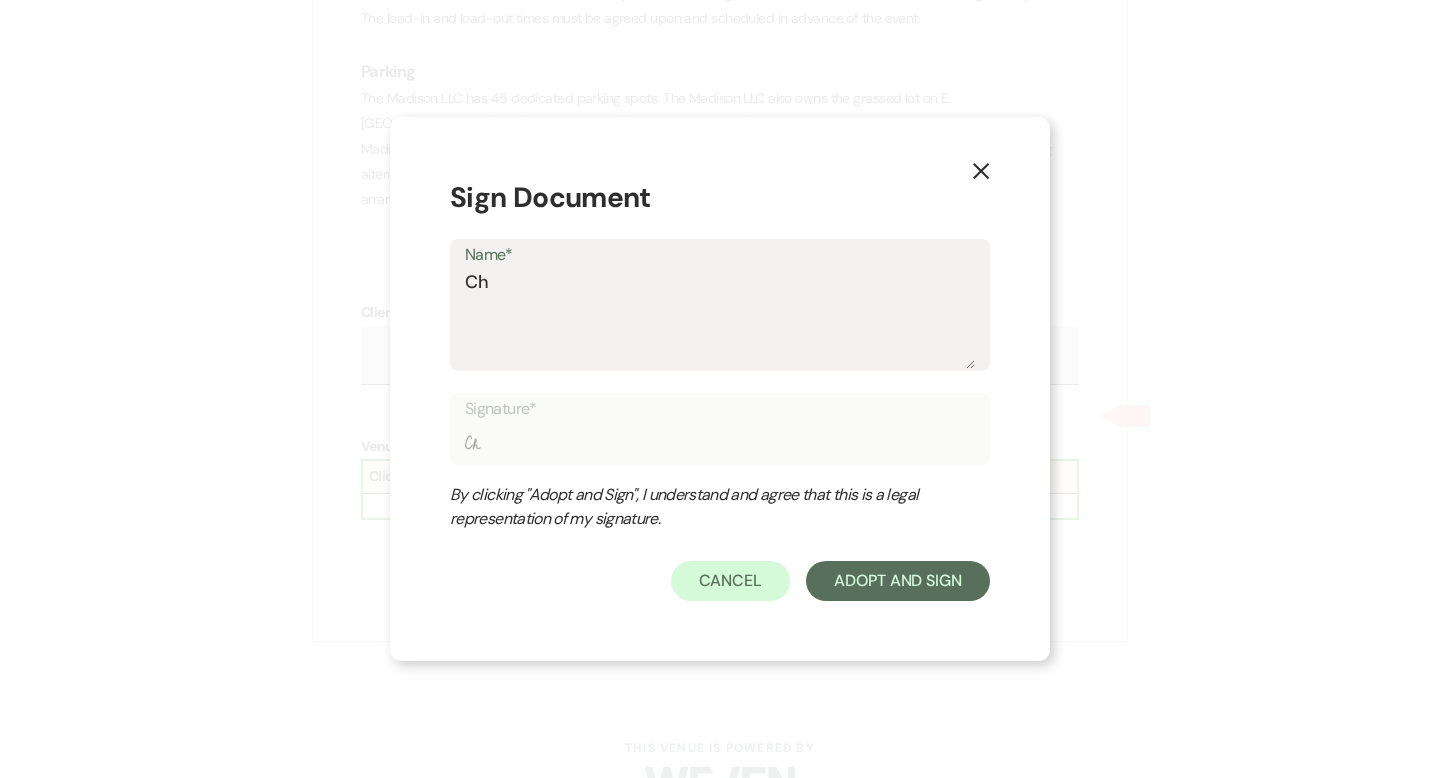 type on "Che" 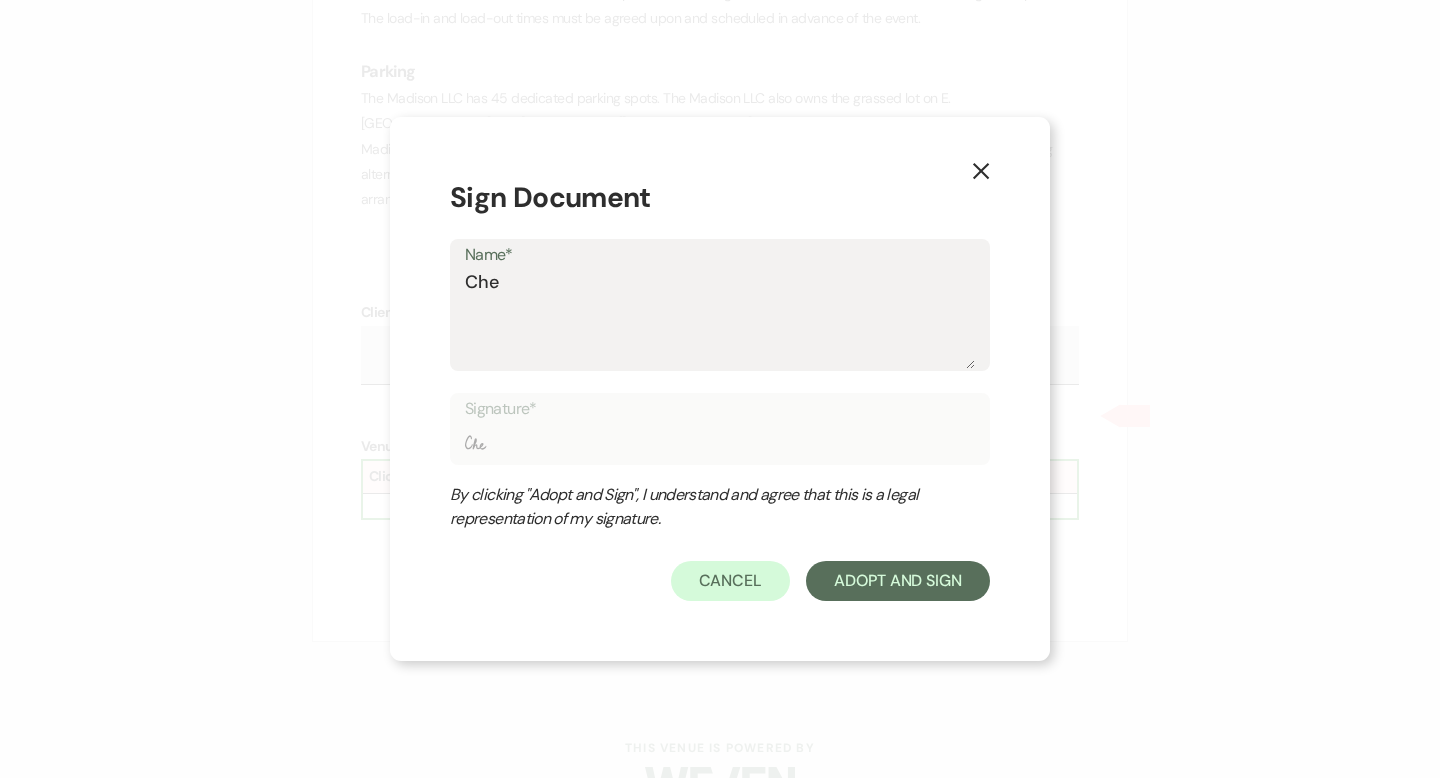 type on "[PERSON_NAME]" 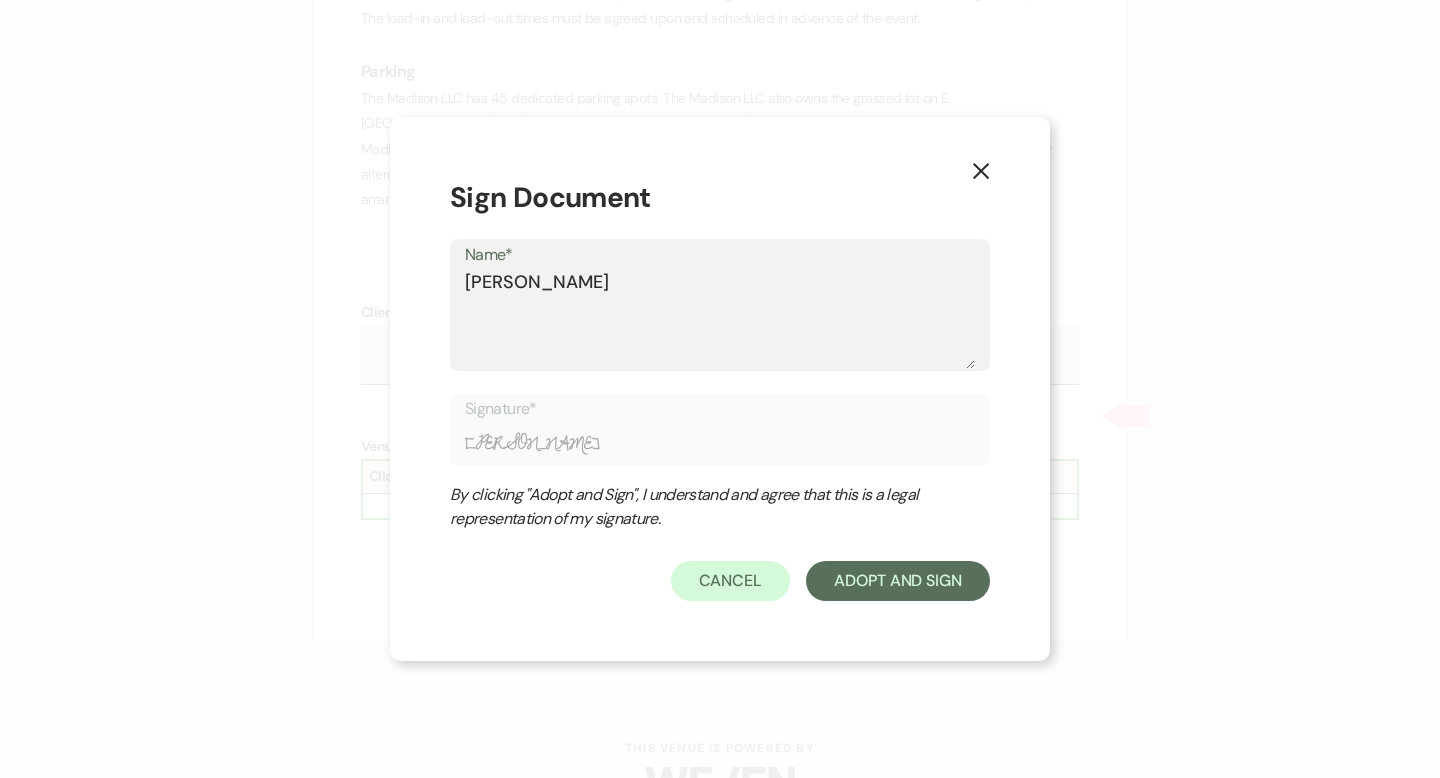 type on "Cherr" 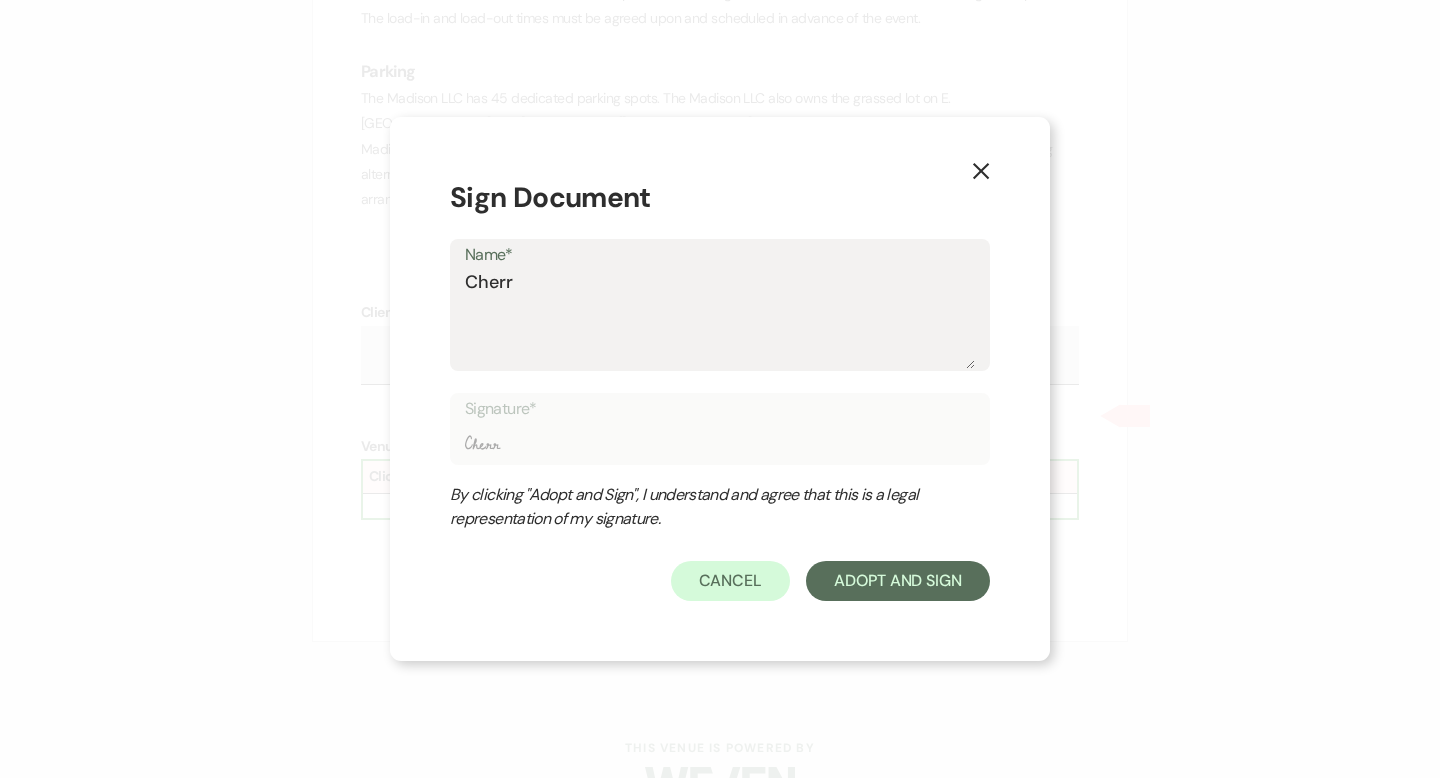 type on "[PERSON_NAME]" 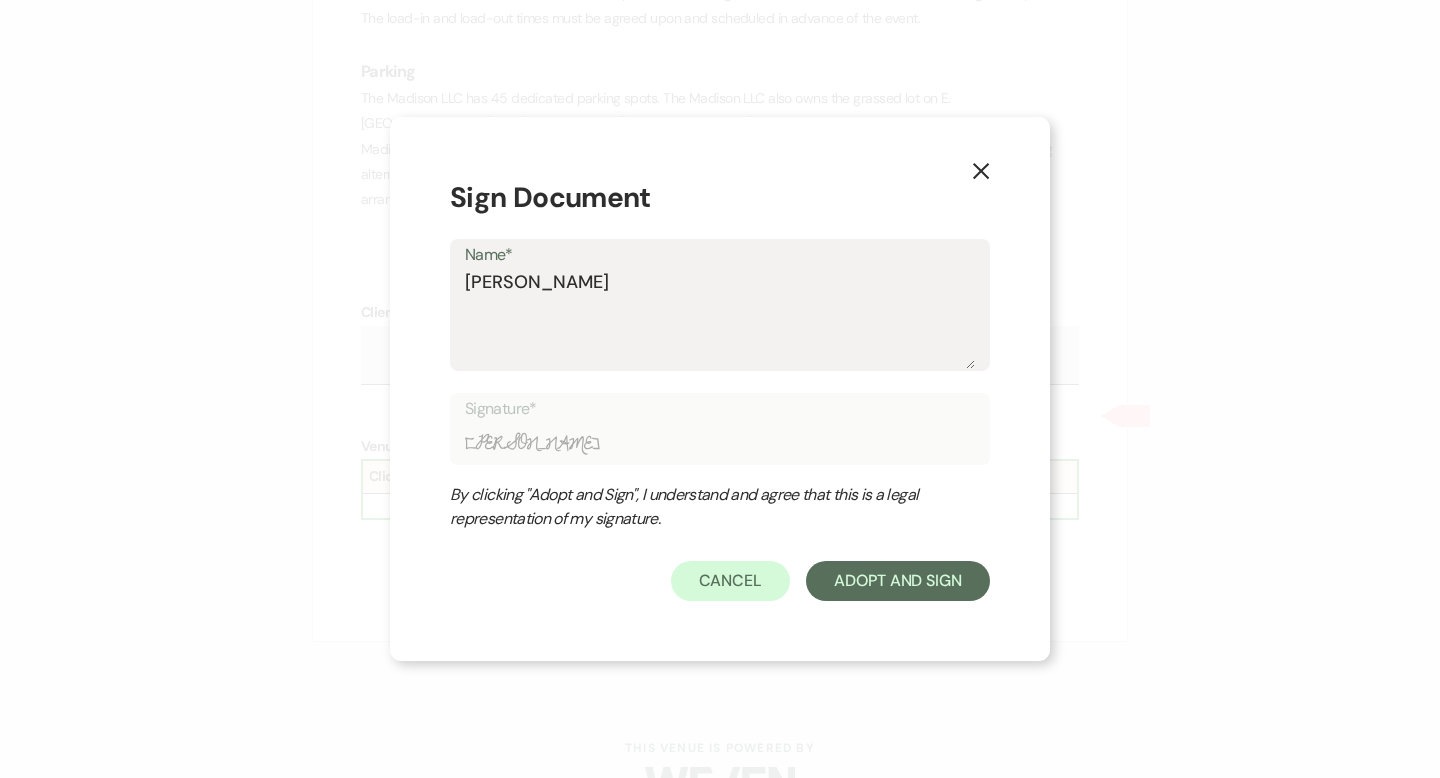 type on "[PERSON_NAME]" 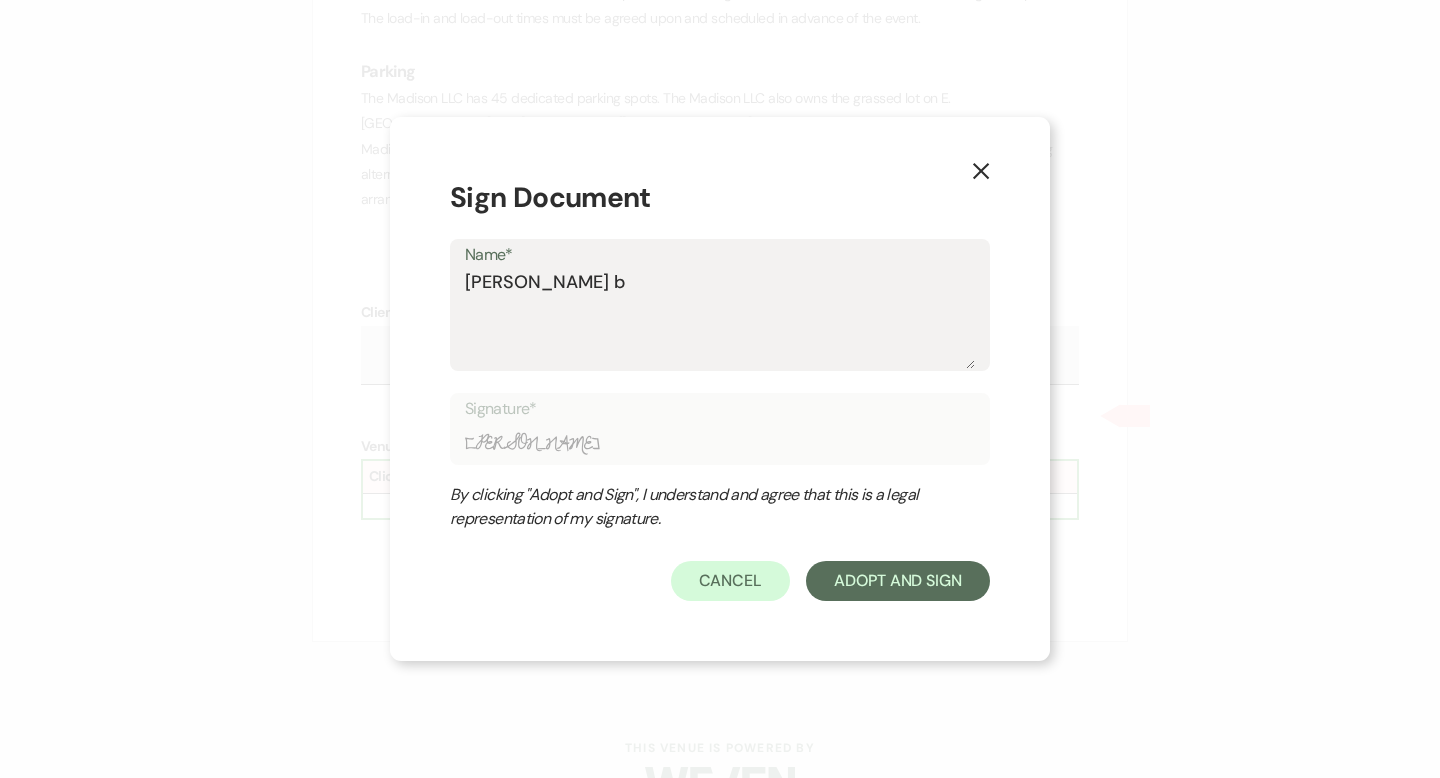 type on "[PERSON_NAME] b" 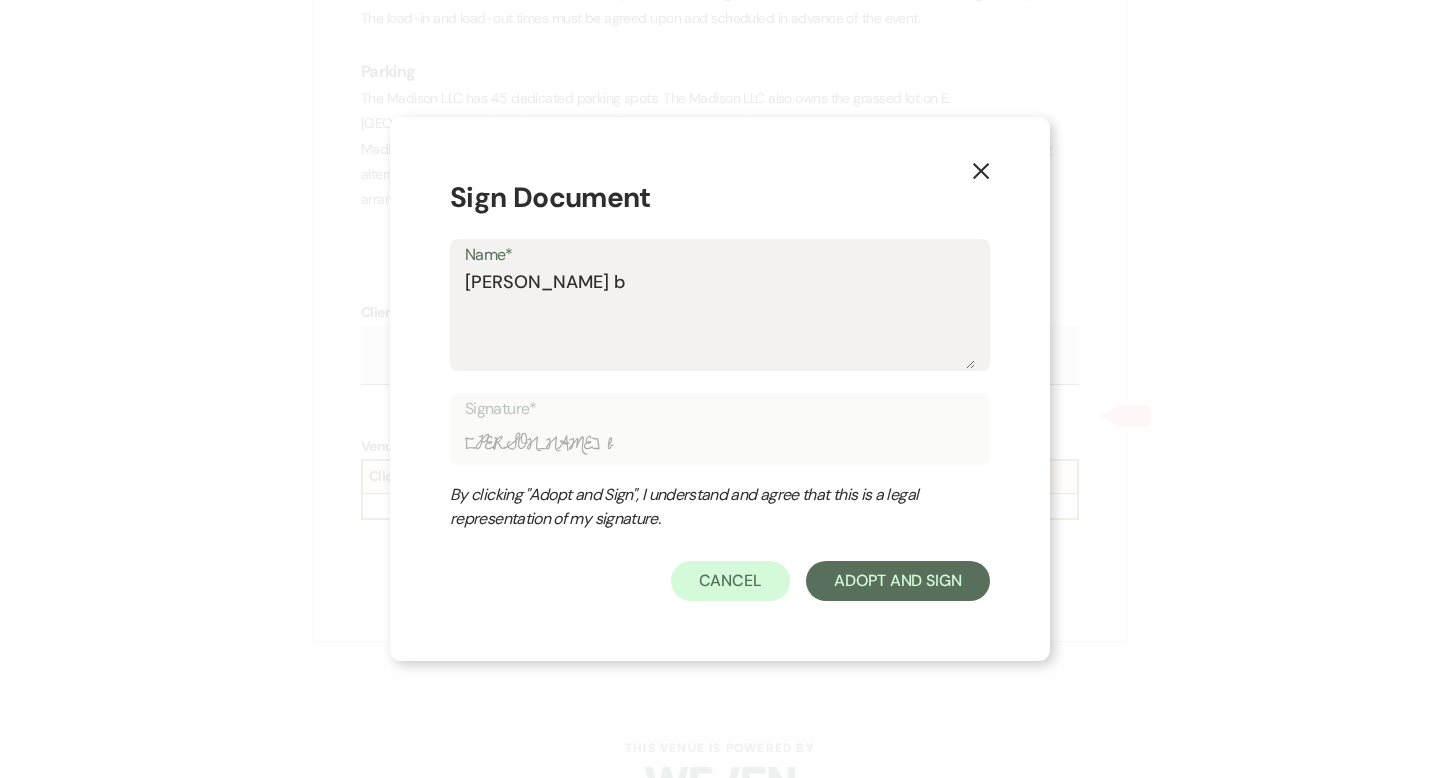 type on "[PERSON_NAME]" 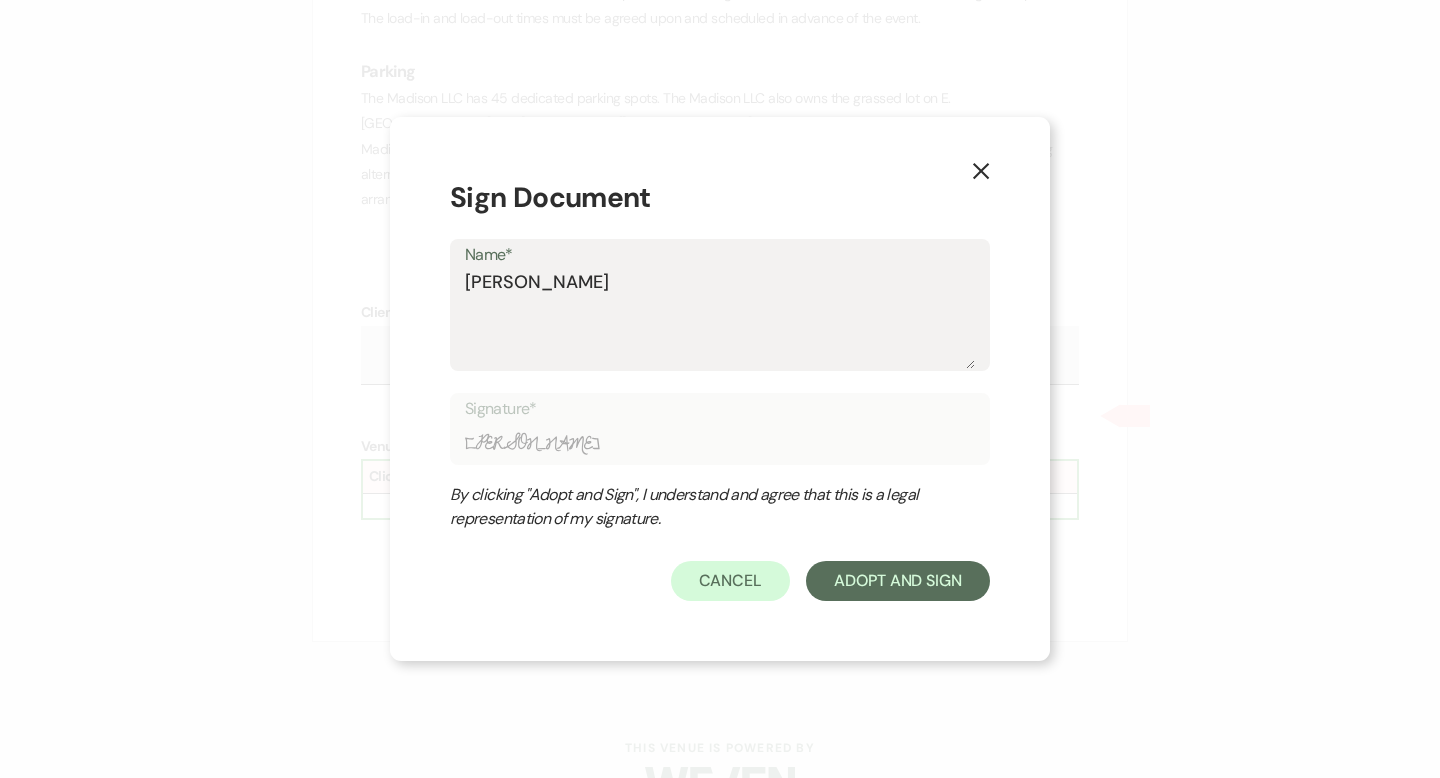 type on "[PERSON_NAME] B" 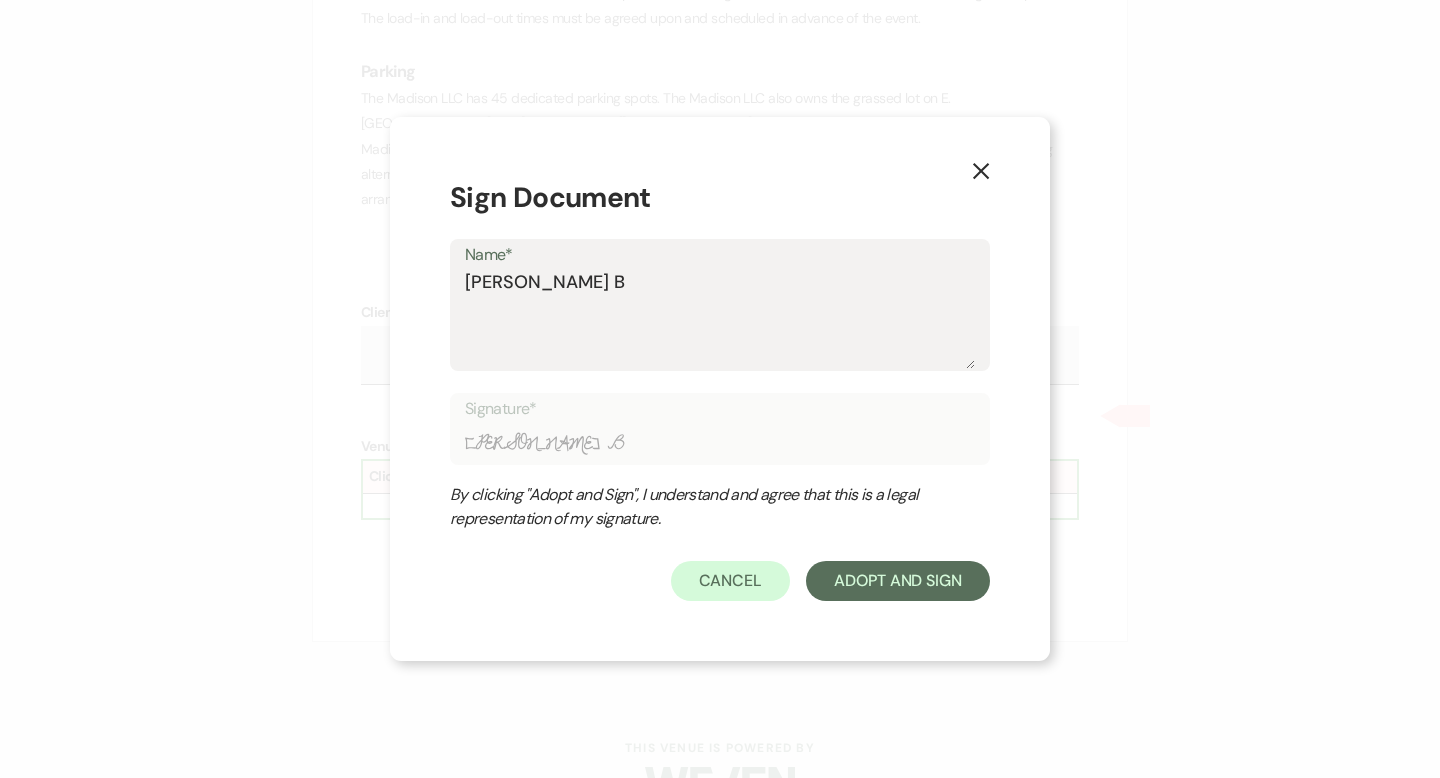 type on "[PERSON_NAME] Bi" 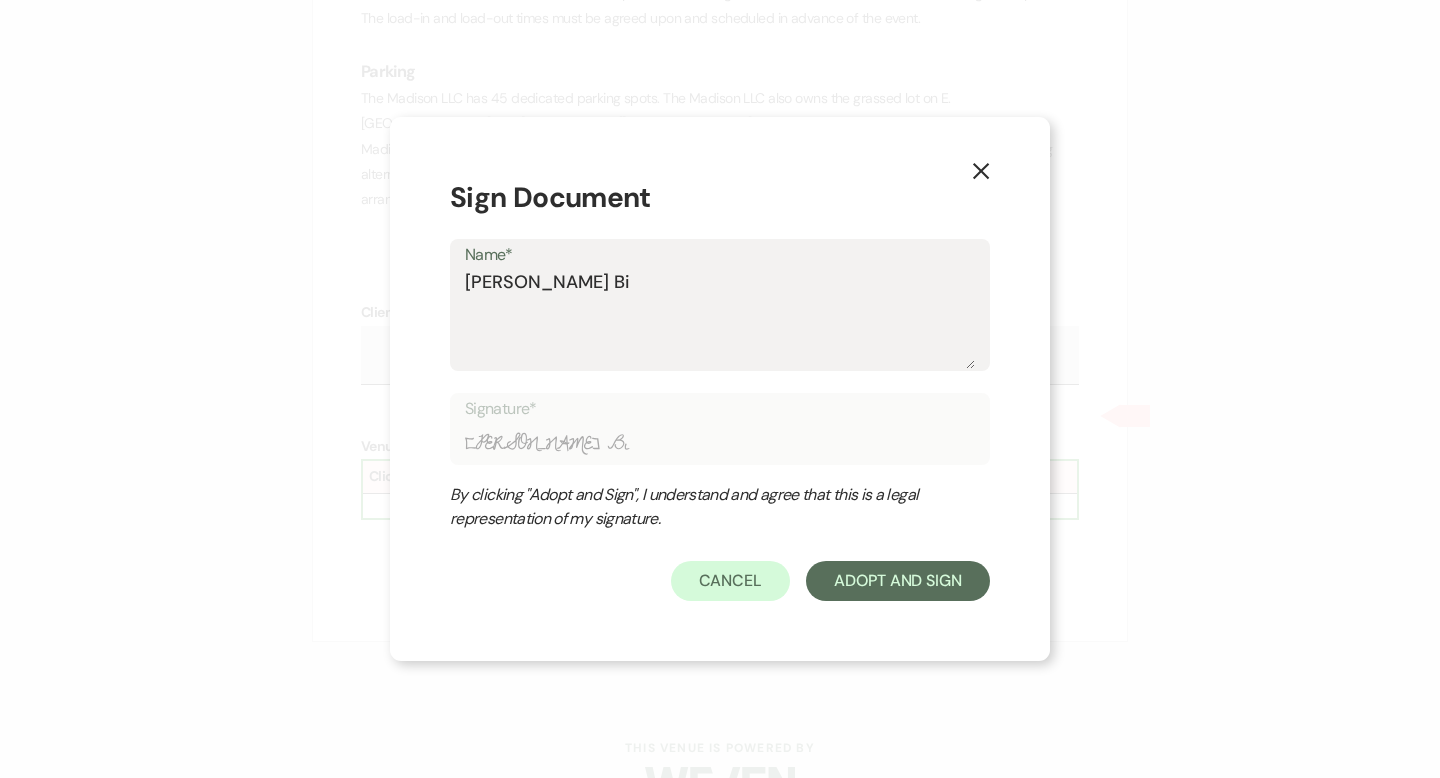 type on "[PERSON_NAME]" 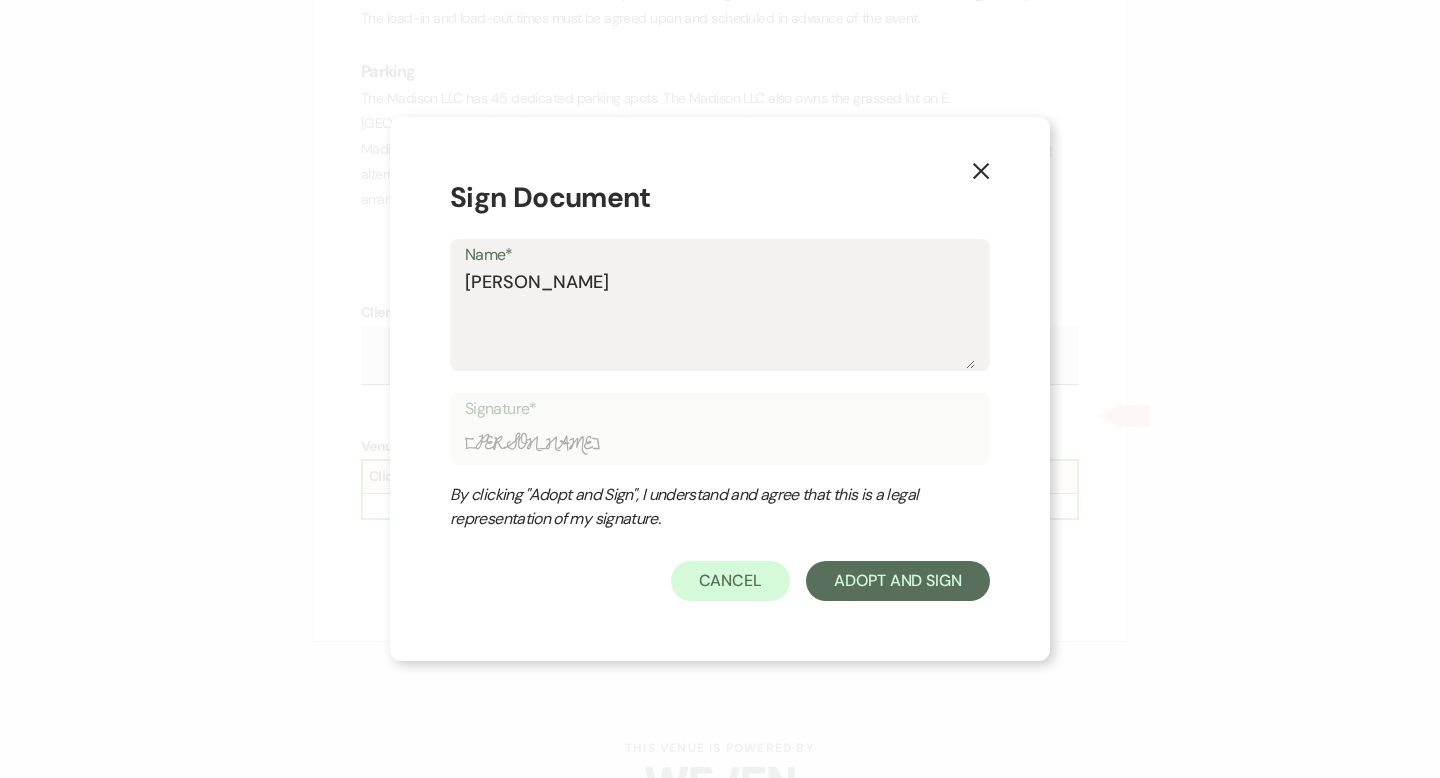type on "[PERSON_NAME]" 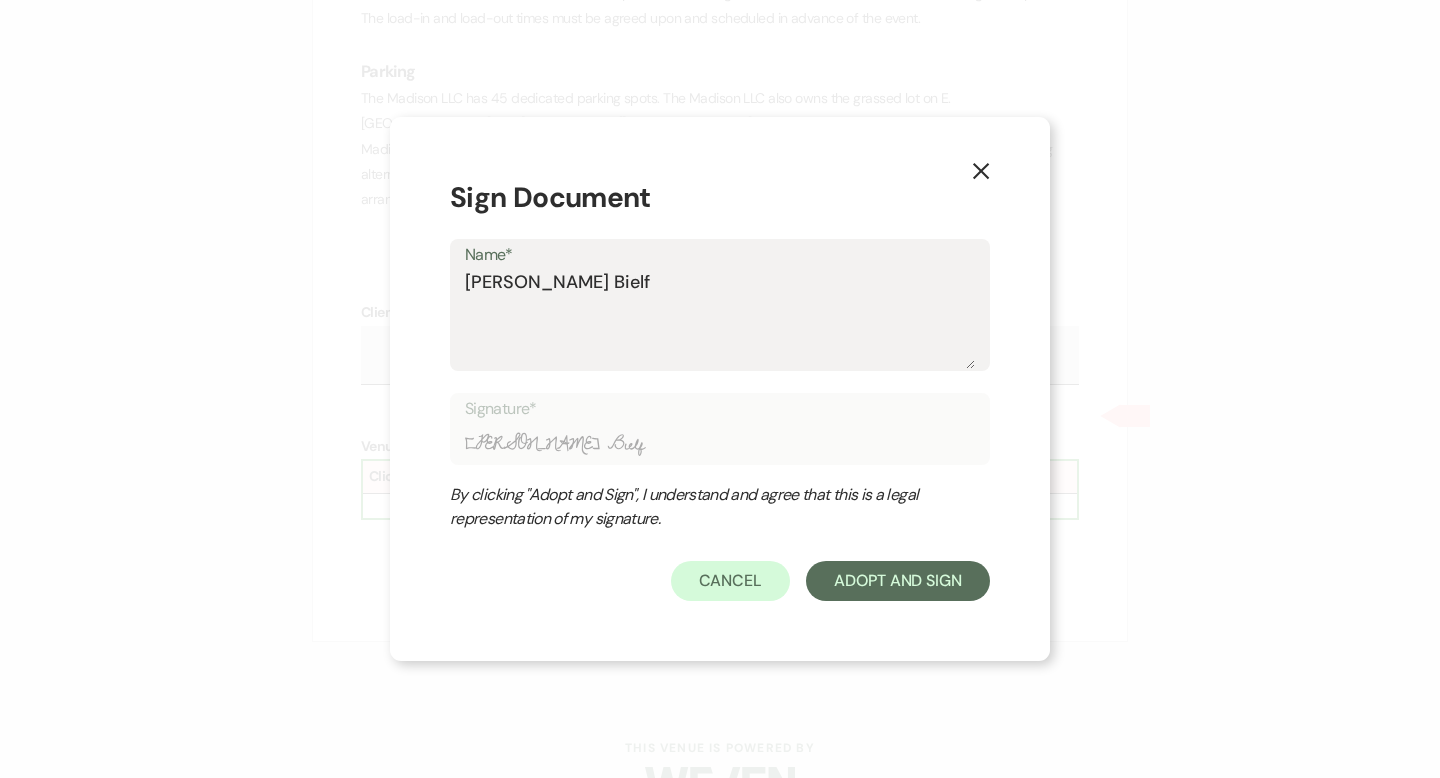 type on "[PERSON_NAME] Bielfe" 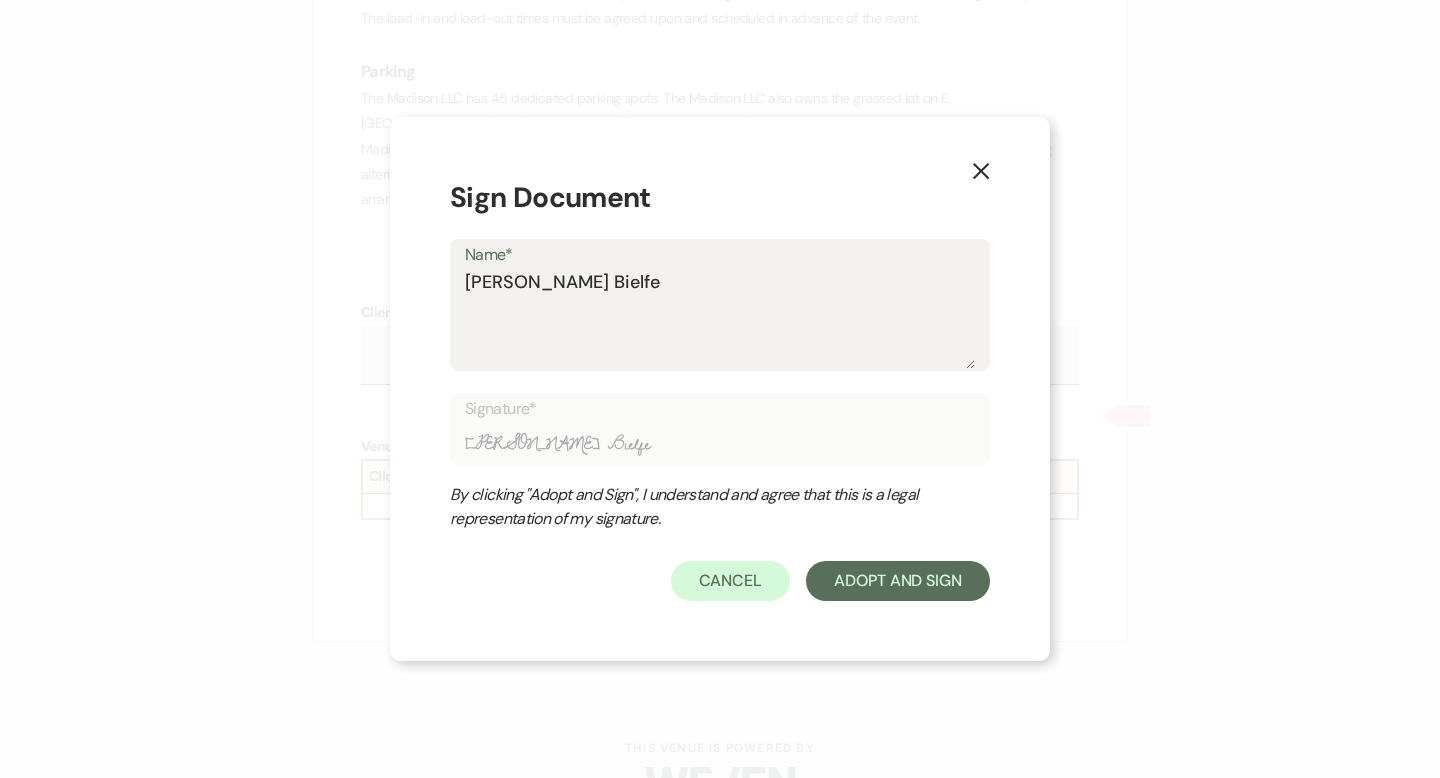 type on "[PERSON_NAME] Bielfel" 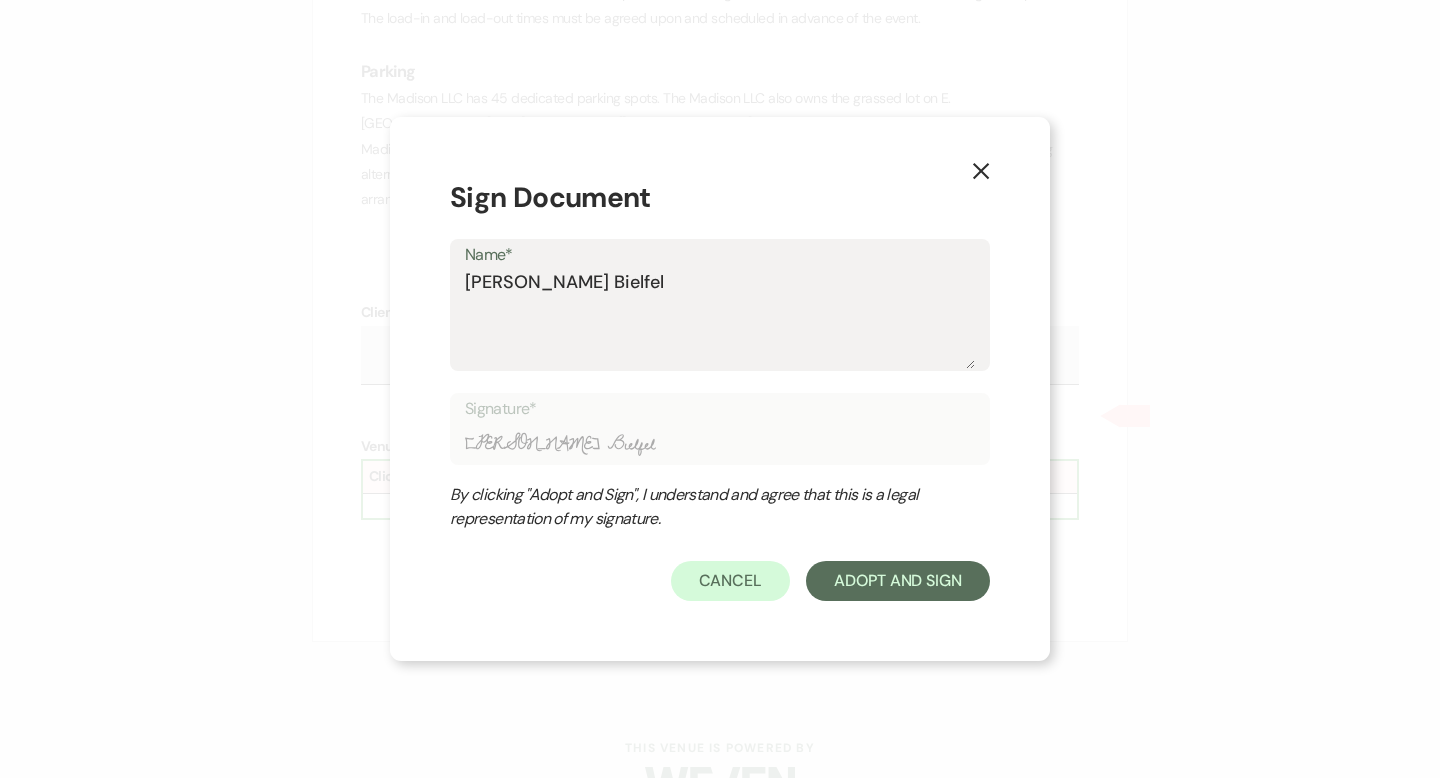 type on "[PERSON_NAME]" 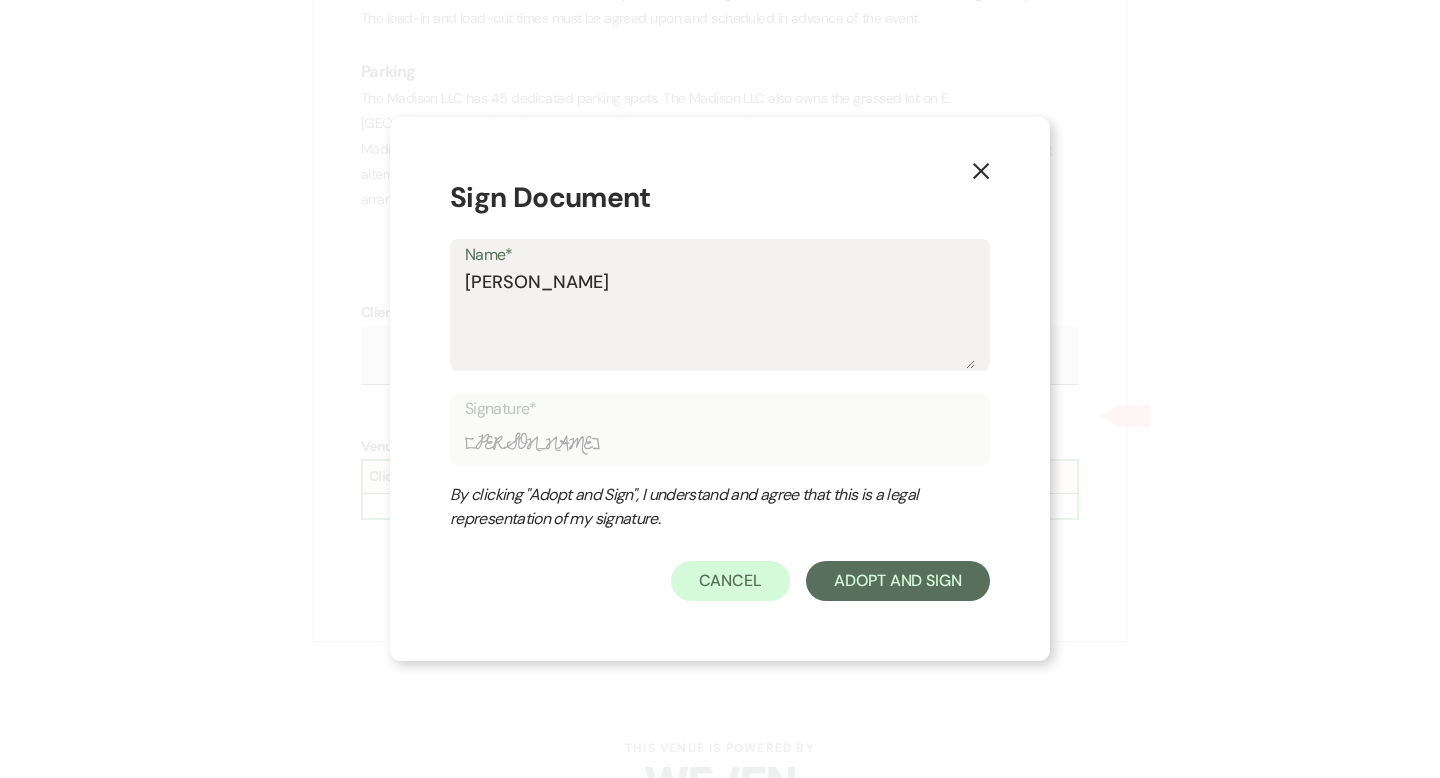type on "[PERSON_NAME]" 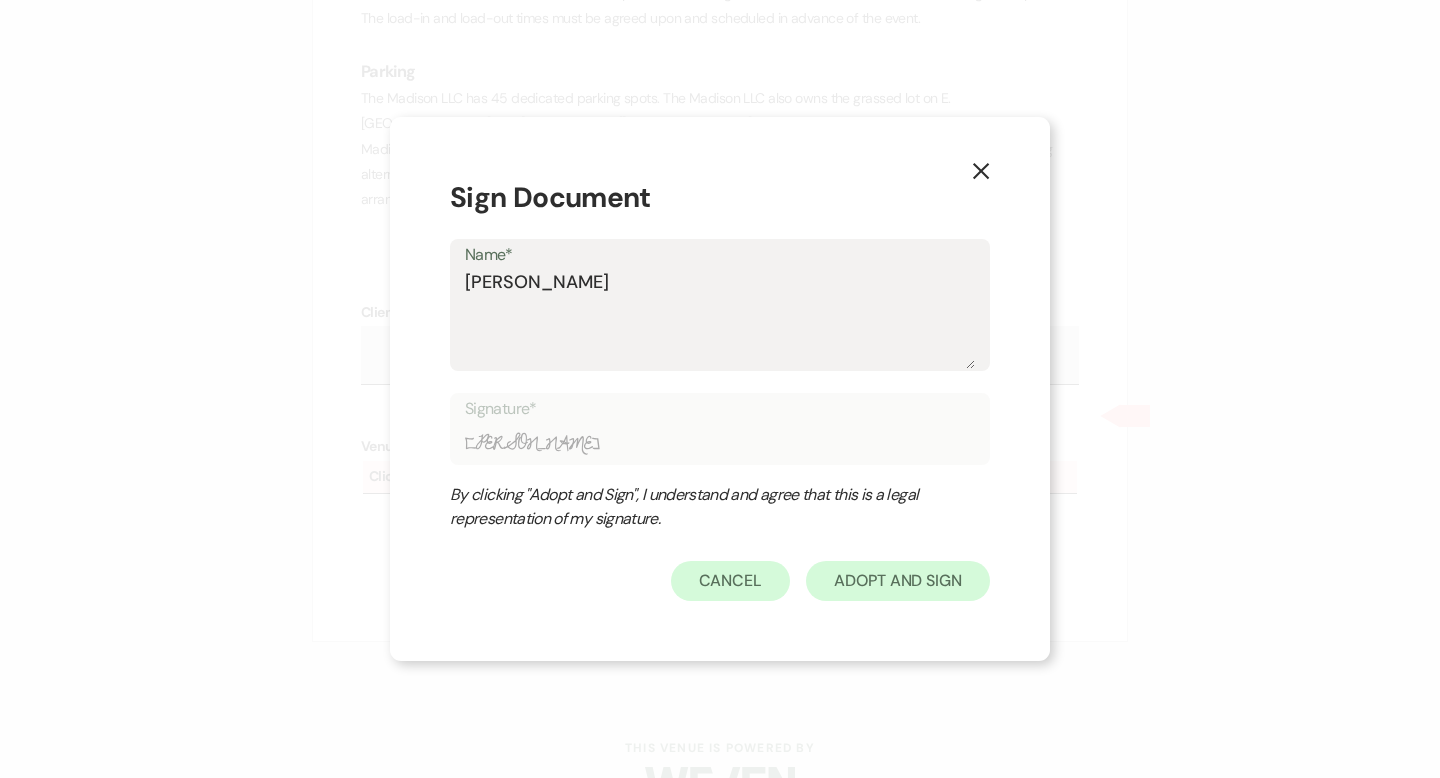 type on "[PERSON_NAME]" 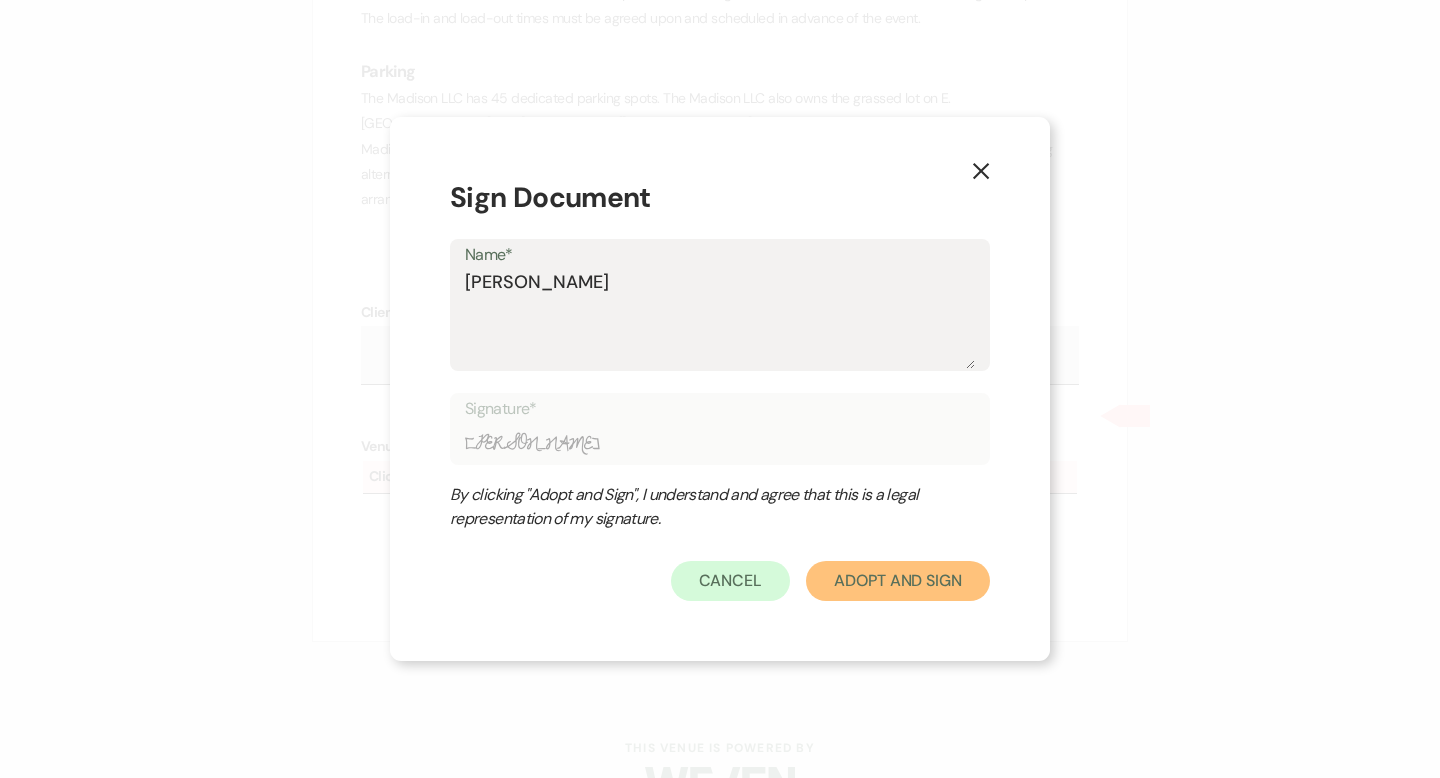 click on "Adopt And Sign" at bounding box center [898, 581] 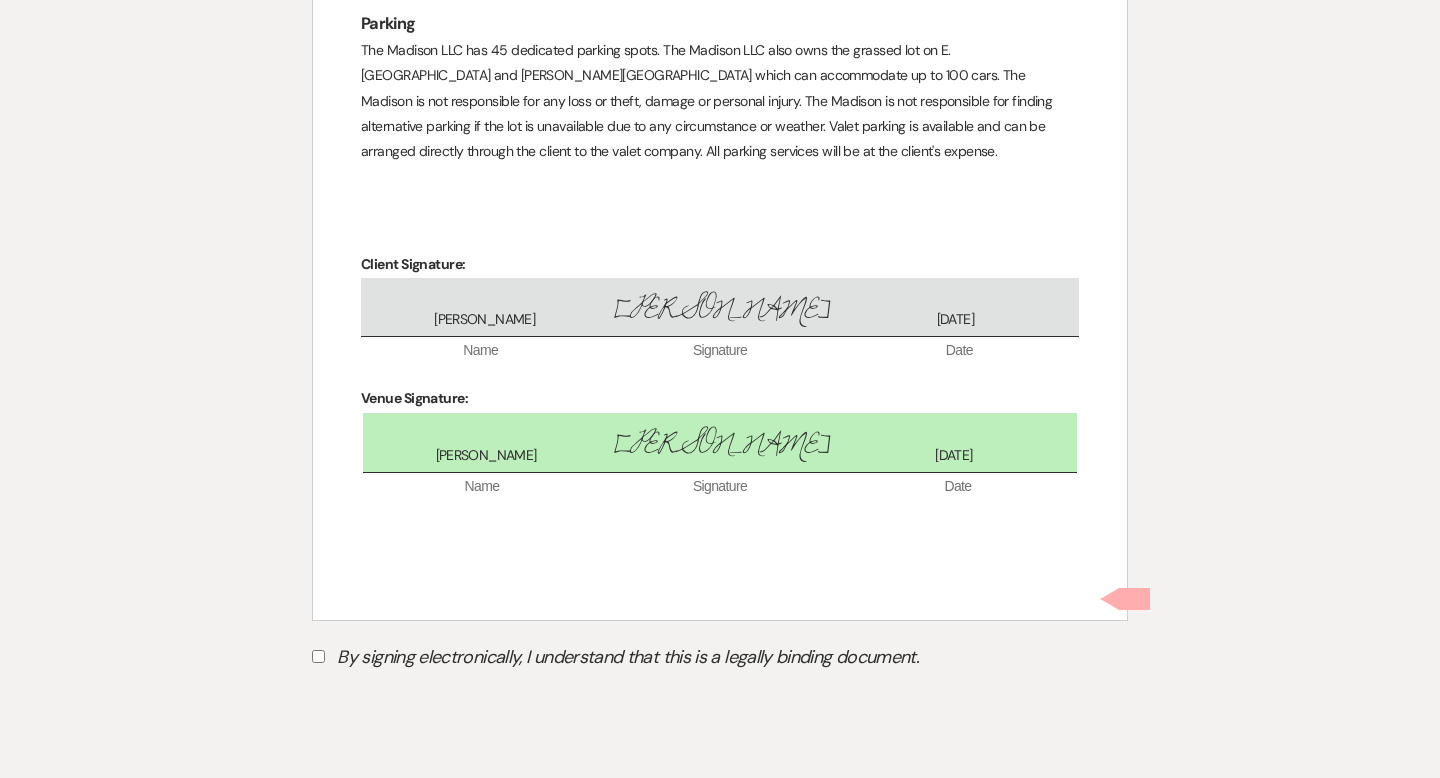 scroll, scrollTop: 7294, scrollLeft: 0, axis: vertical 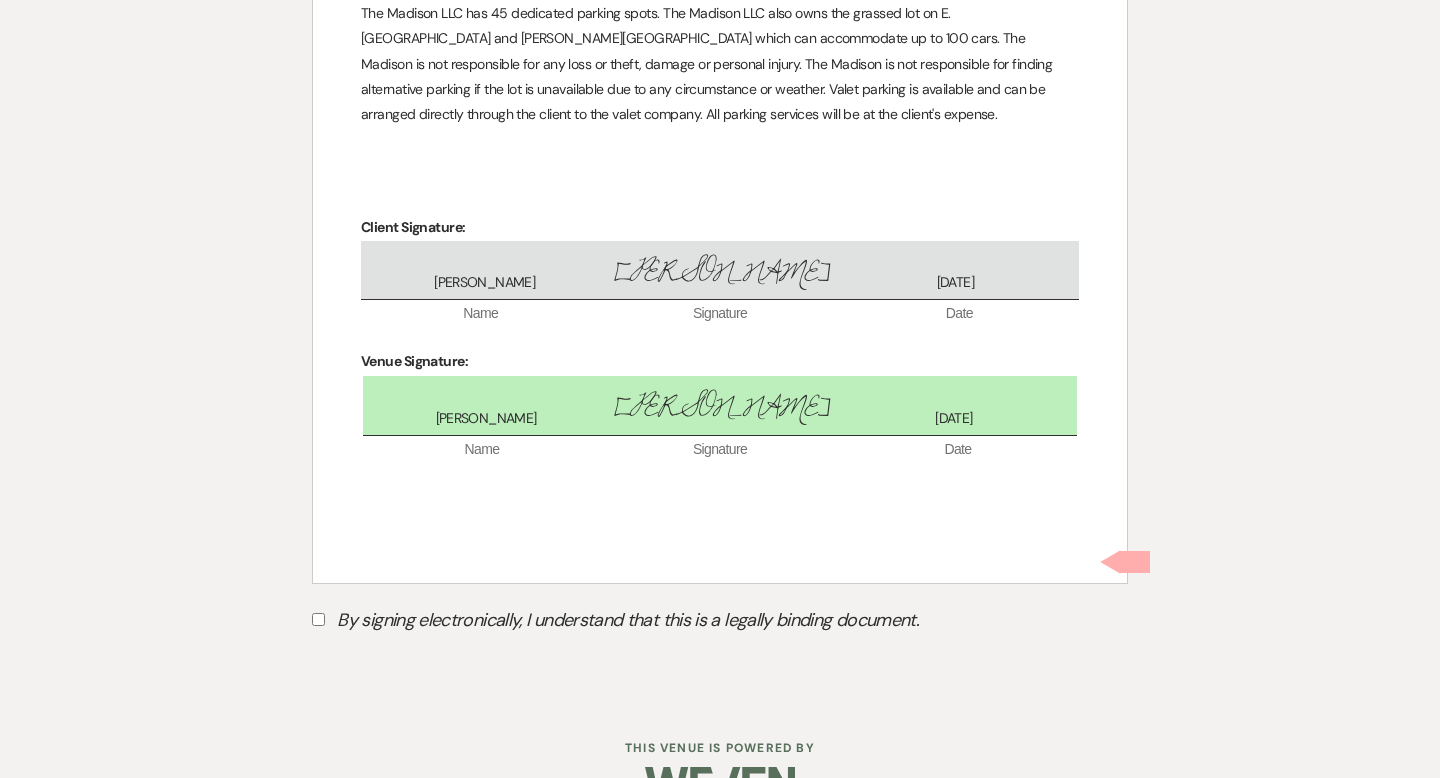 click on "By signing electronically, I understand that this is a legally binding document." at bounding box center [318, 619] 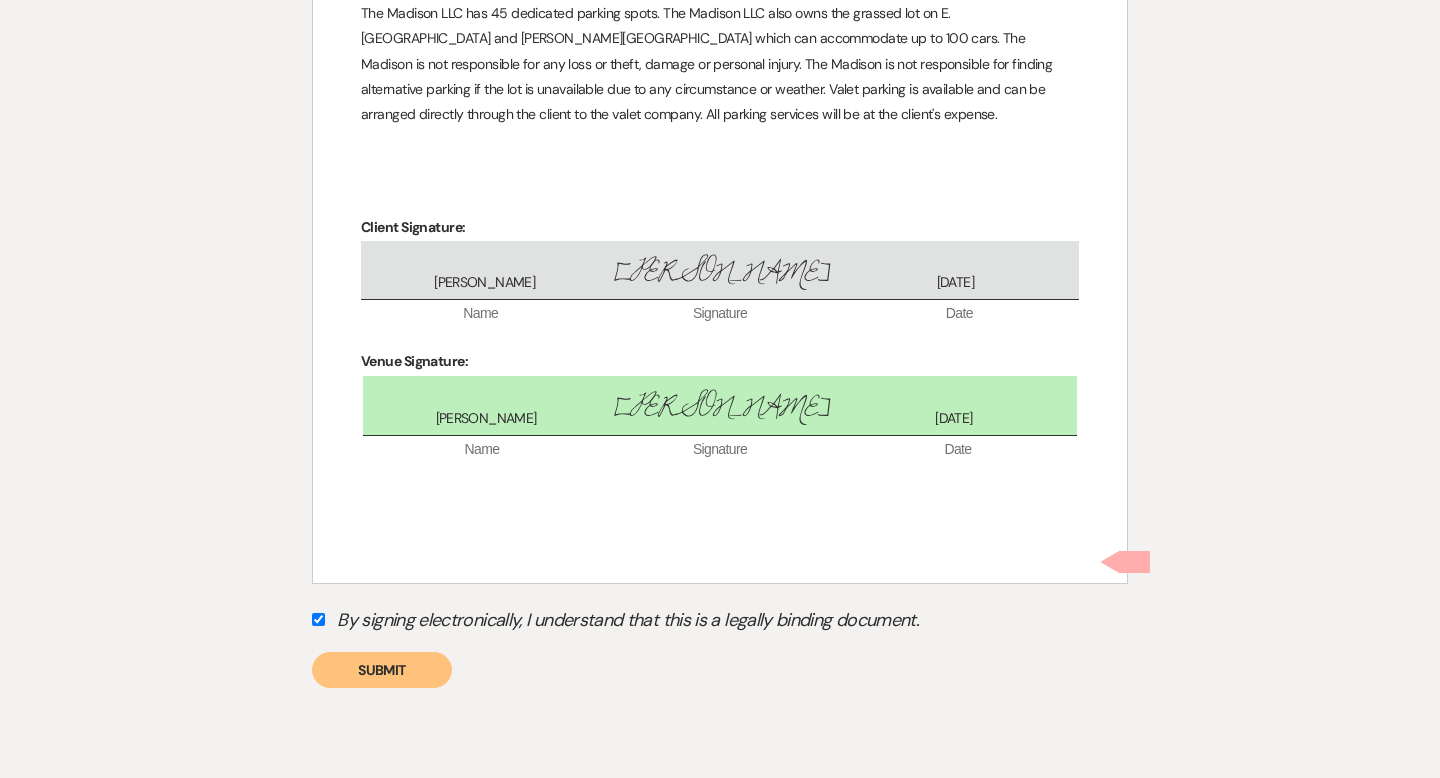 click on "Submit" at bounding box center [382, 670] 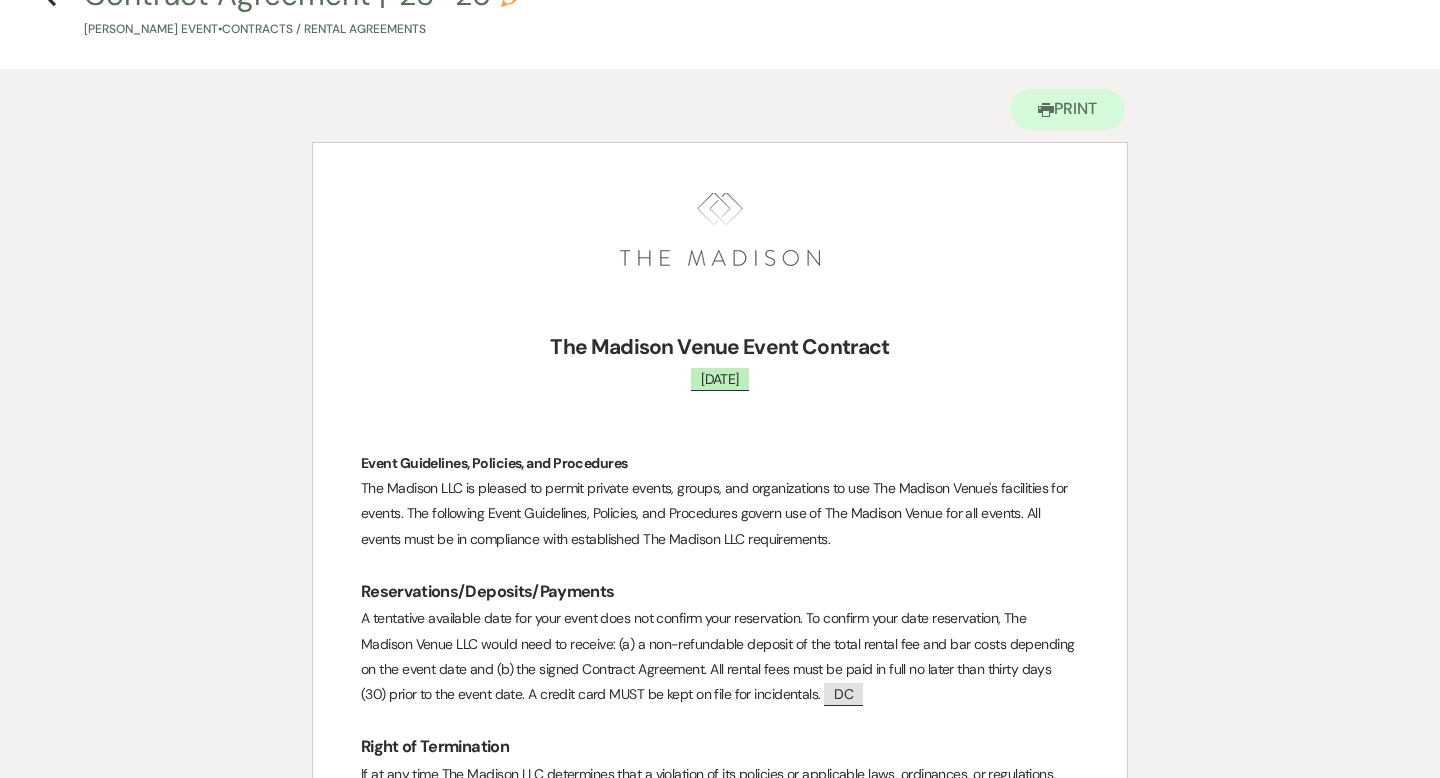 scroll, scrollTop: 0, scrollLeft: 0, axis: both 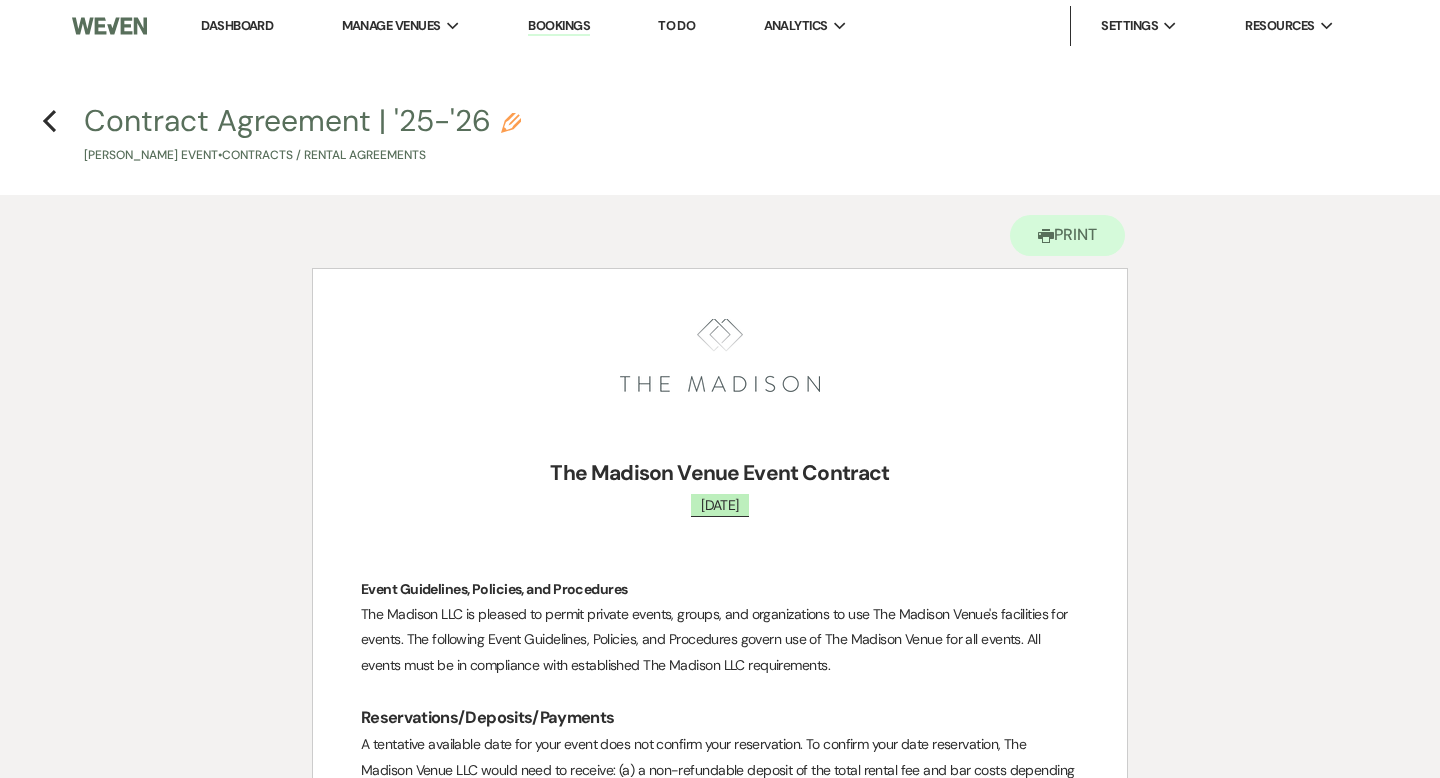 click on "Dashboard" at bounding box center (237, 25) 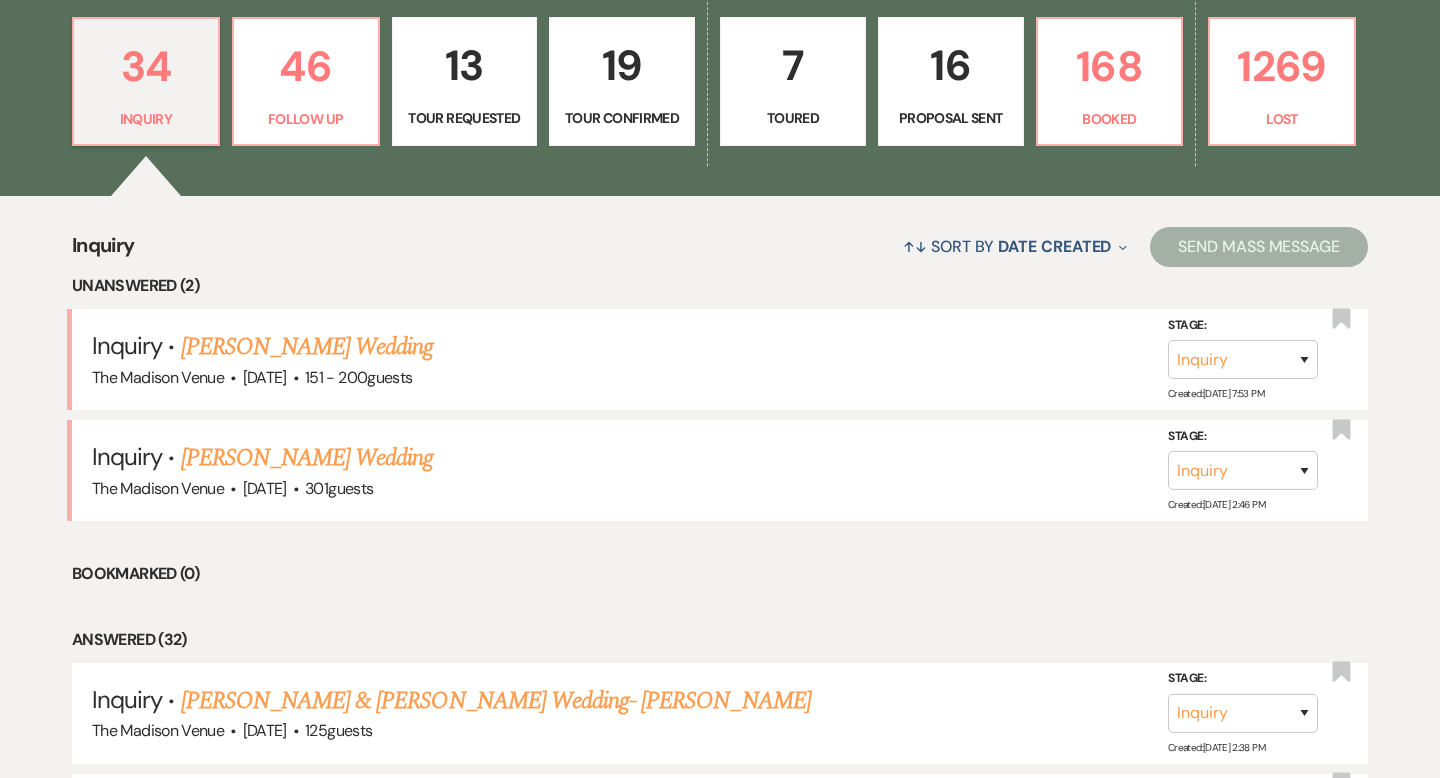 scroll, scrollTop: 577, scrollLeft: 0, axis: vertical 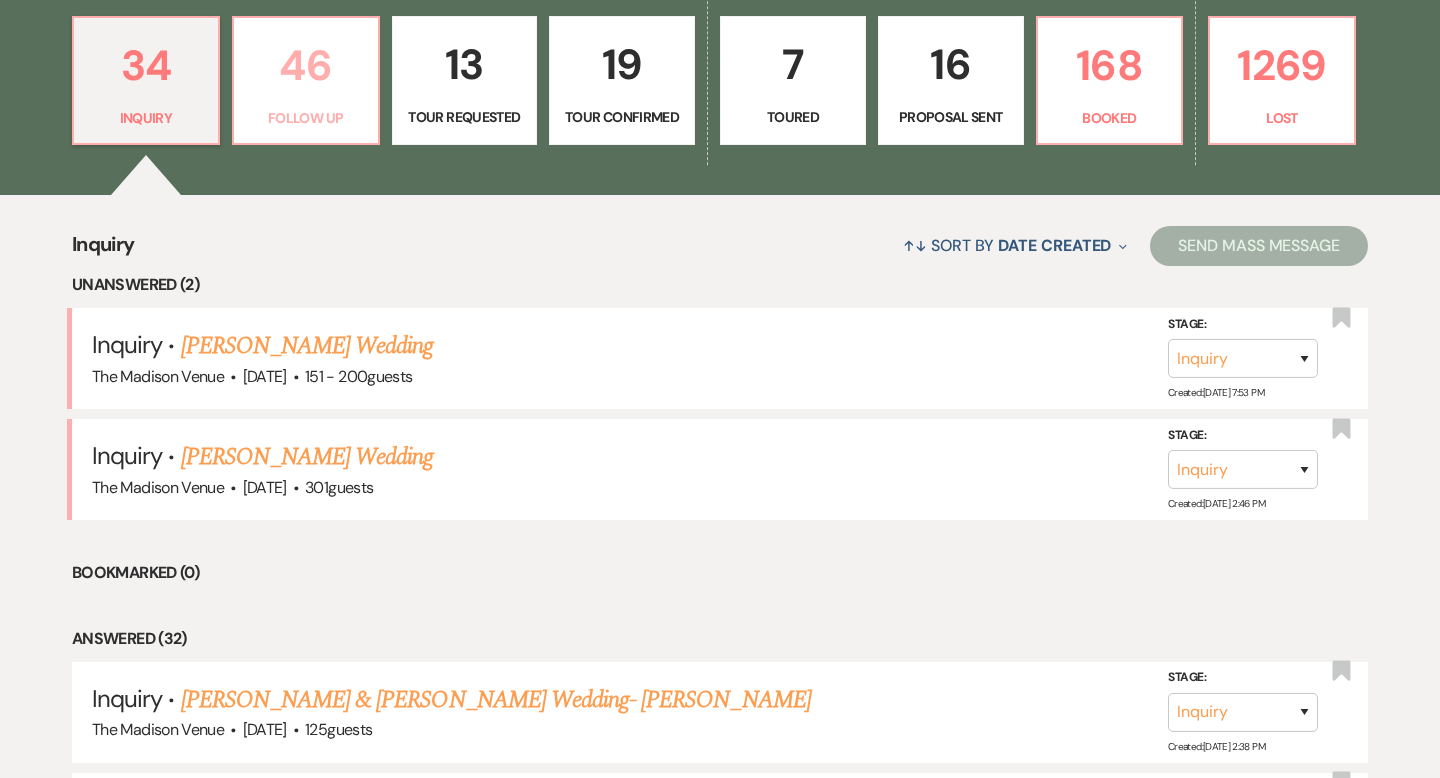 click on "46" at bounding box center [306, 65] 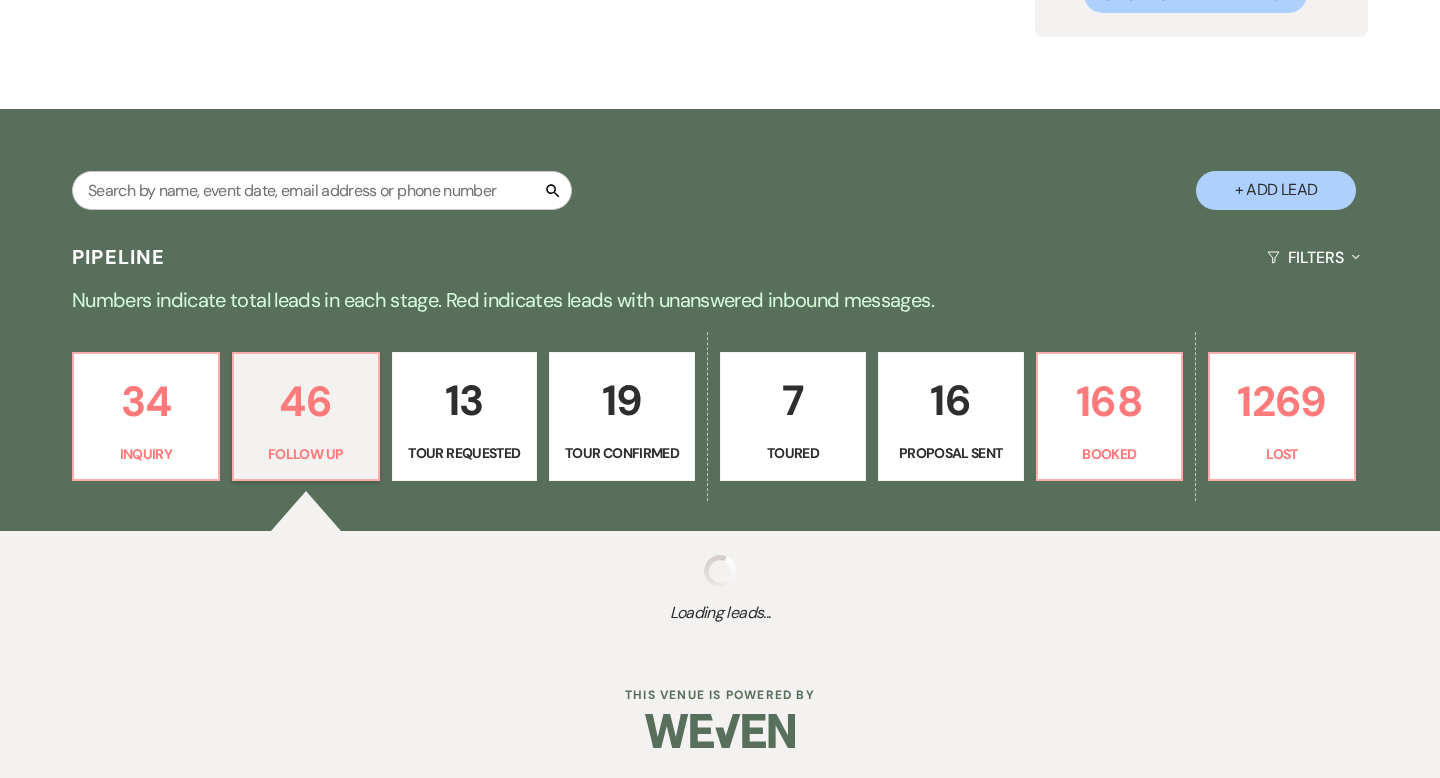 select on "9" 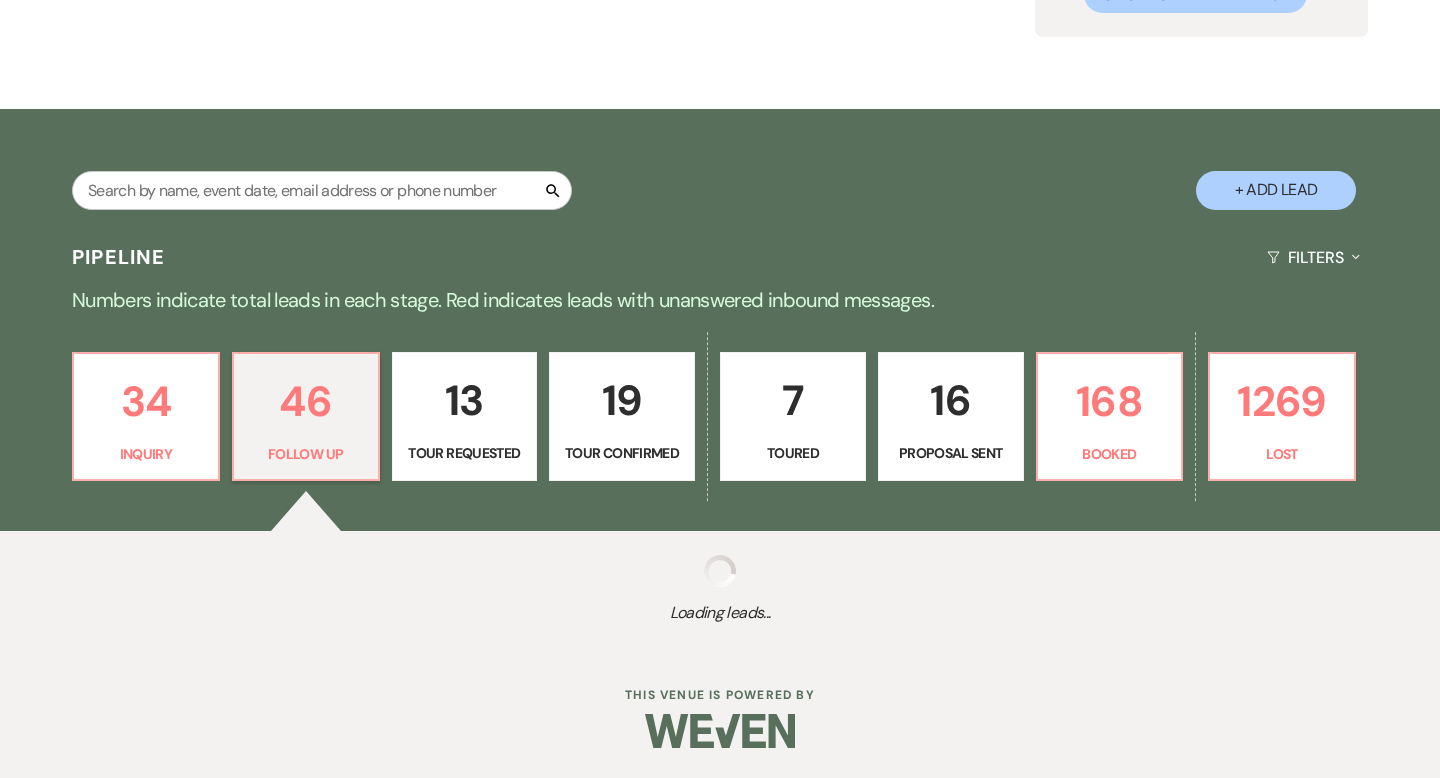 select on "9" 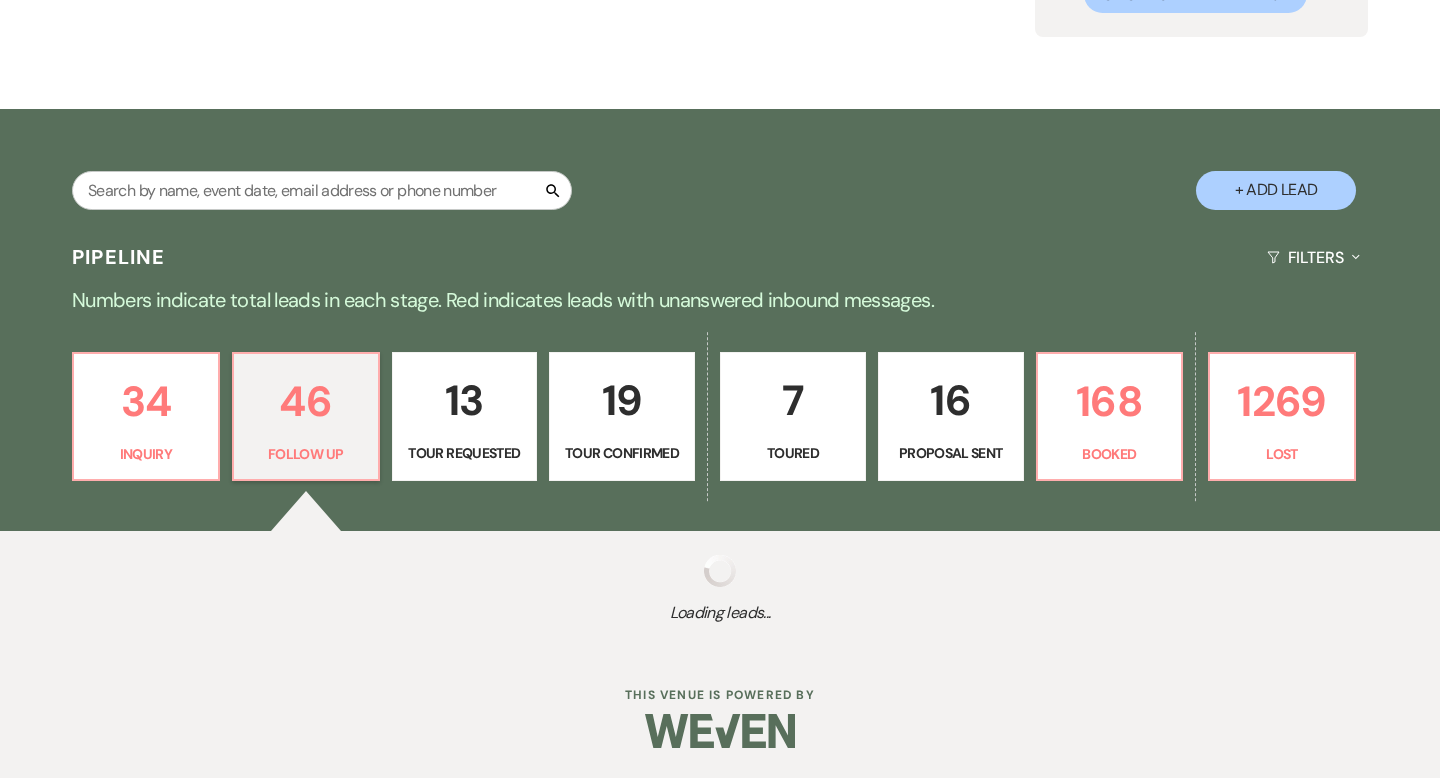 select on "9" 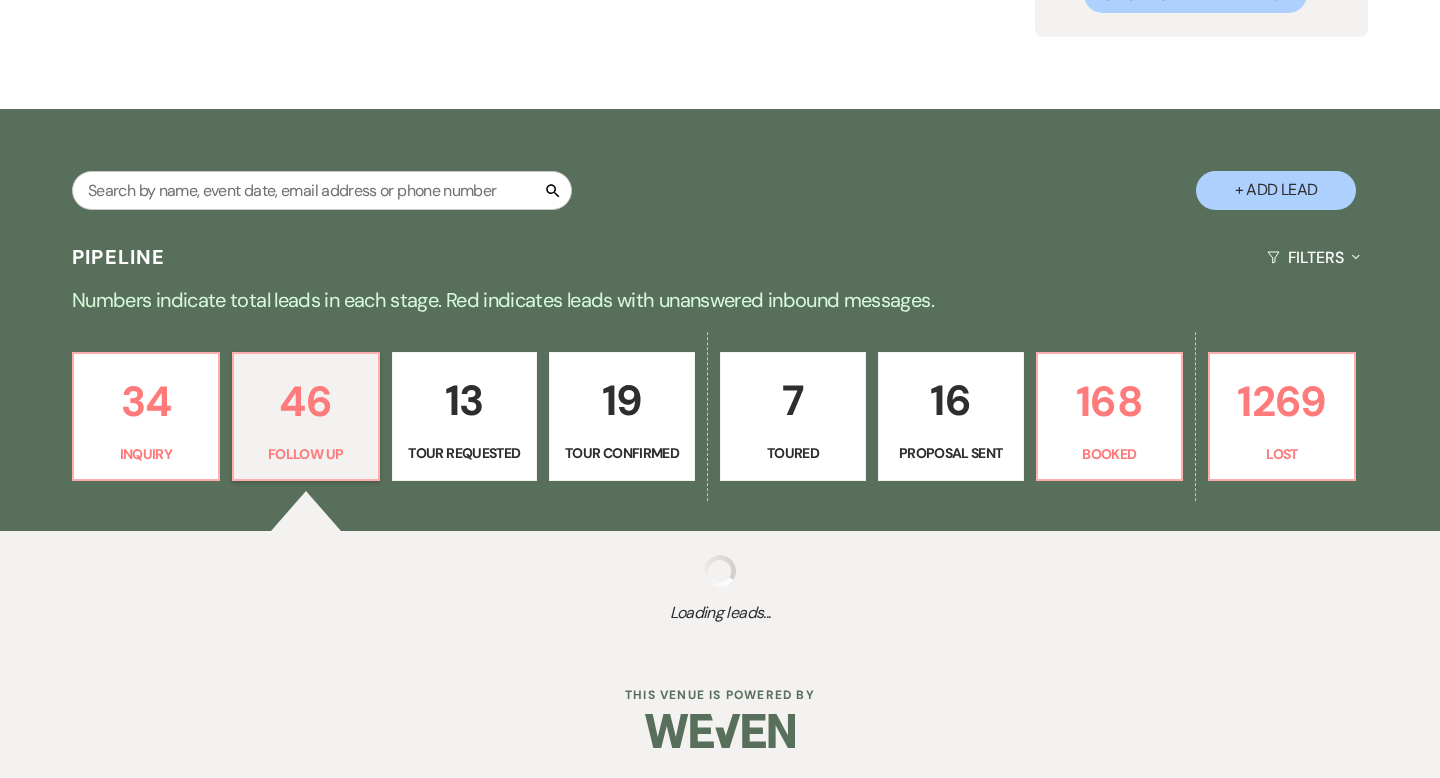 select on "9" 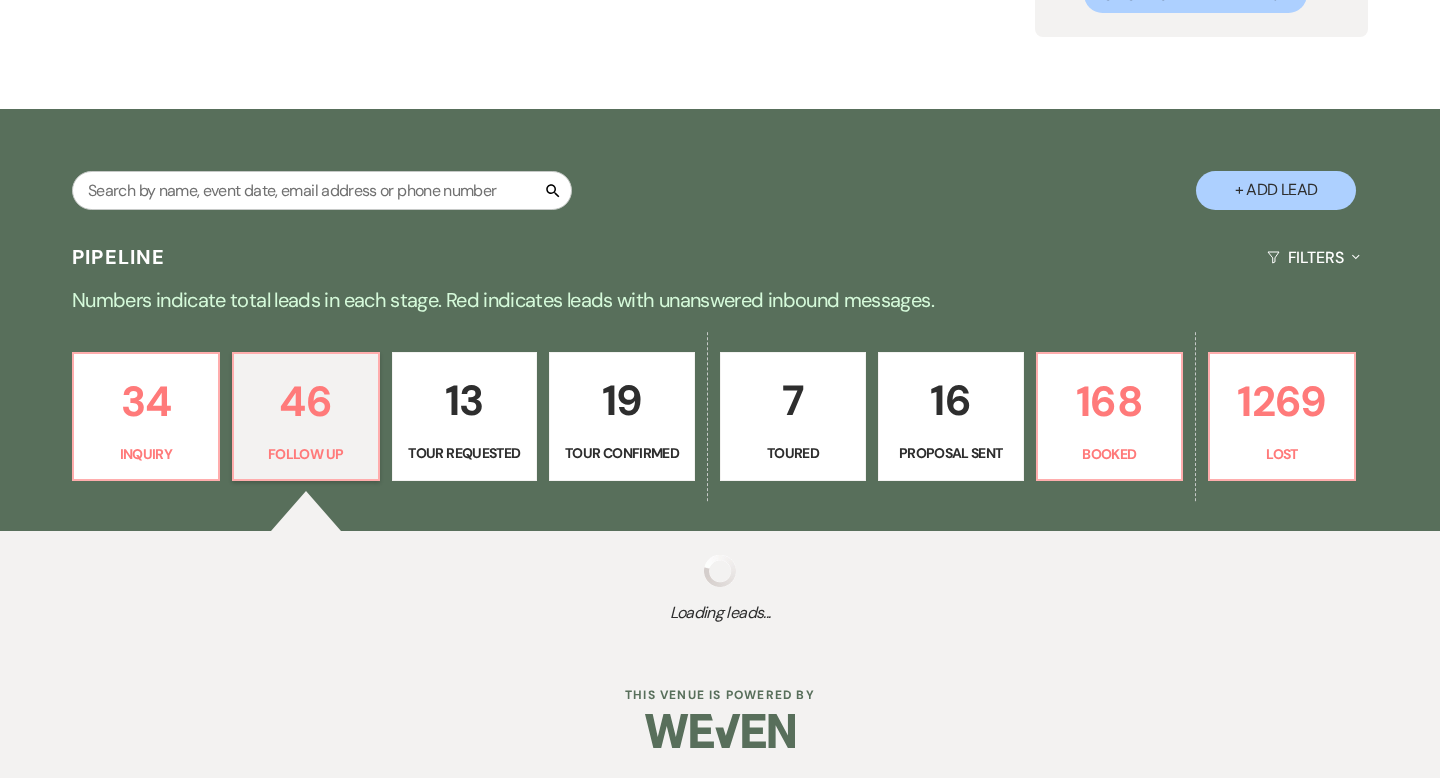 select on "9" 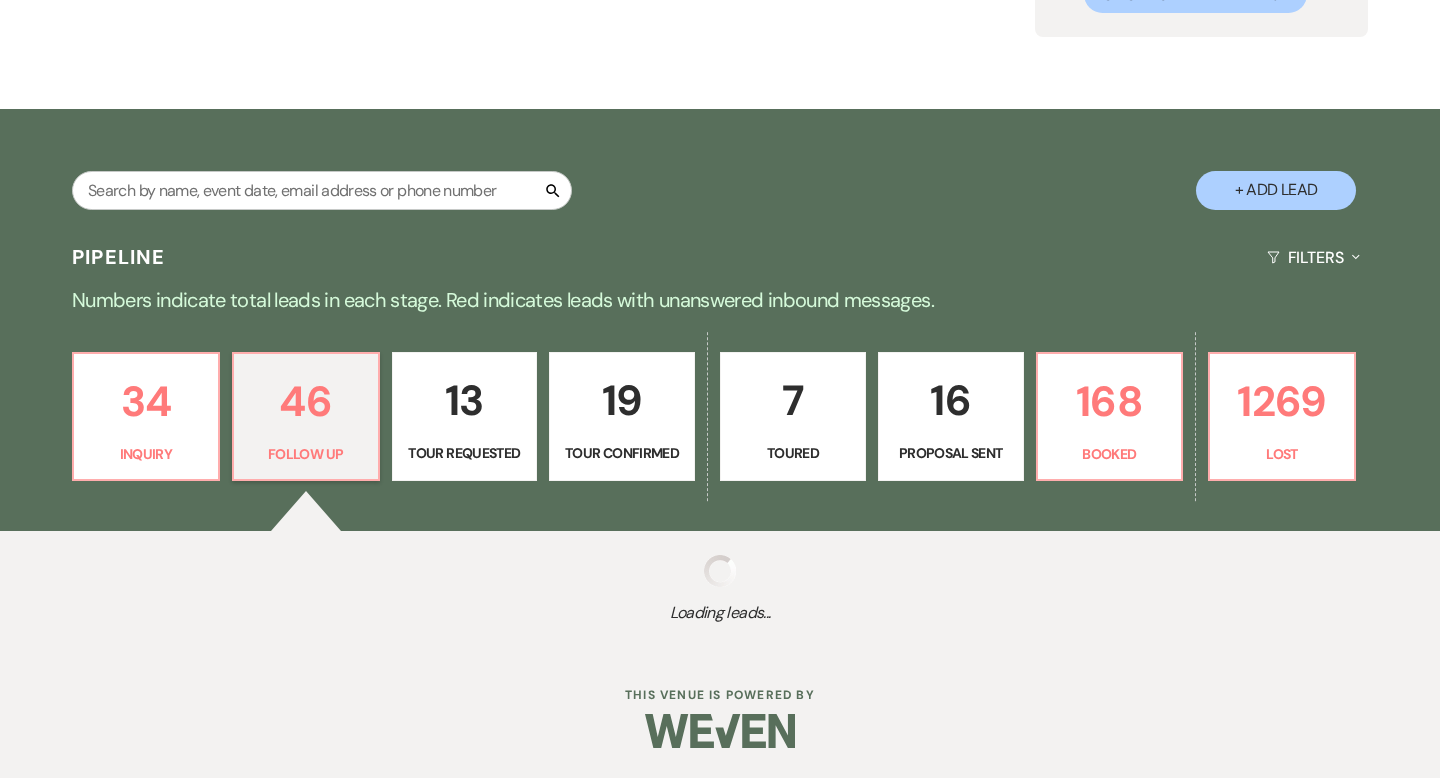 select on "9" 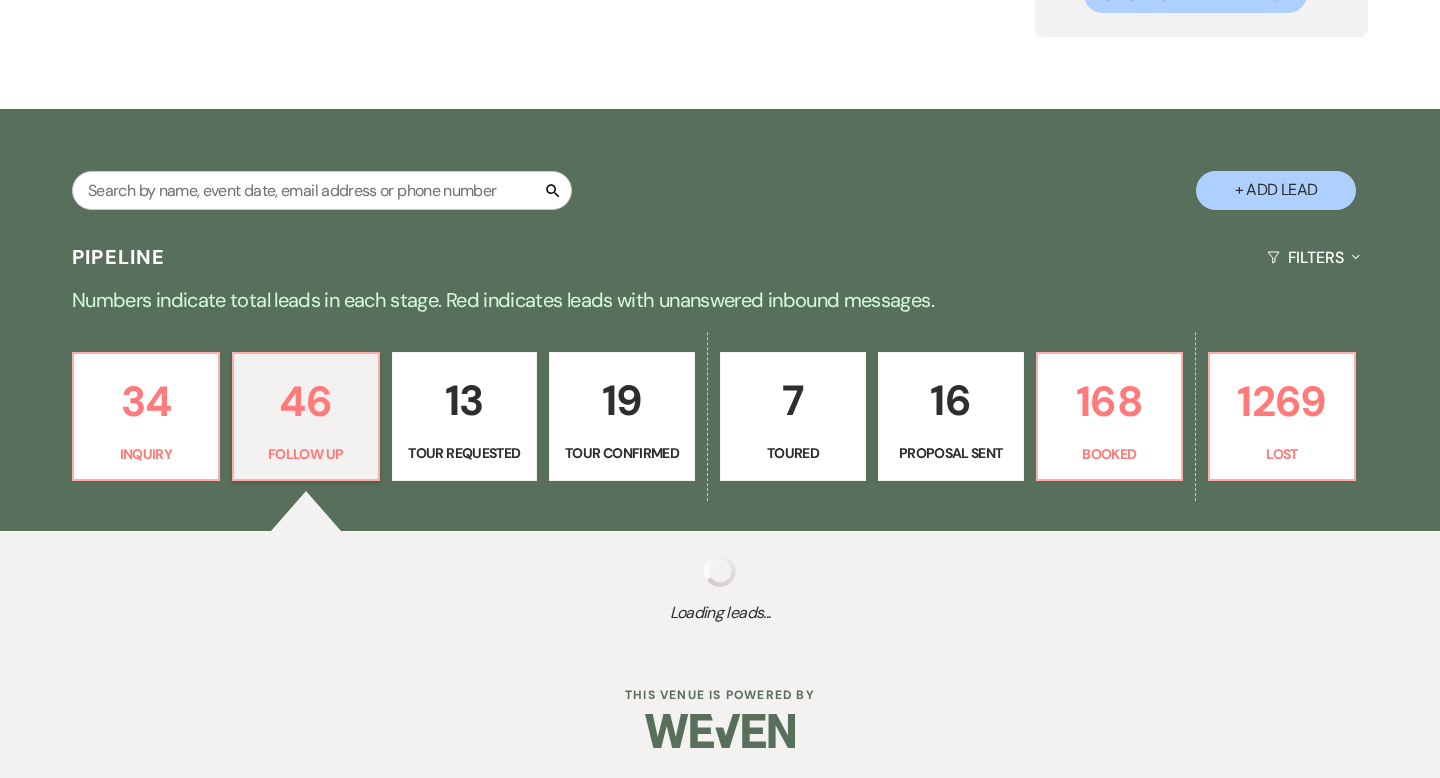select on "9" 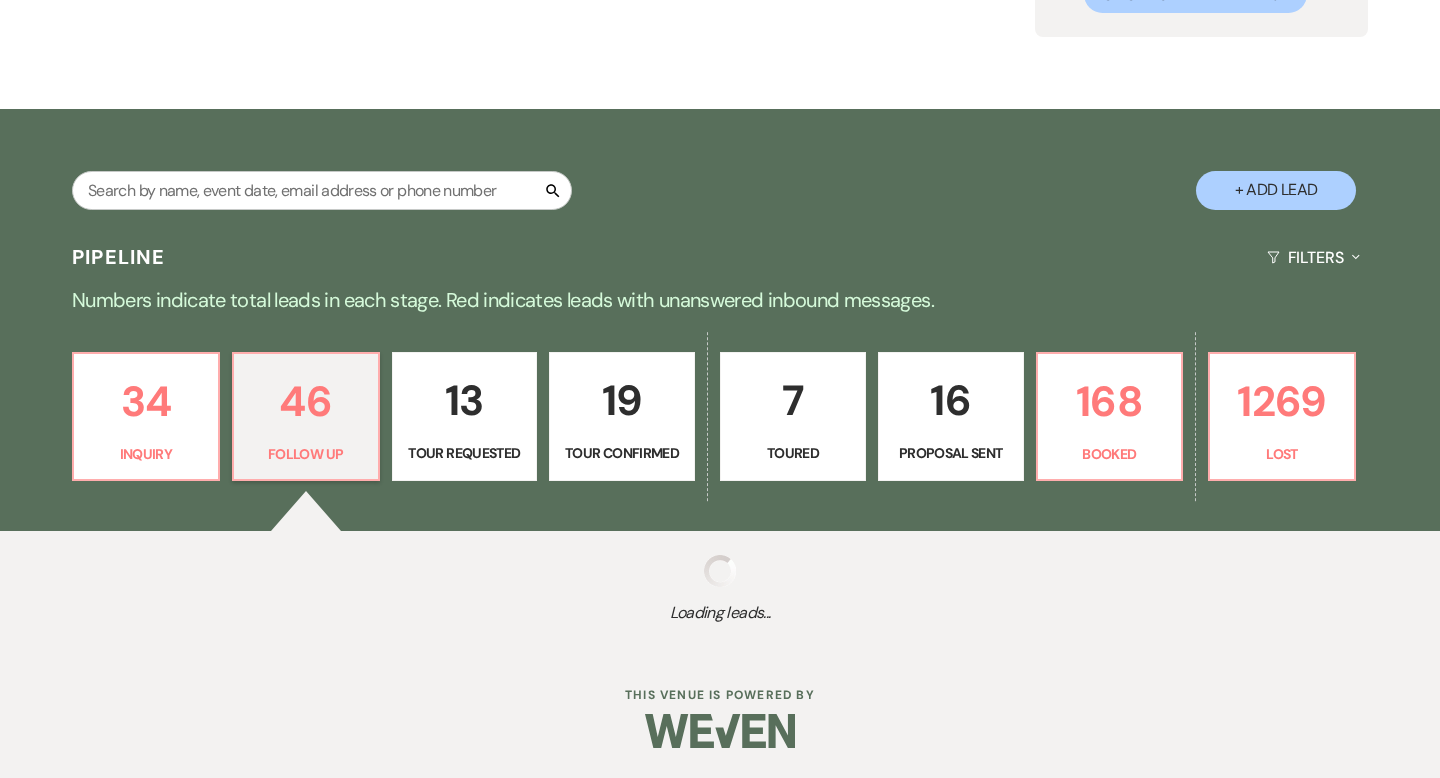 select on "9" 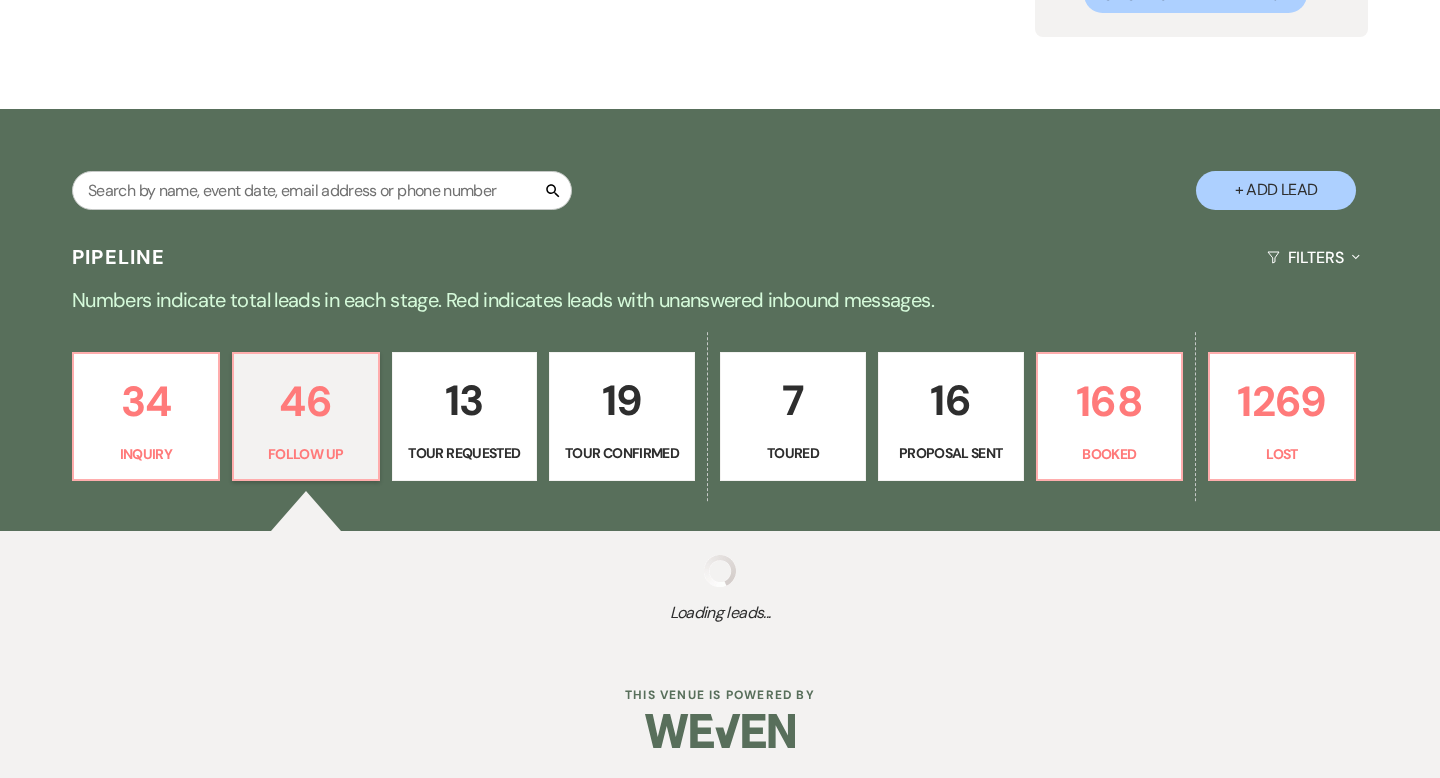 select on "9" 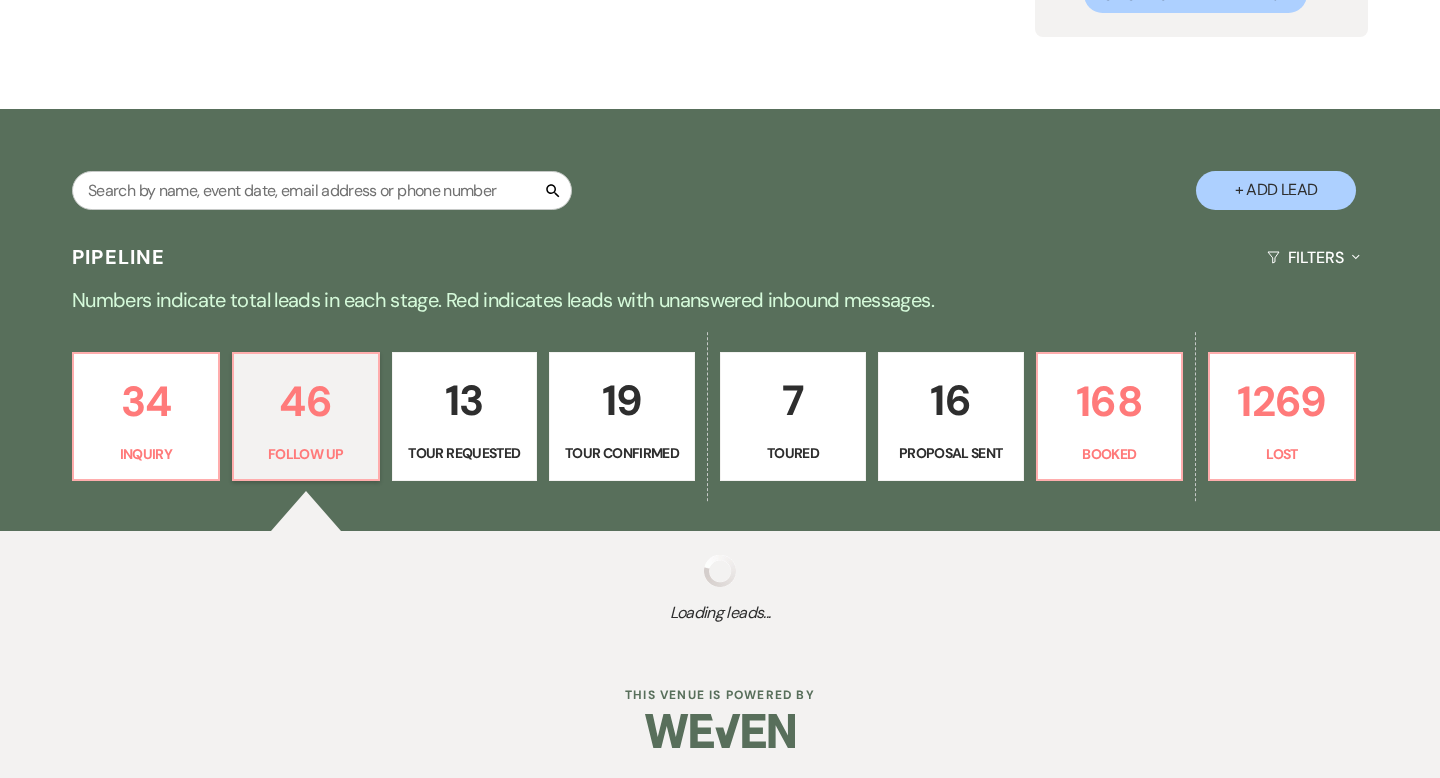 select on "9" 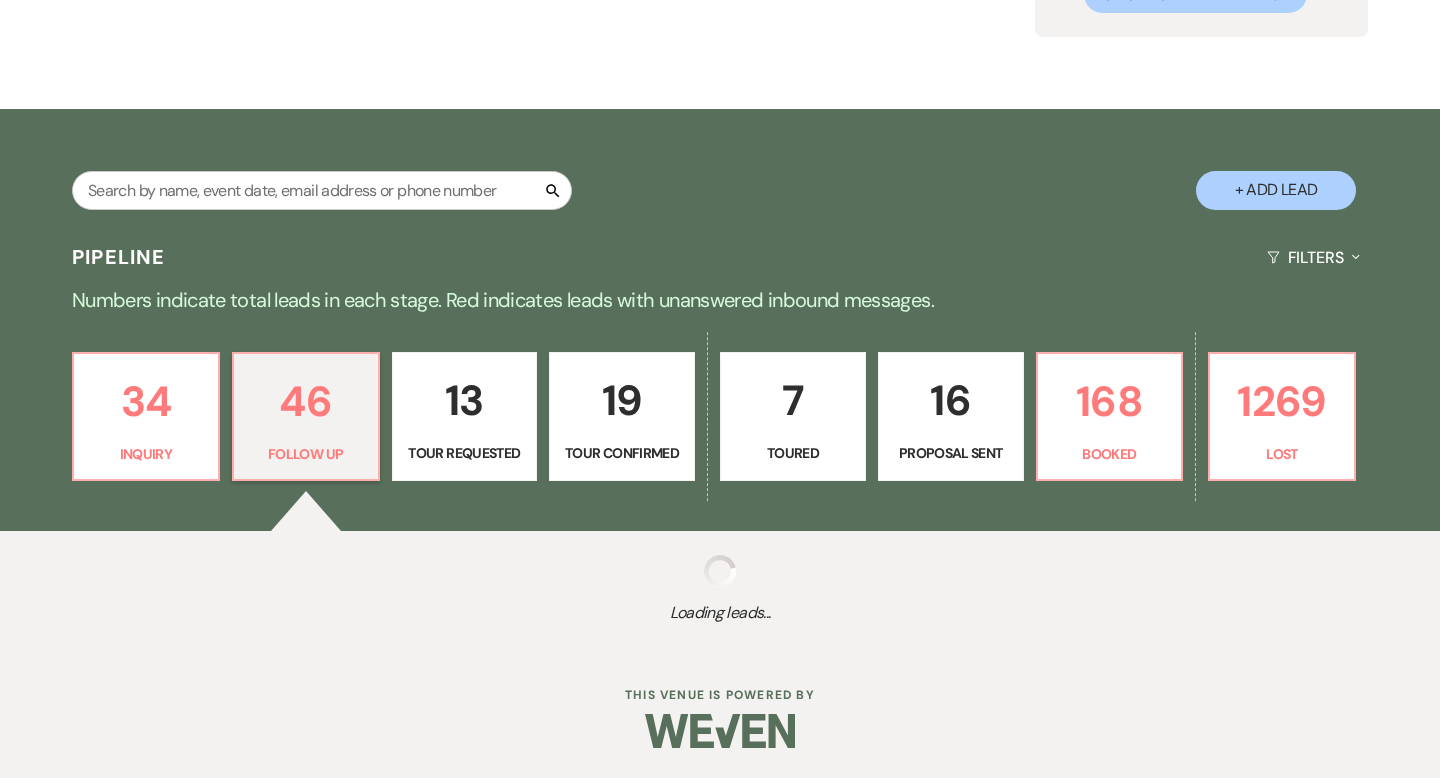 select on "9" 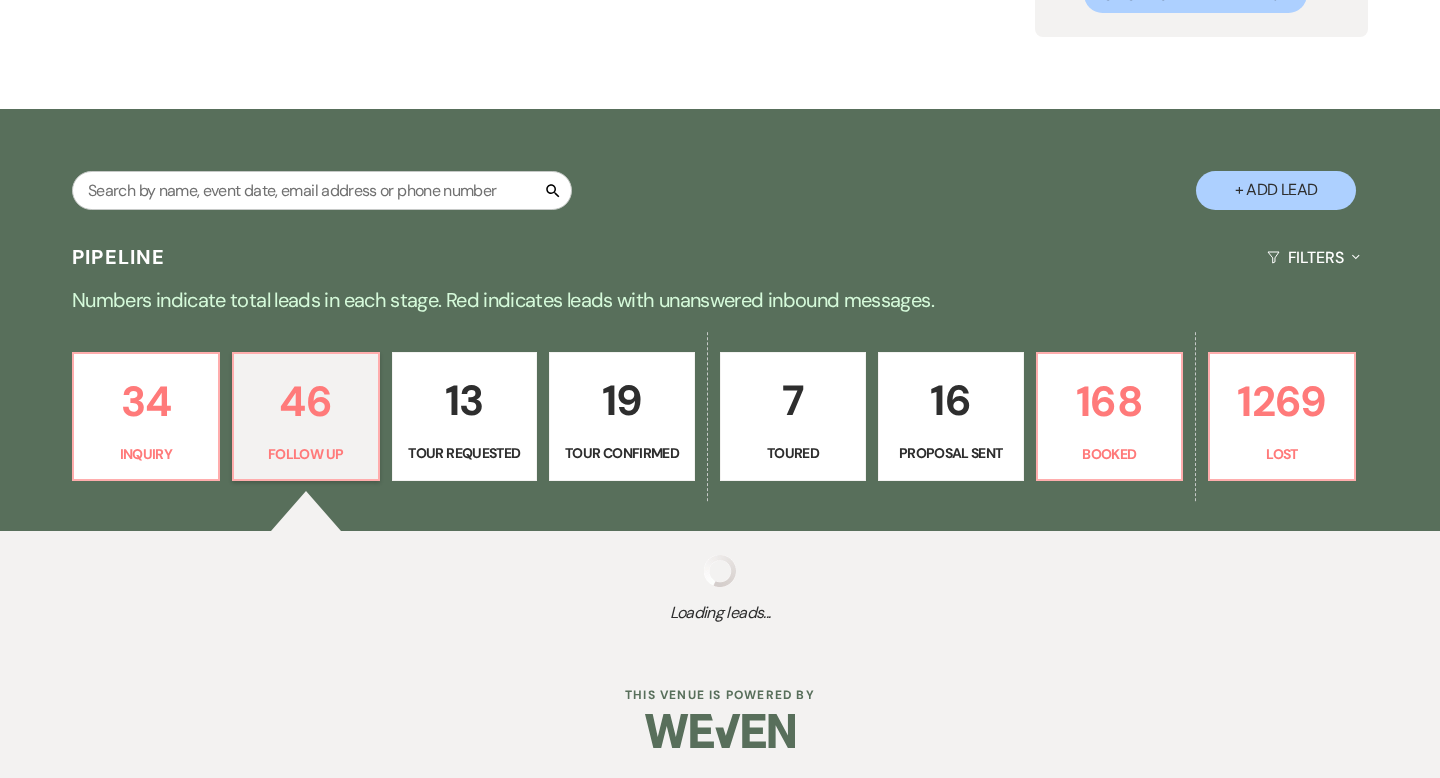 select on "9" 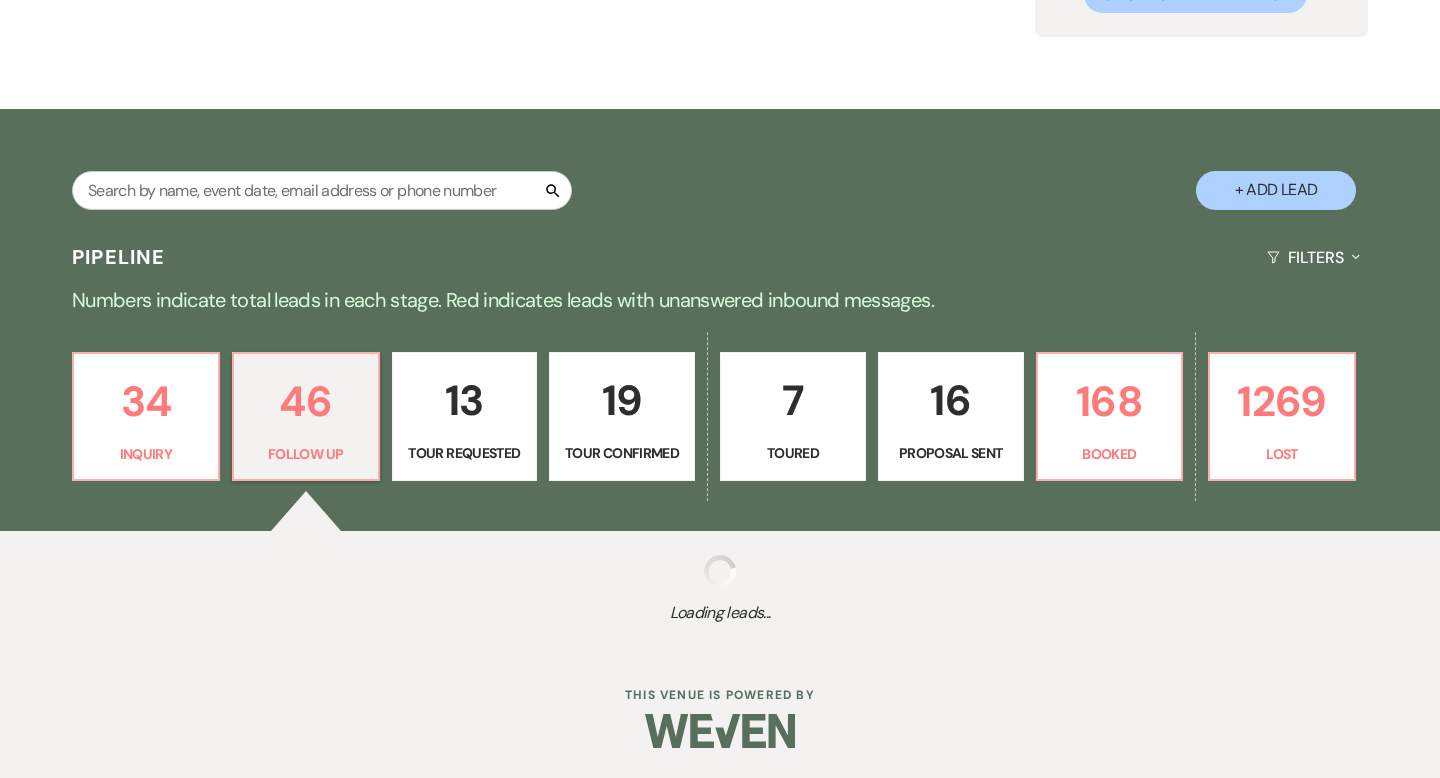 select on "9" 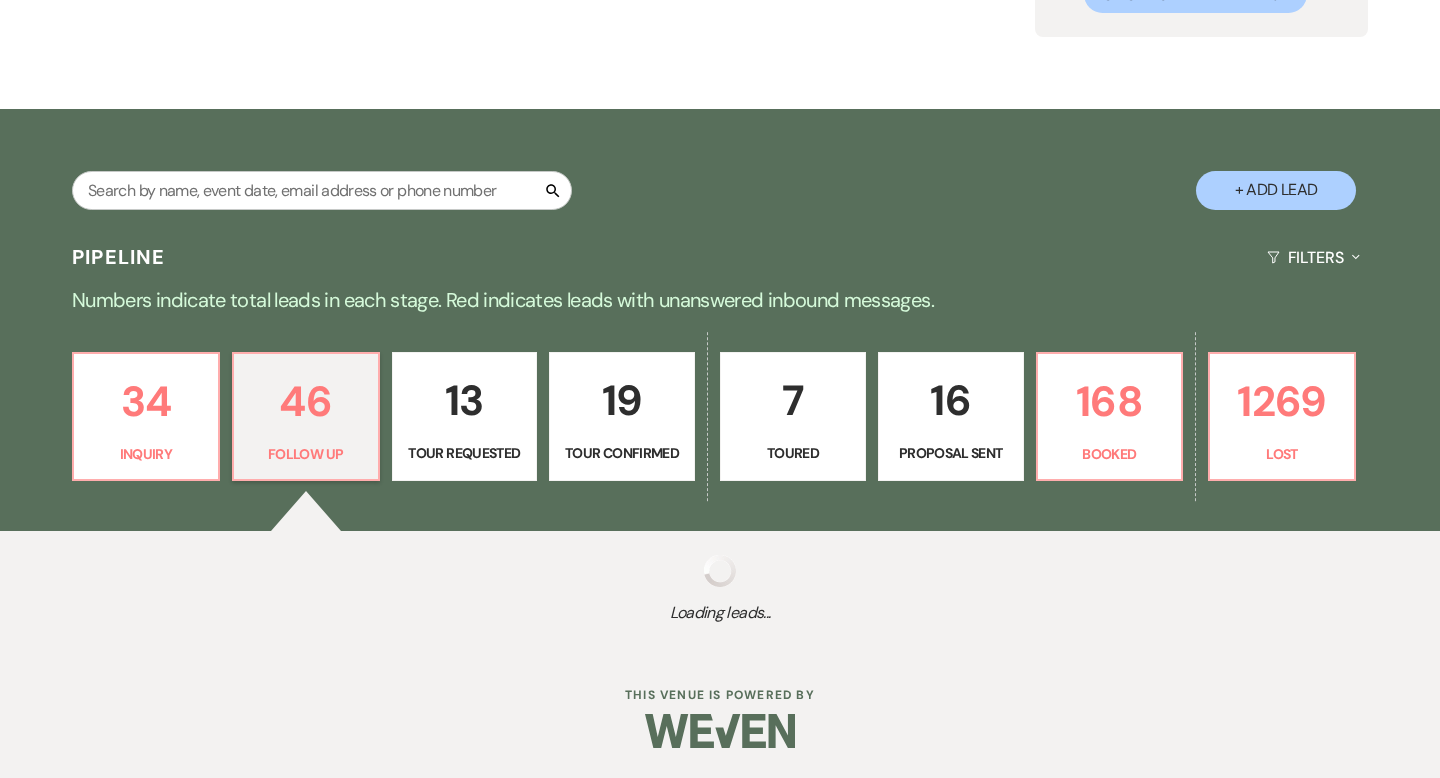 select on "9" 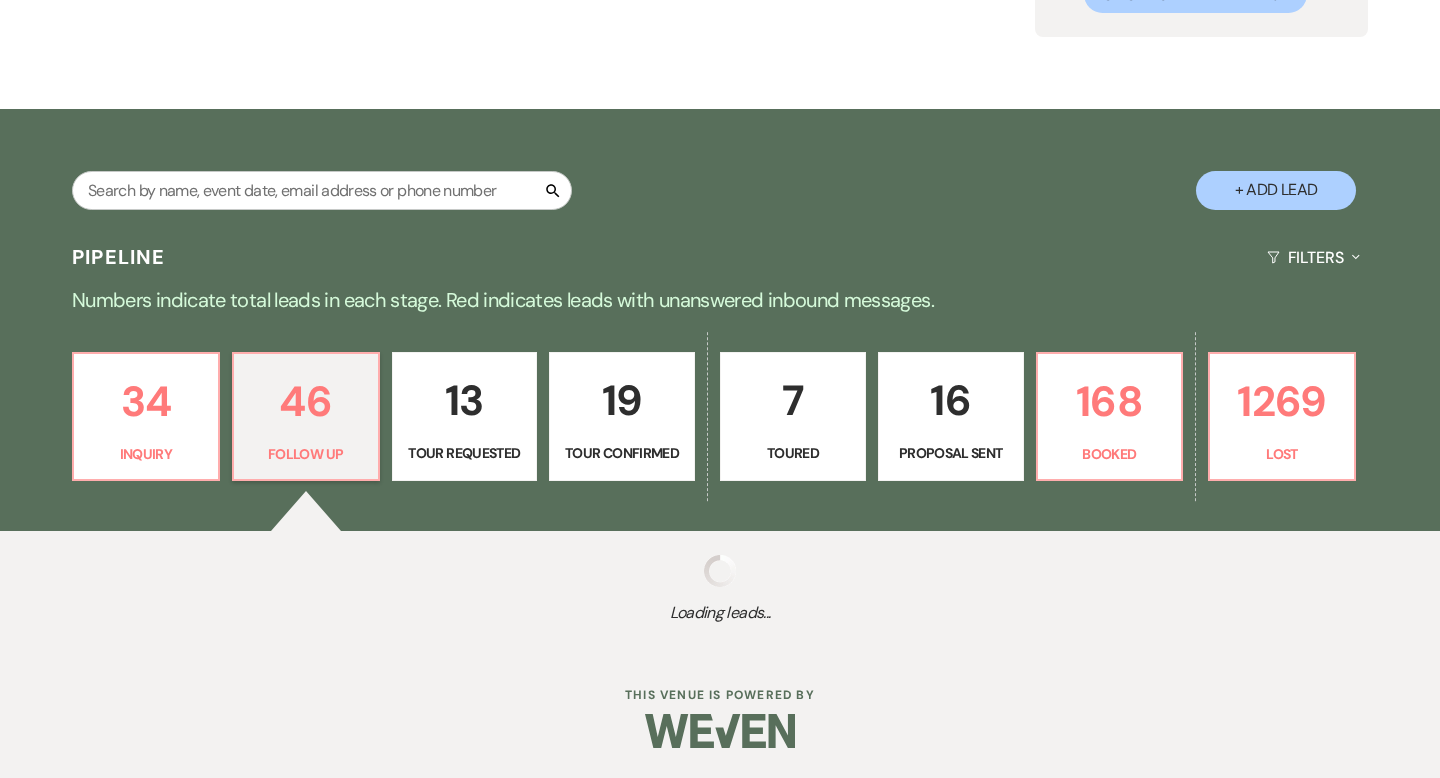select on "9" 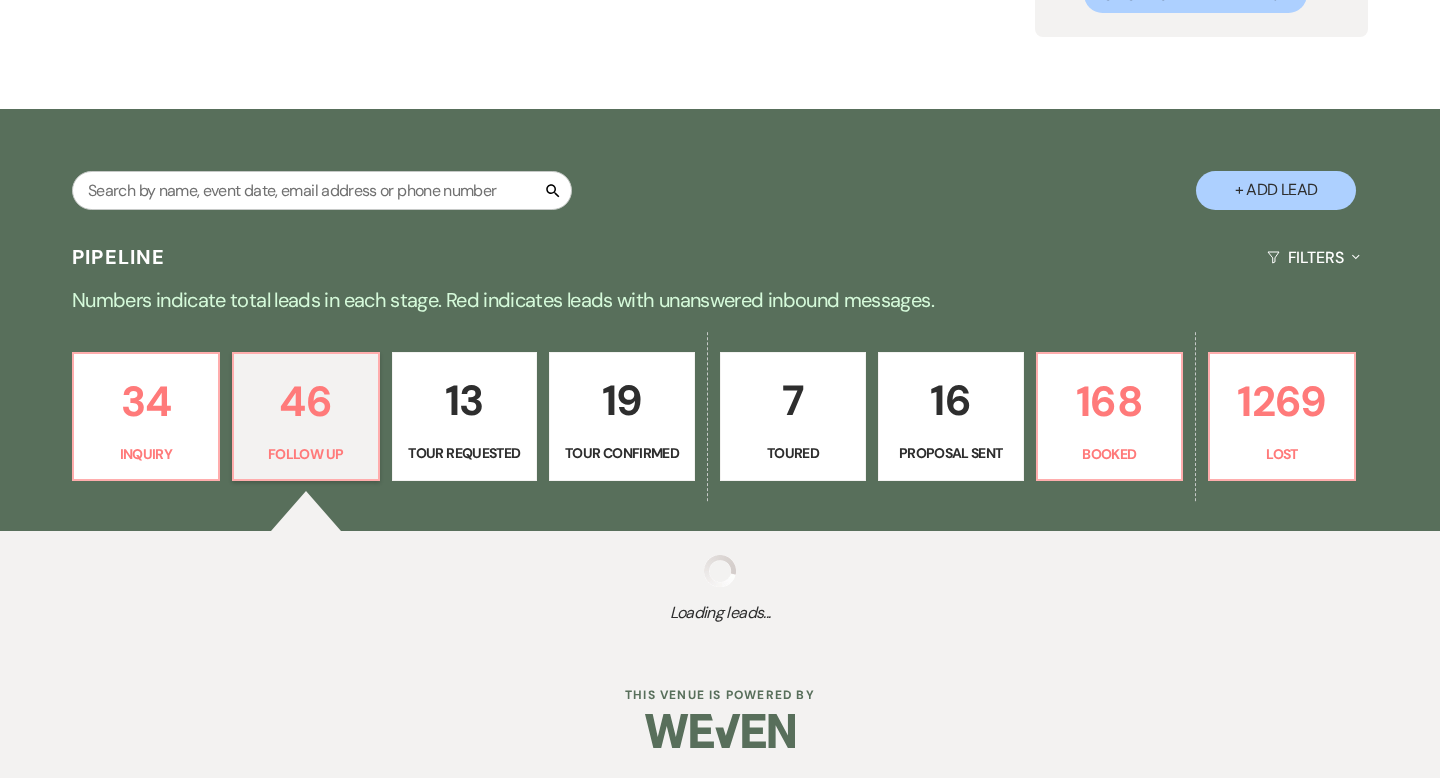select on "9" 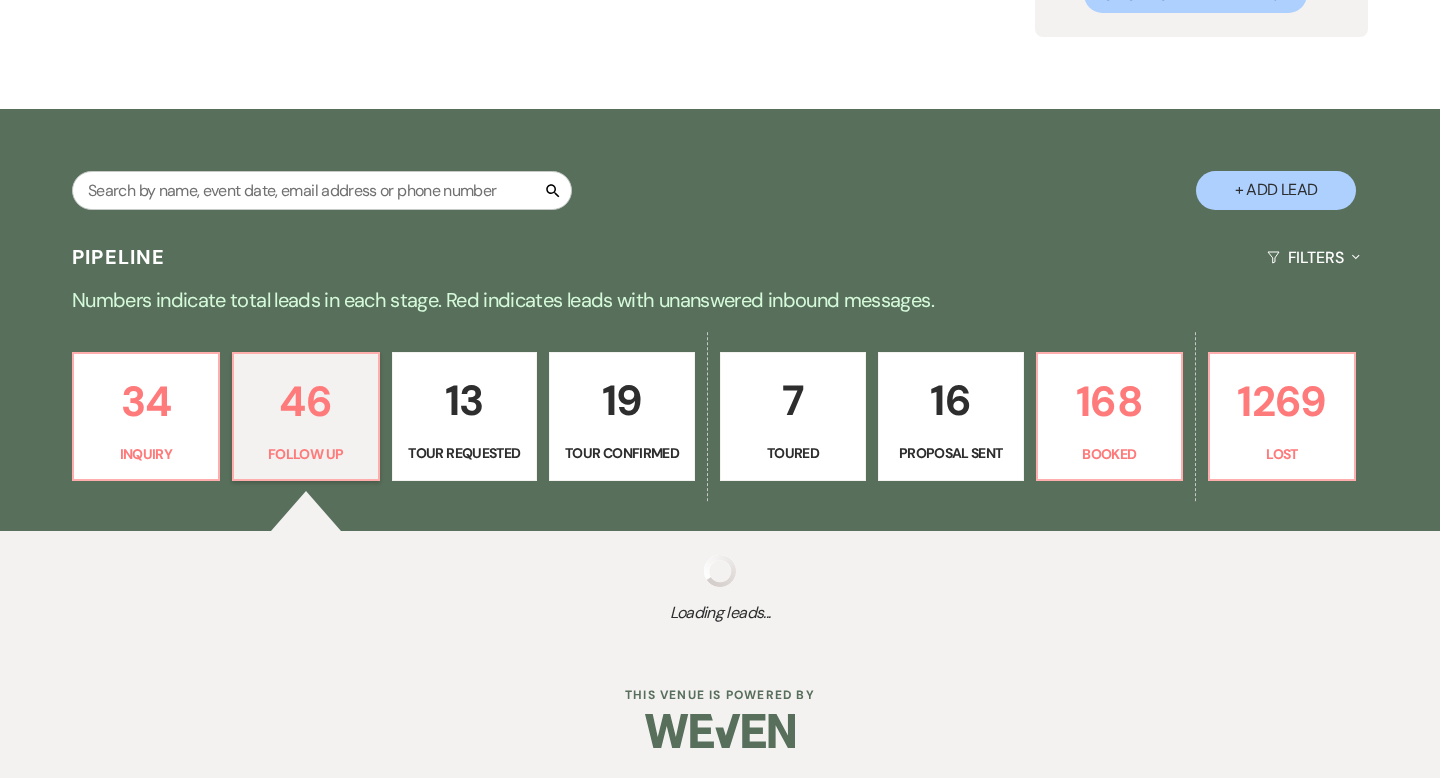 select on "9" 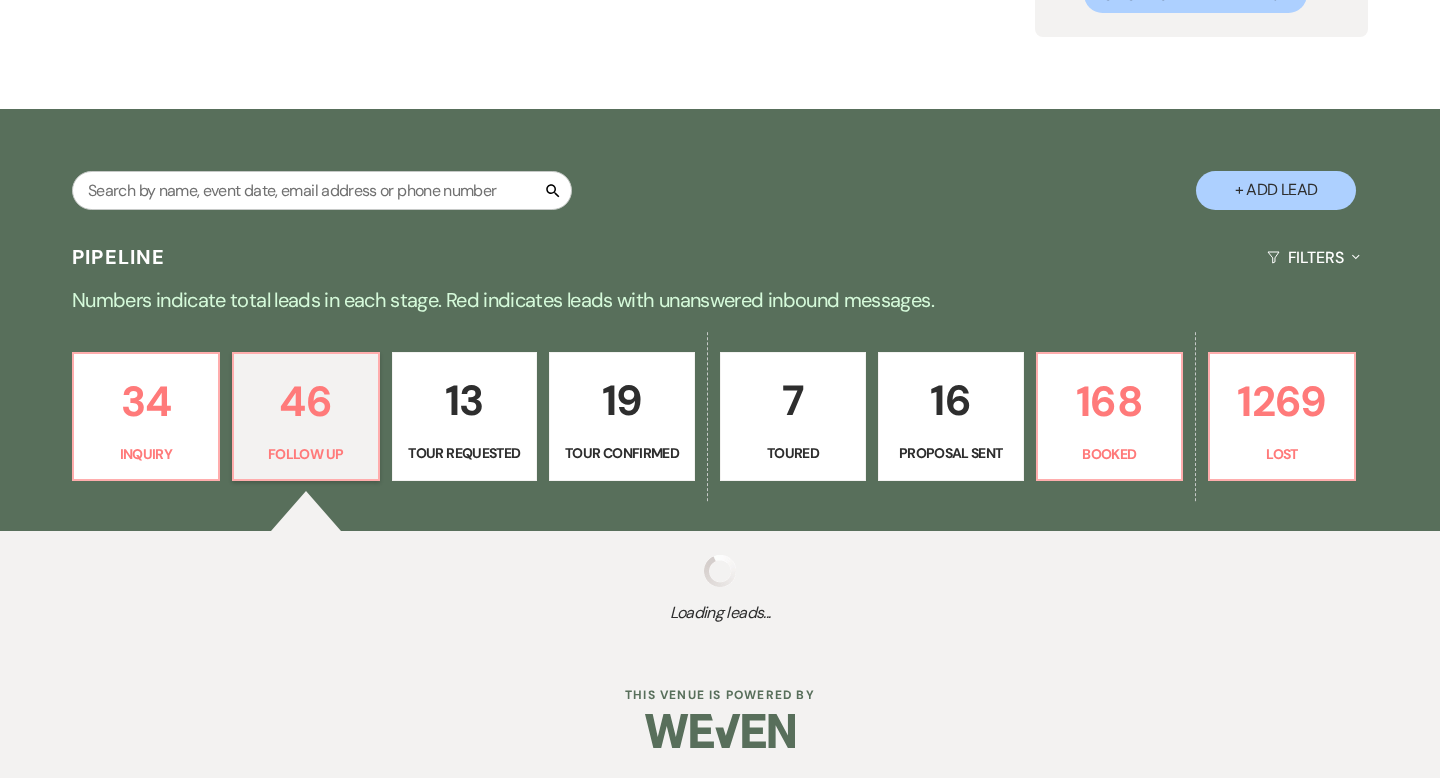 select on "9" 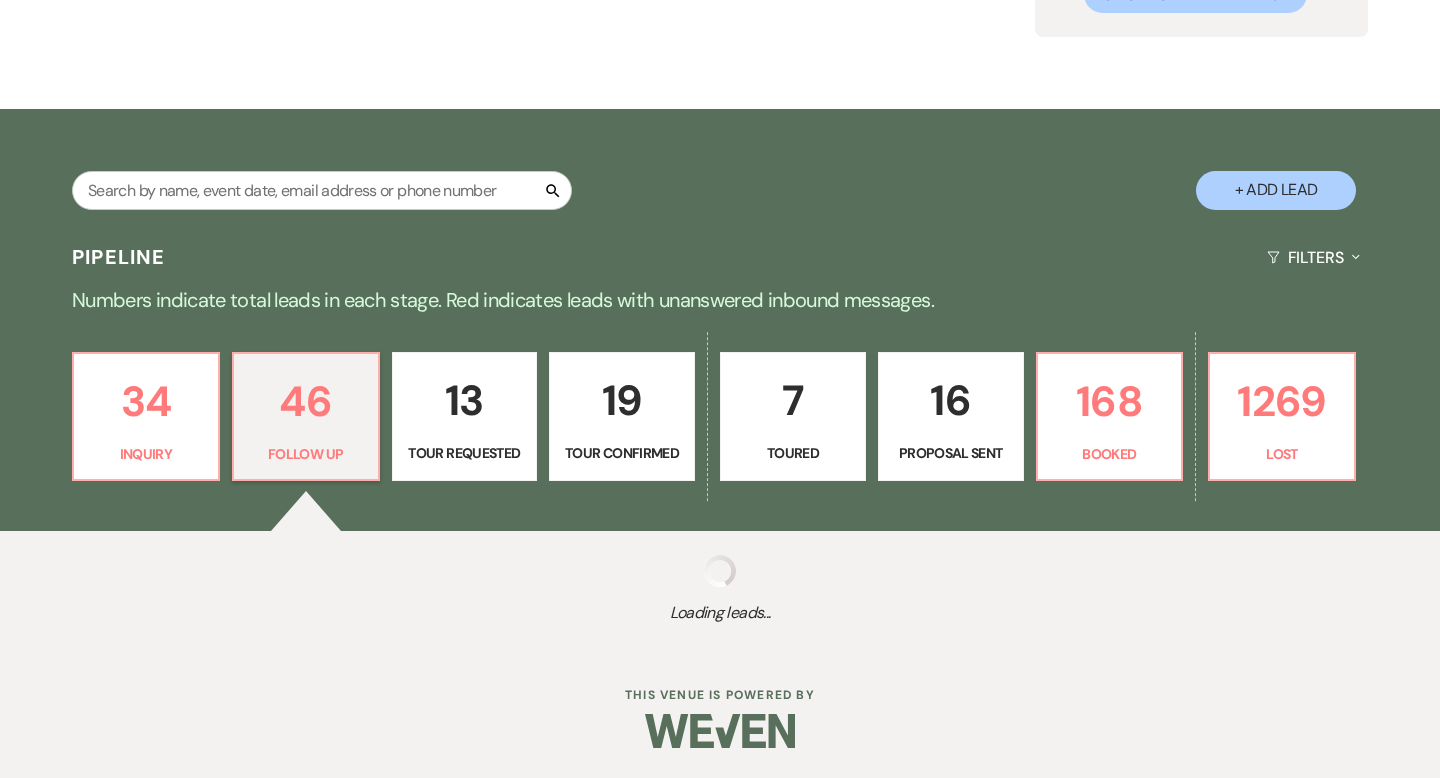 select on "9" 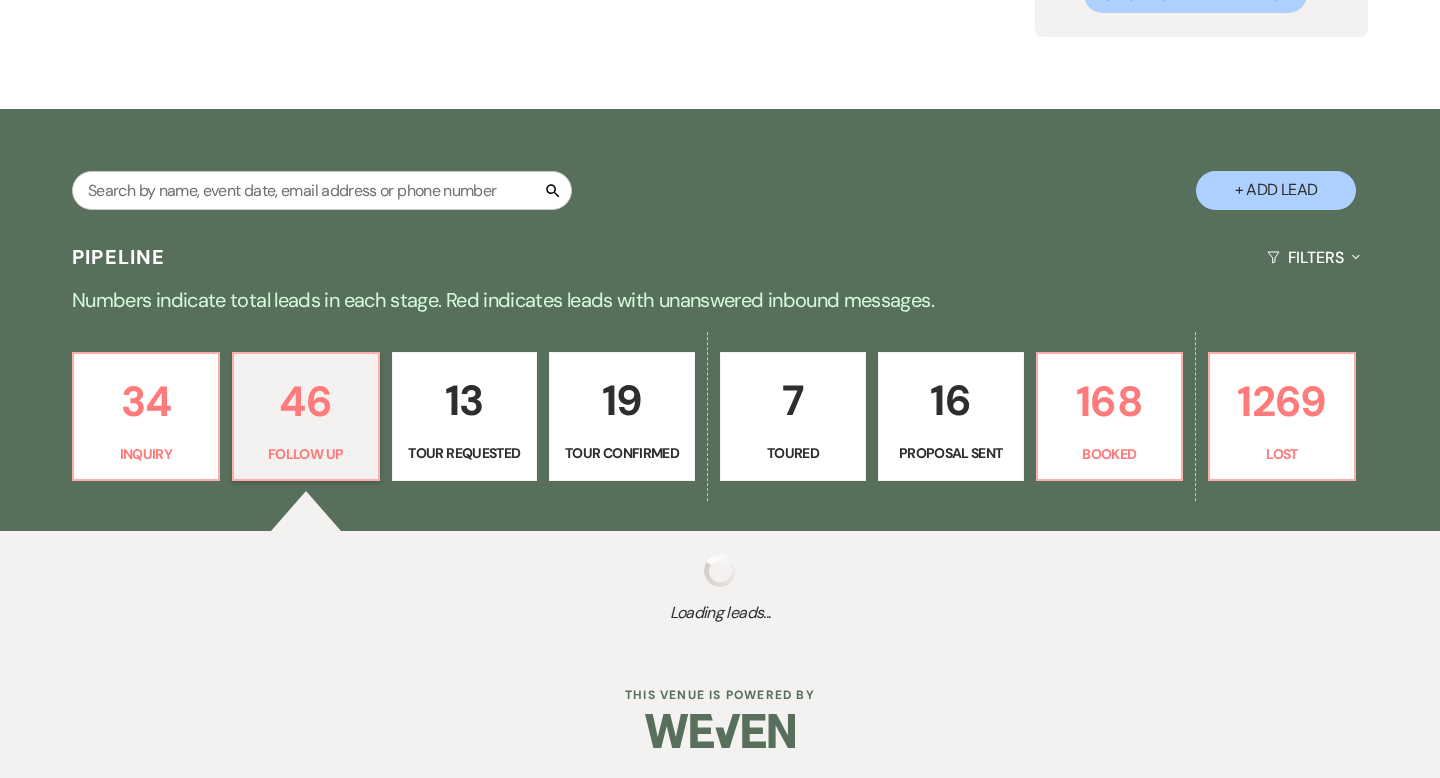 select on "9" 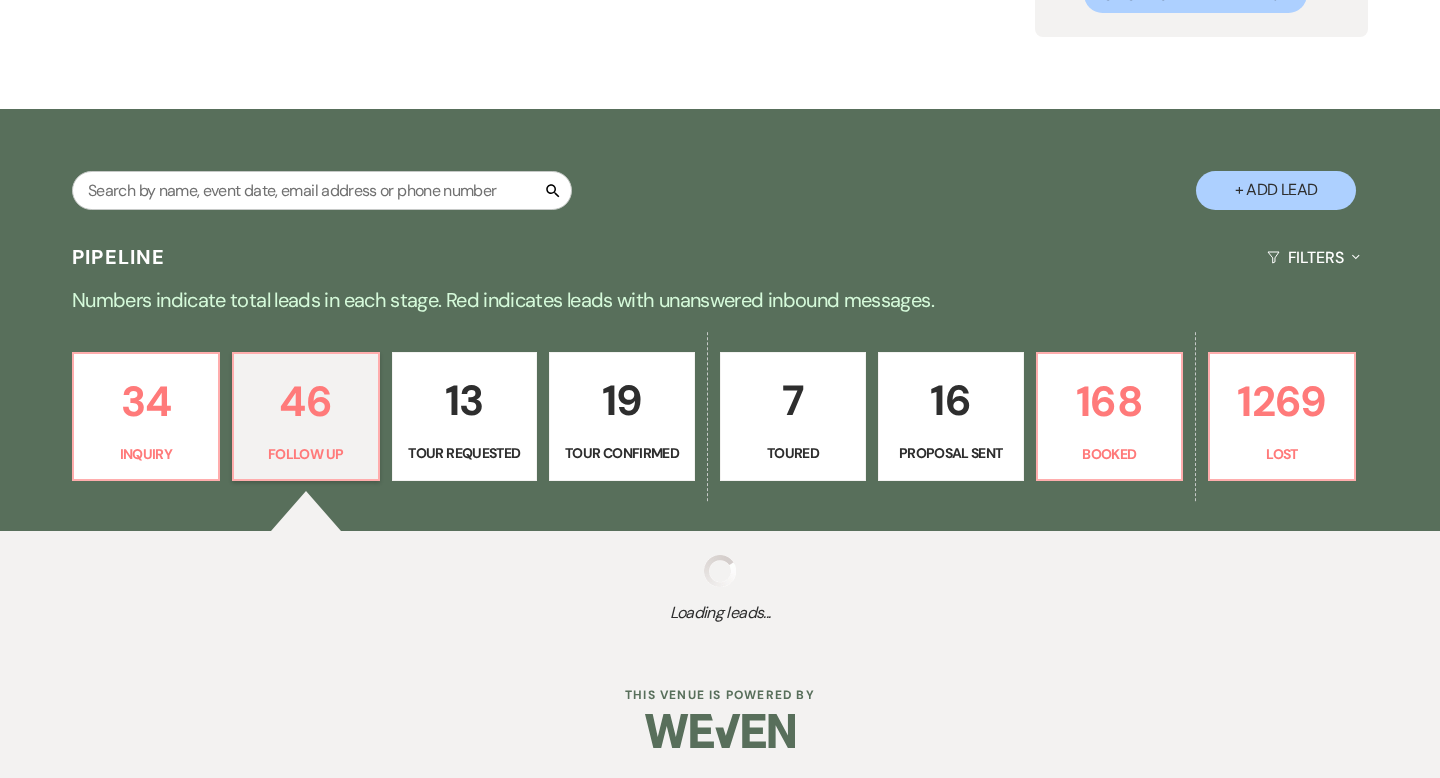 select on "9" 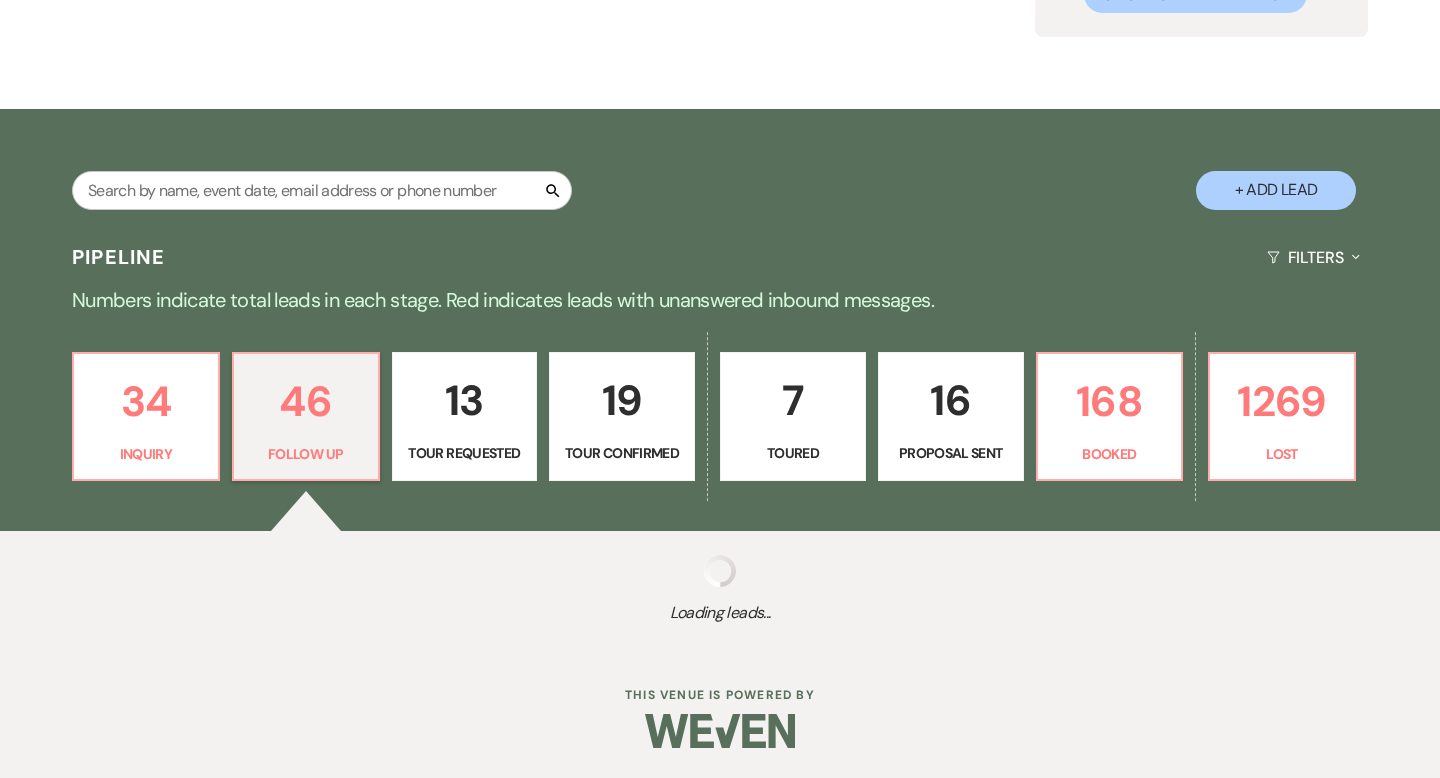 select on "9" 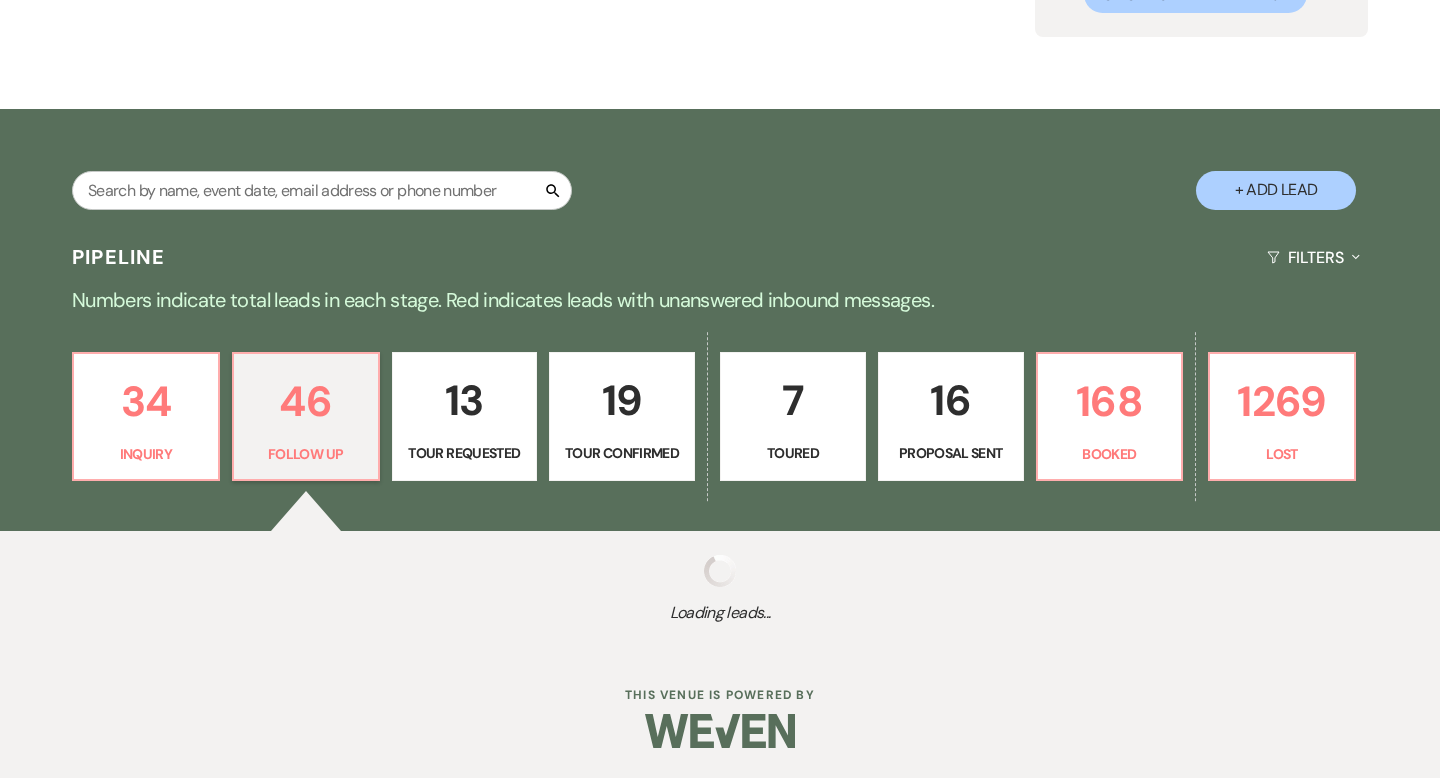 select on "9" 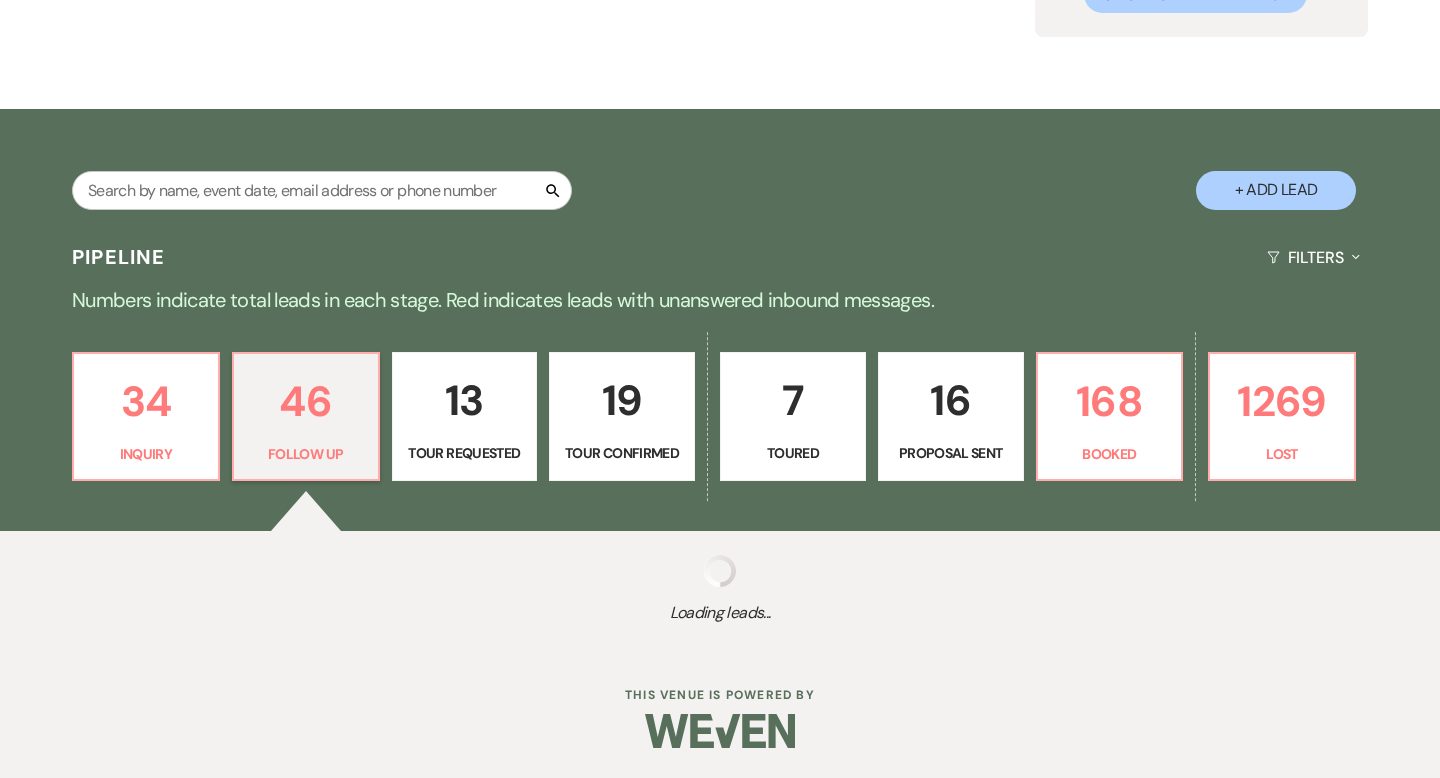 select on "9" 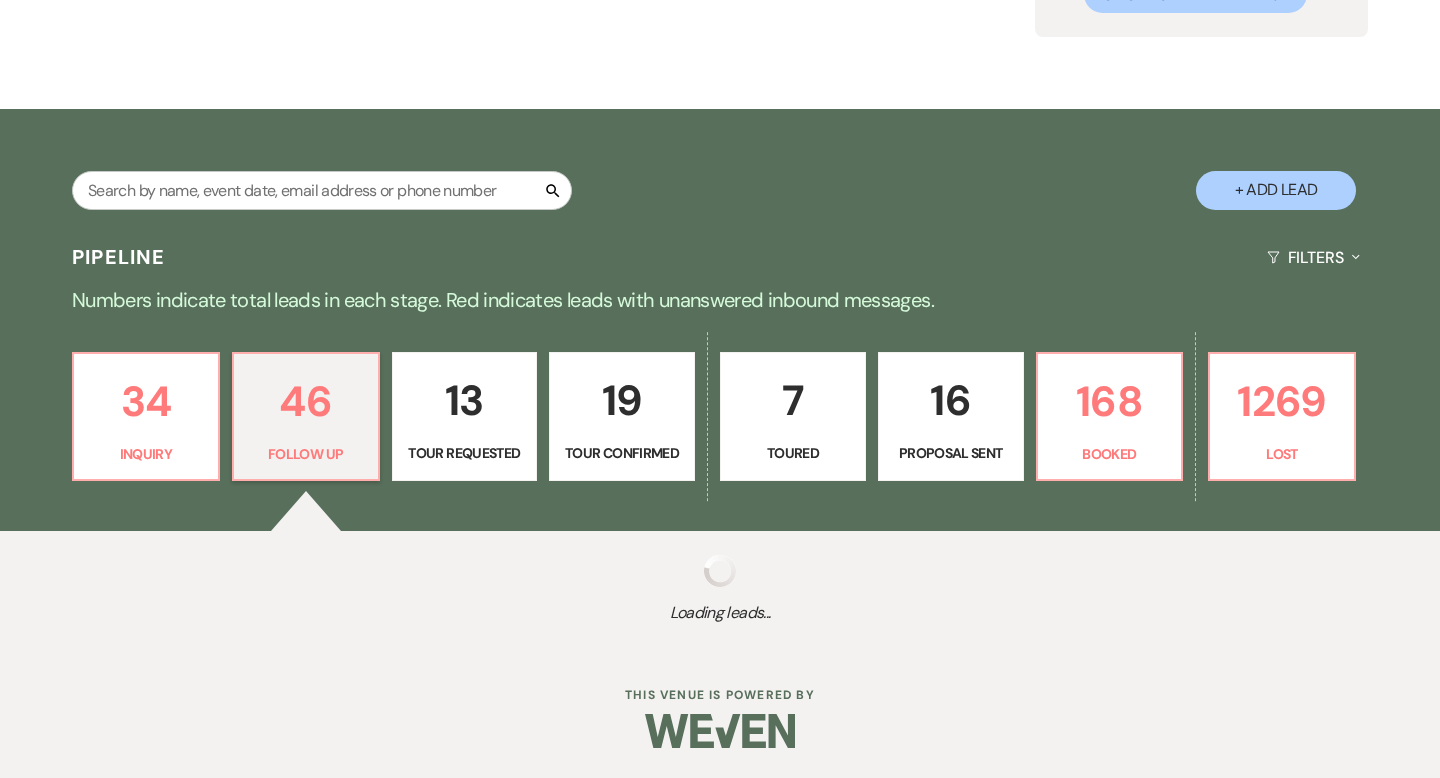 select on "9" 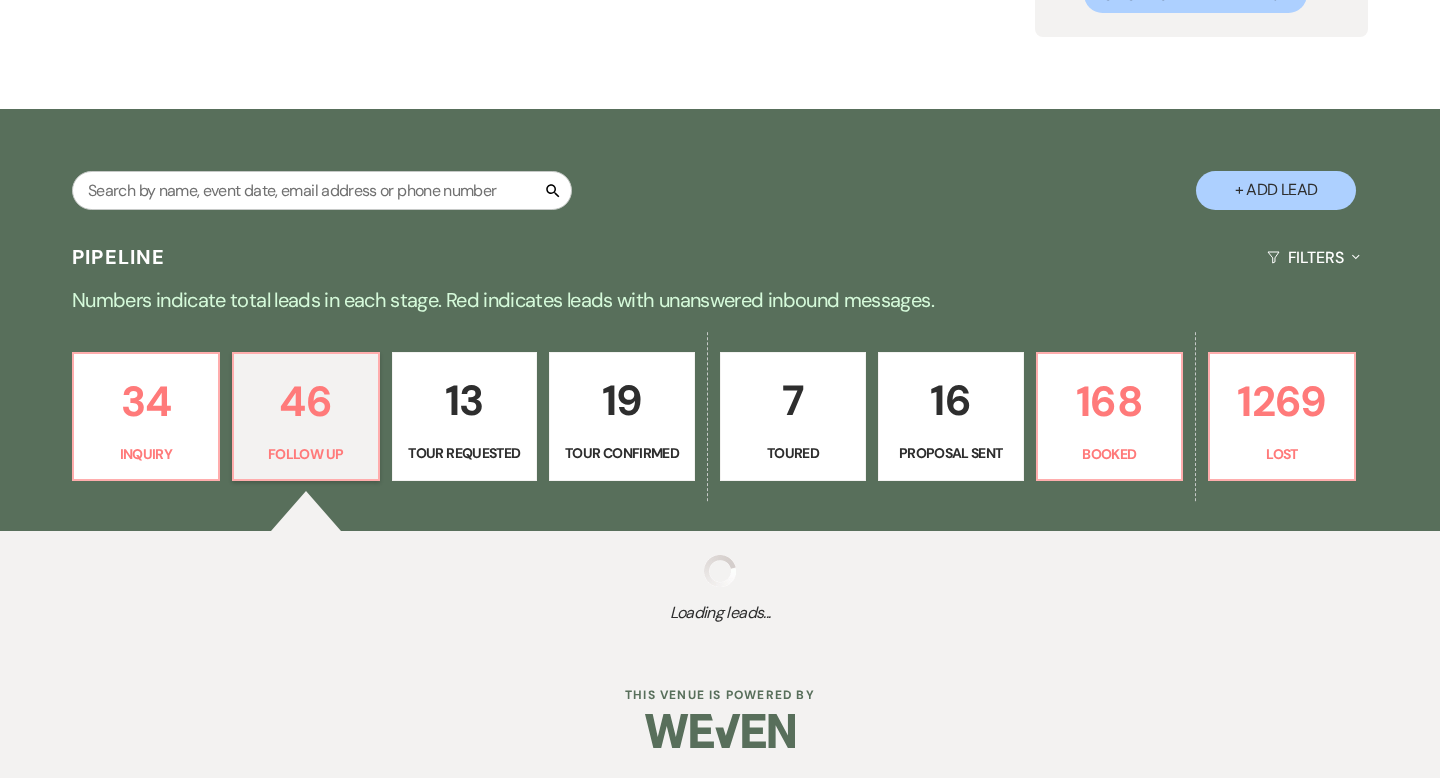 select on "9" 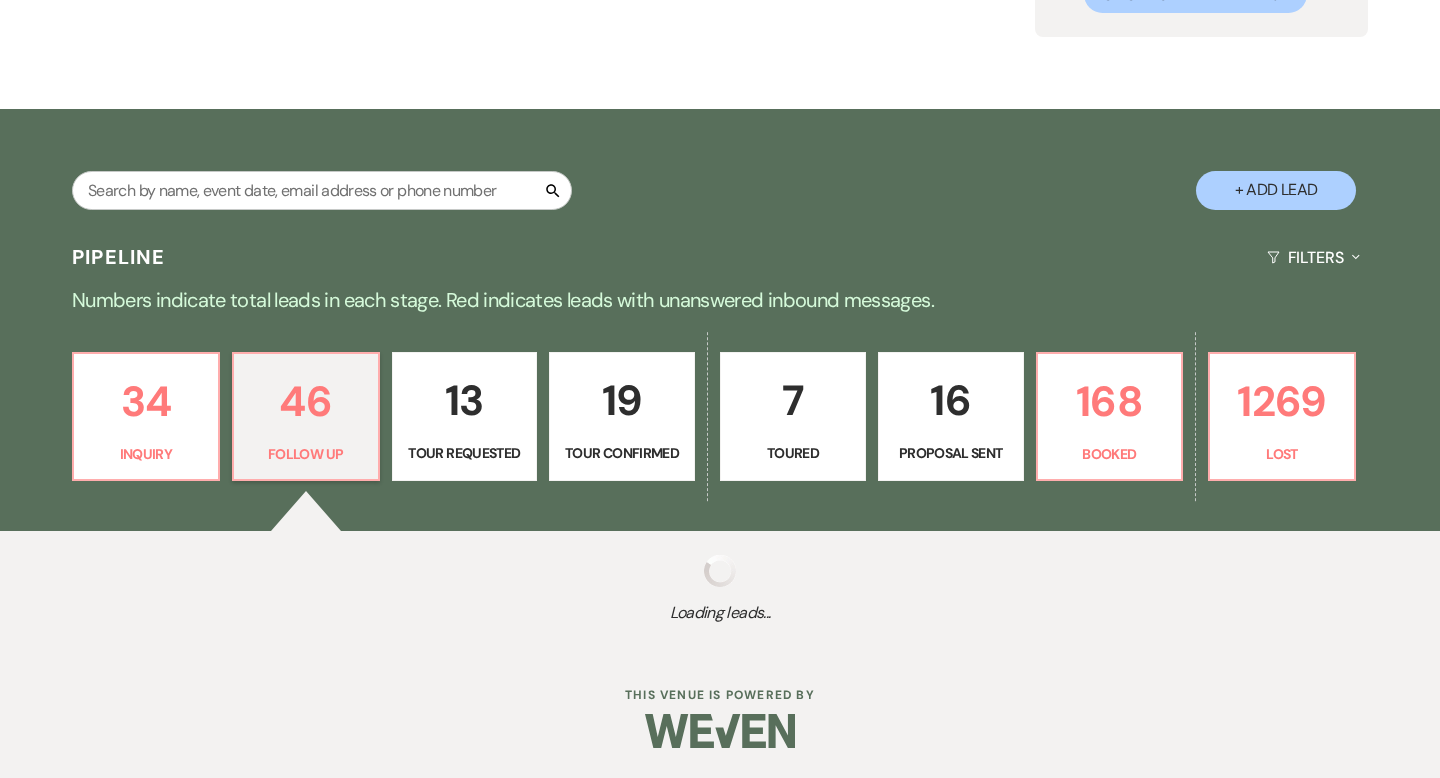 select on "9" 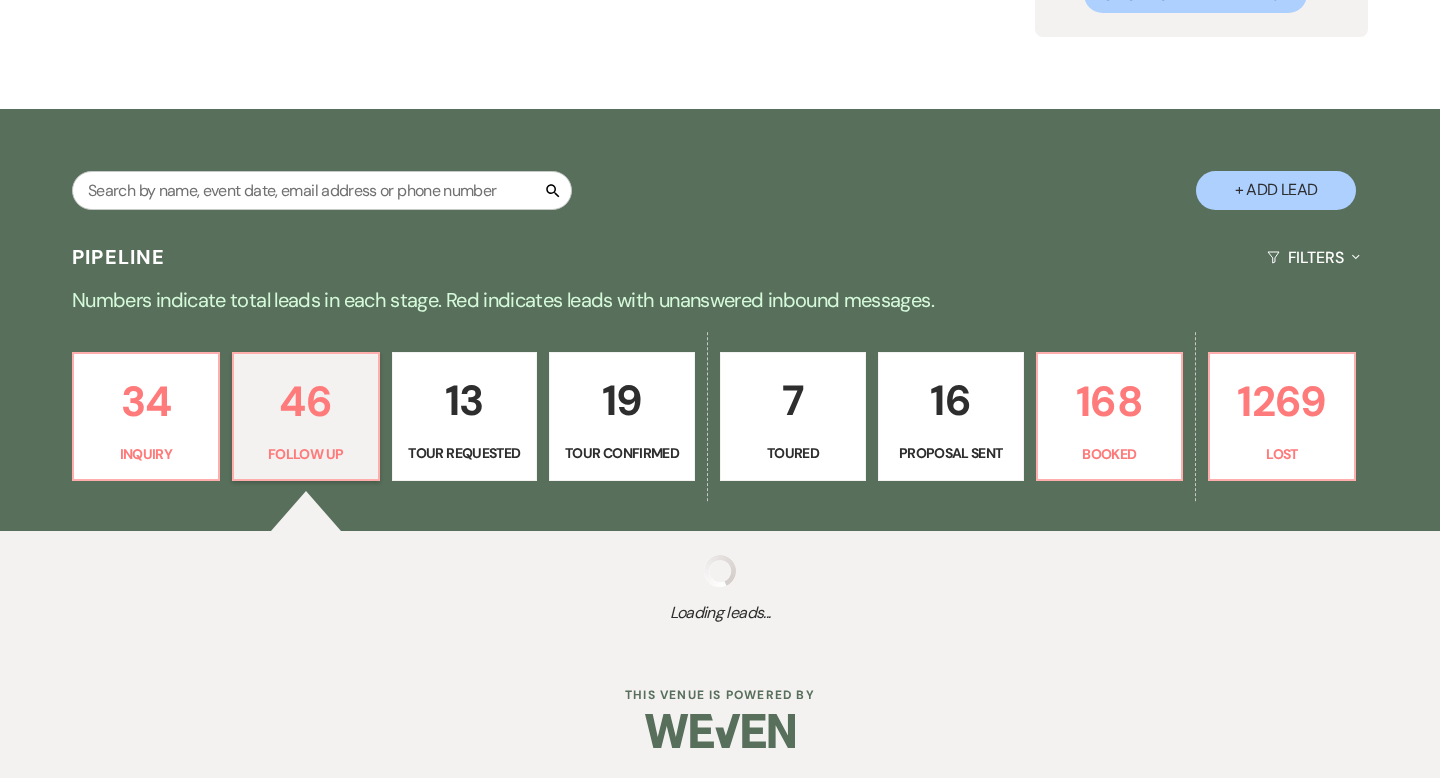 select on "9" 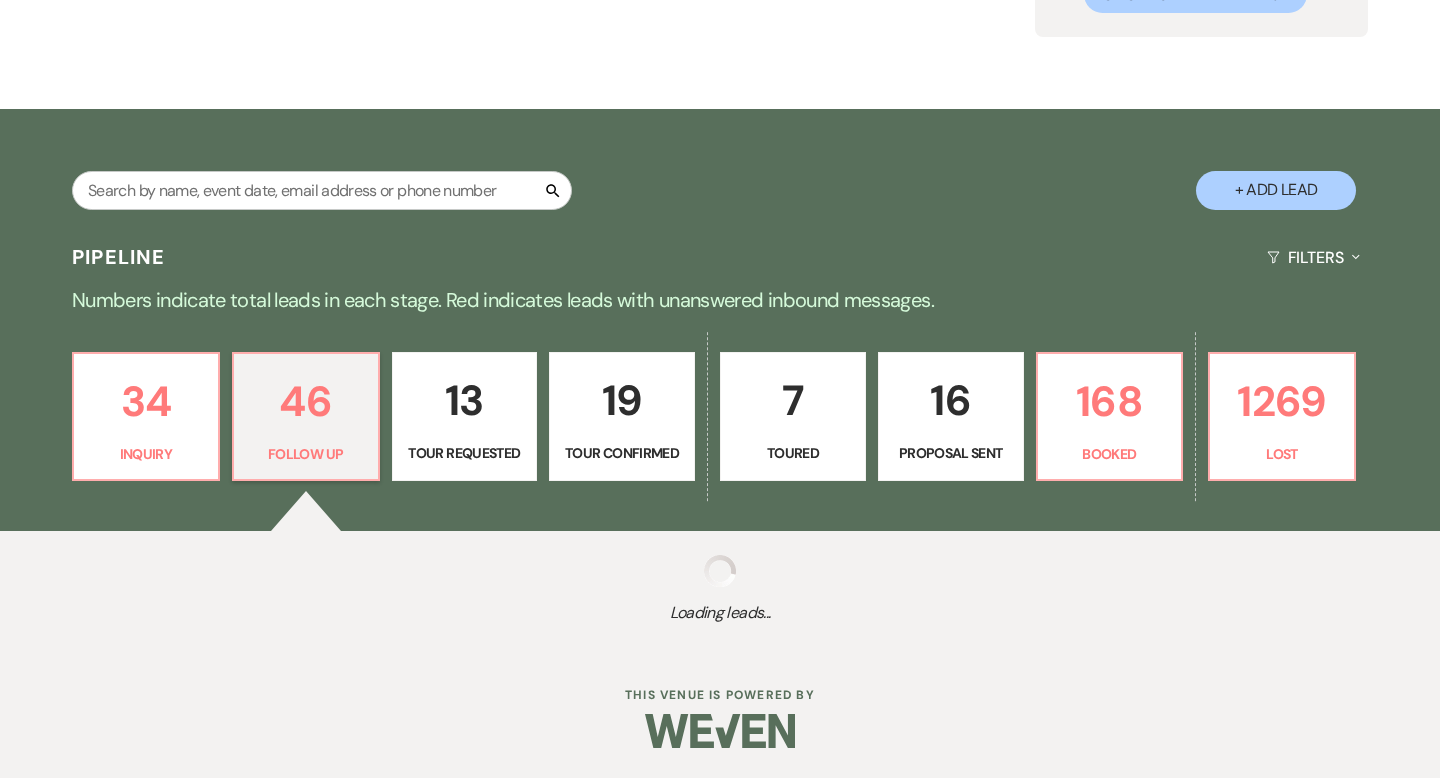 select on "9" 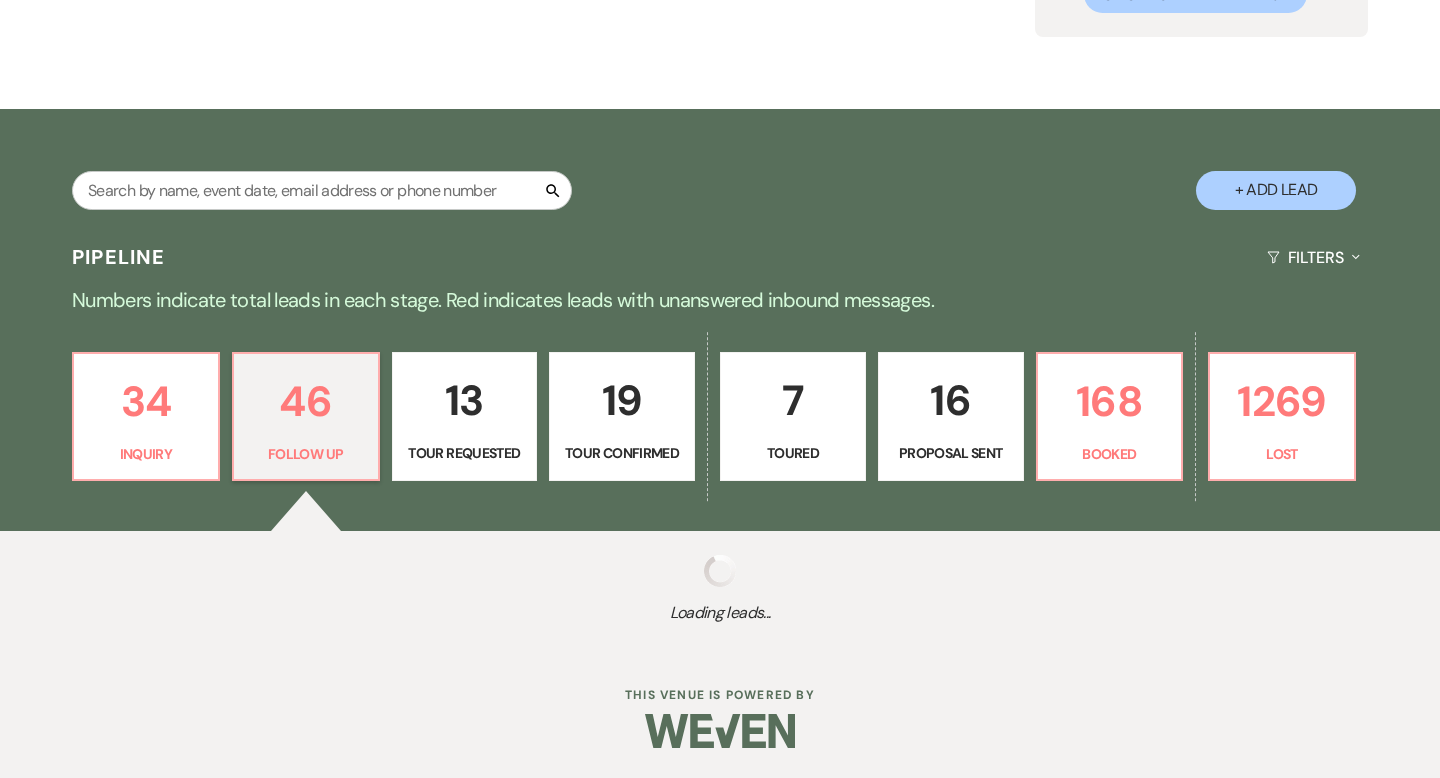 select on "9" 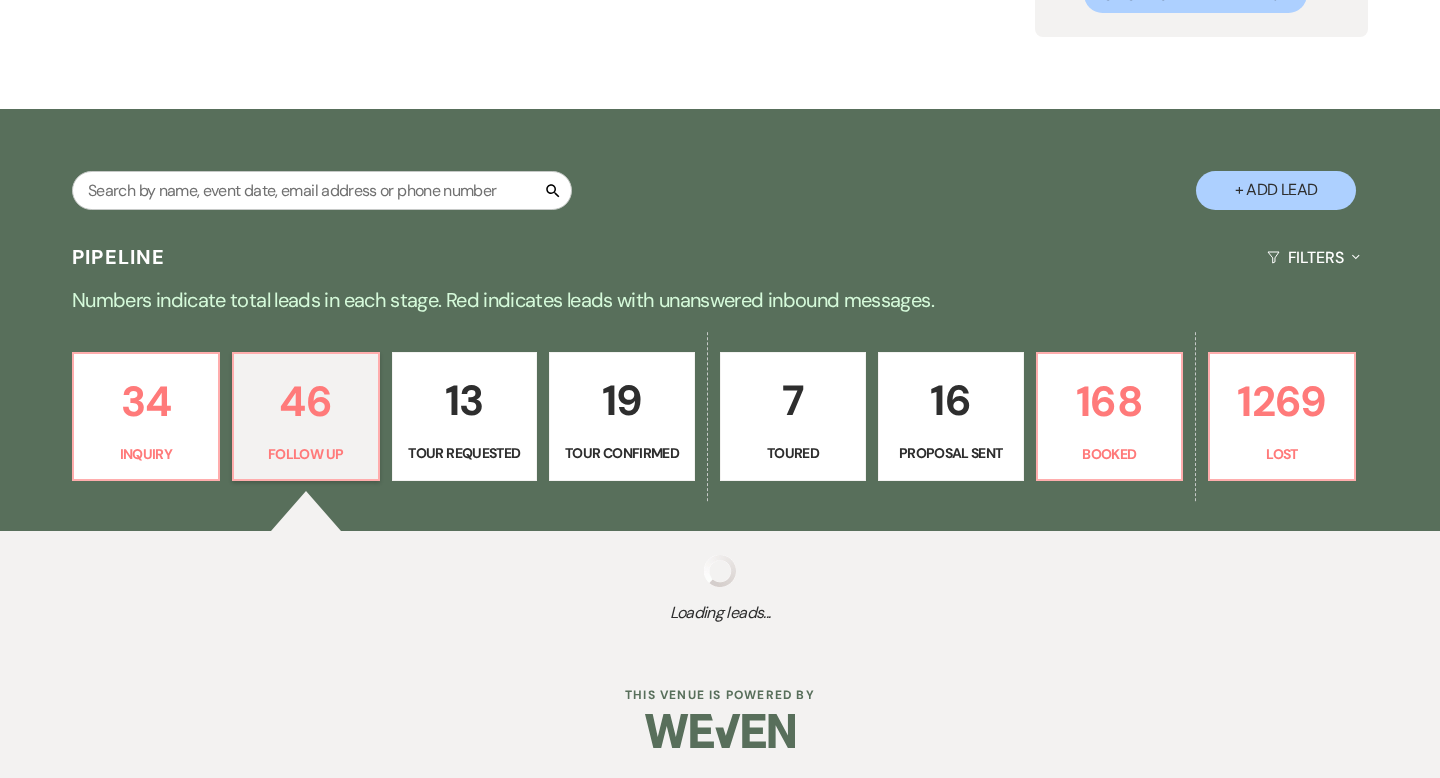 select on "9" 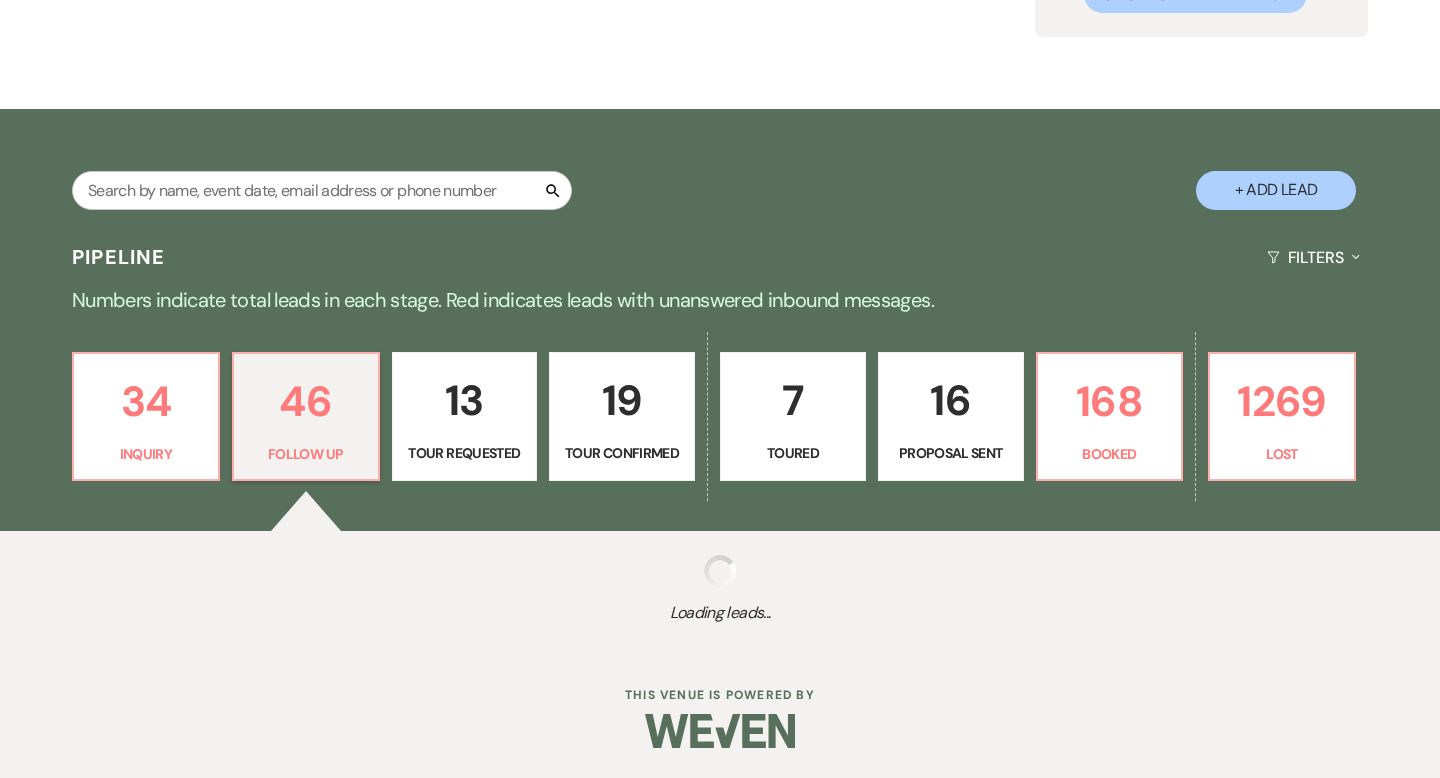 select on "9" 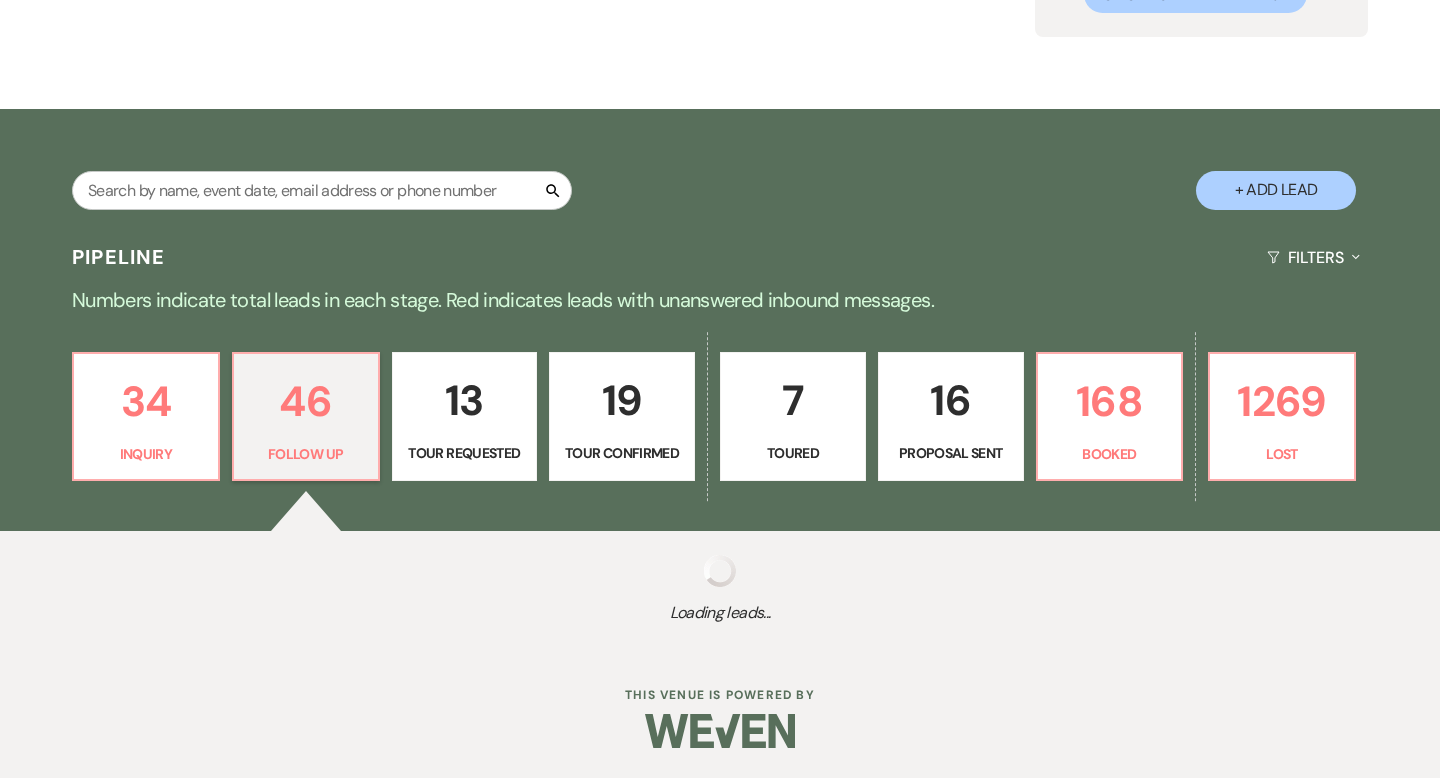select on "9" 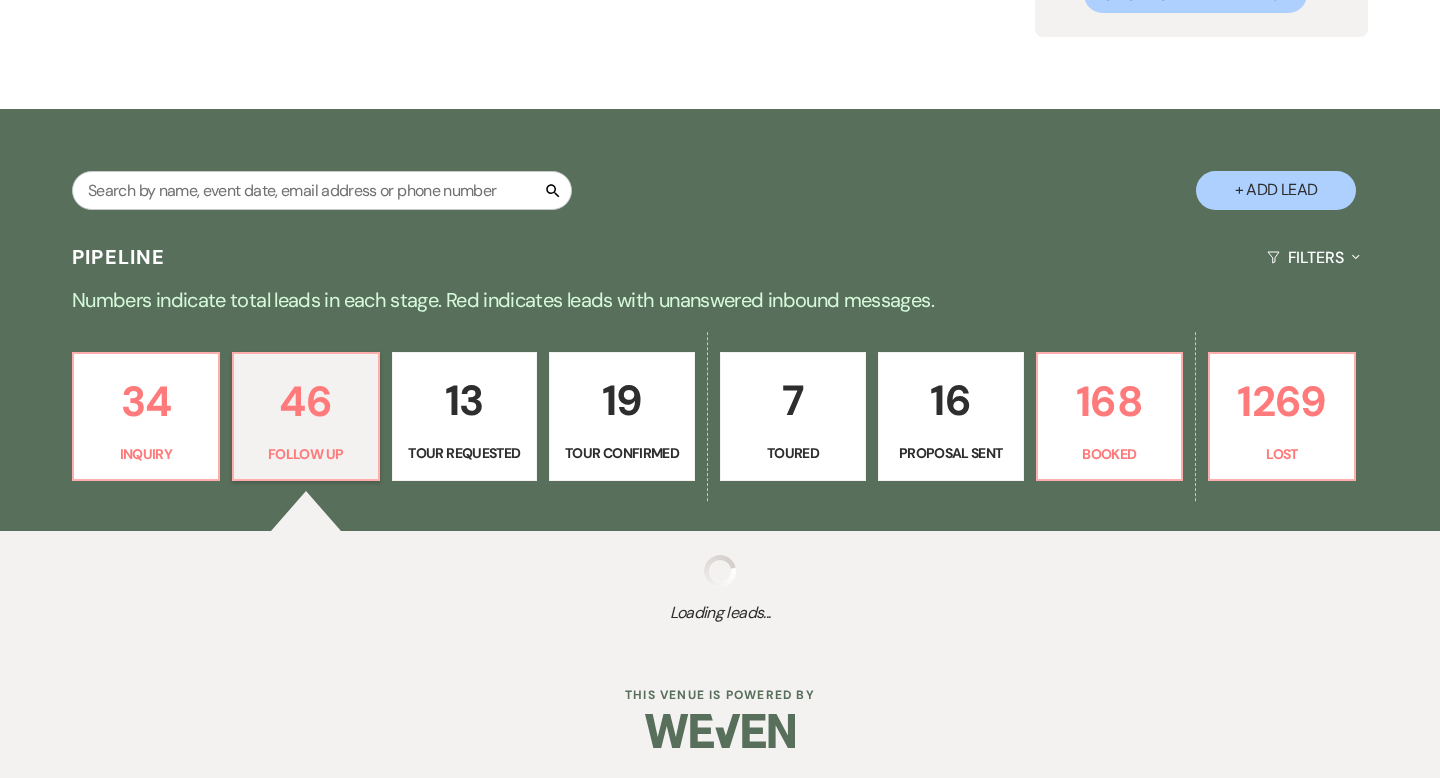select on "9" 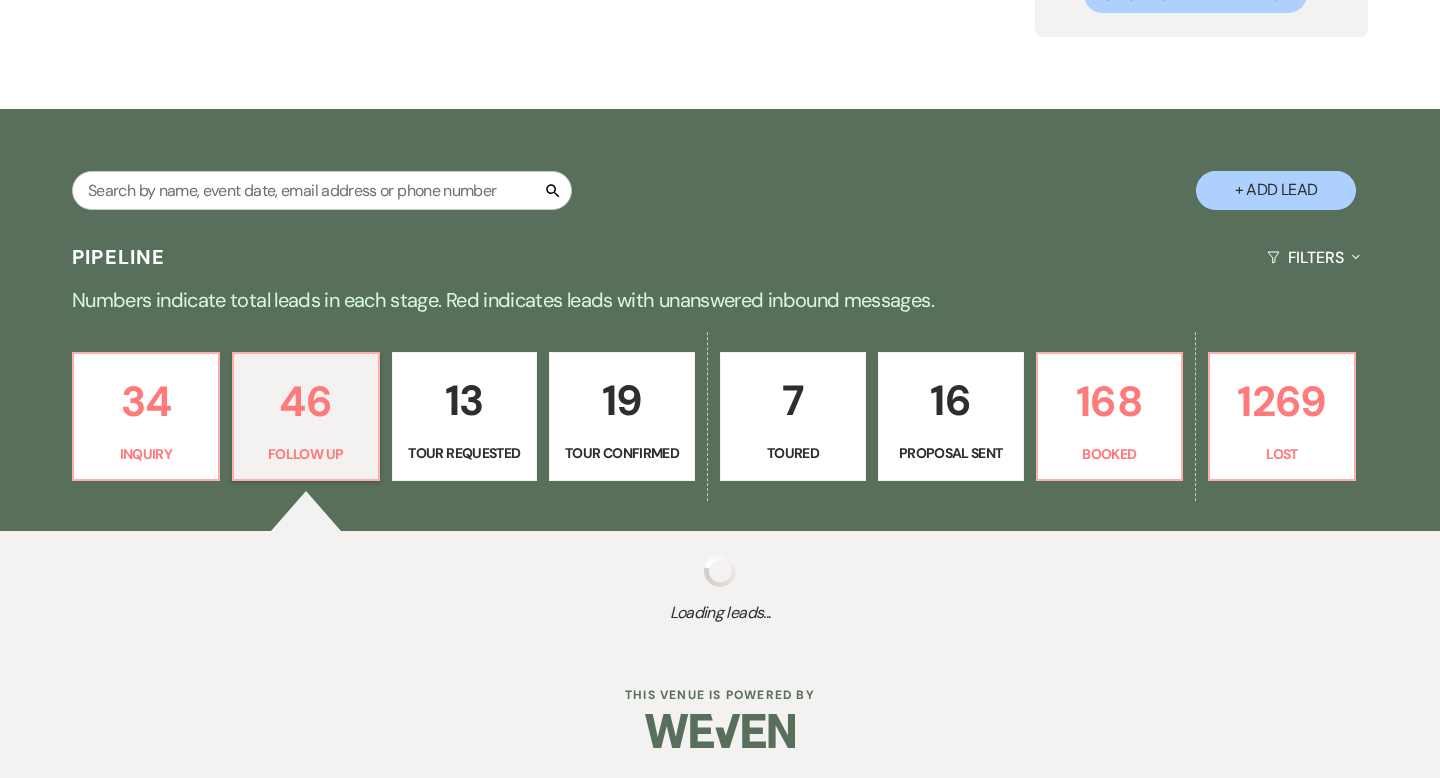 select on "9" 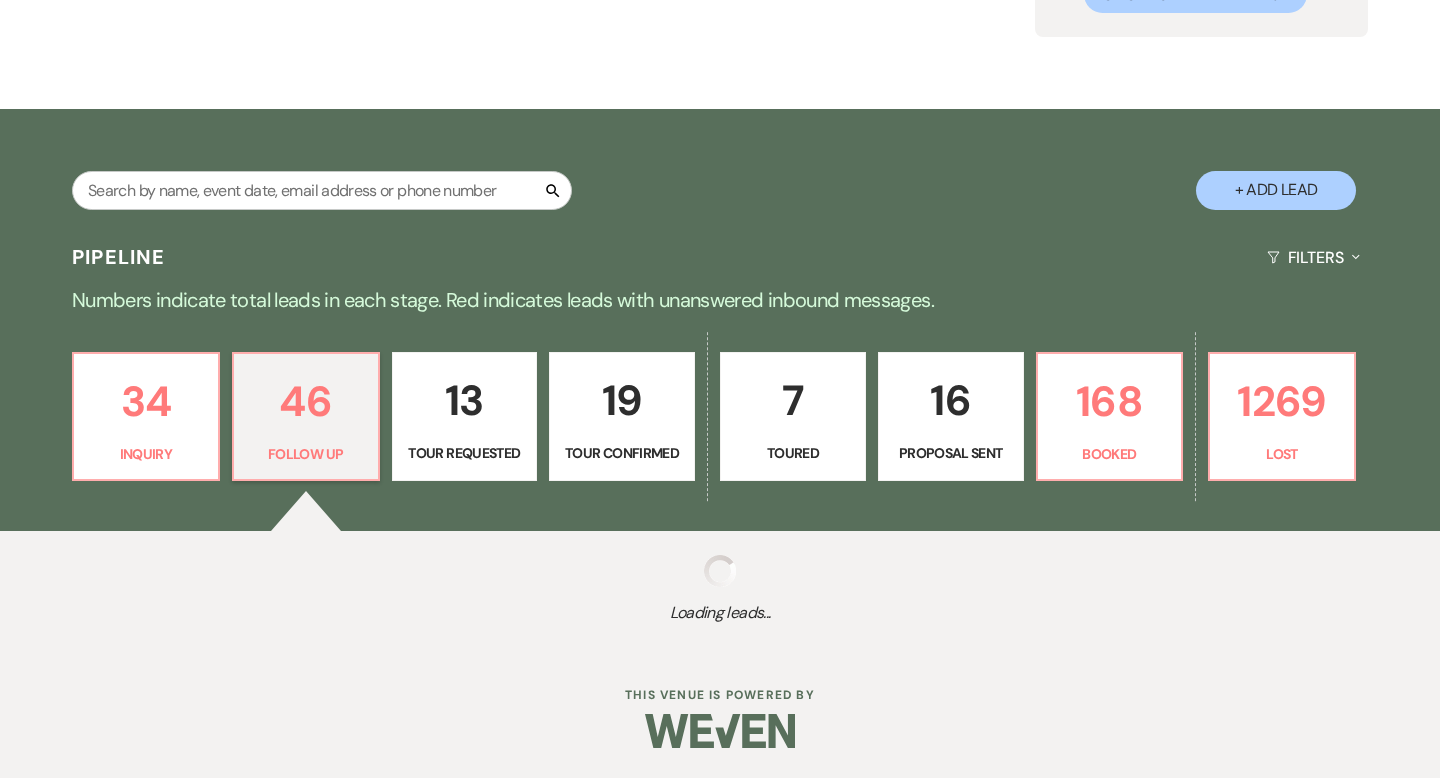 select on "9" 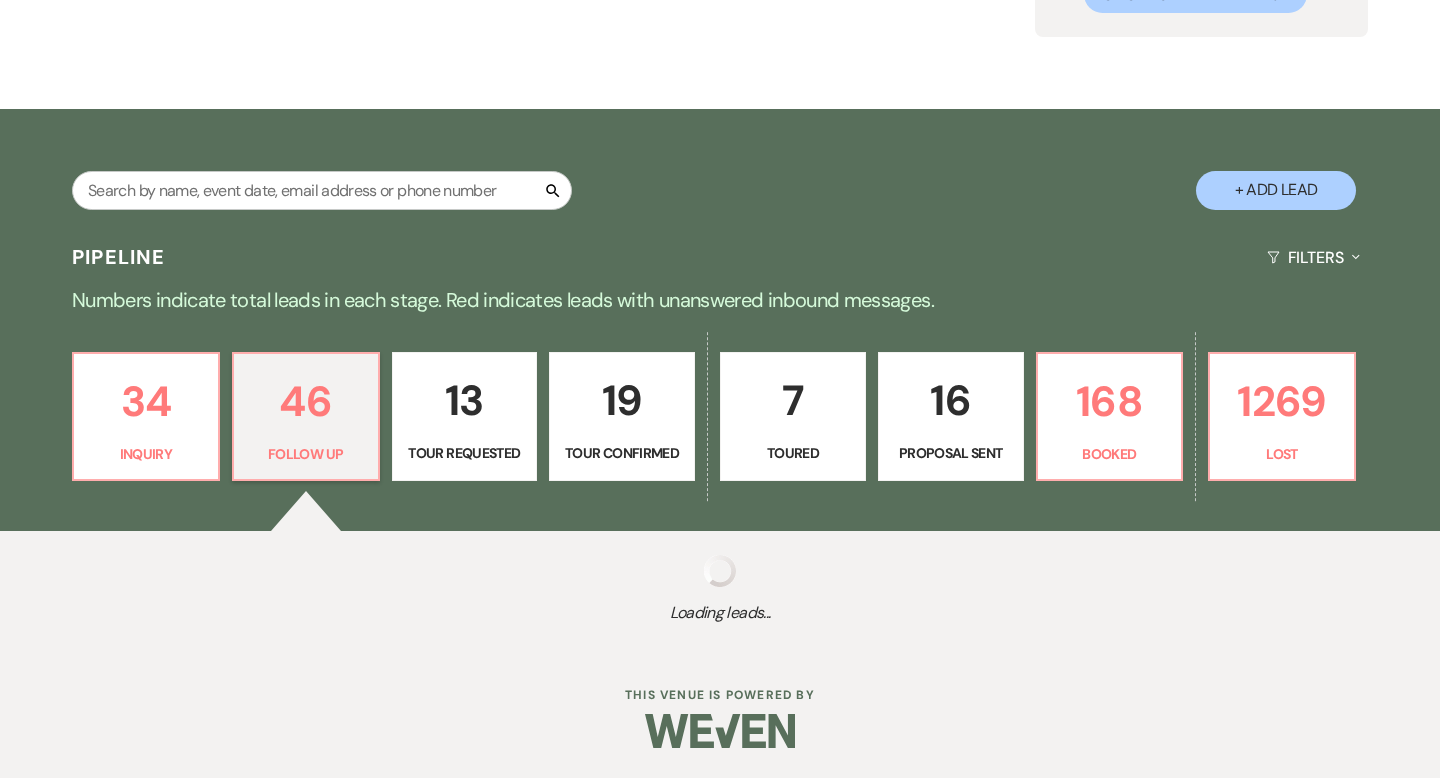 select on "9" 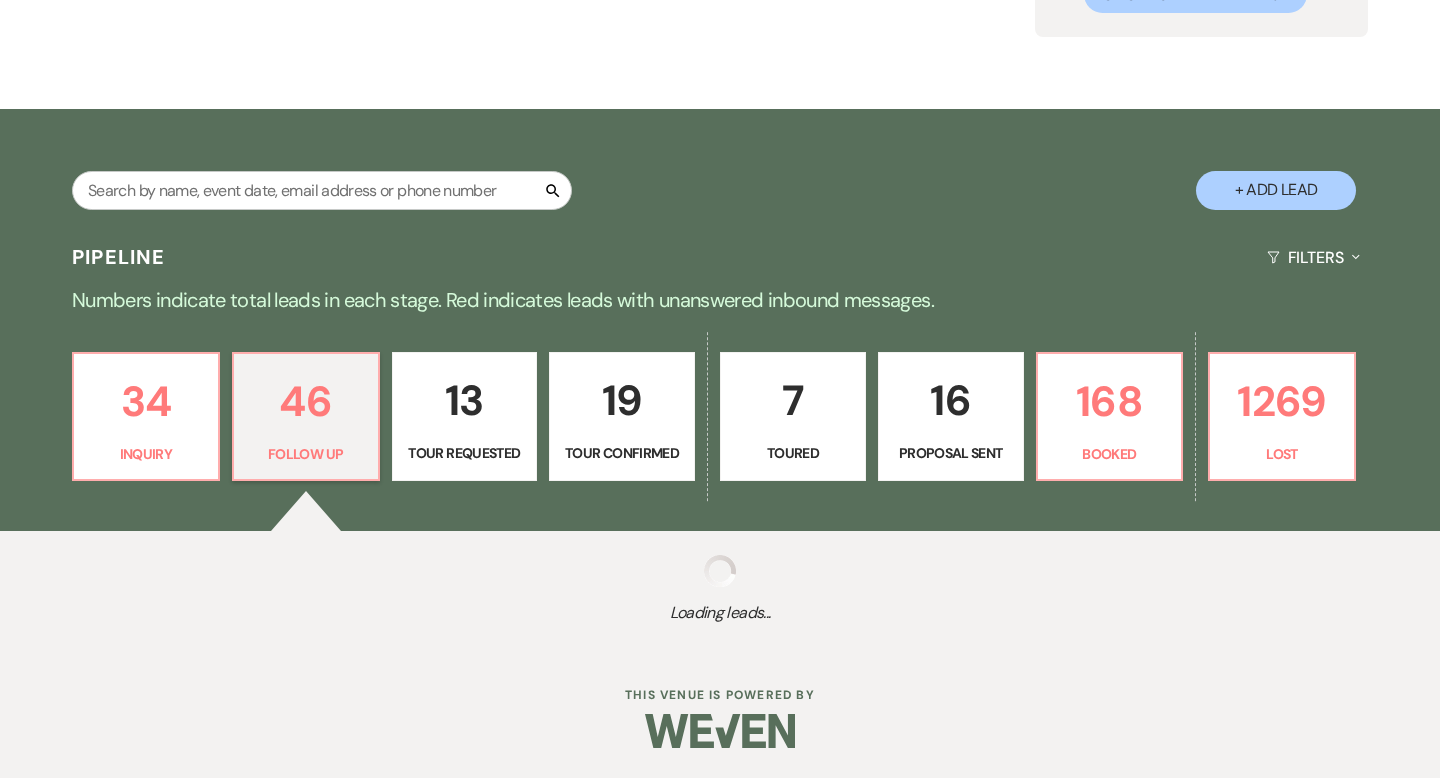 select on "9" 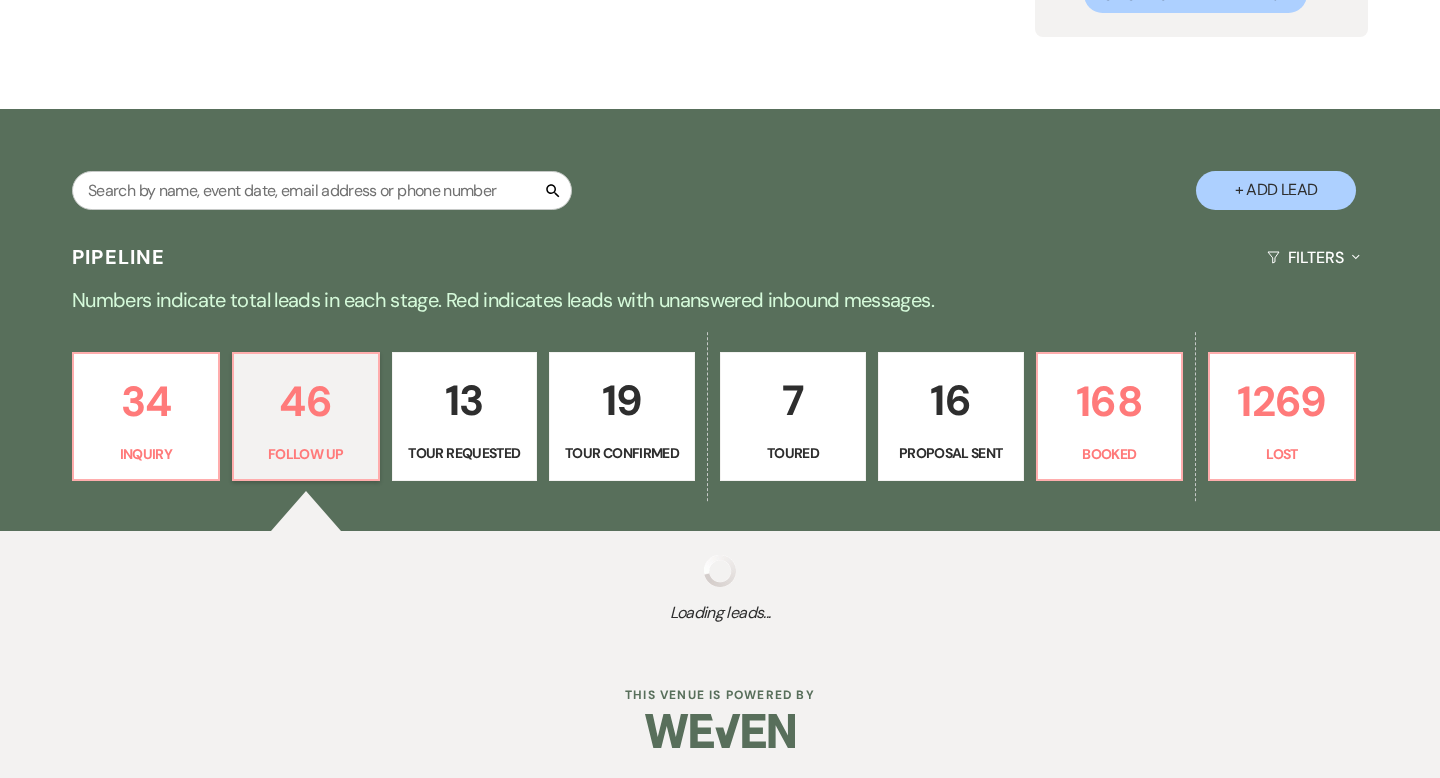 select on "9" 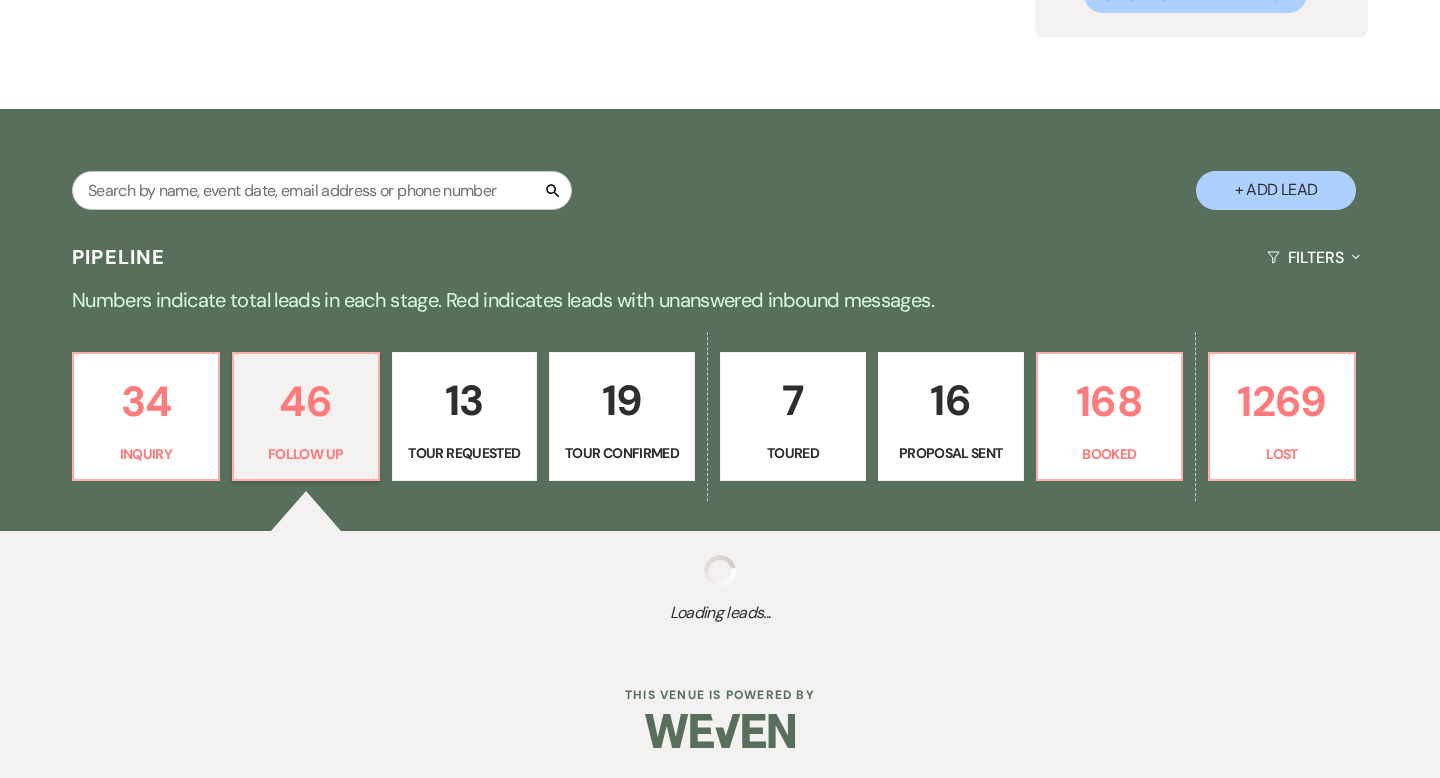 select on "9" 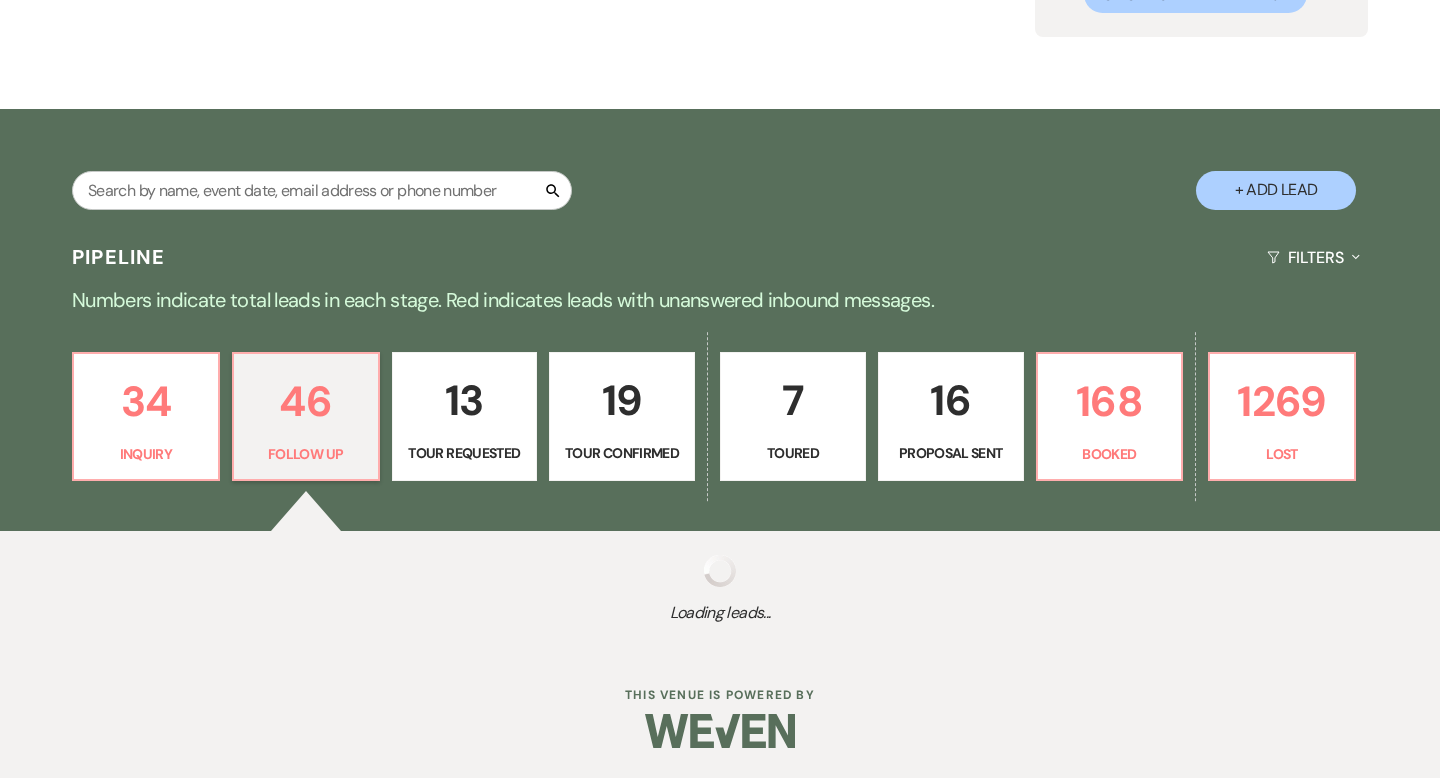 select on "9" 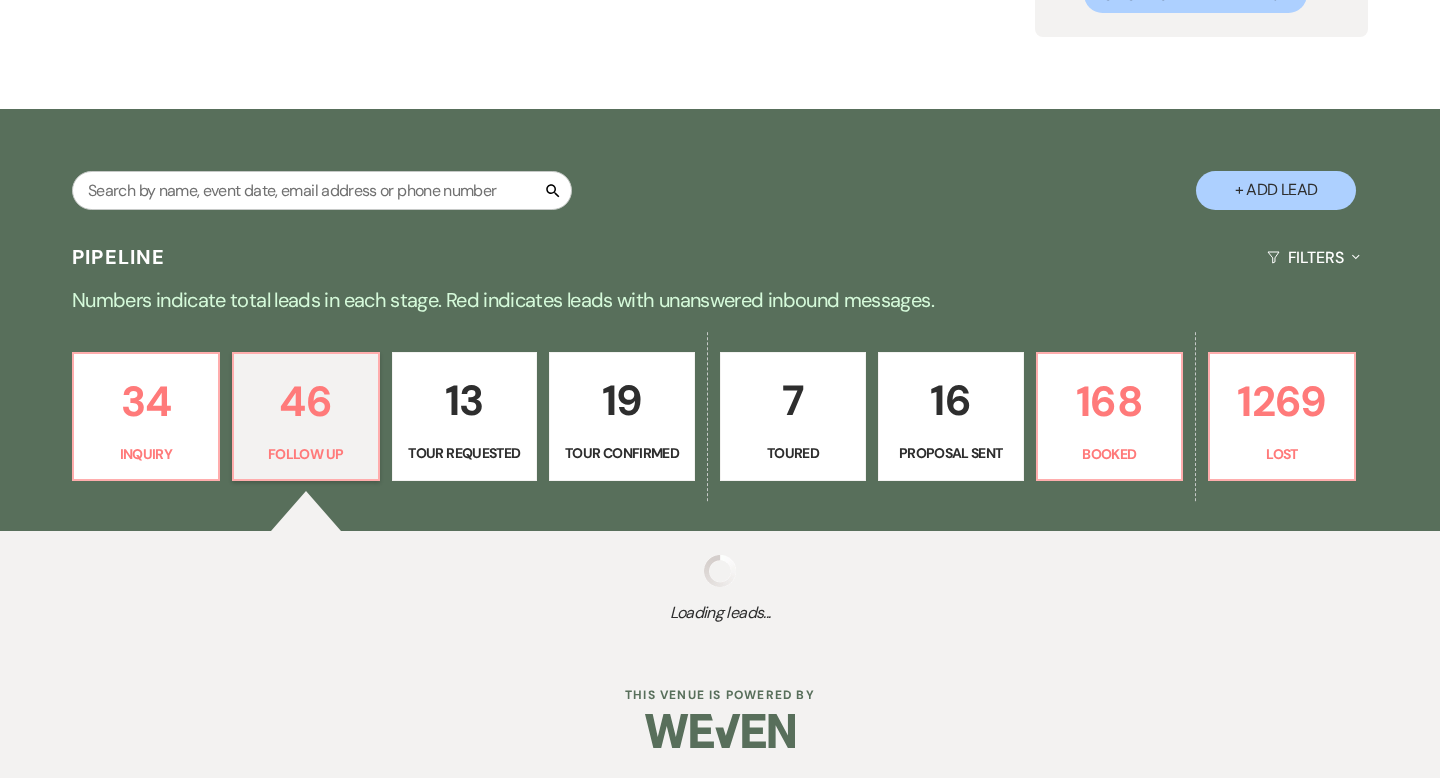 select on "9" 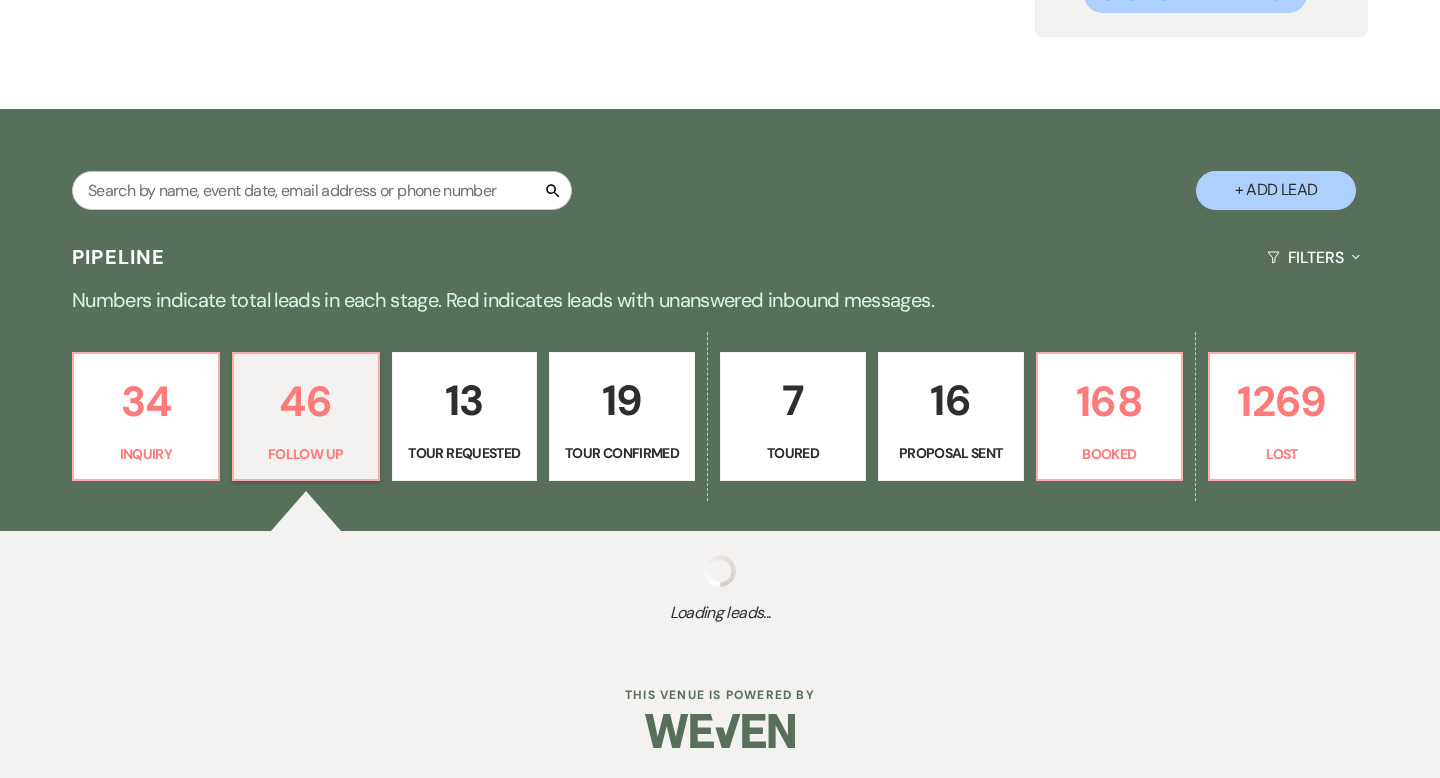 select on "9" 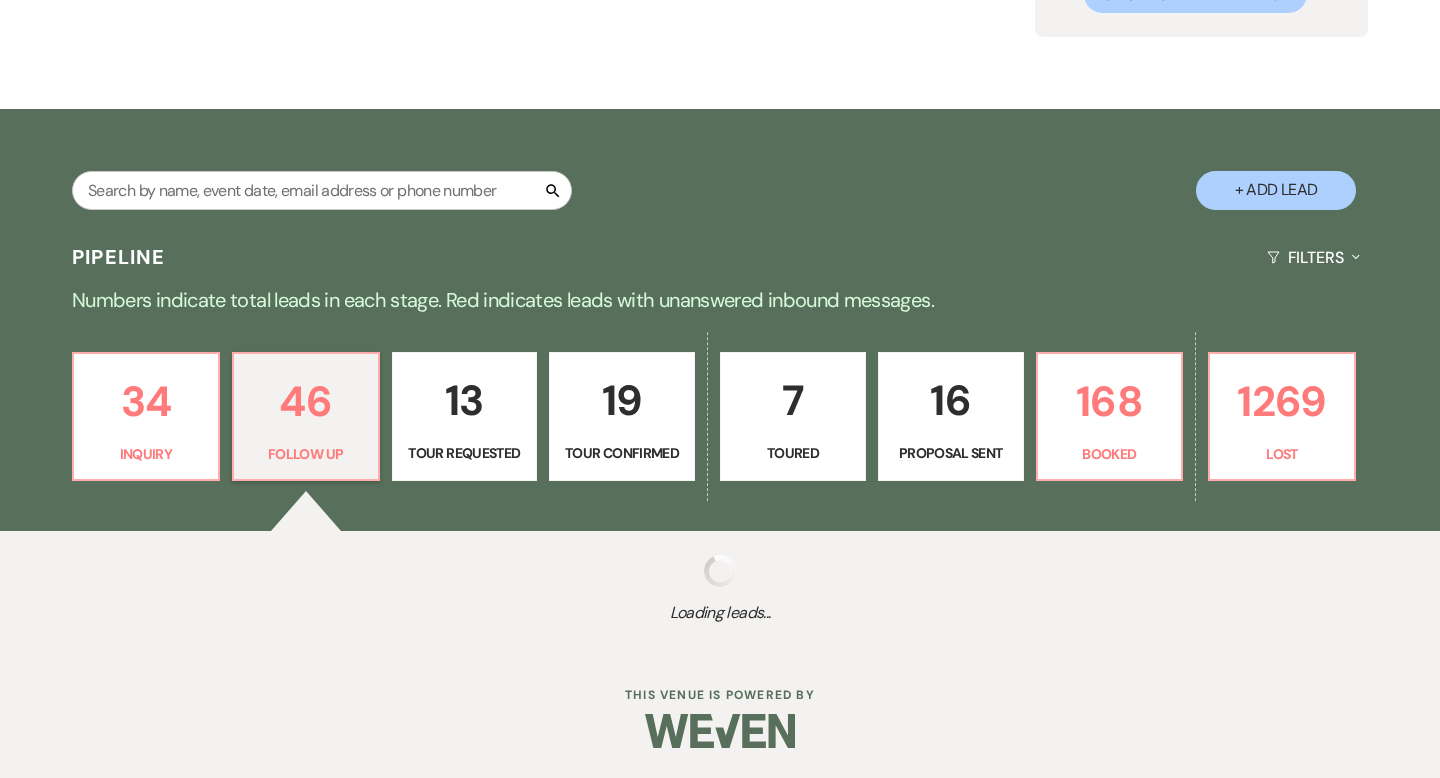 select on "9" 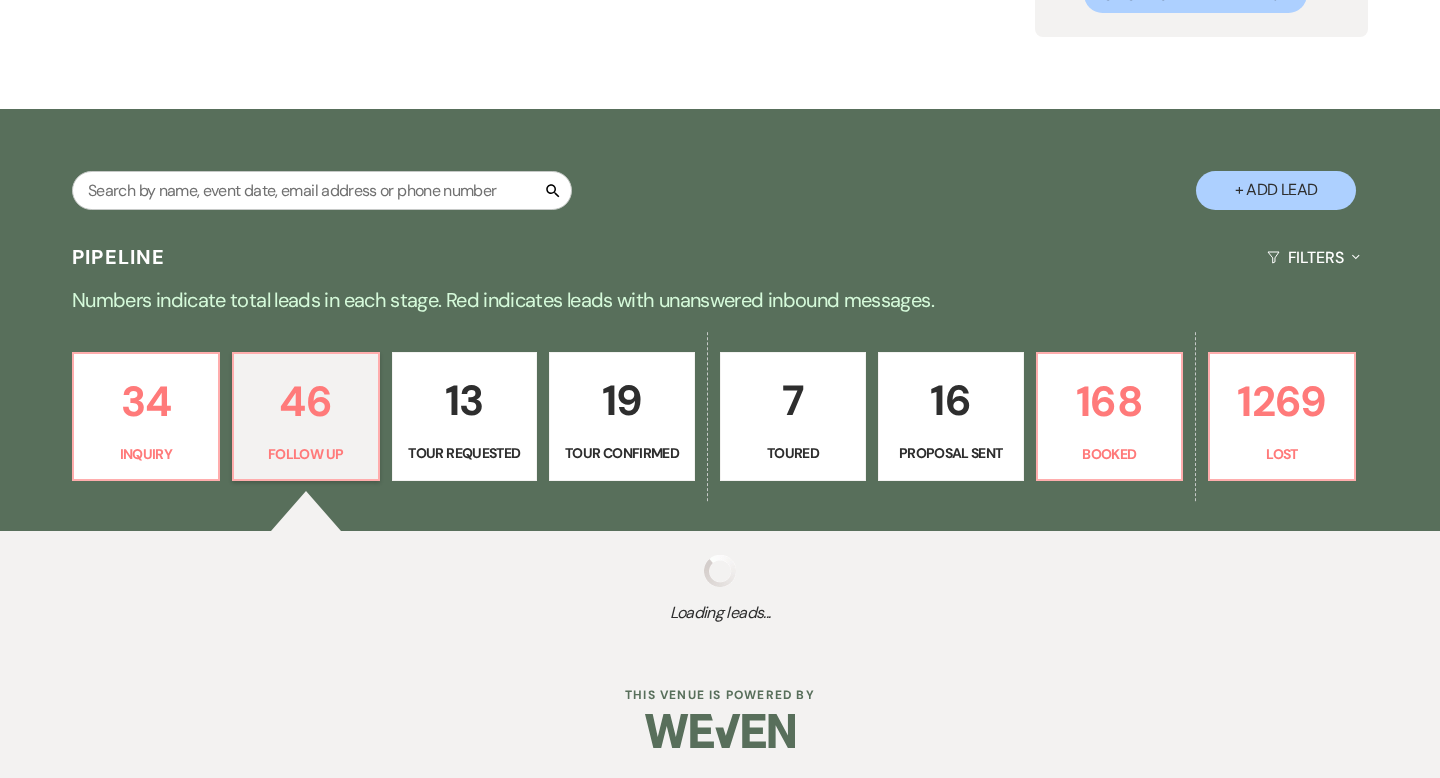 select on "9" 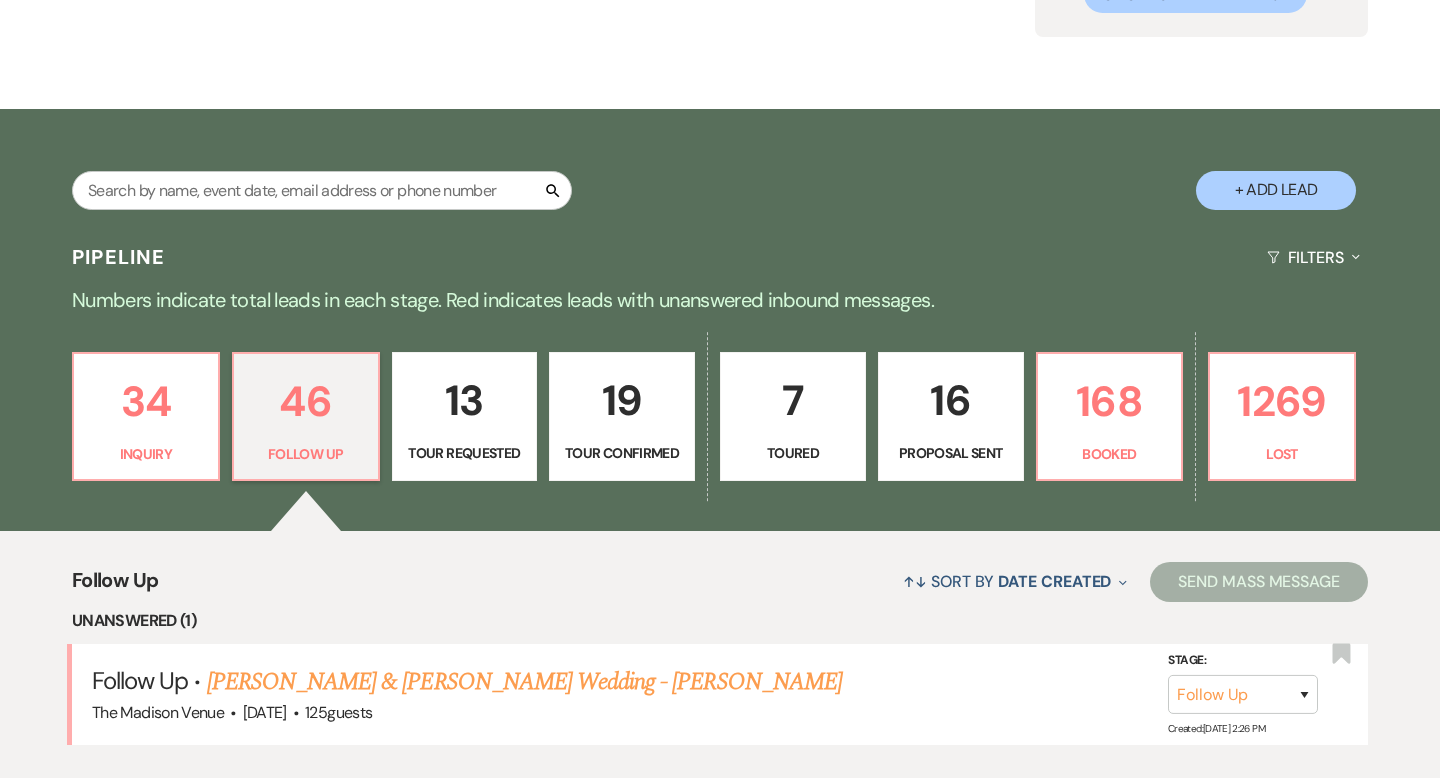 scroll, scrollTop: 577, scrollLeft: 0, axis: vertical 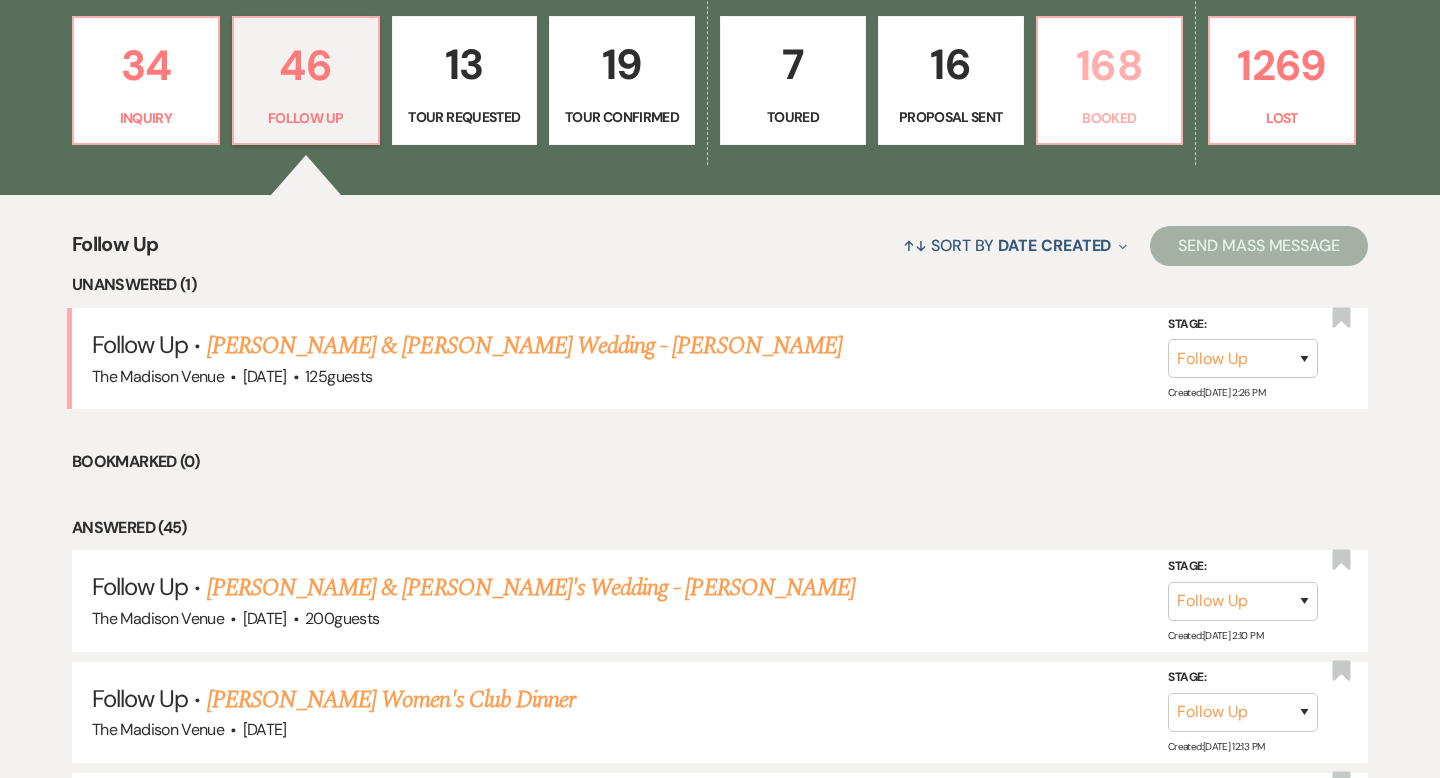 click on "Booked" at bounding box center [1110, 118] 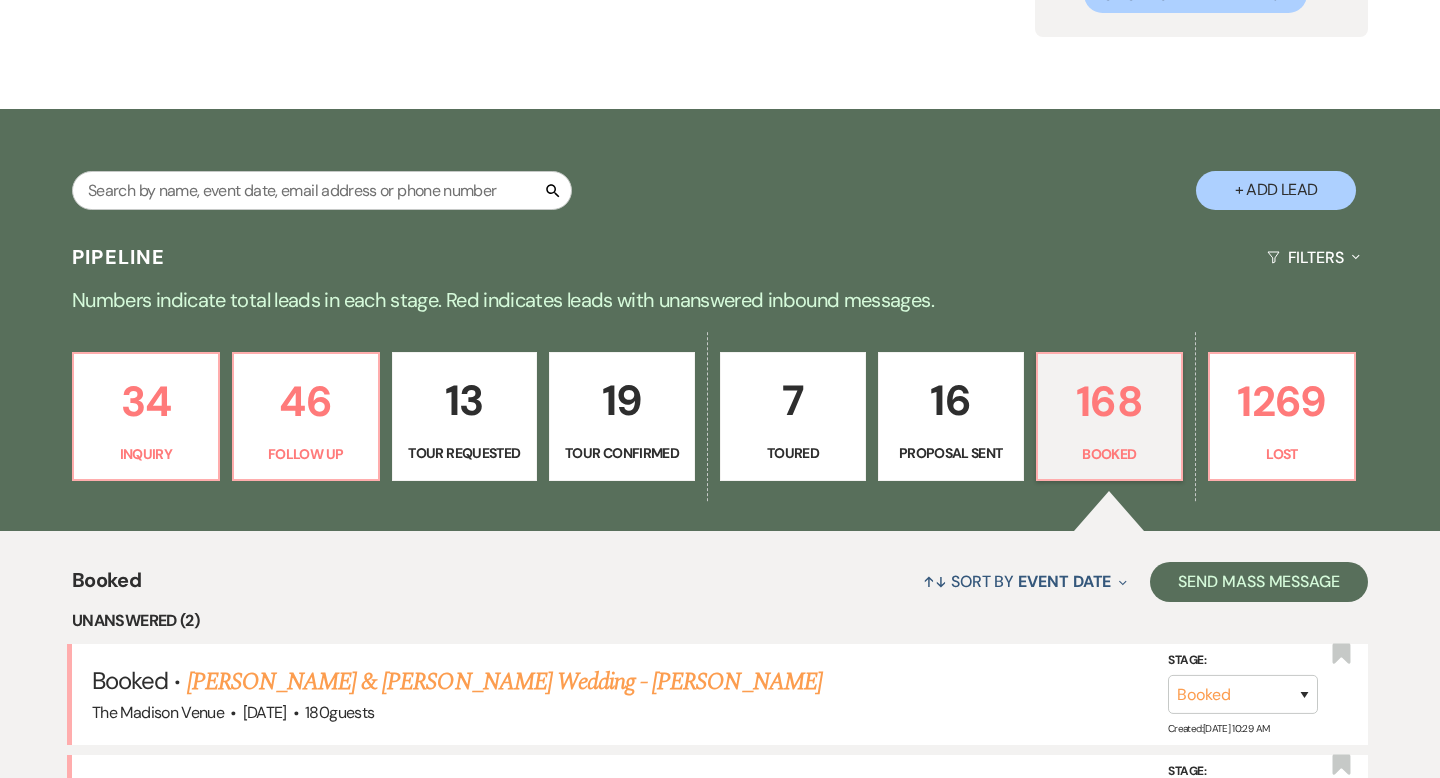 scroll, scrollTop: 577, scrollLeft: 0, axis: vertical 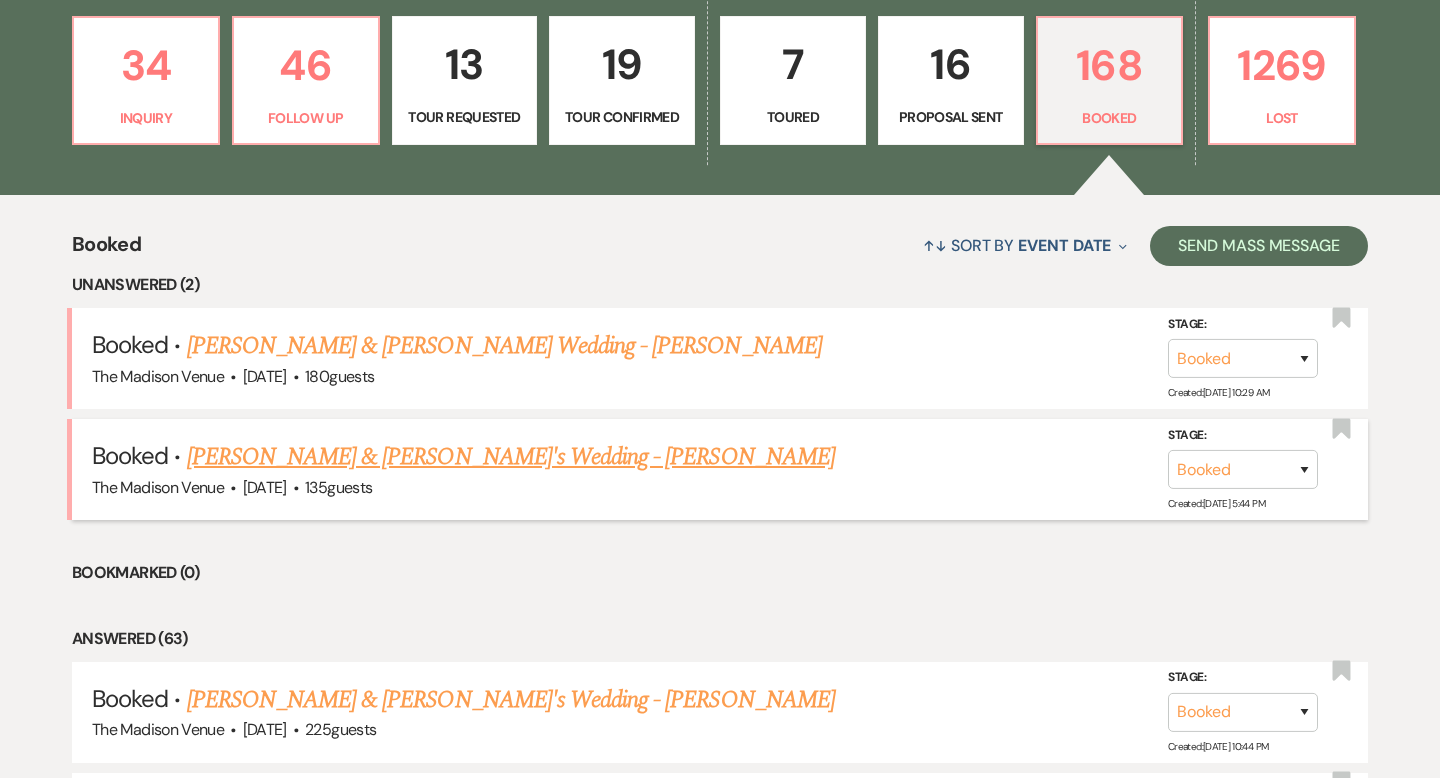click on "[PERSON_NAME] & [PERSON_NAME]'s Wedding - [PERSON_NAME]" at bounding box center (511, 457) 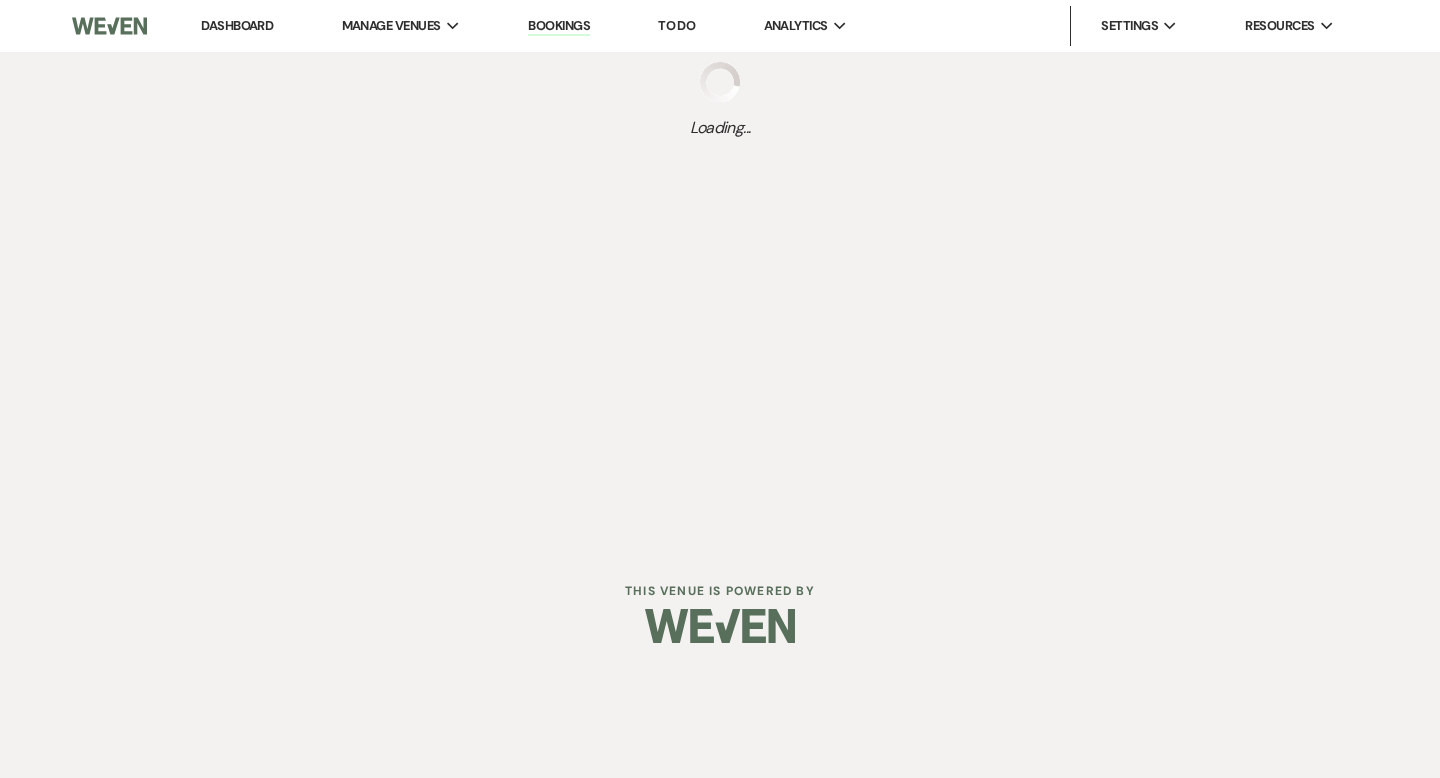 scroll, scrollTop: 0, scrollLeft: 0, axis: both 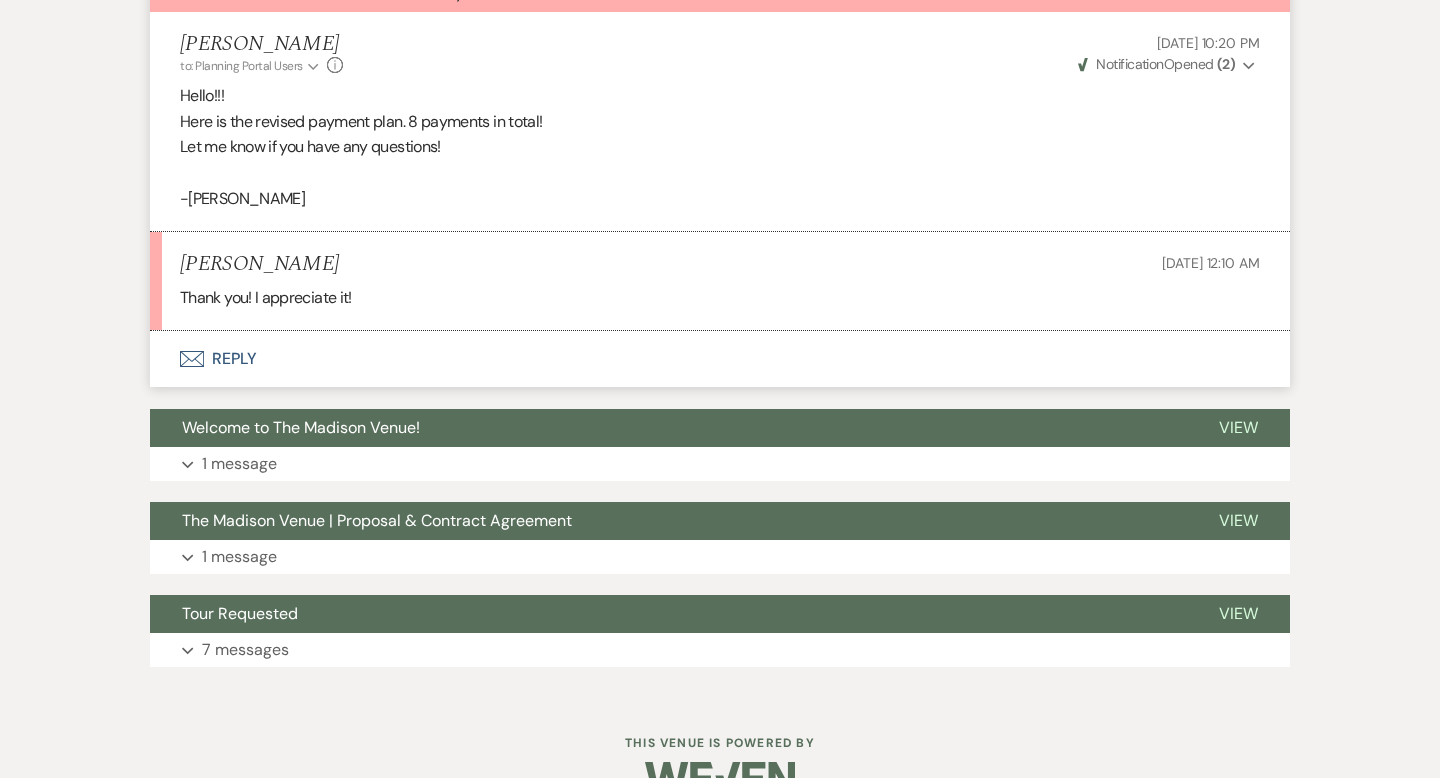 click on "Envelope Reply" at bounding box center (720, 359) 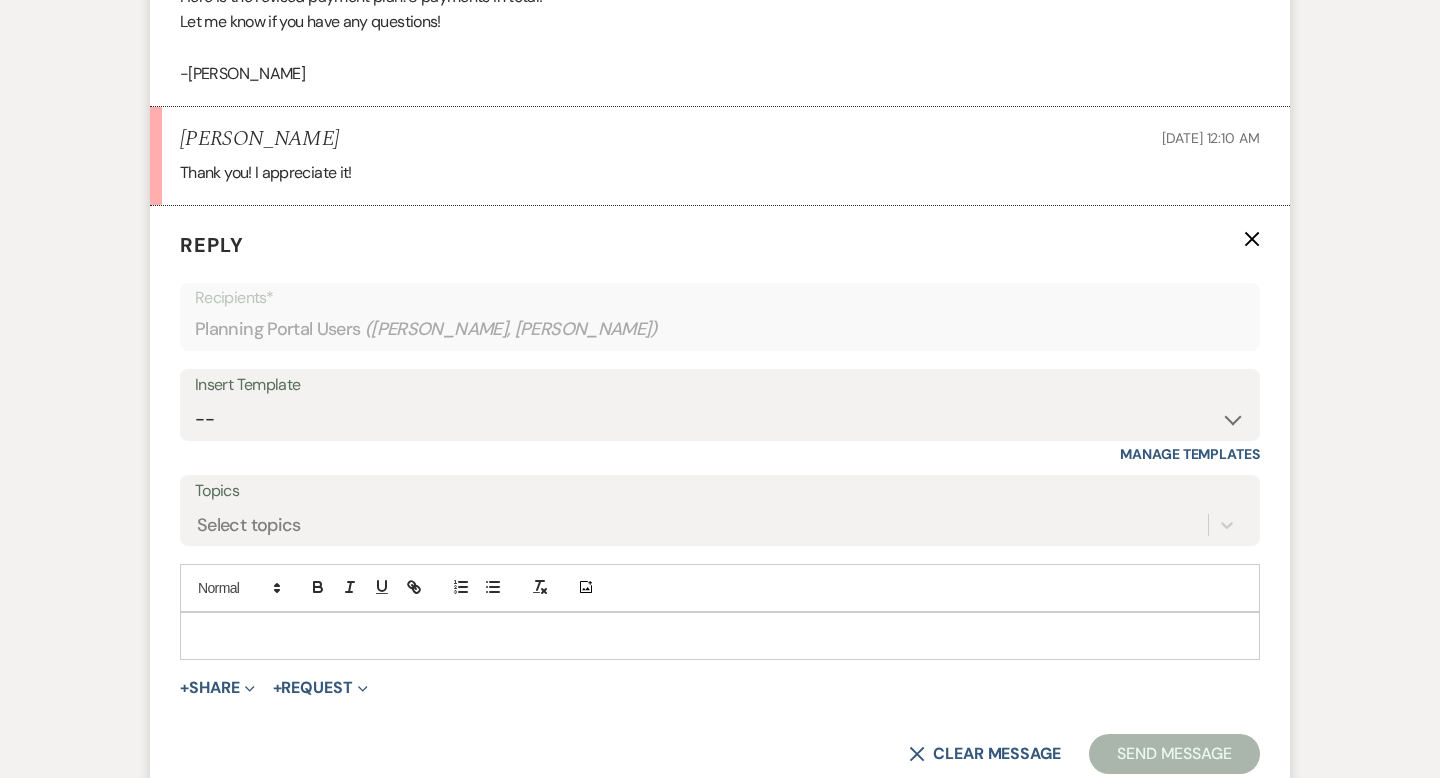 scroll, scrollTop: 810, scrollLeft: 0, axis: vertical 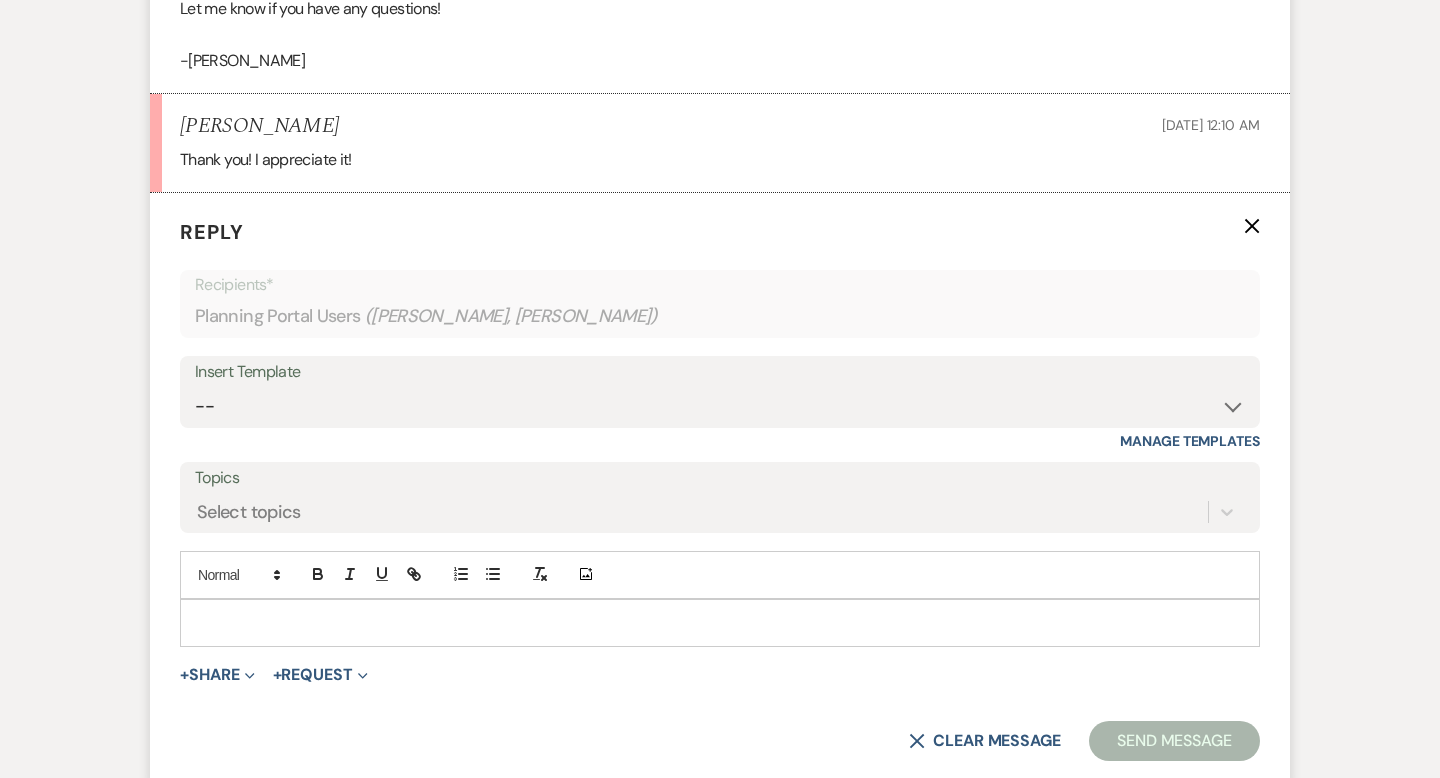 click at bounding box center (720, 623) 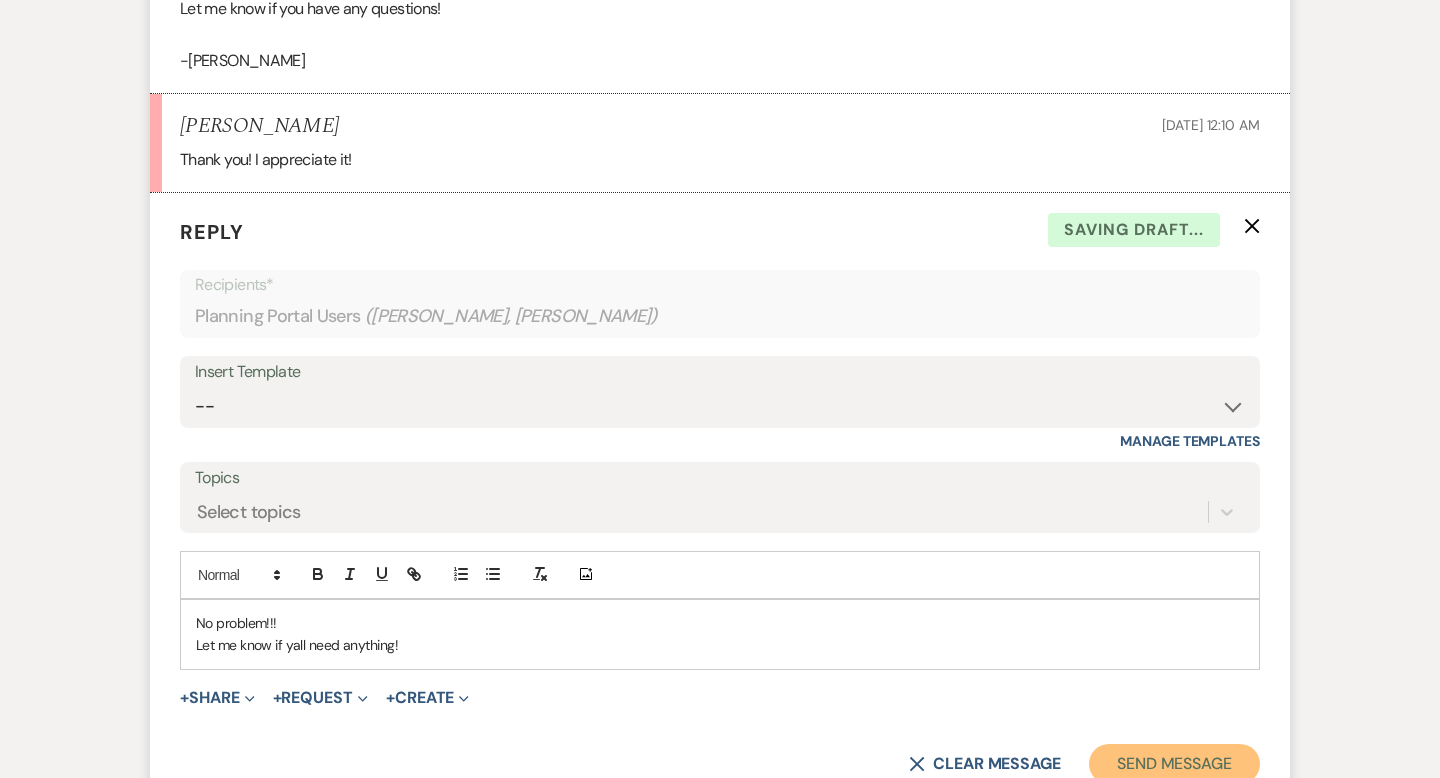 click on "Send Message" at bounding box center [1174, 764] 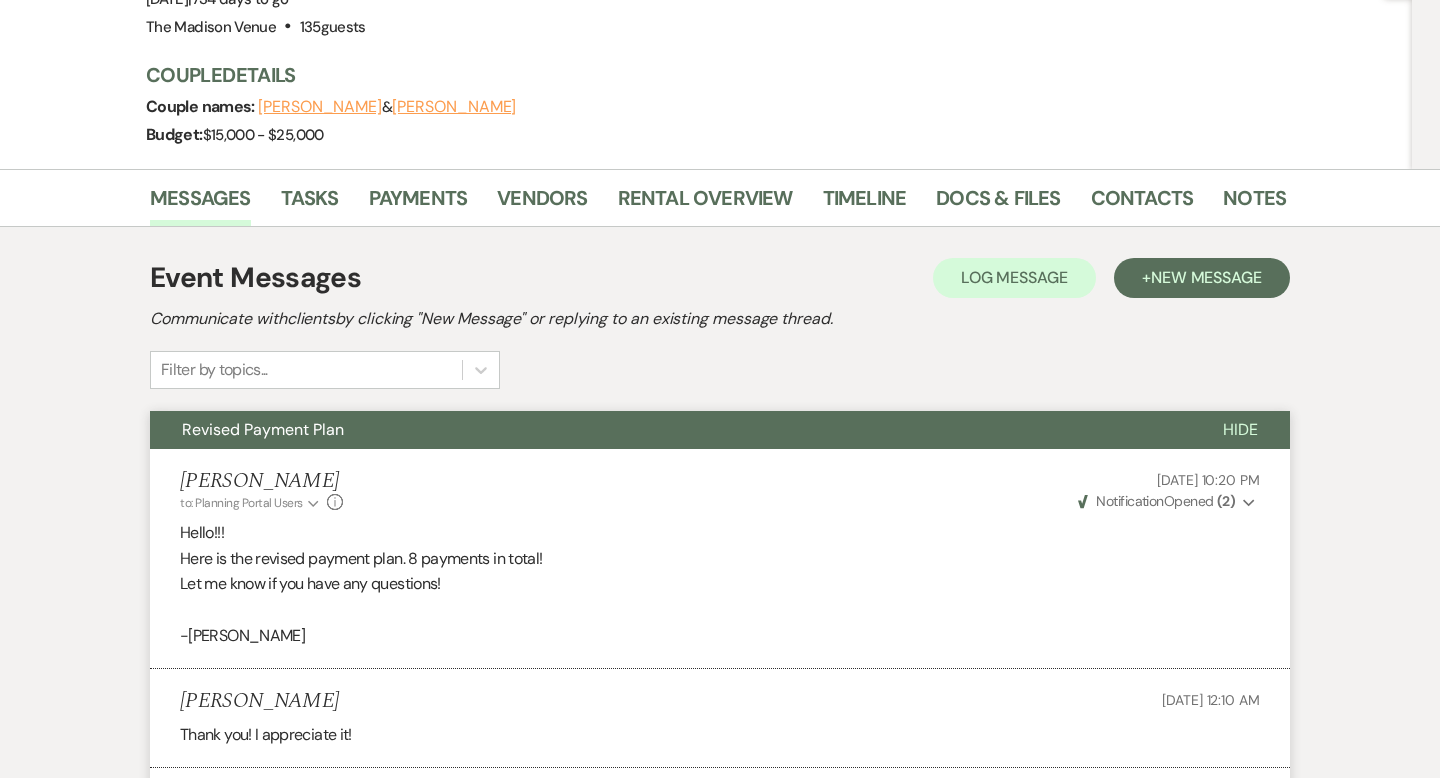 scroll, scrollTop: 0, scrollLeft: 0, axis: both 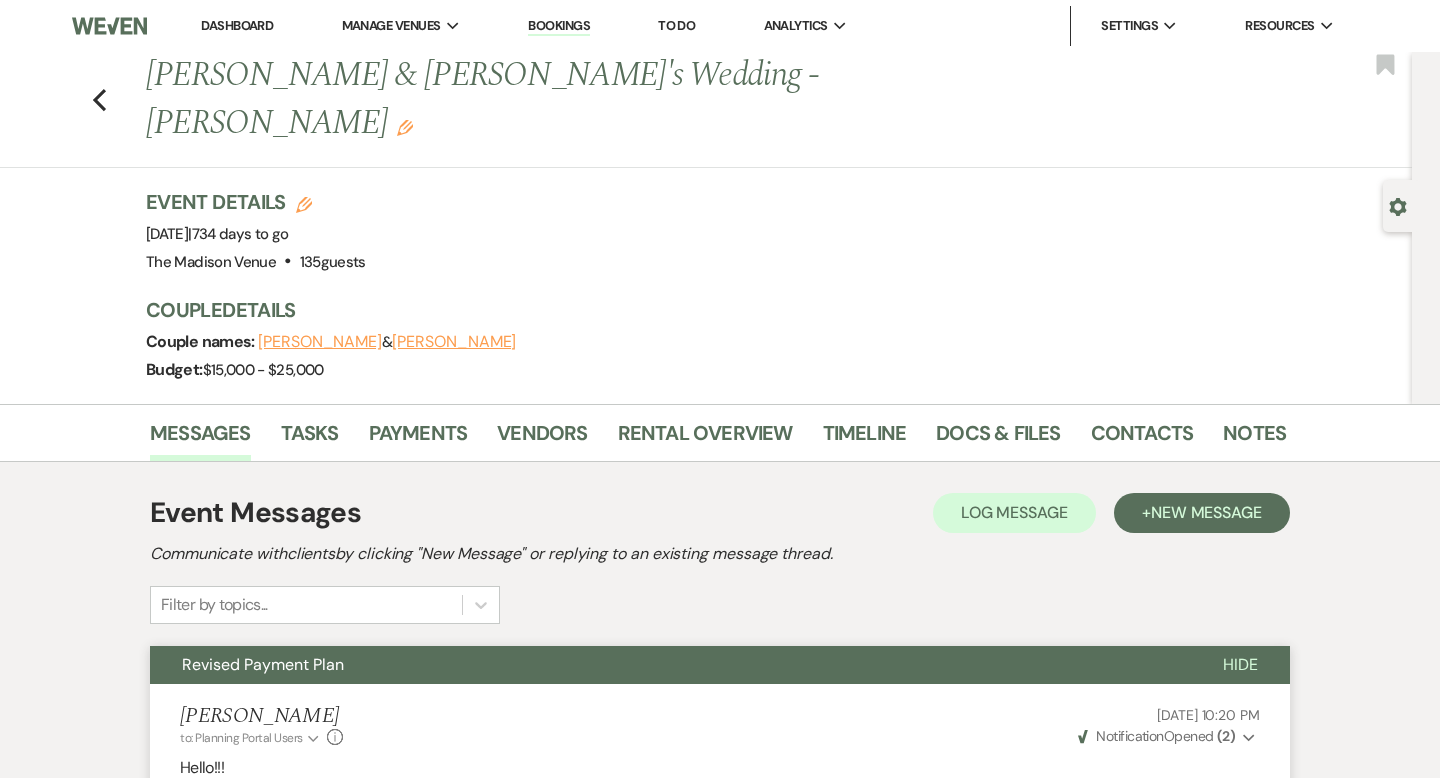 click on "Dashboard" at bounding box center [237, 25] 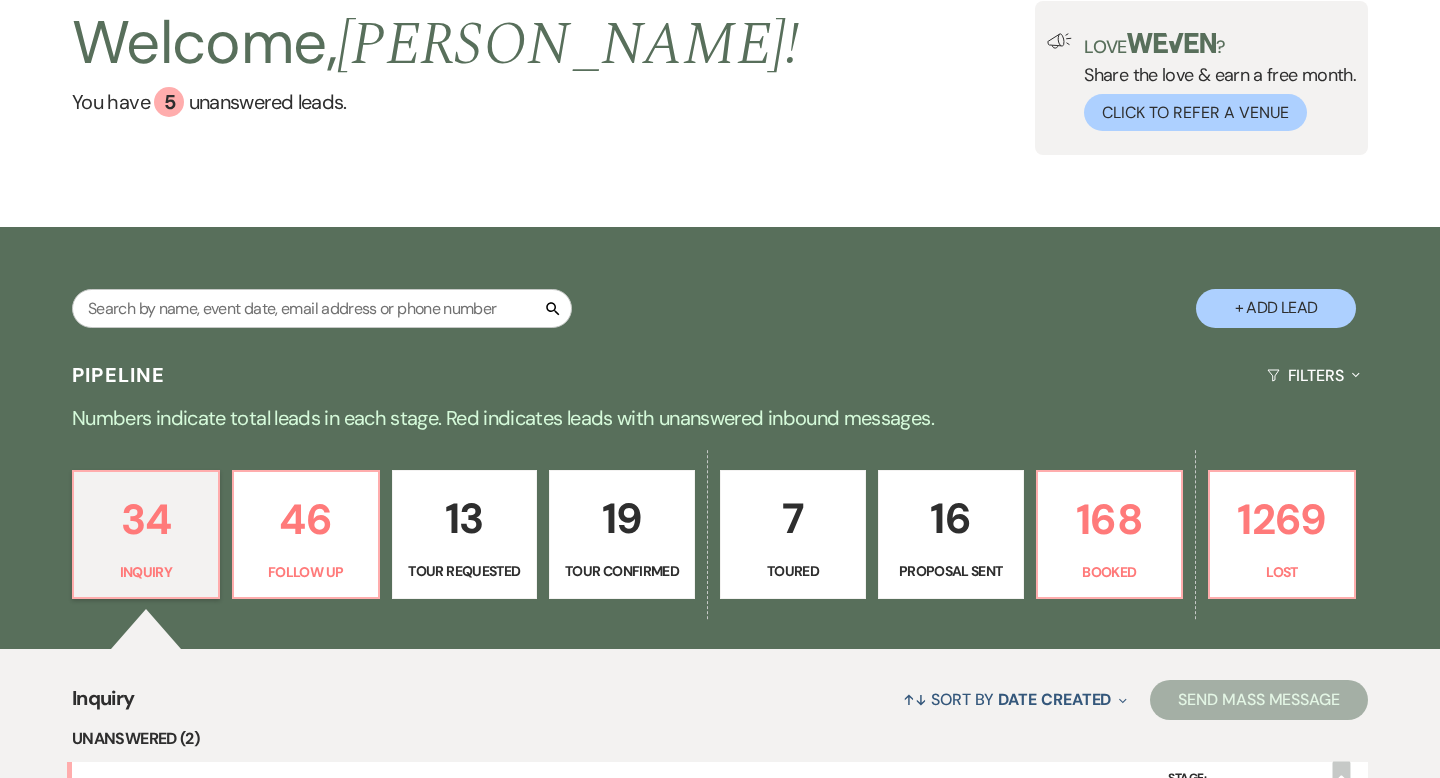 scroll, scrollTop: 127, scrollLeft: 0, axis: vertical 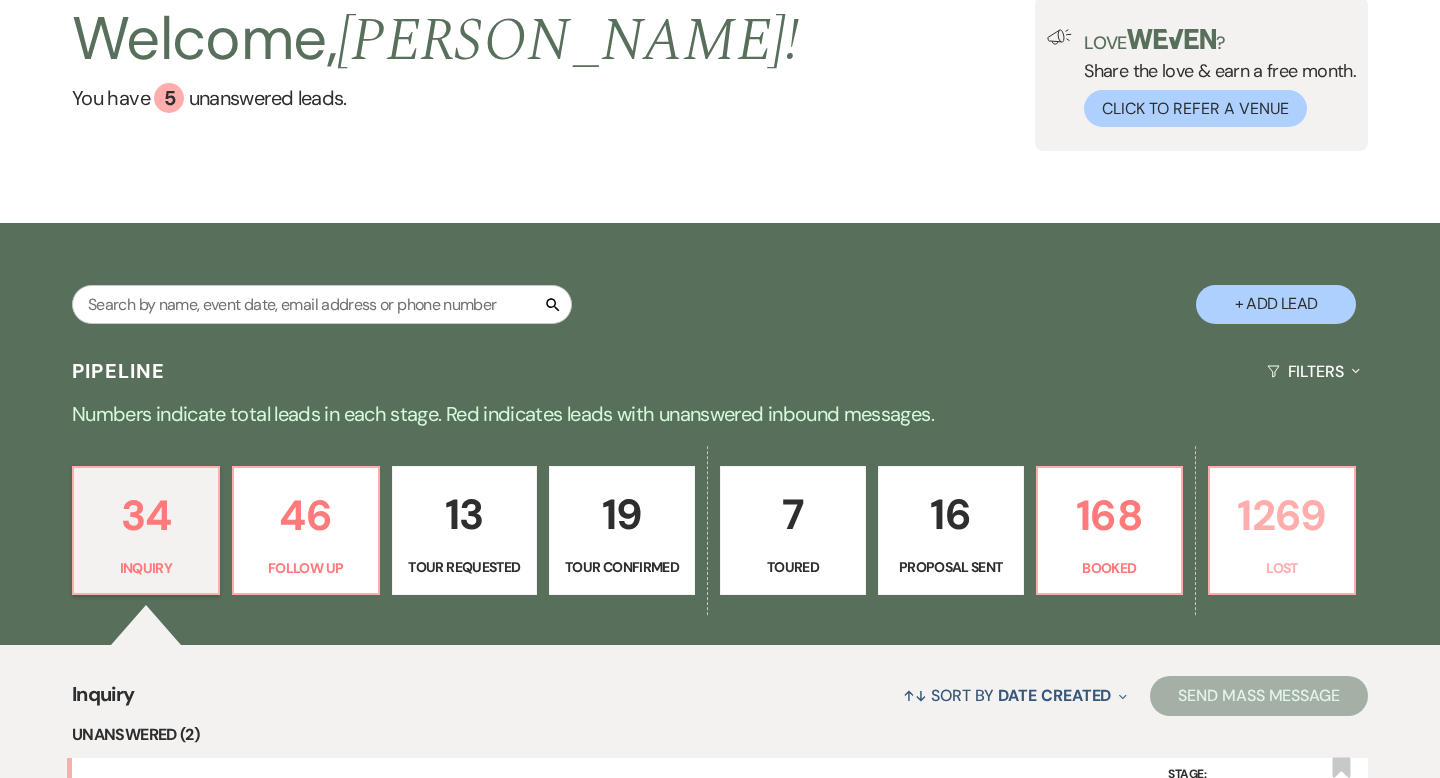 click on "1269" at bounding box center (1282, 515) 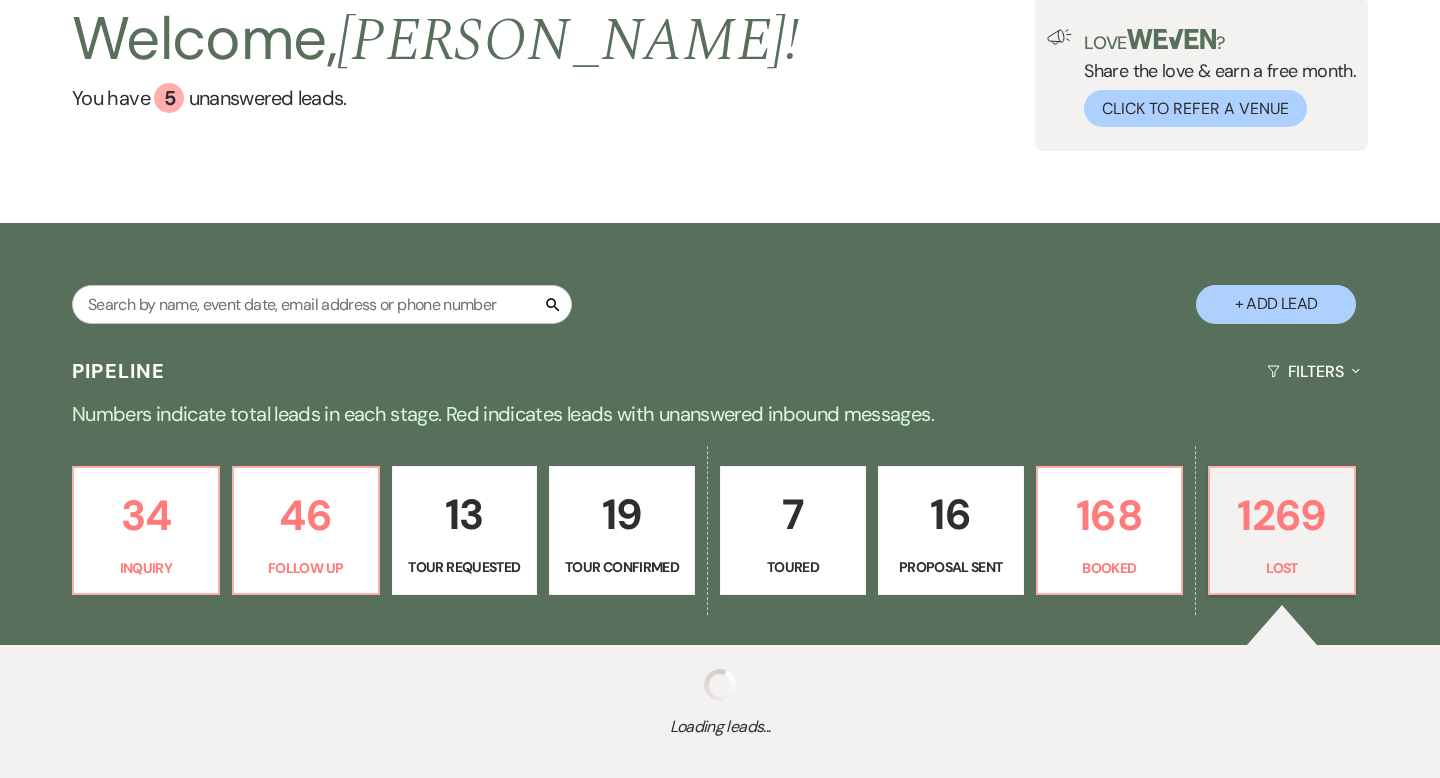 scroll, scrollTop: 241, scrollLeft: 0, axis: vertical 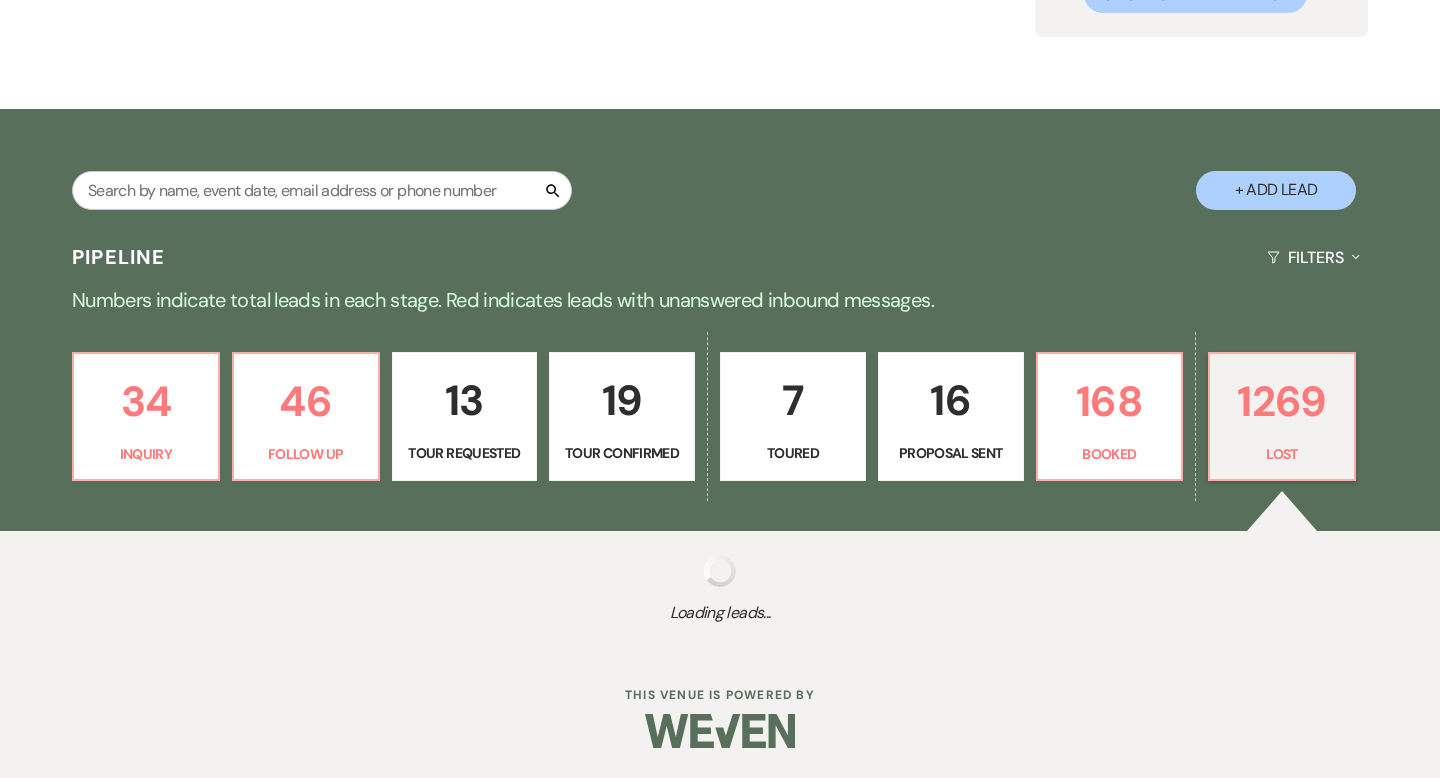 select on "8" 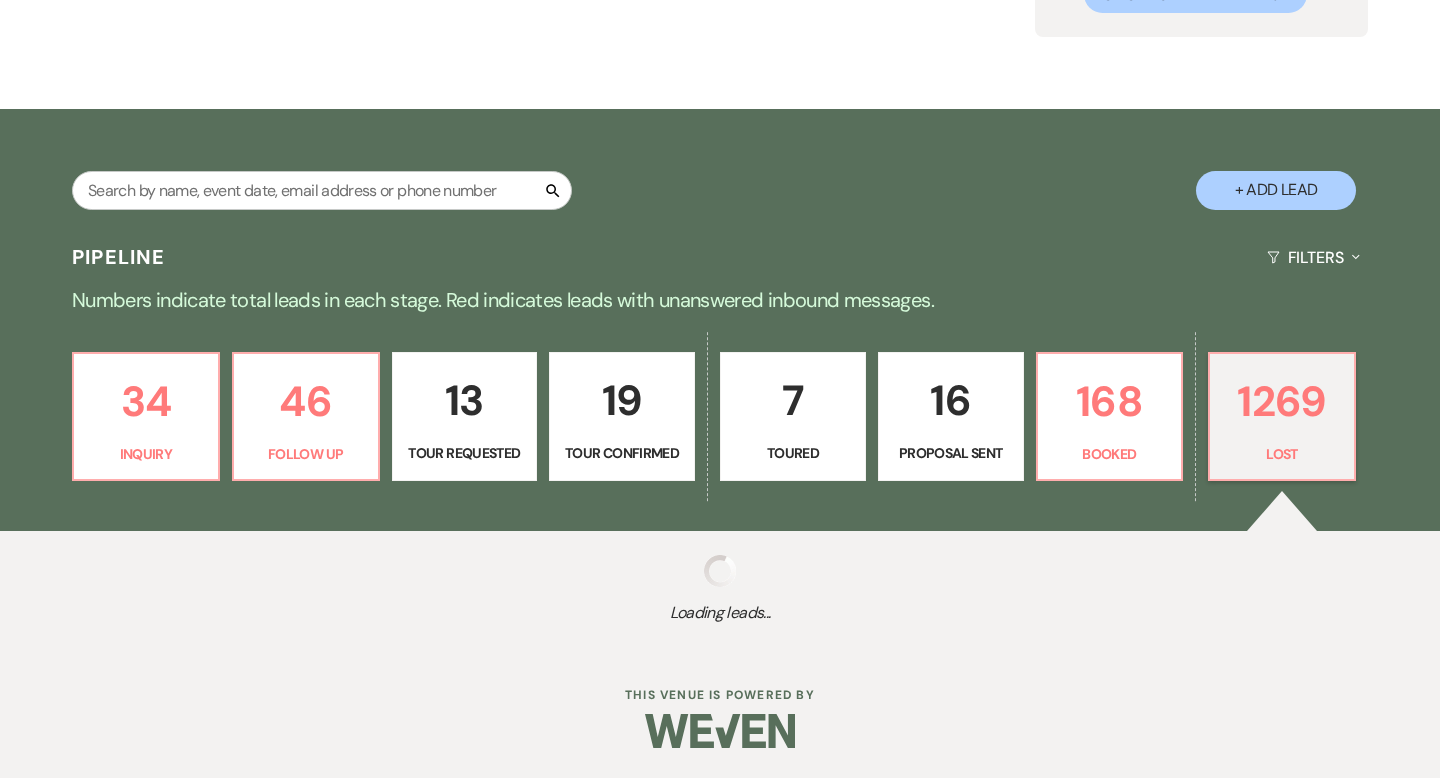 select on "5" 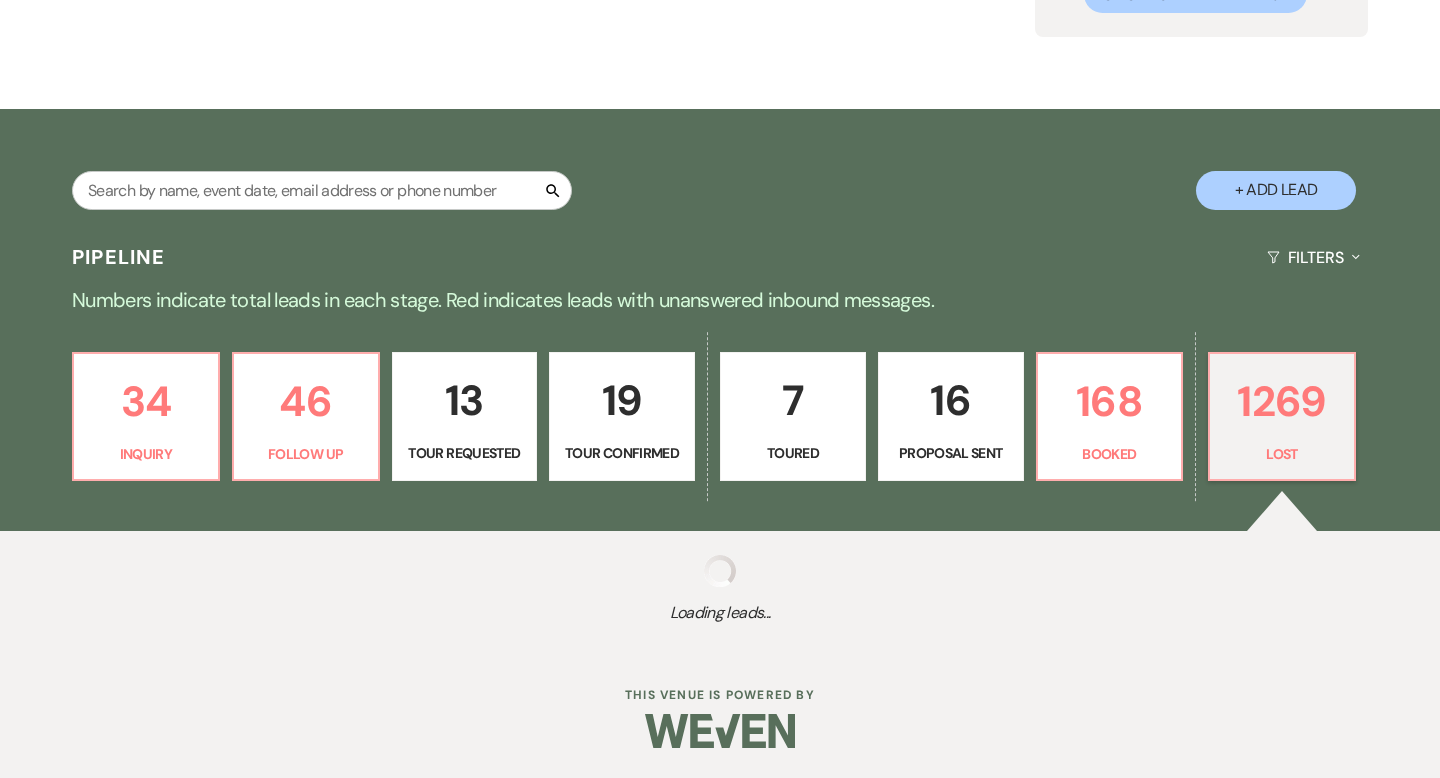 select on "8" 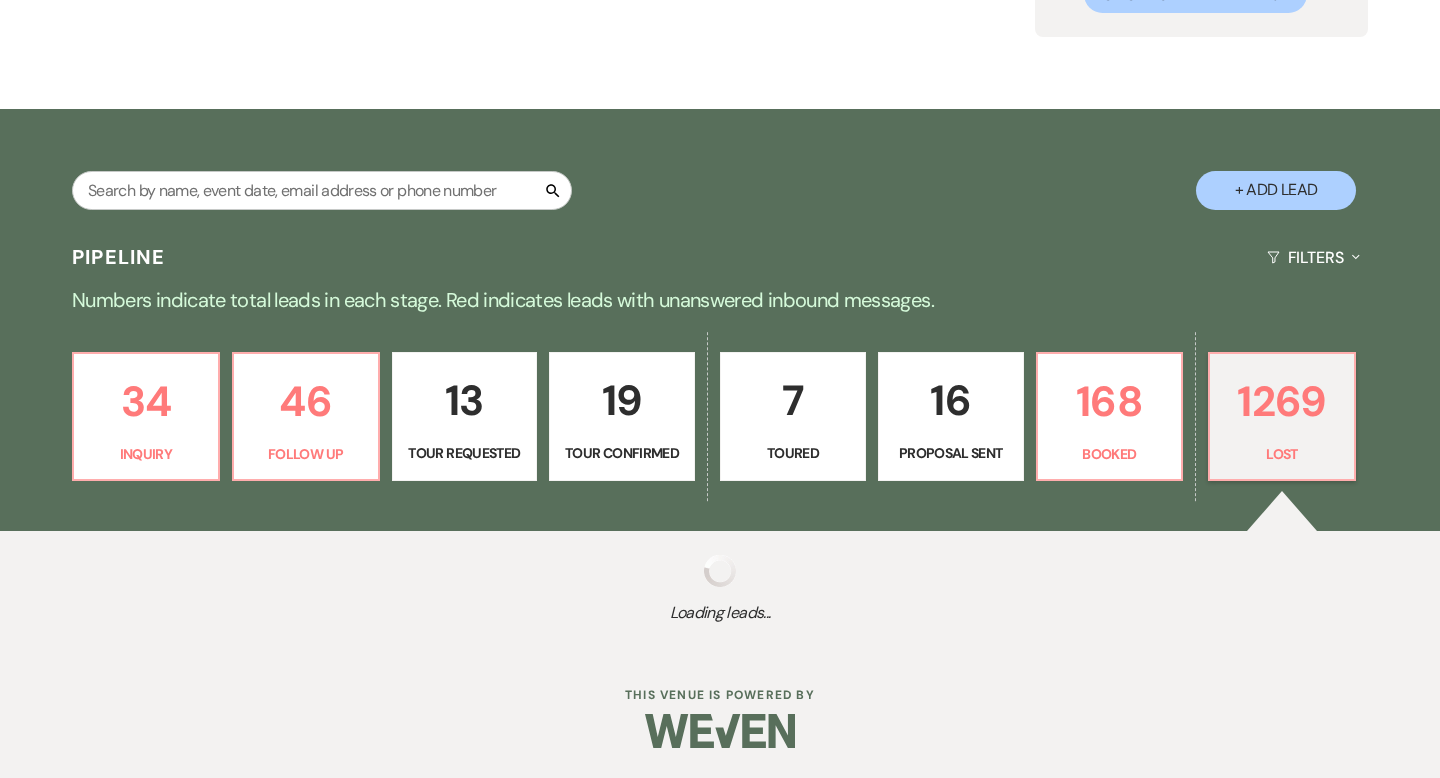 select on "11" 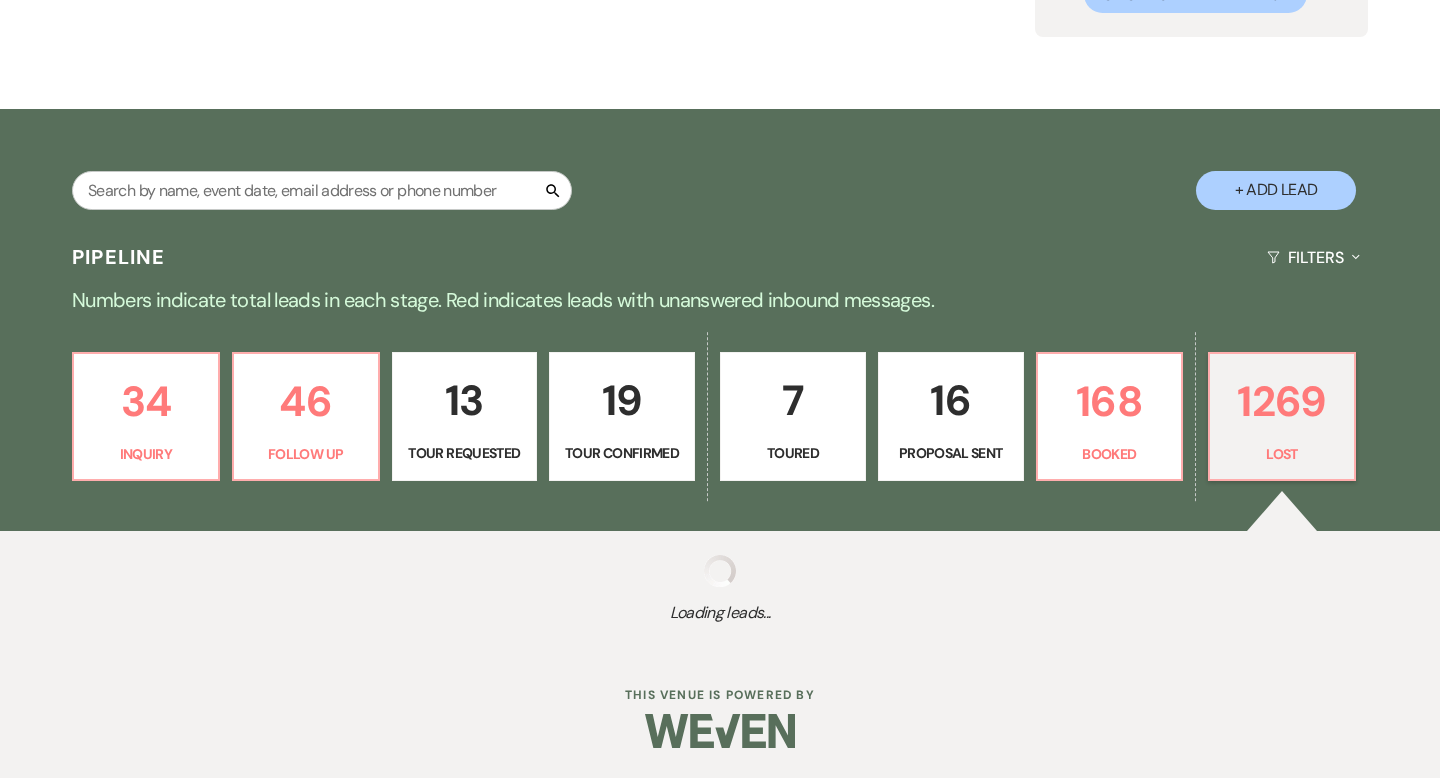 select on "8" 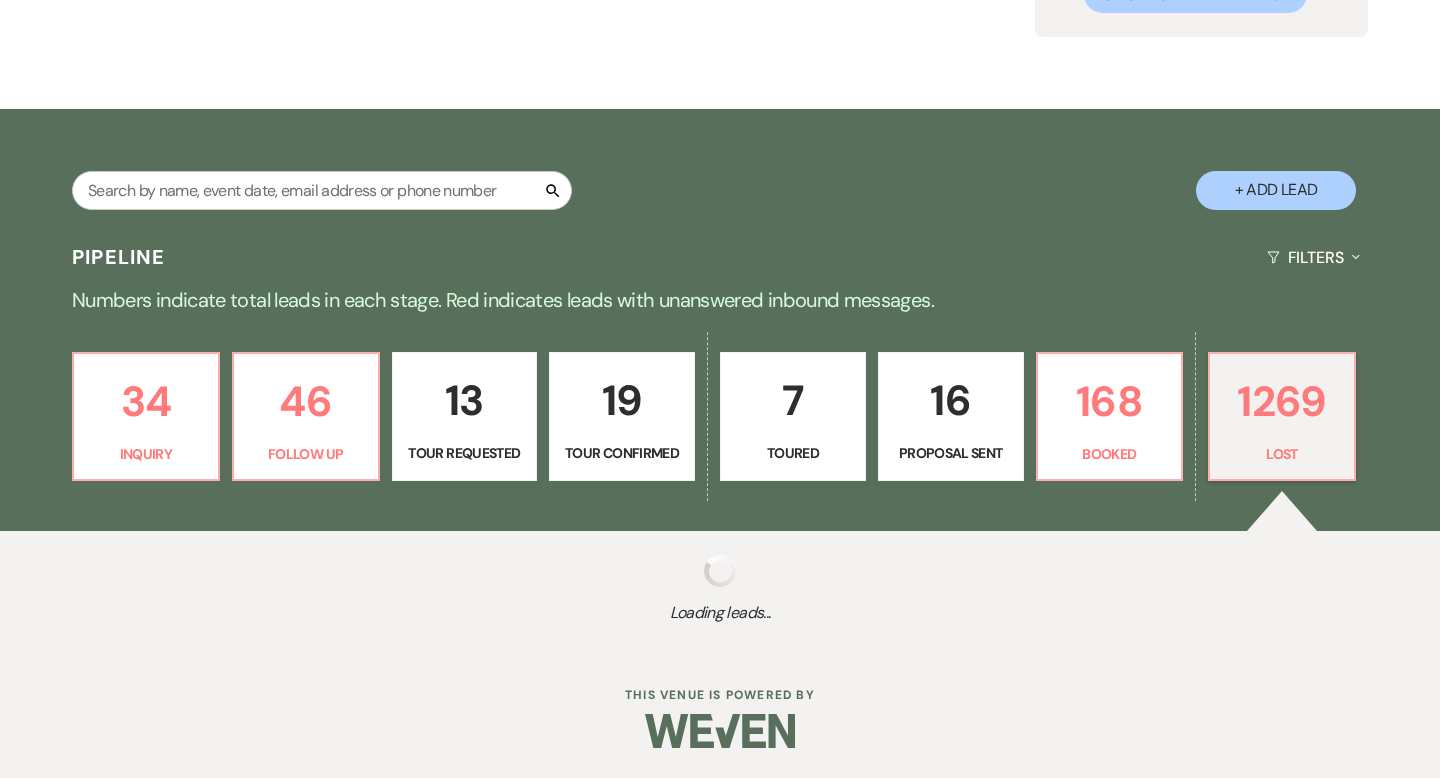 select on "11" 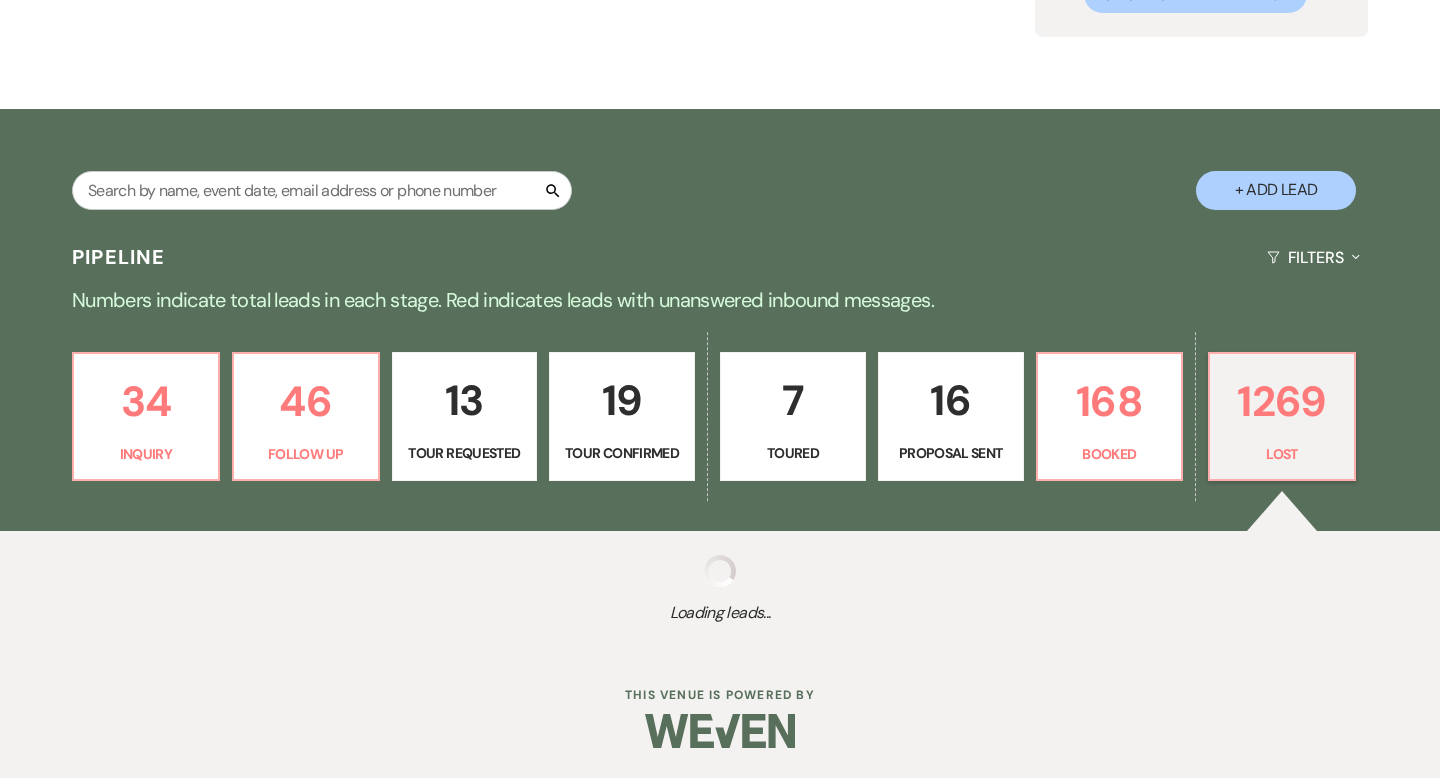 select on "8" 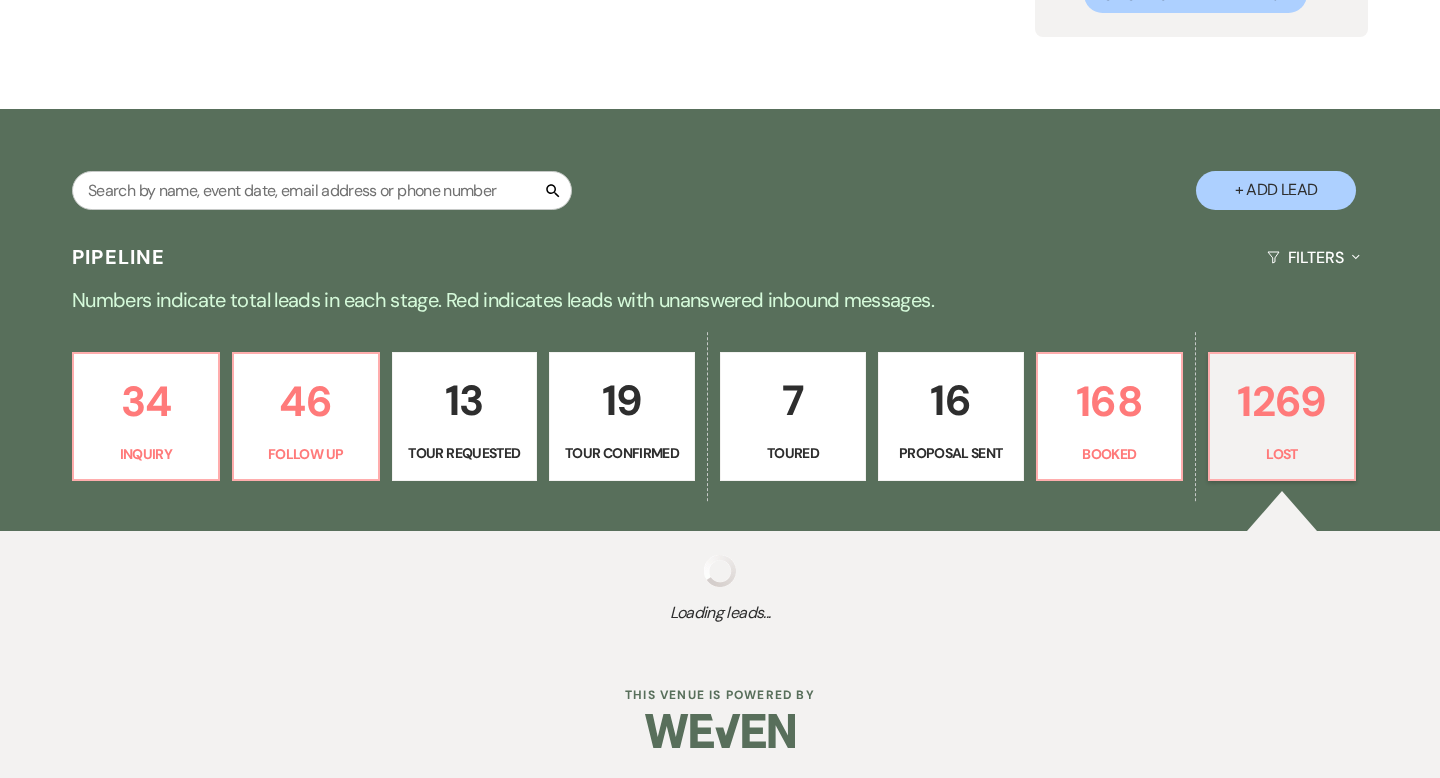 select on "11" 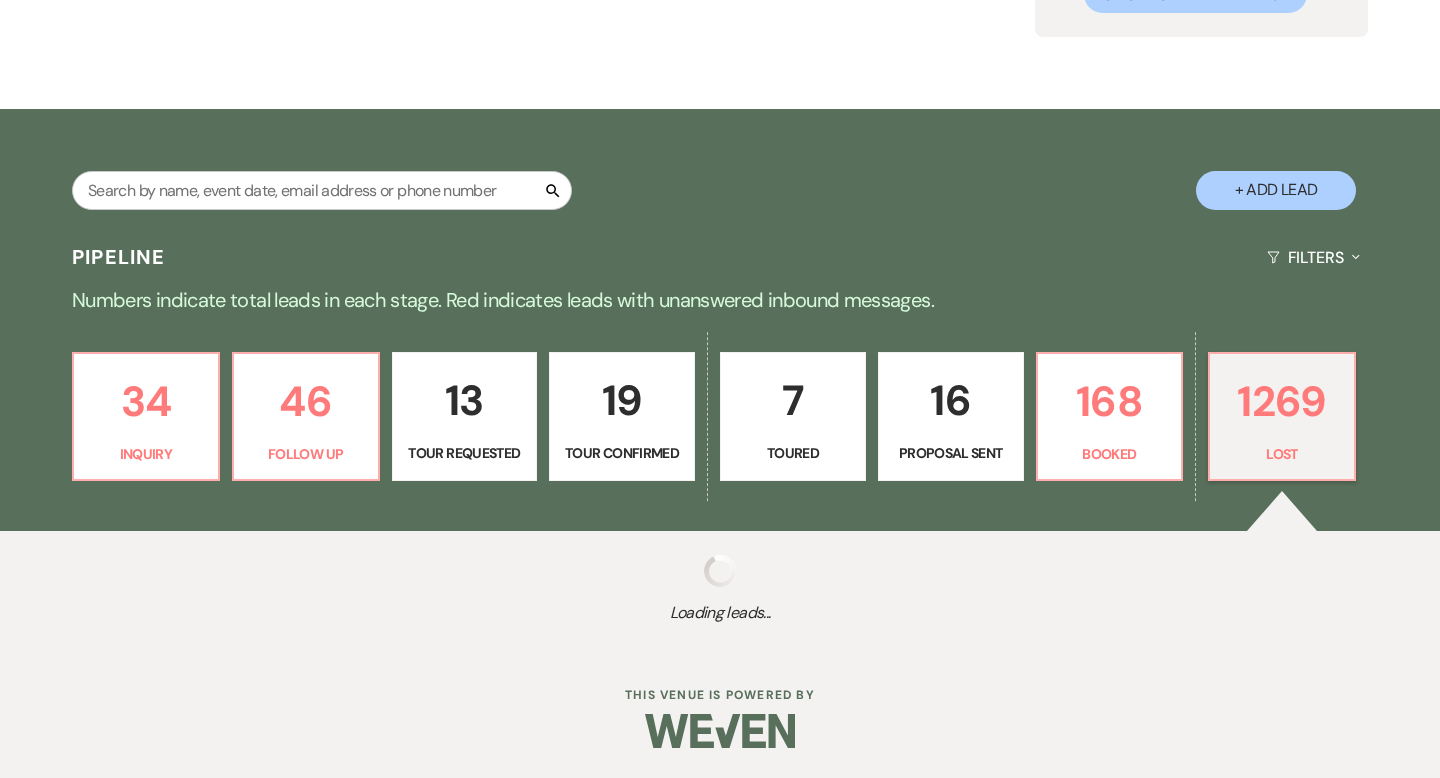 select on "8" 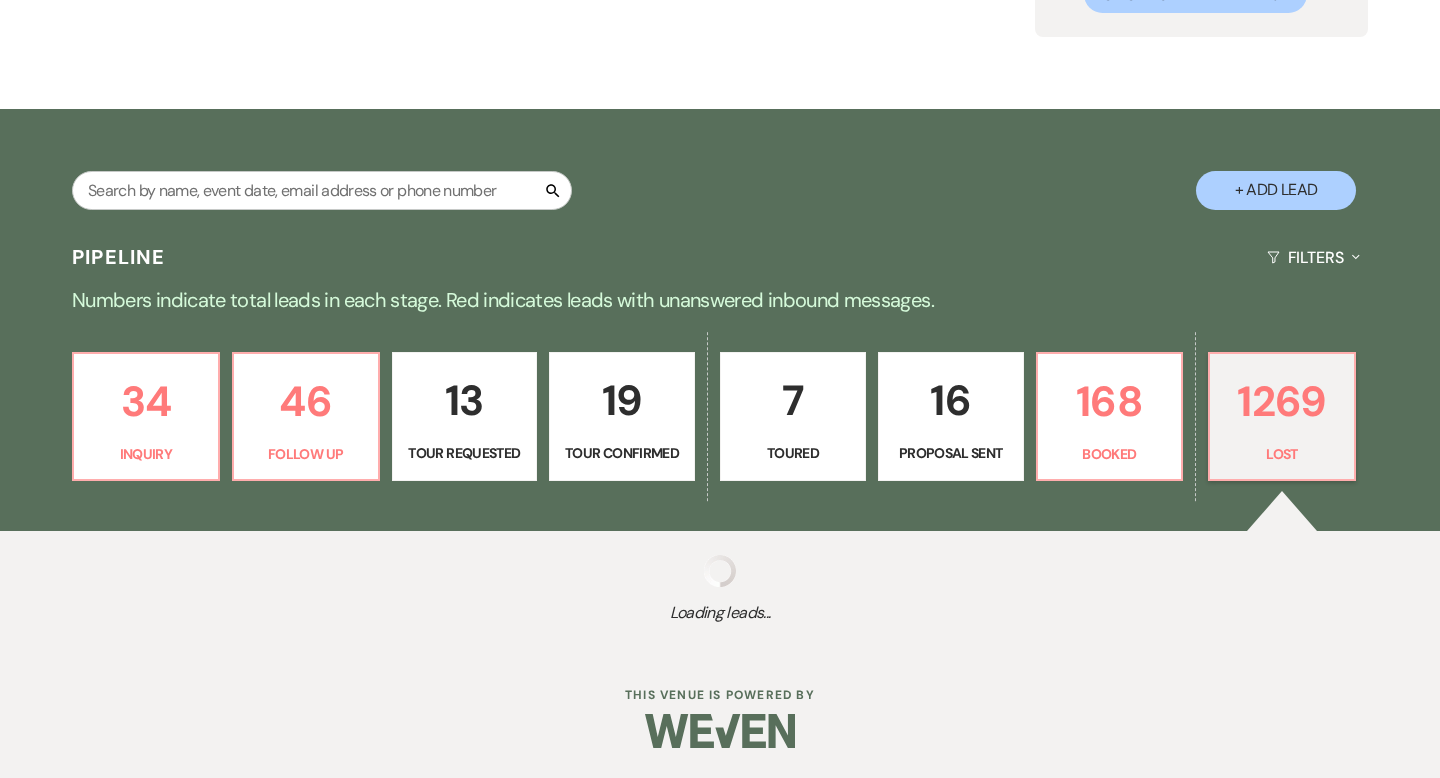 select on "6" 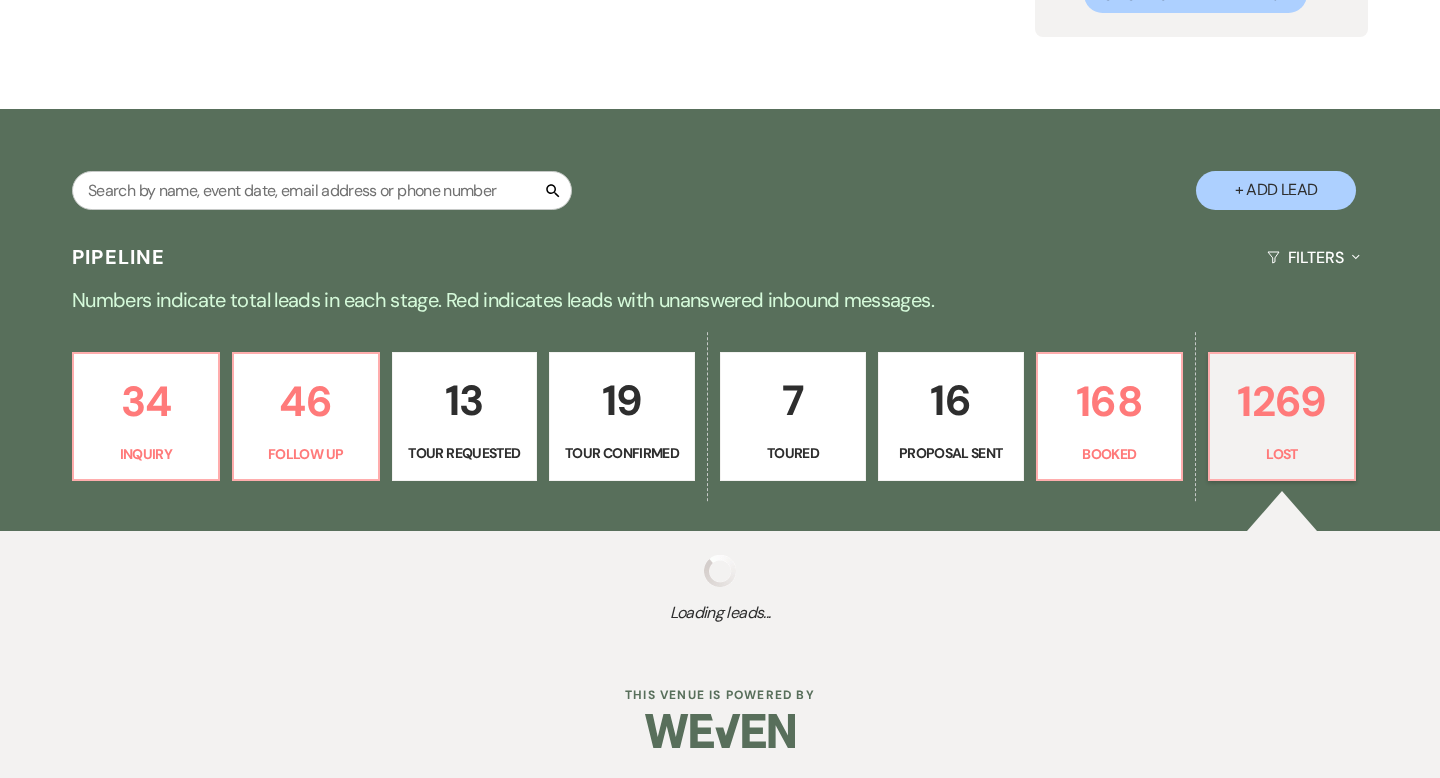 select on "8" 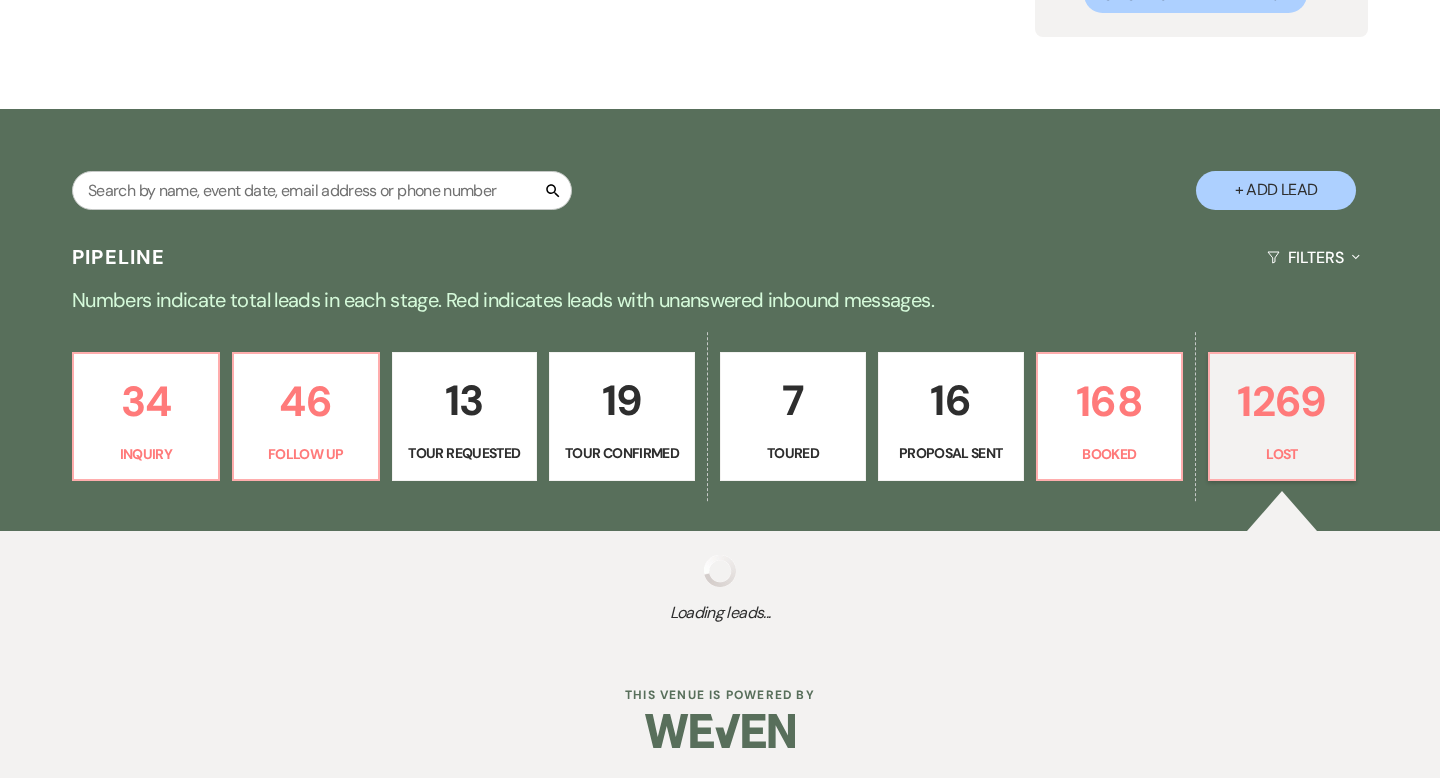 select on "10" 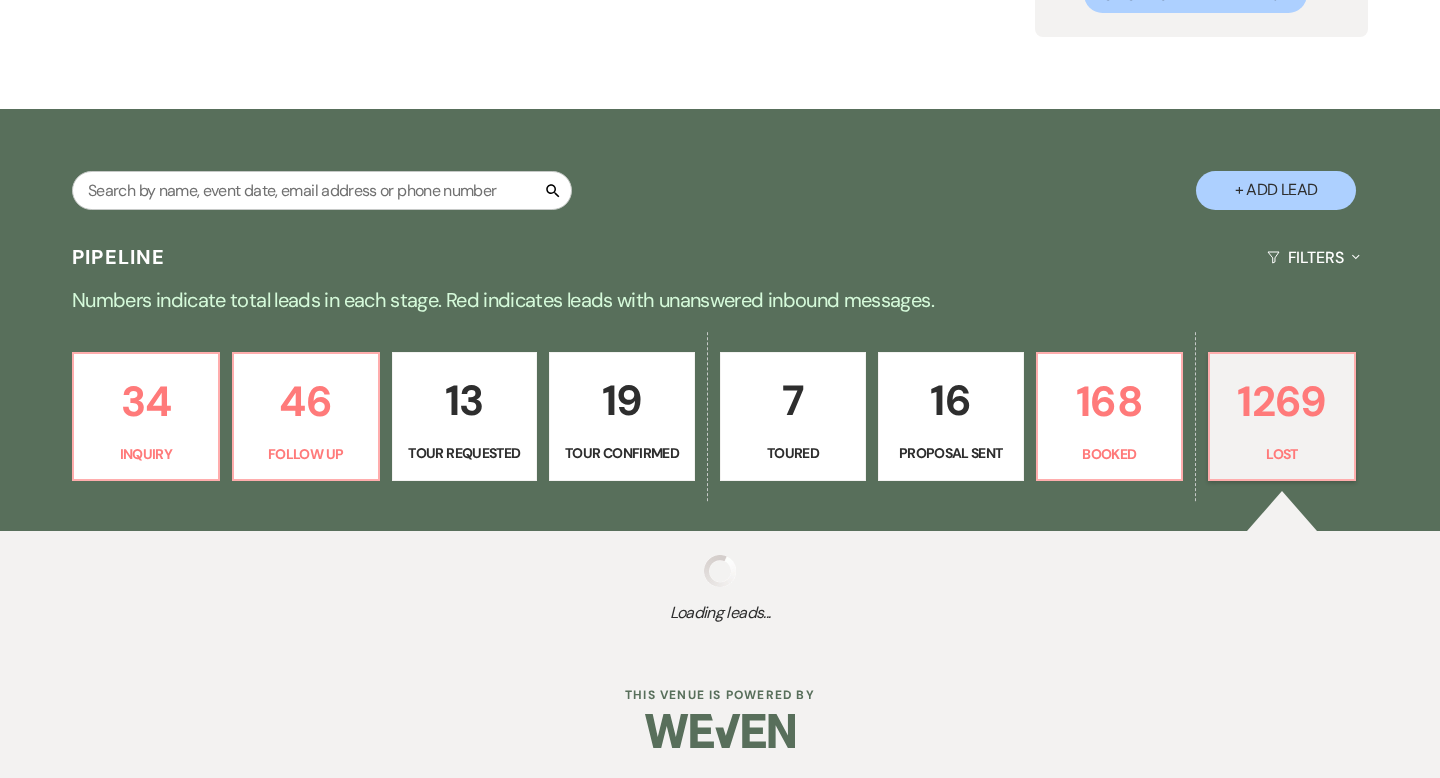select on "8" 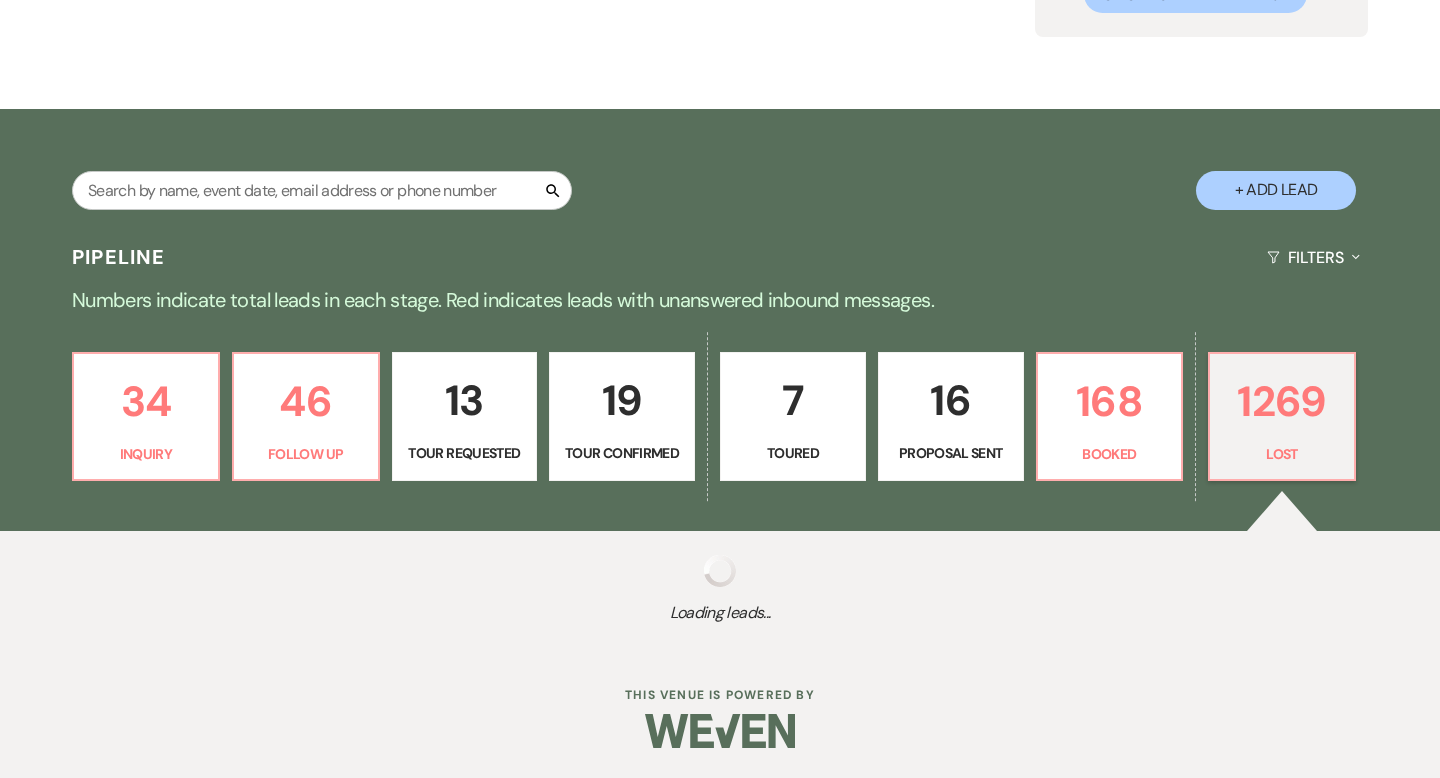 select on "10" 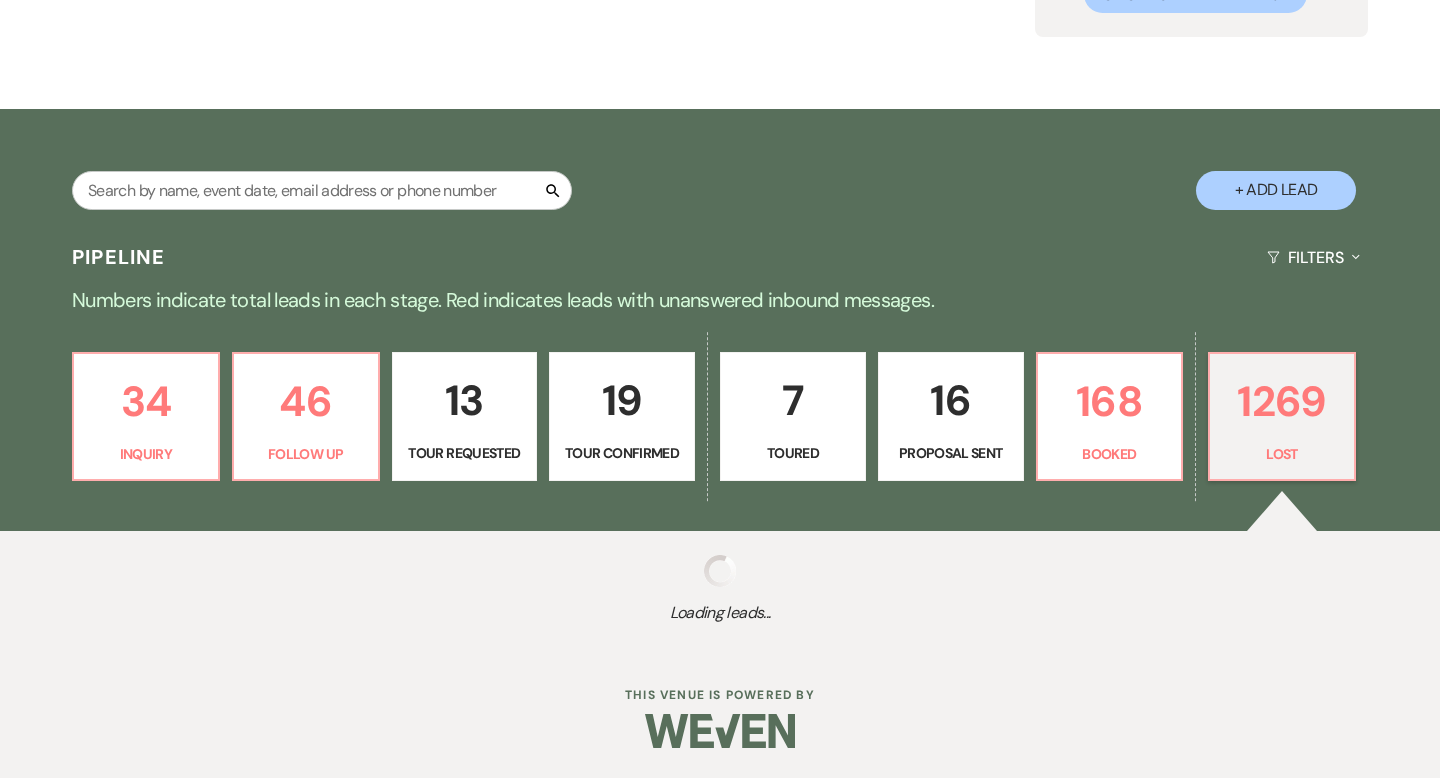 select on "8" 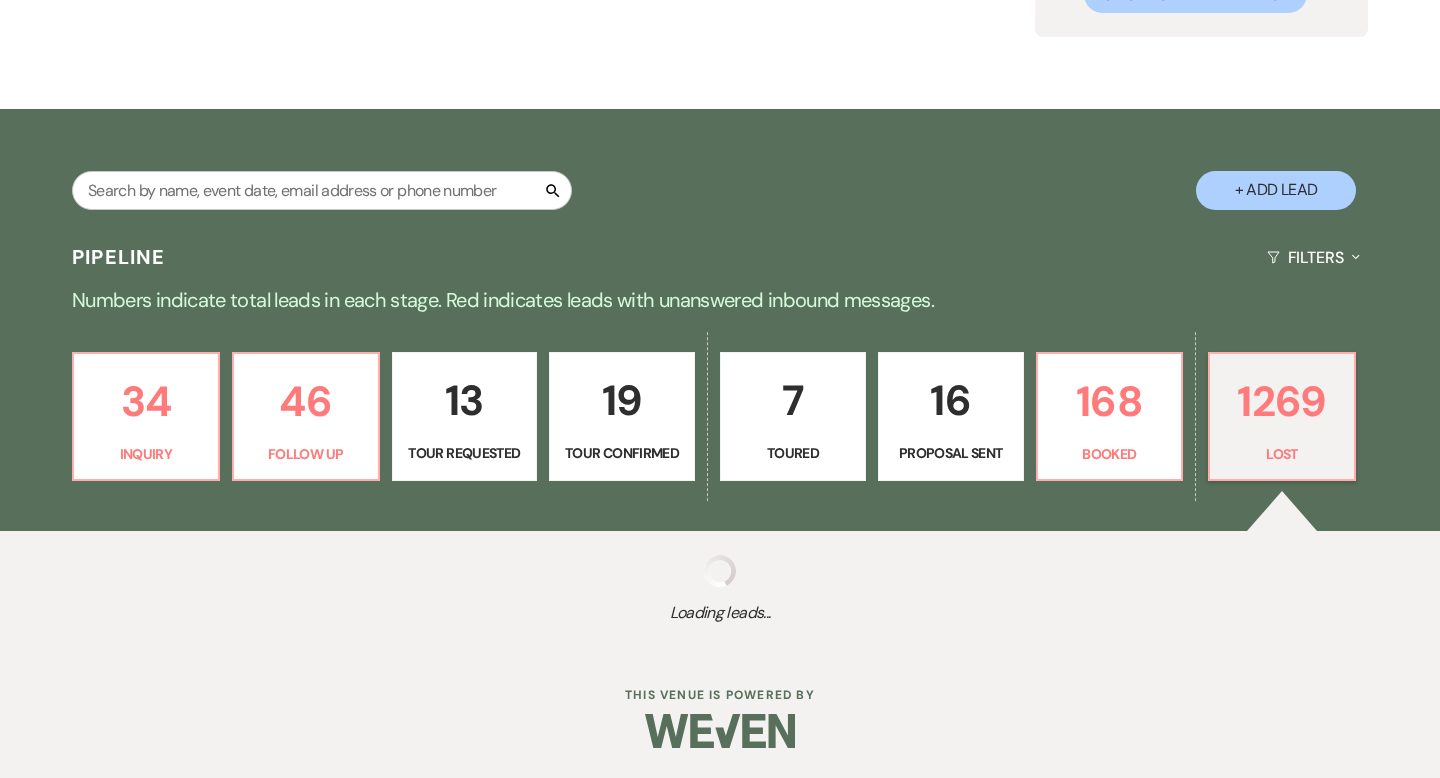 select on "6" 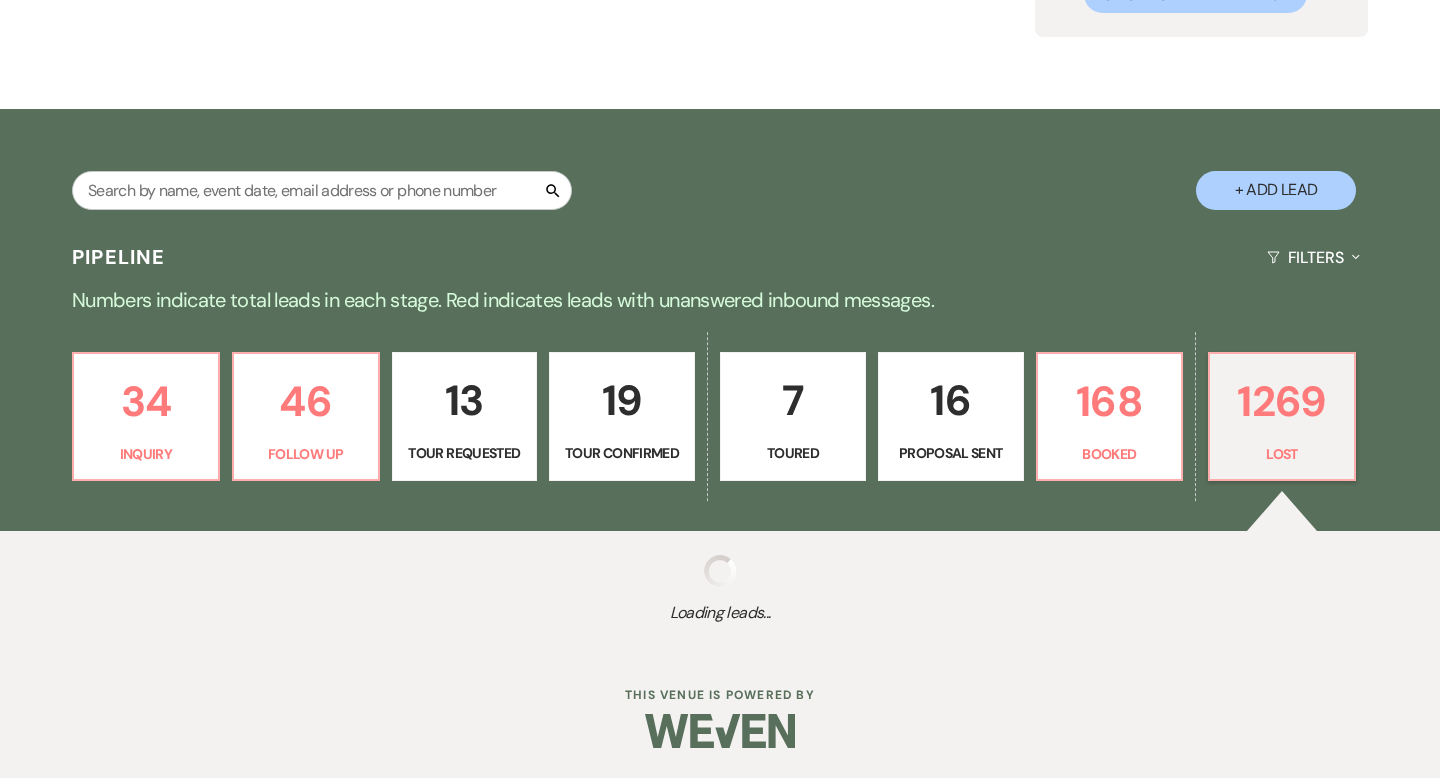 select on "8" 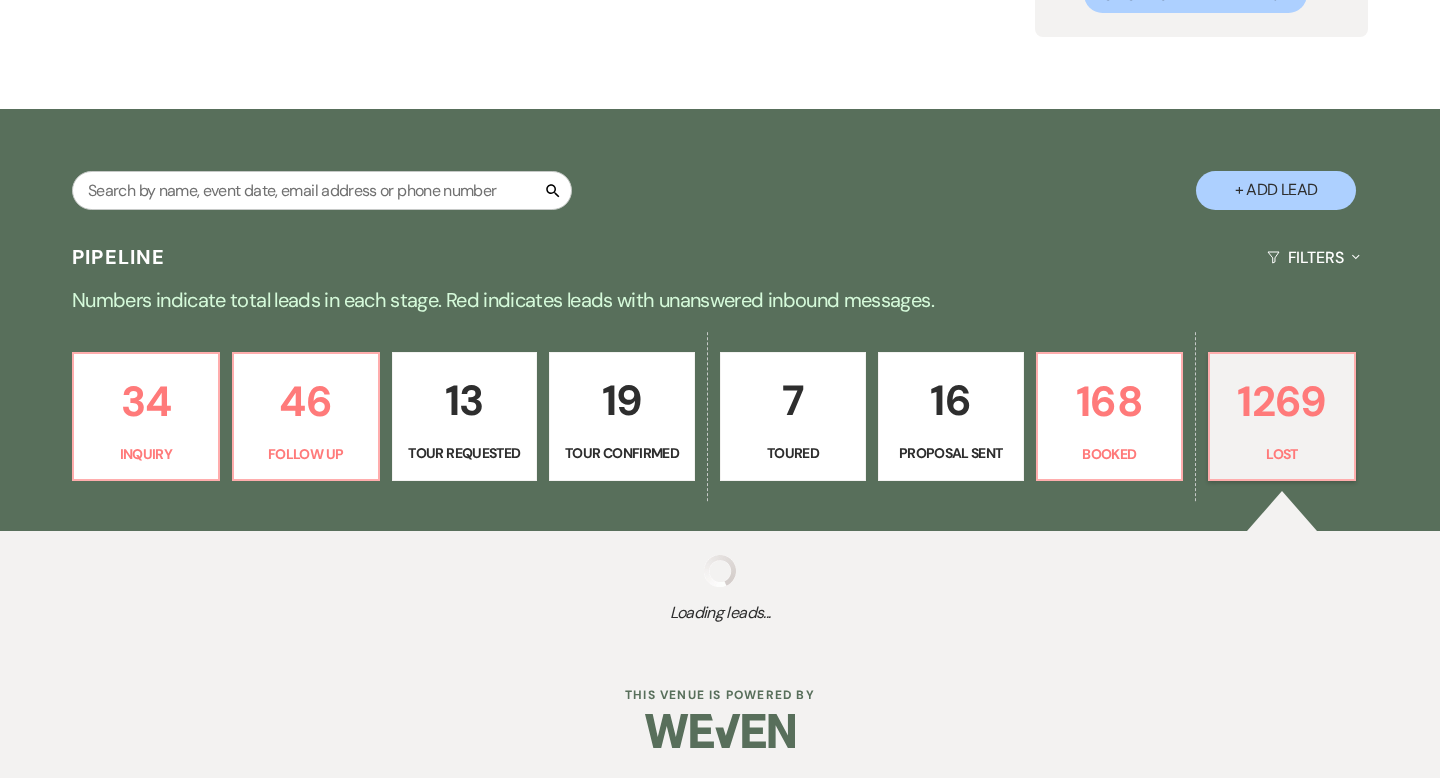 select on "5" 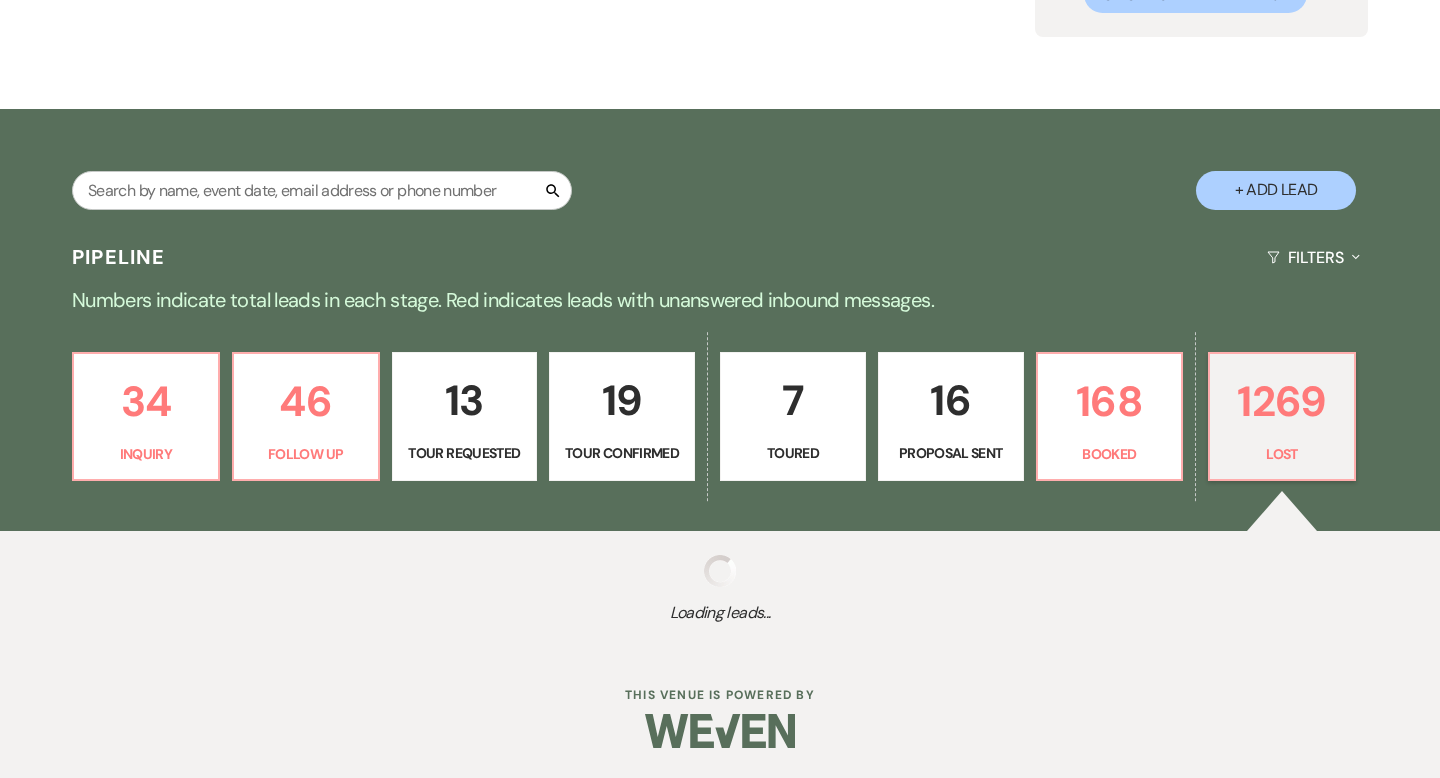 select on "8" 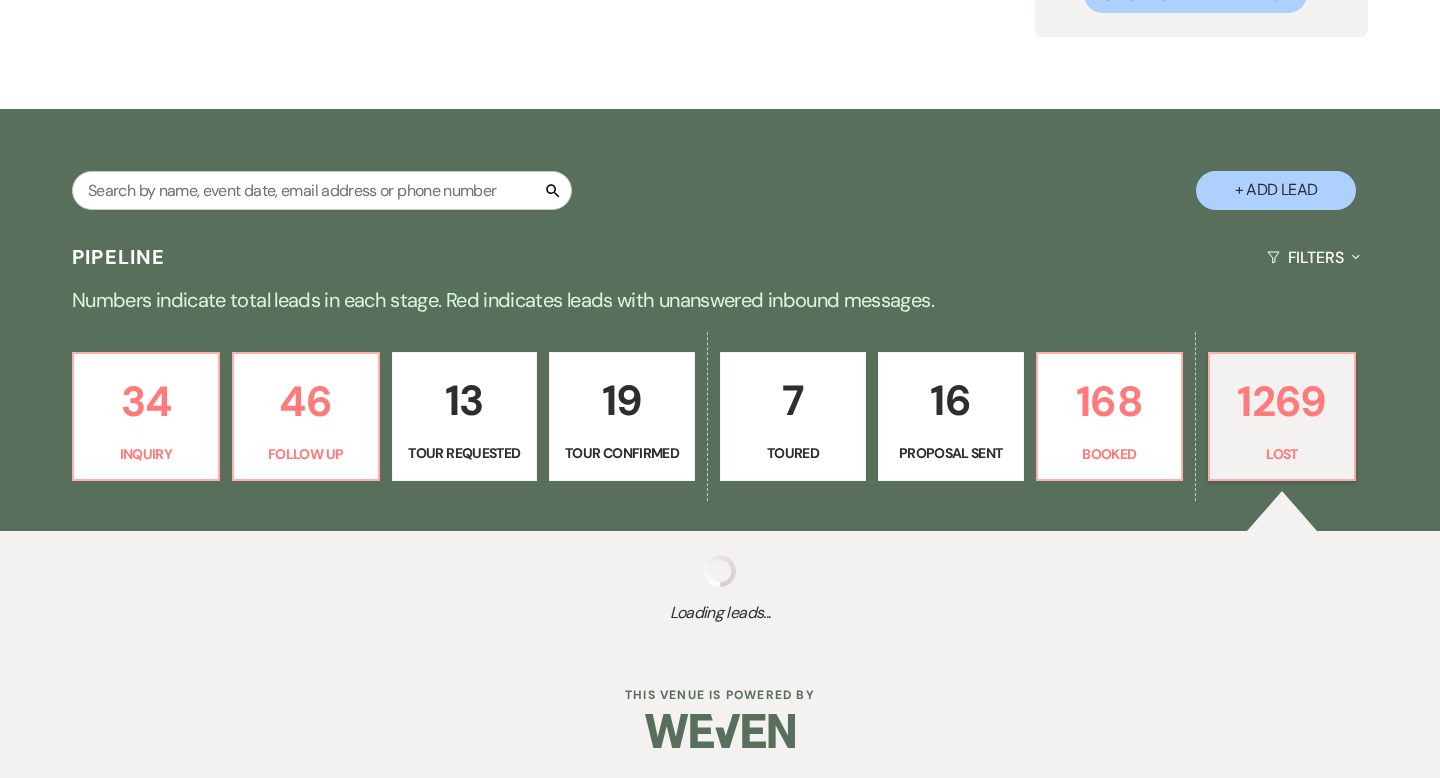 select on "6" 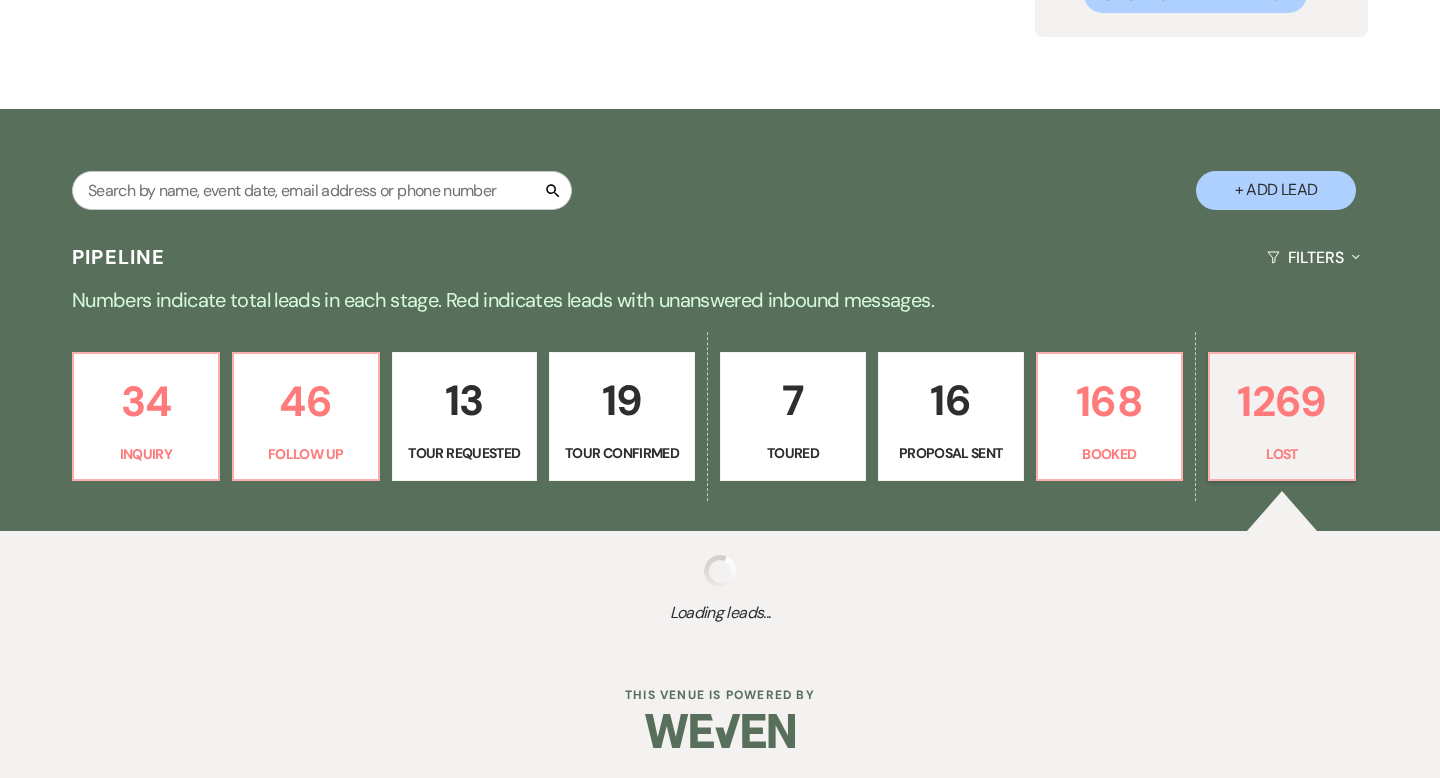 select on "8" 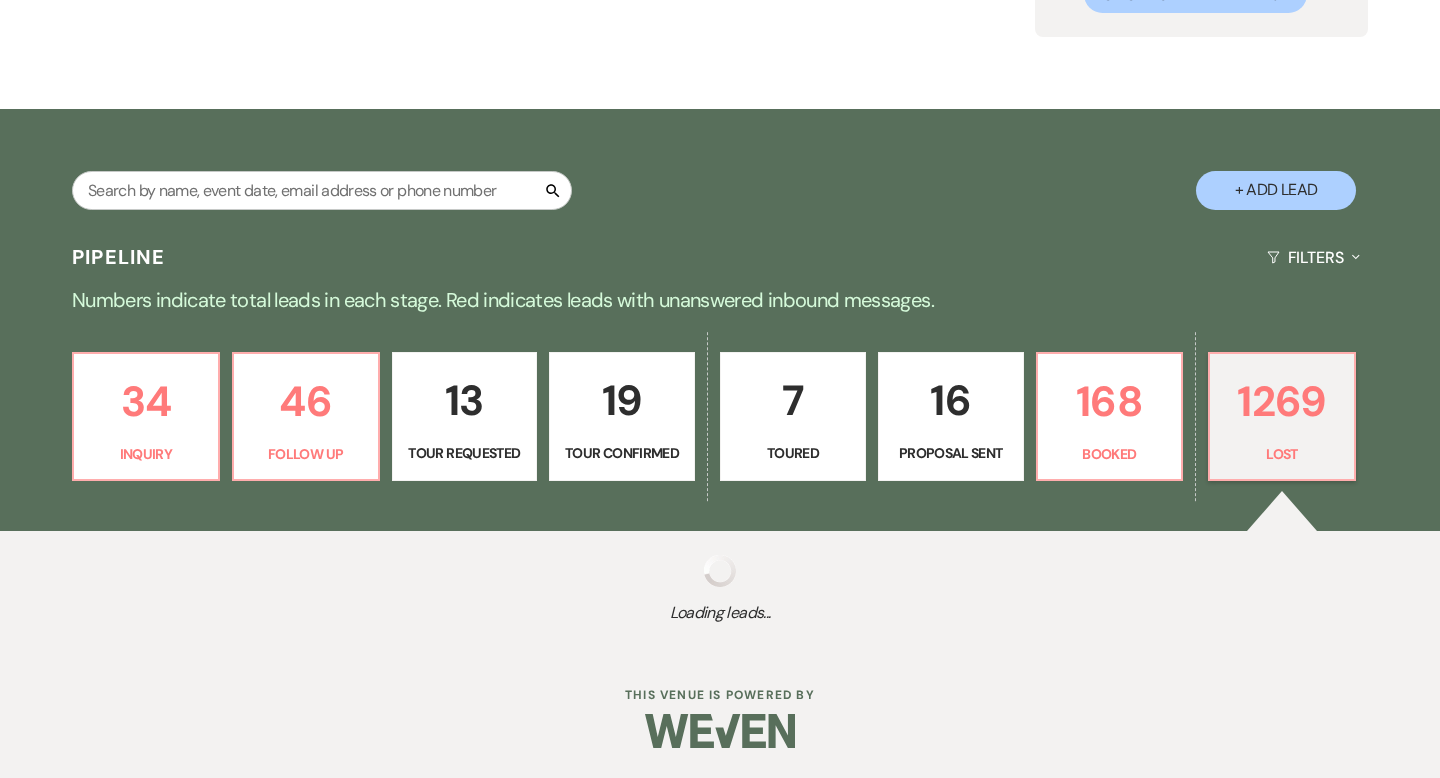 select on "5" 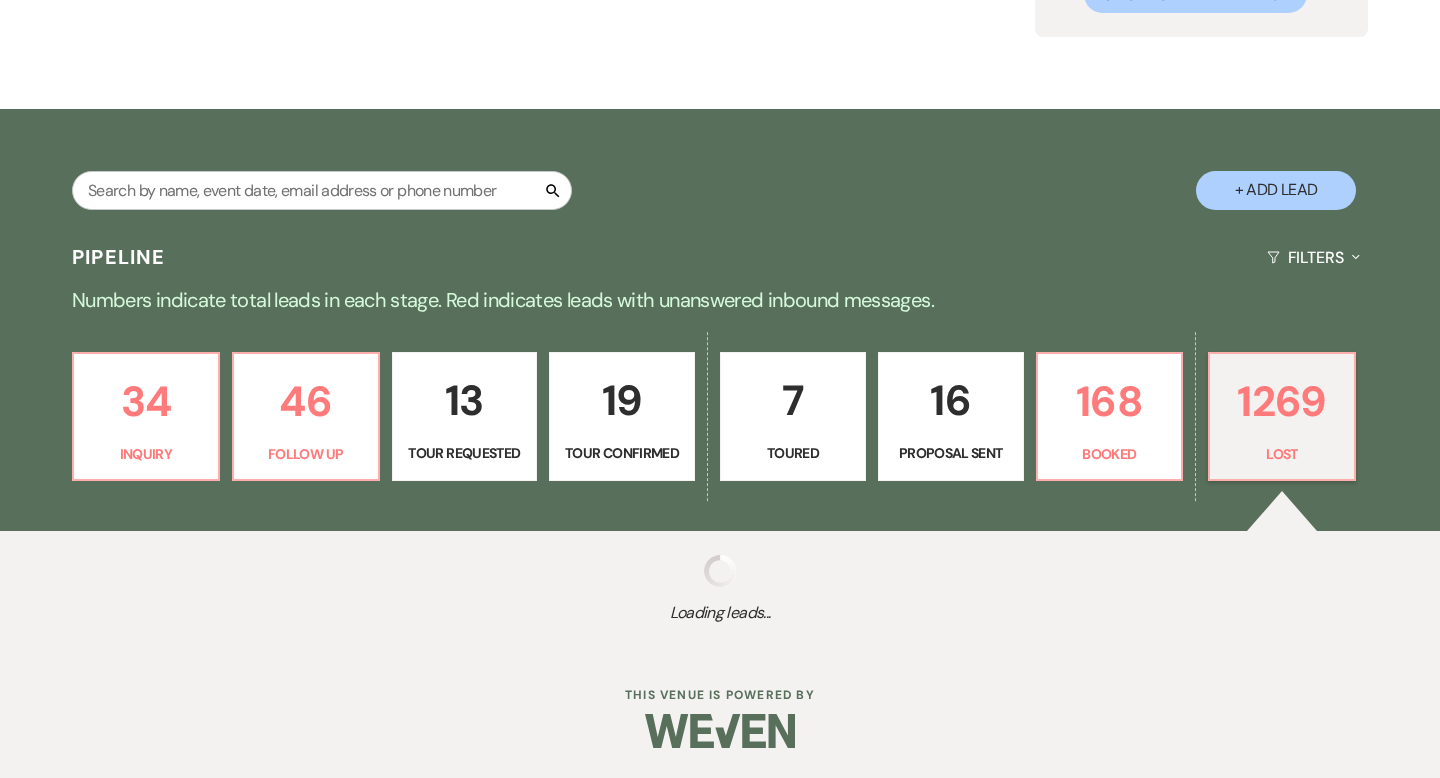 select on "8" 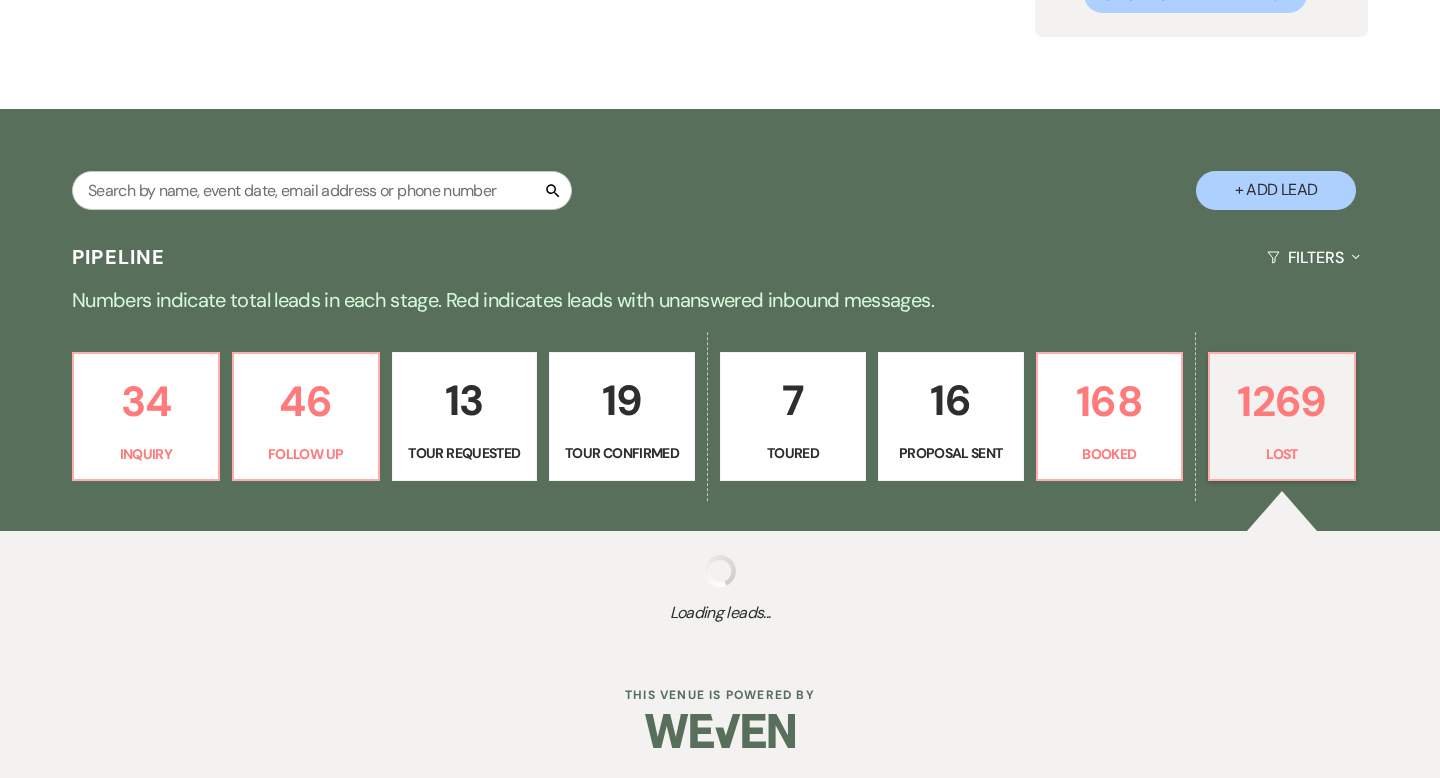 select on "5" 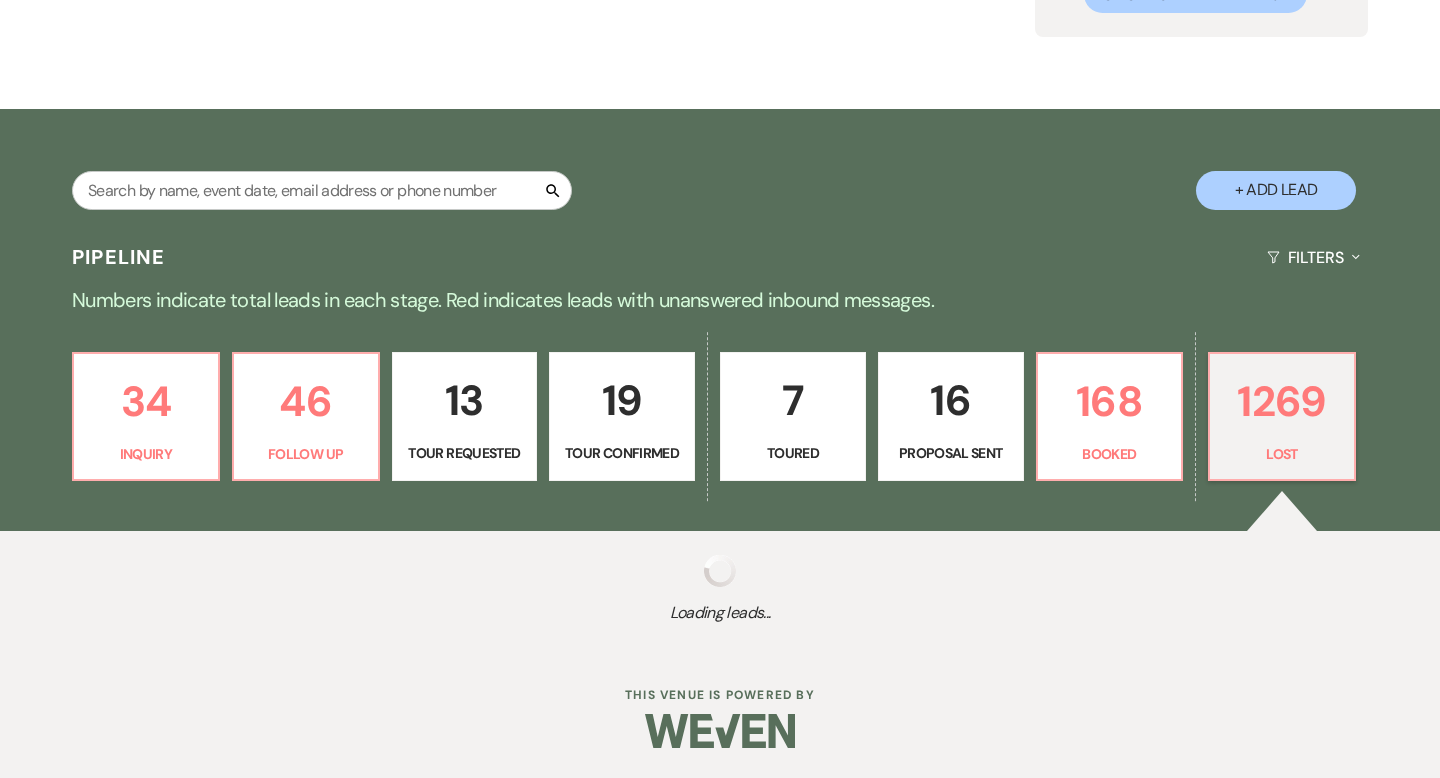 select on "8" 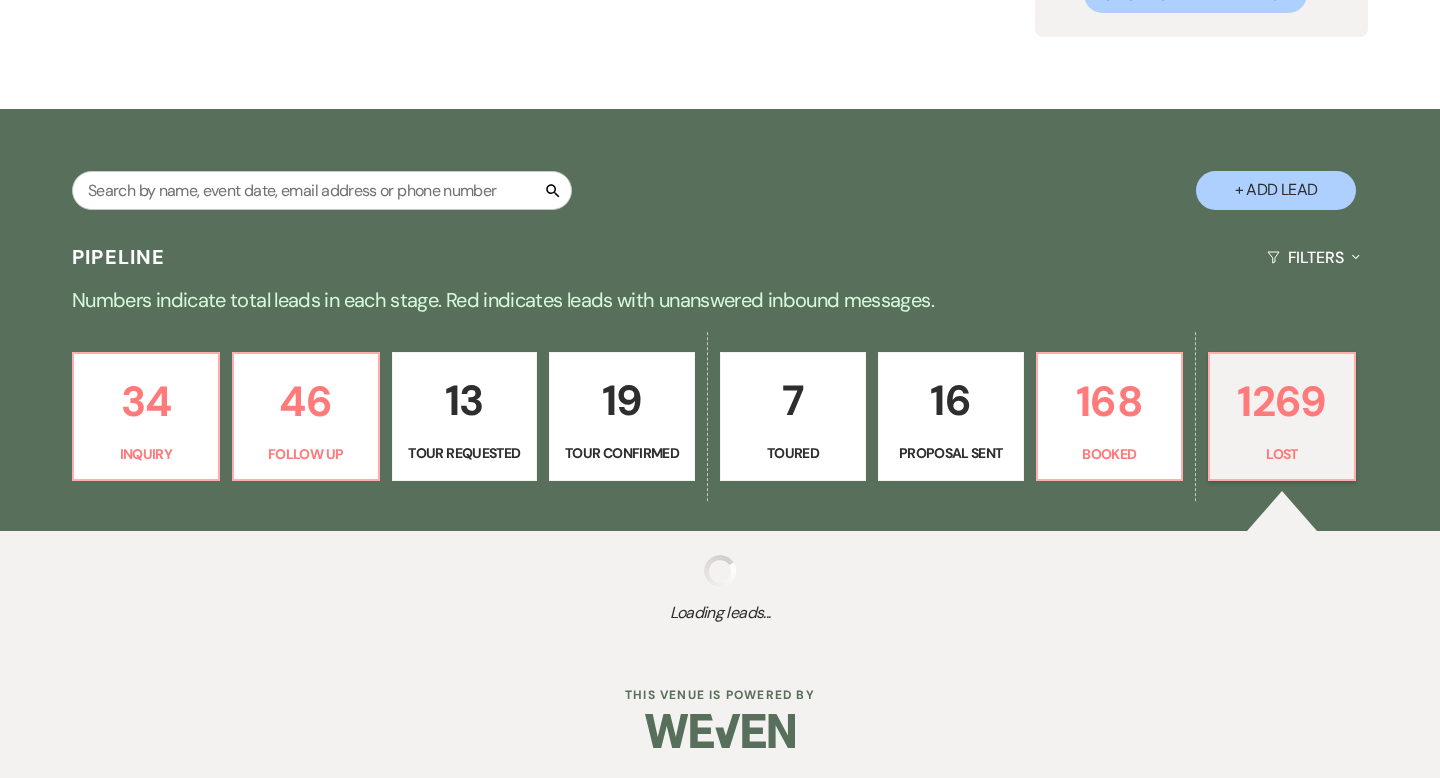 select on "5" 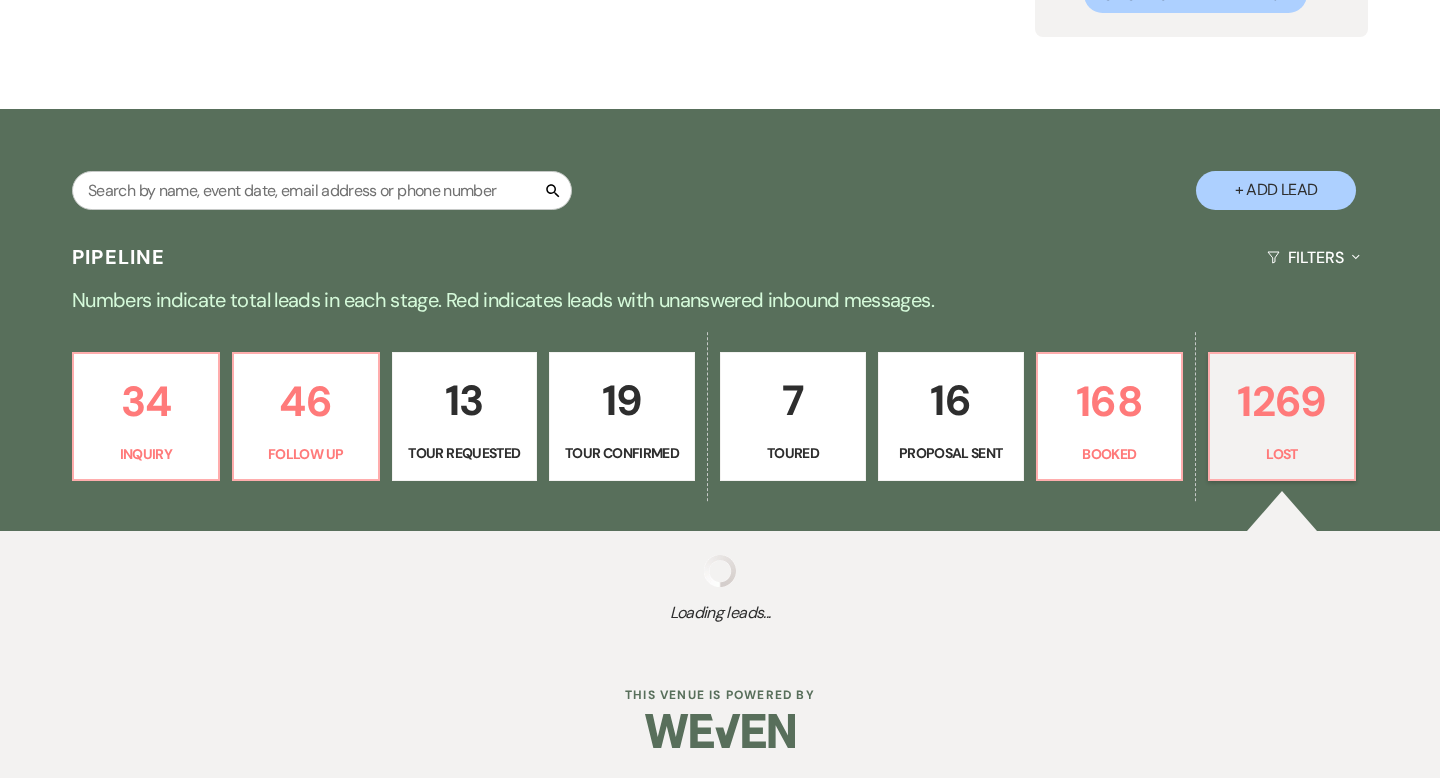 select on "8" 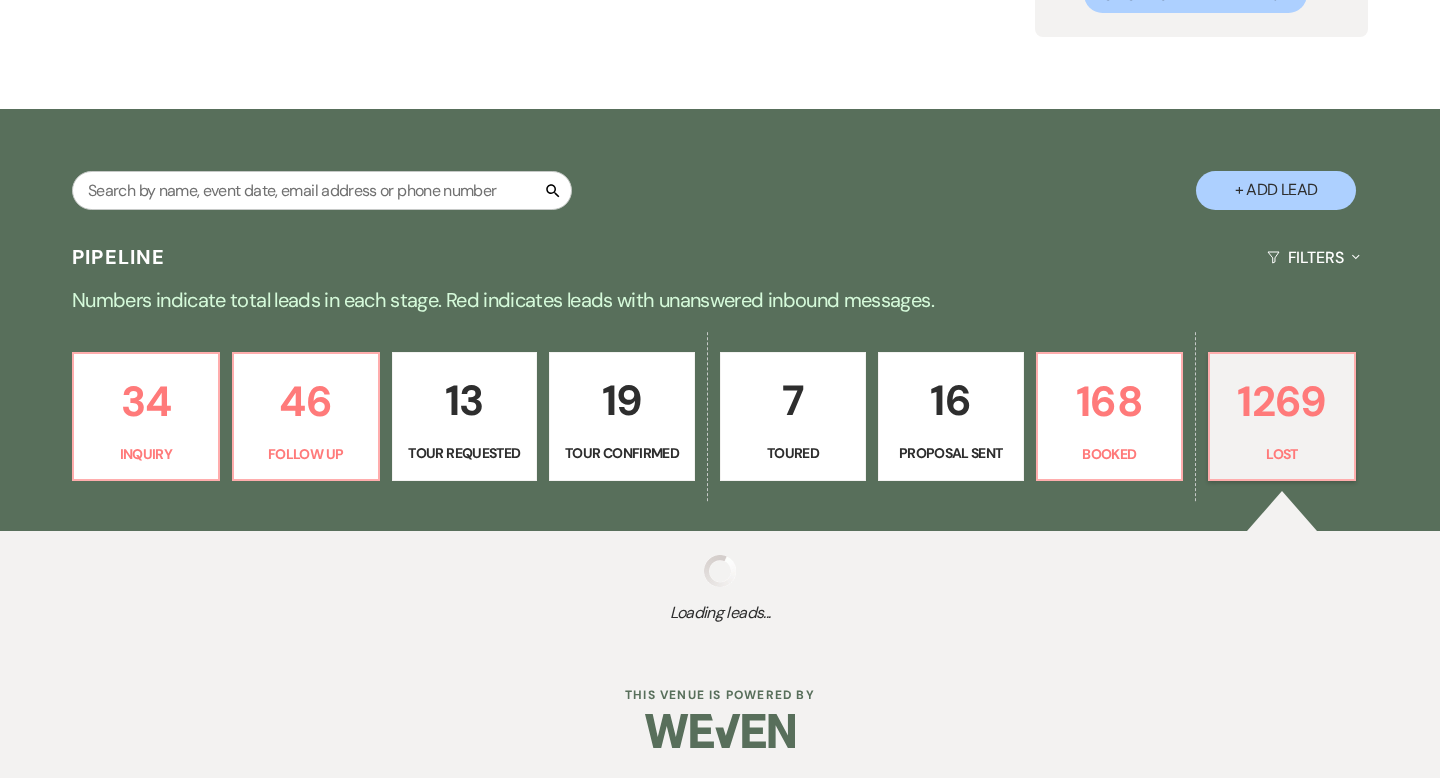 select on "5" 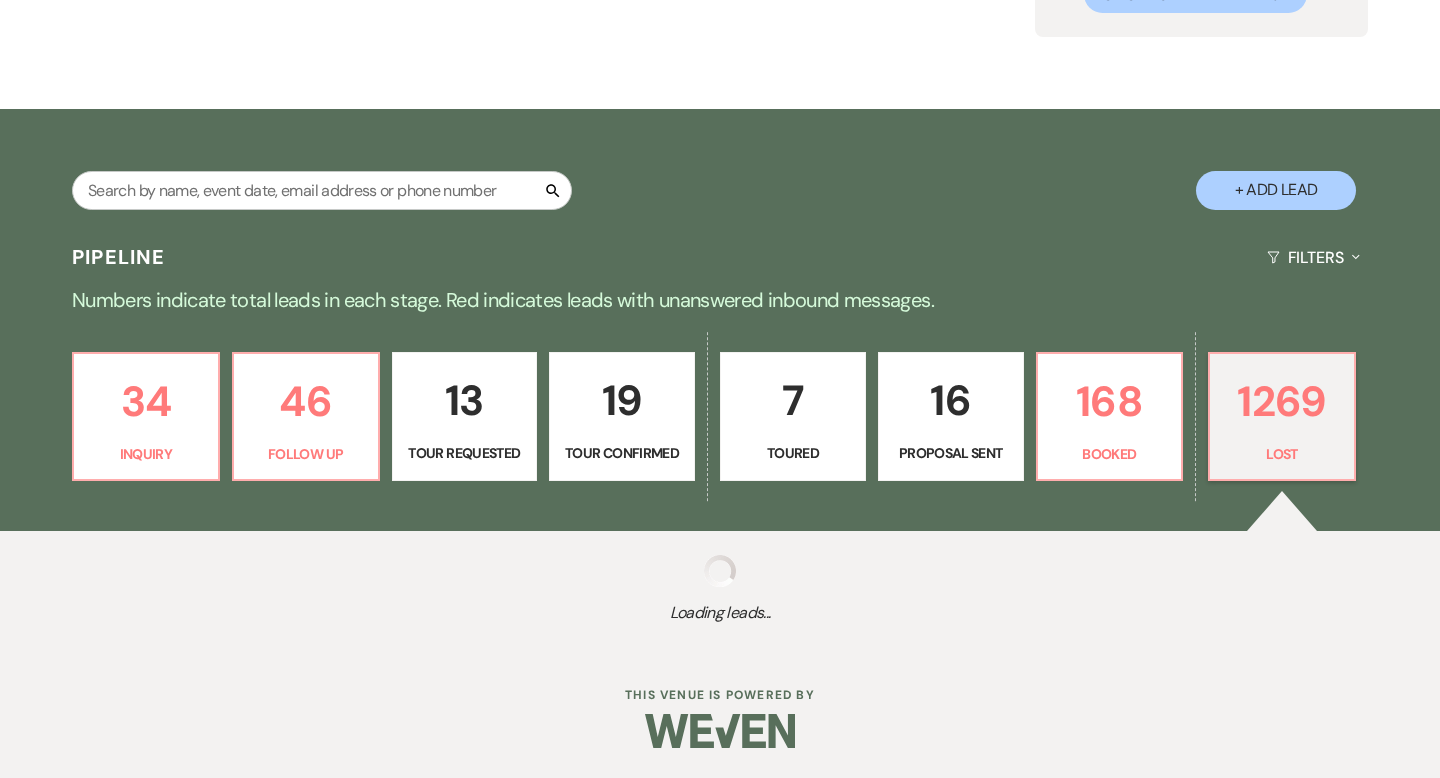 select on "8" 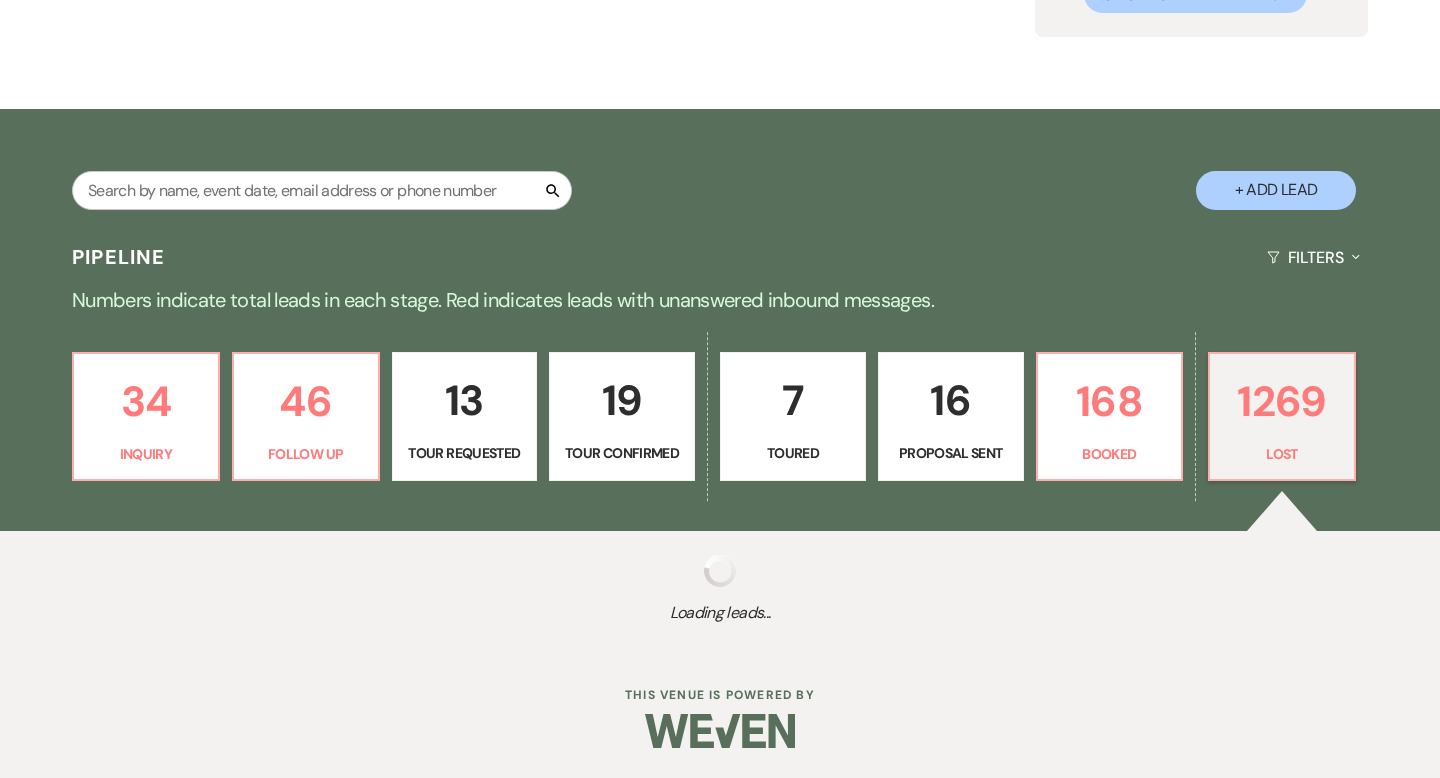 select on "5" 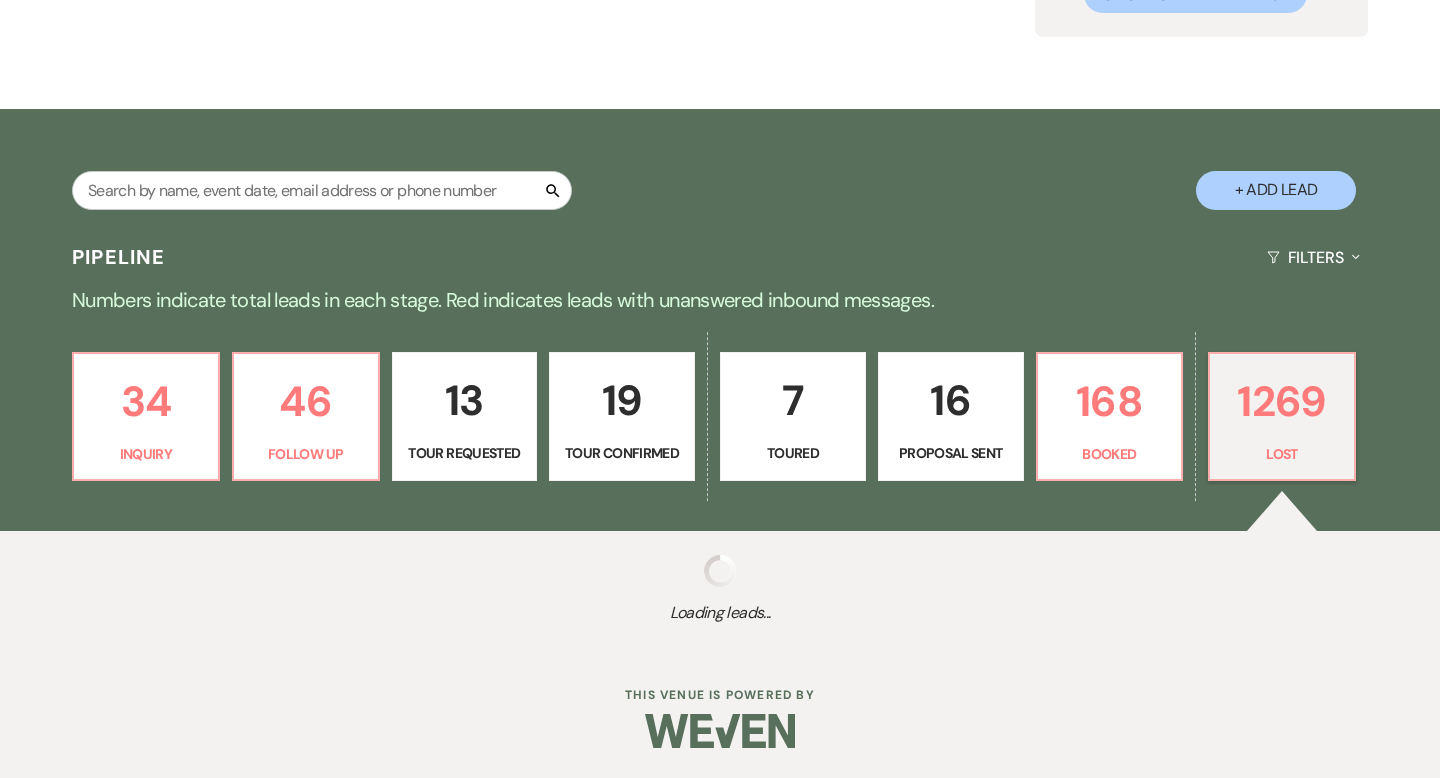 select on "8" 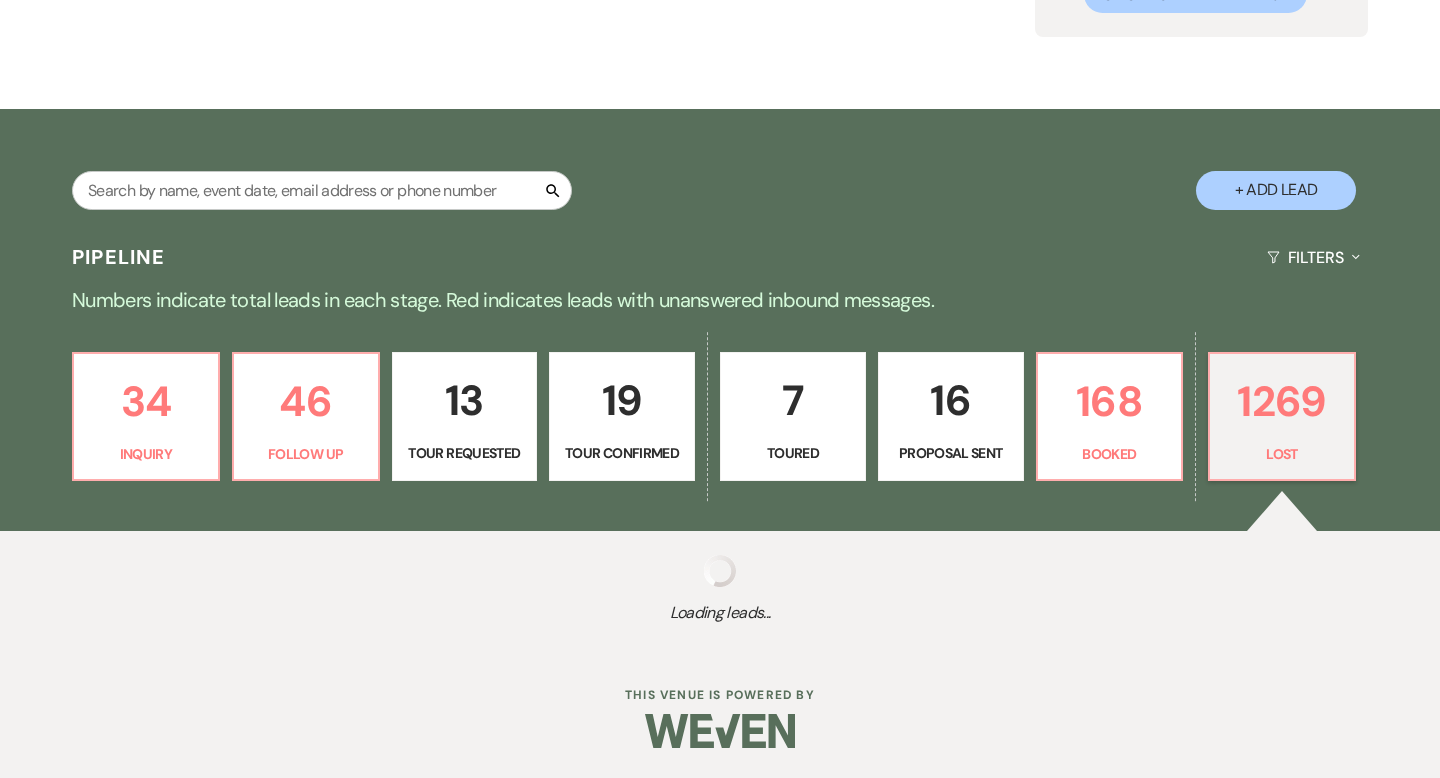 select on "8" 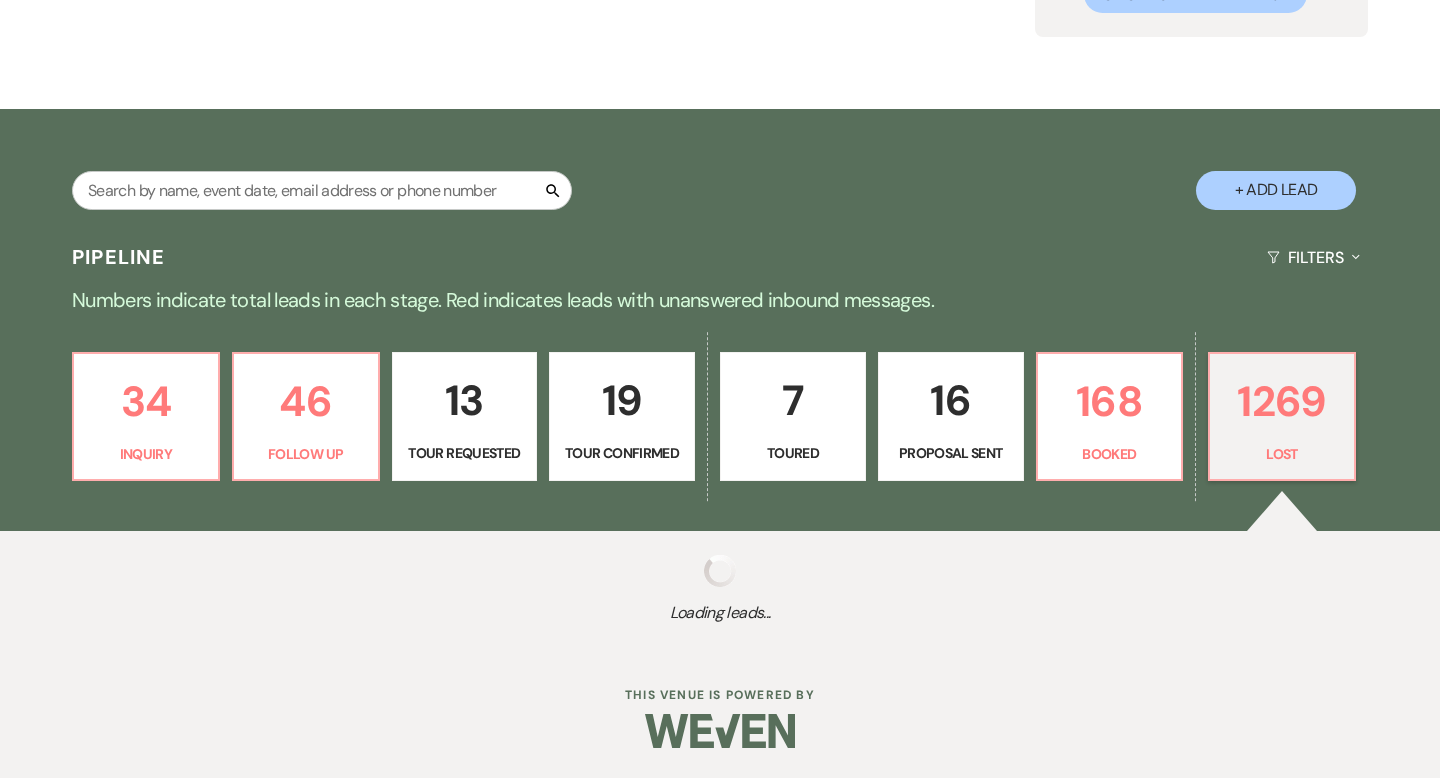 select on "8" 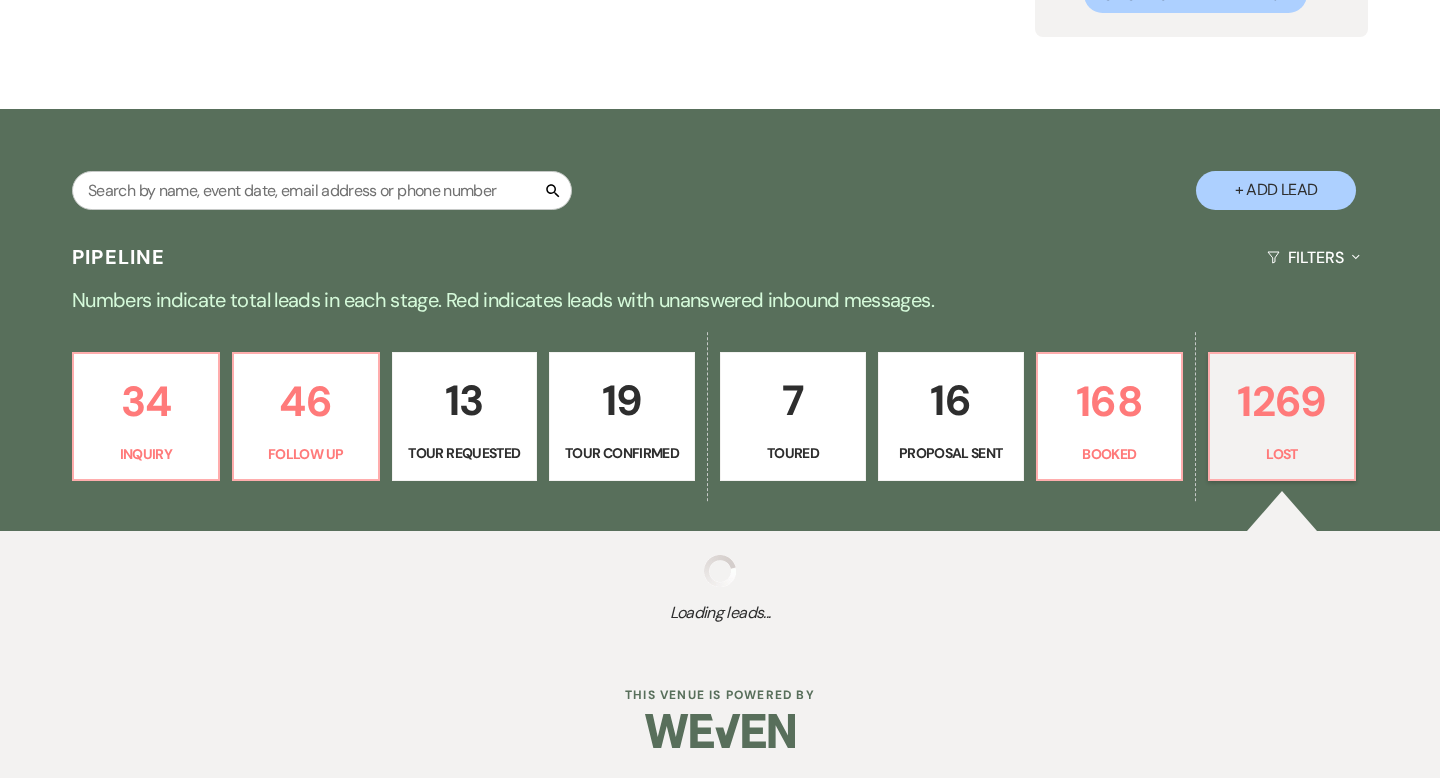 select on "5" 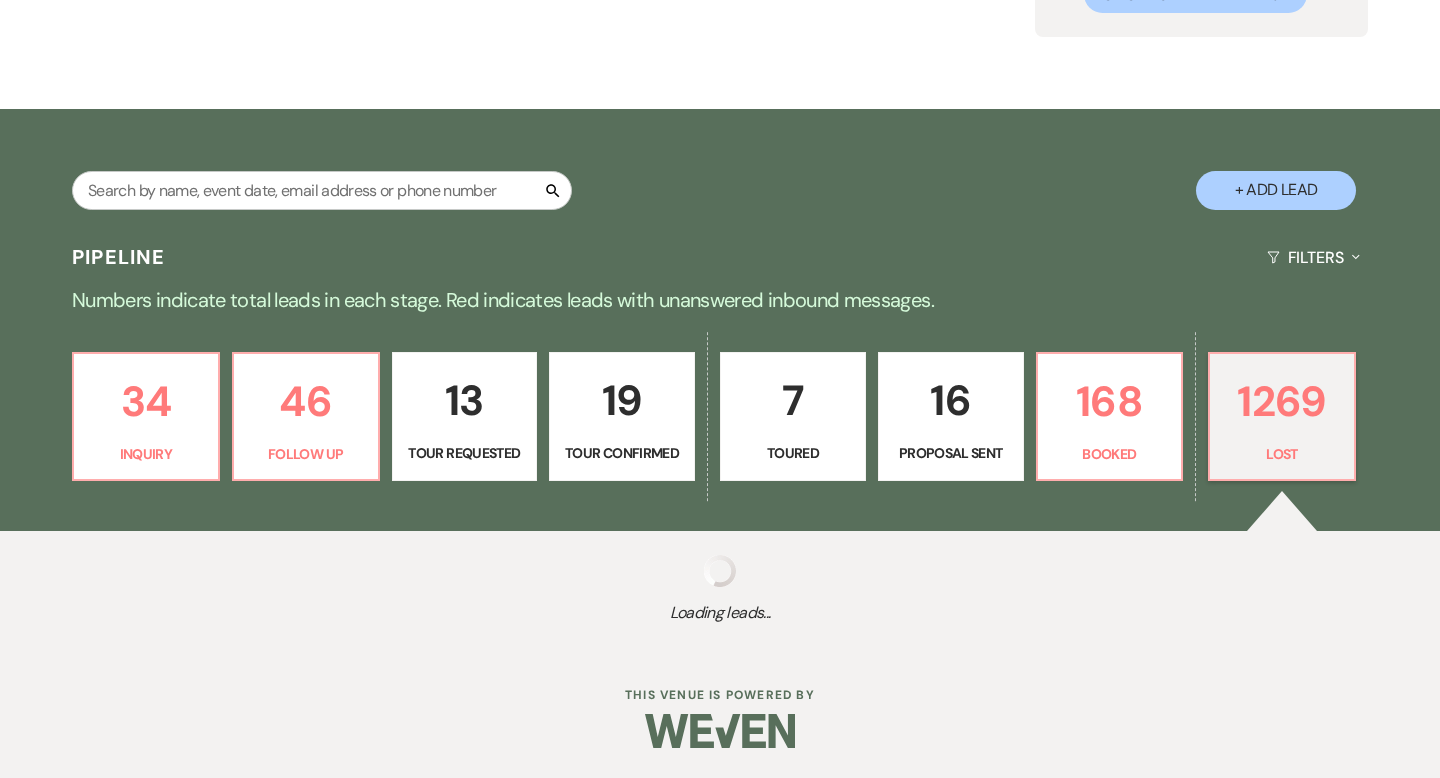 select on "8" 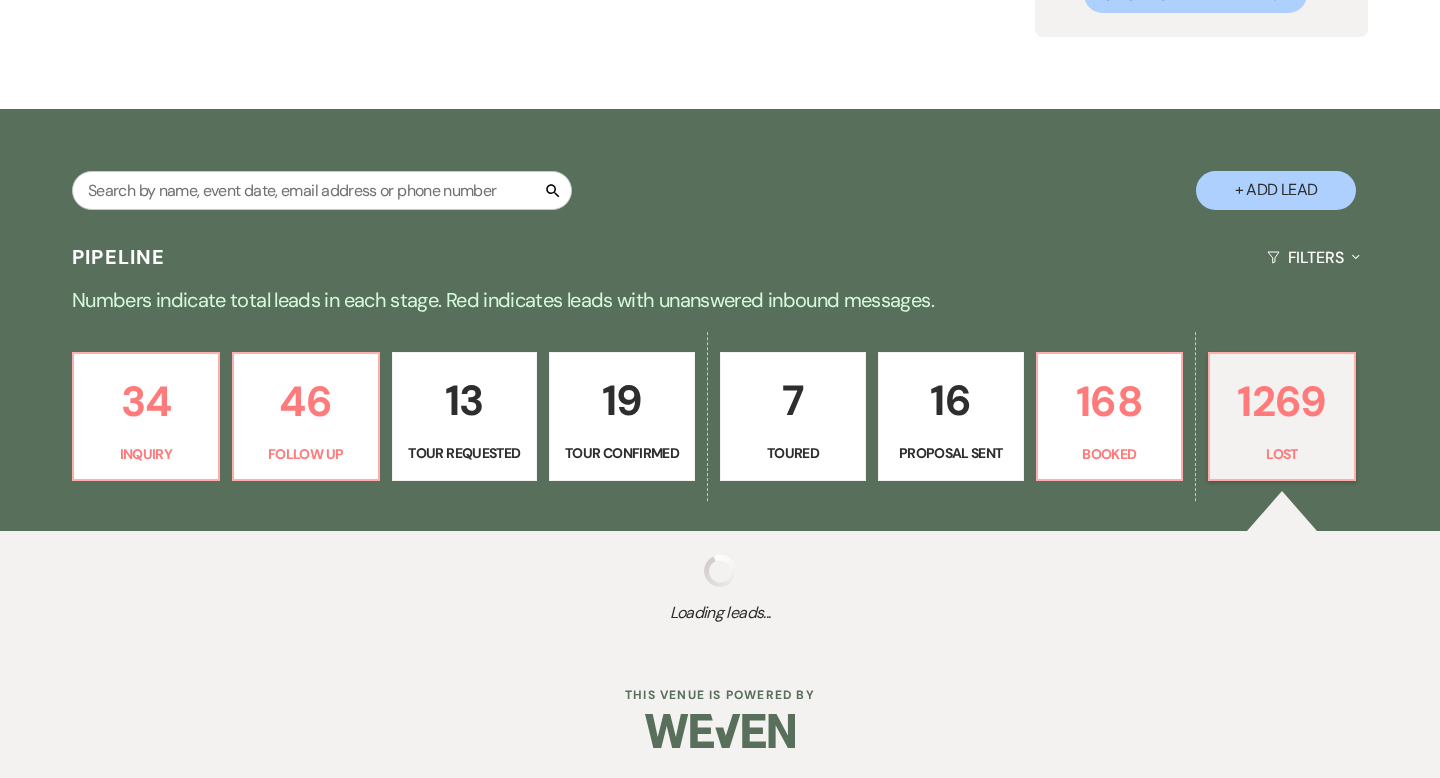 select on "5" 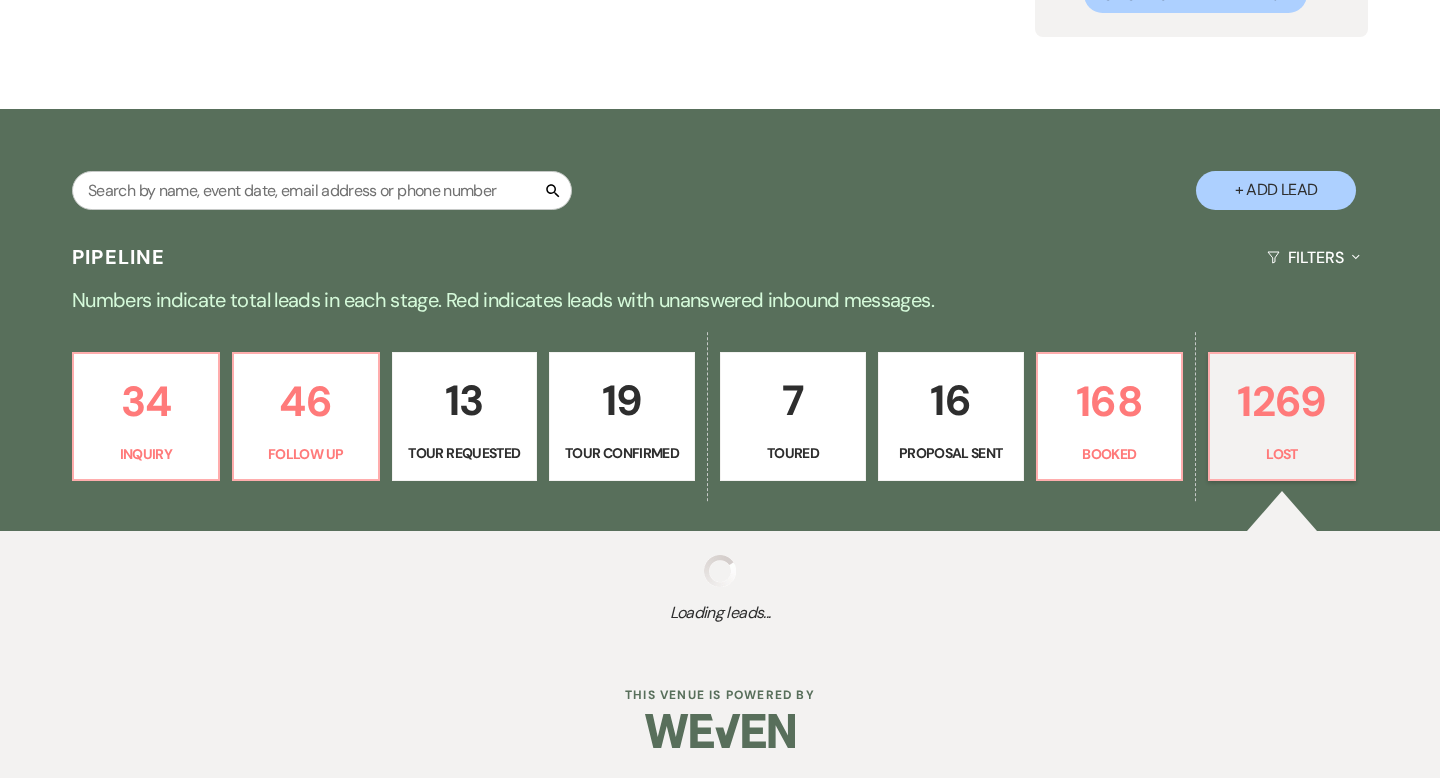 select on "8" 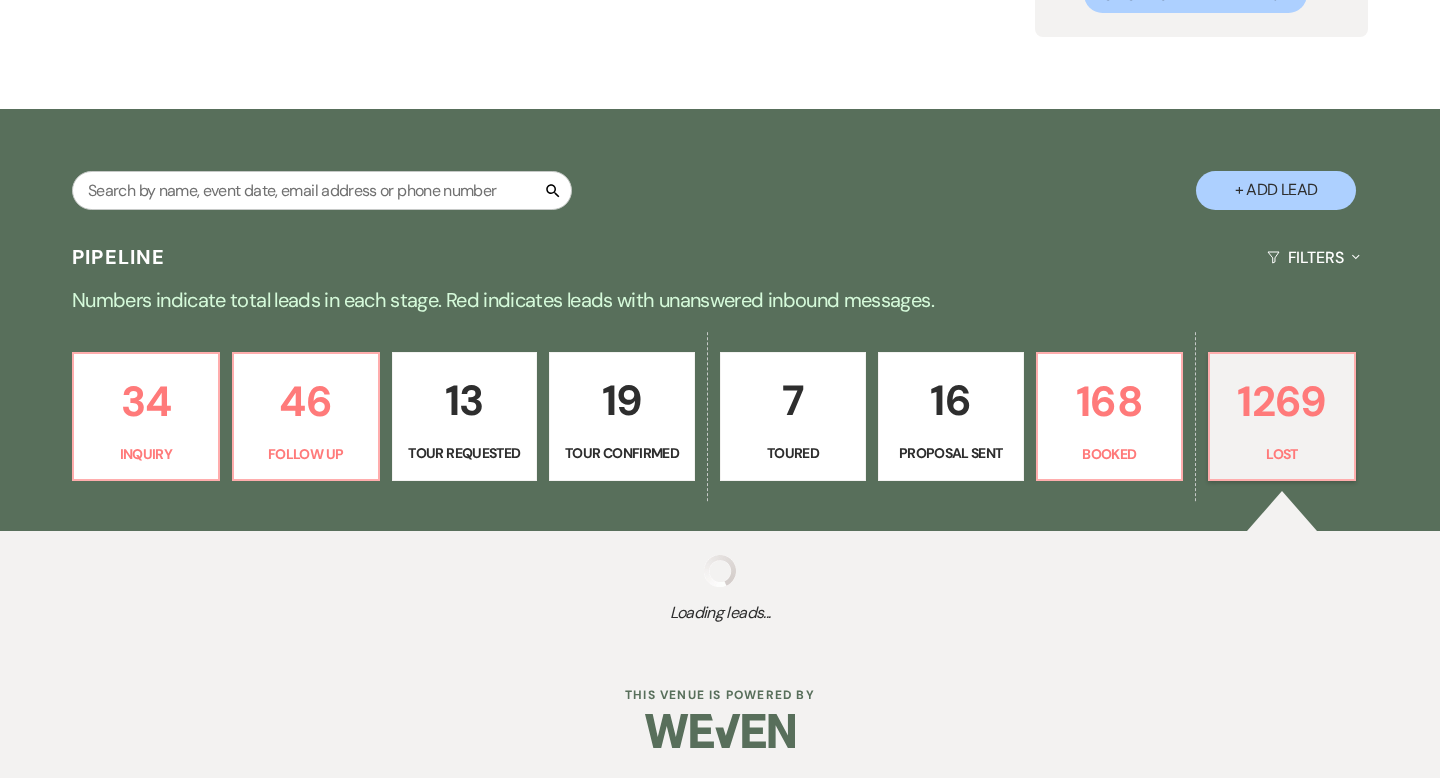 select on "5" 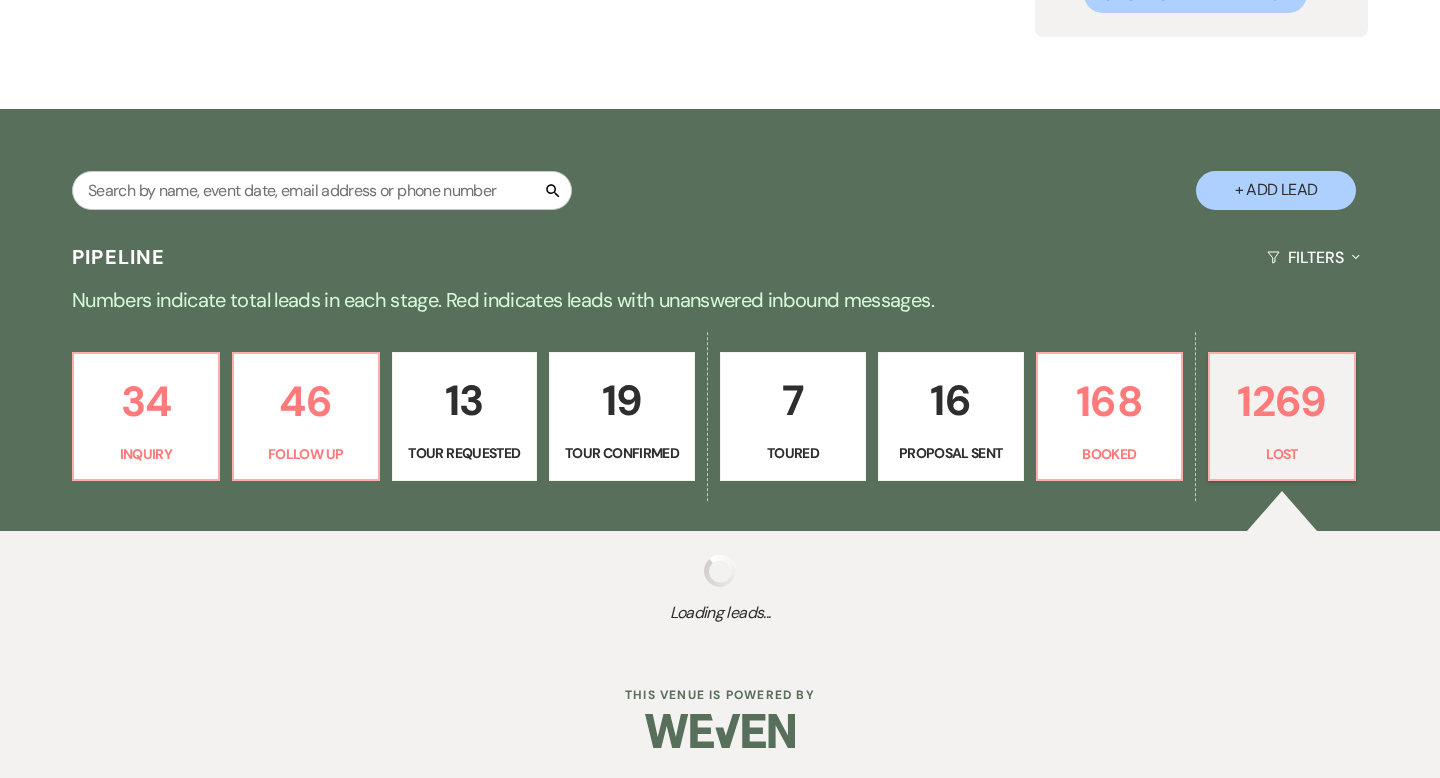 select on "8" 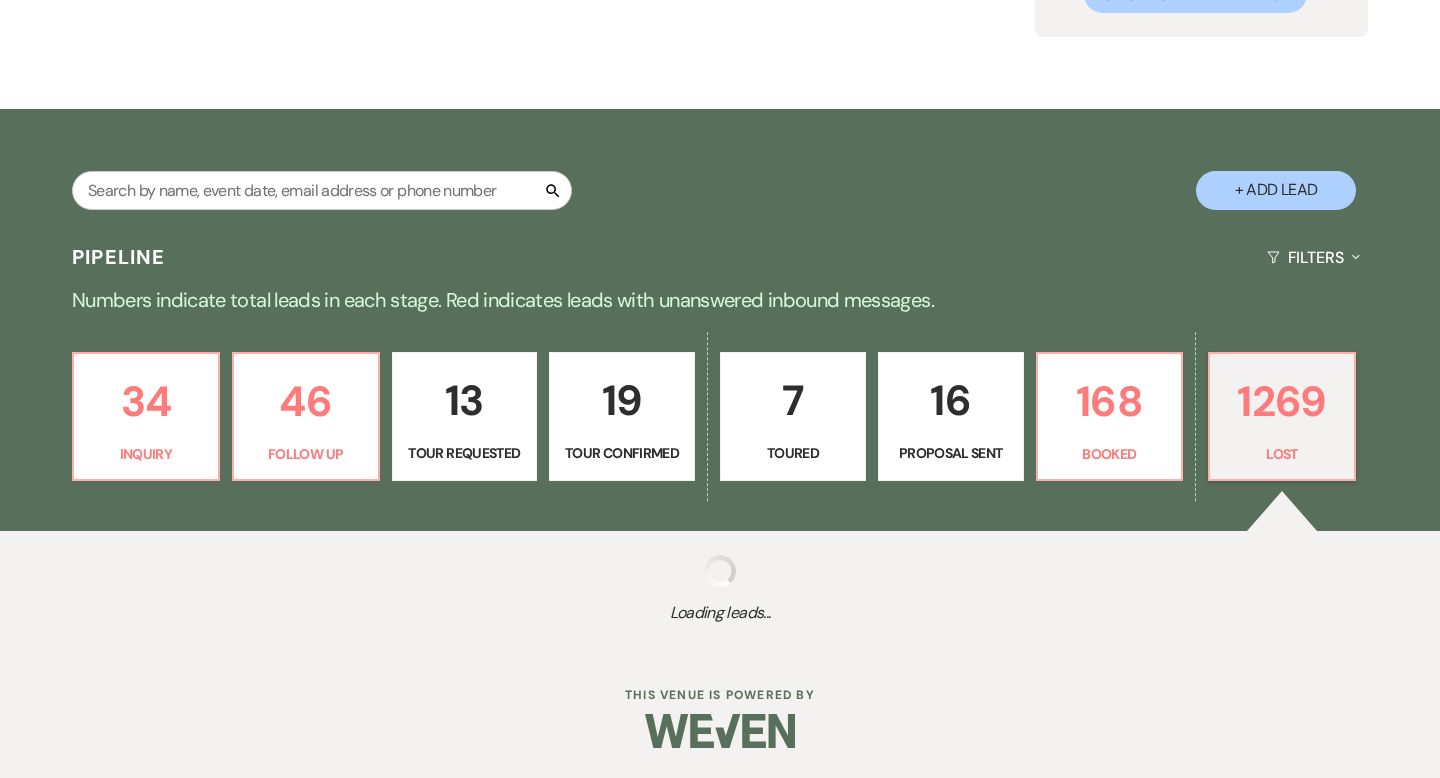 select on "11" 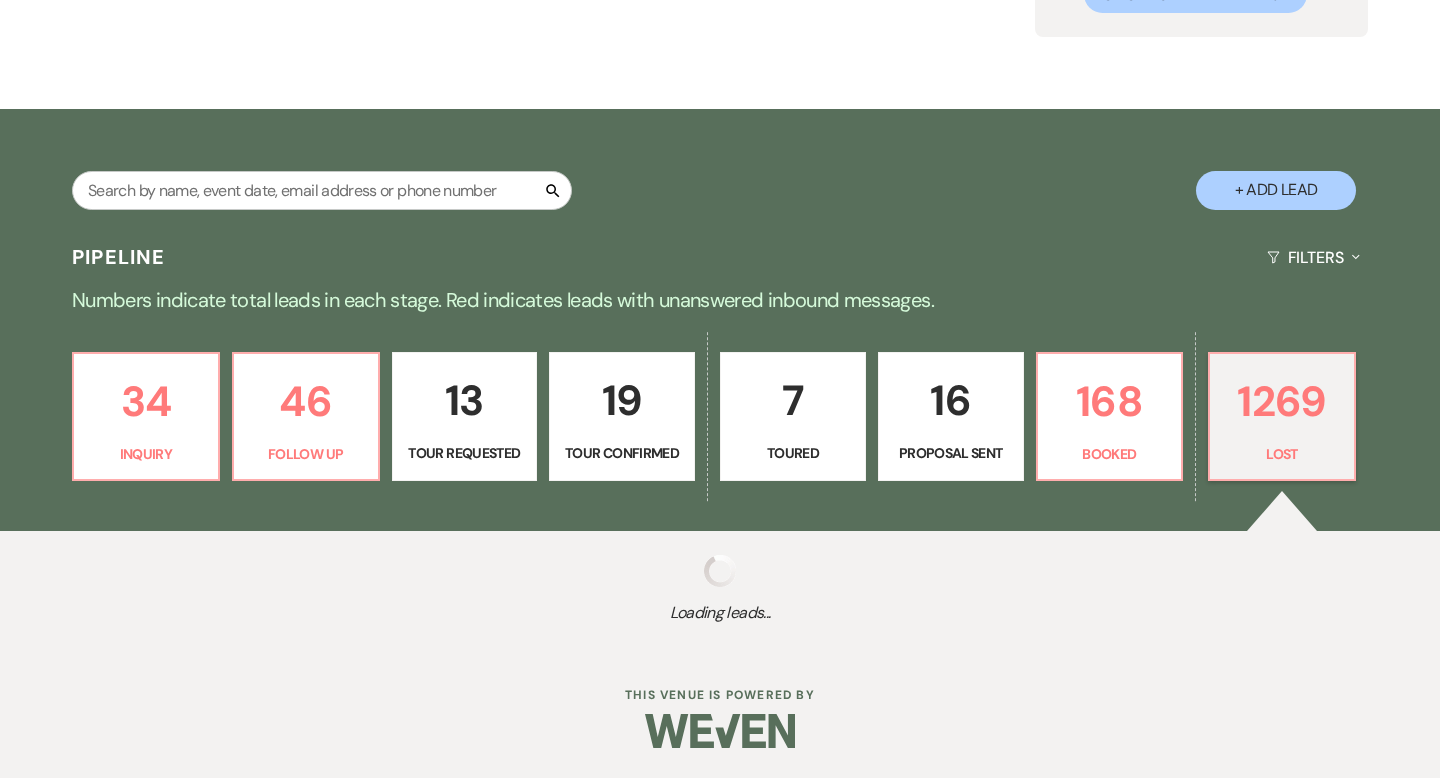 select on "8" 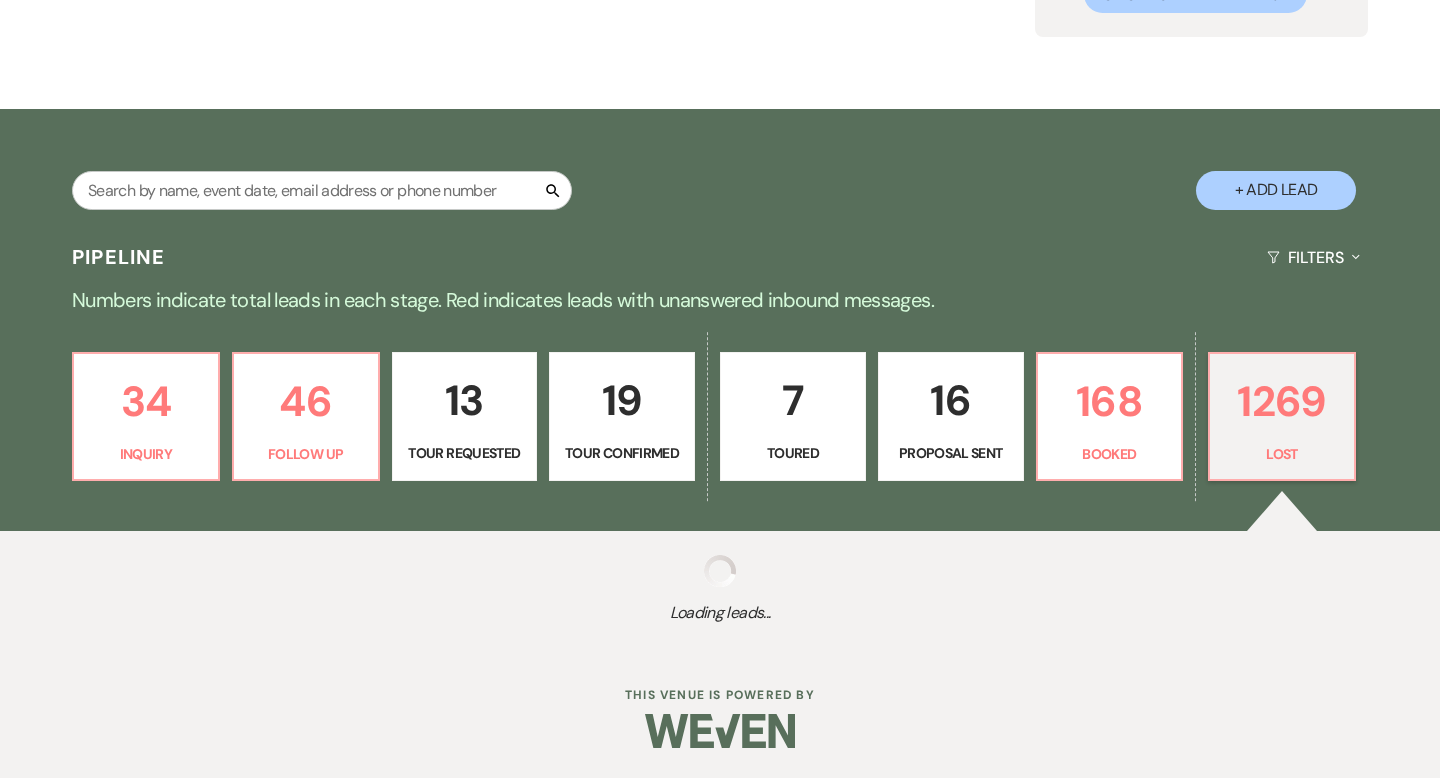 select on "5" 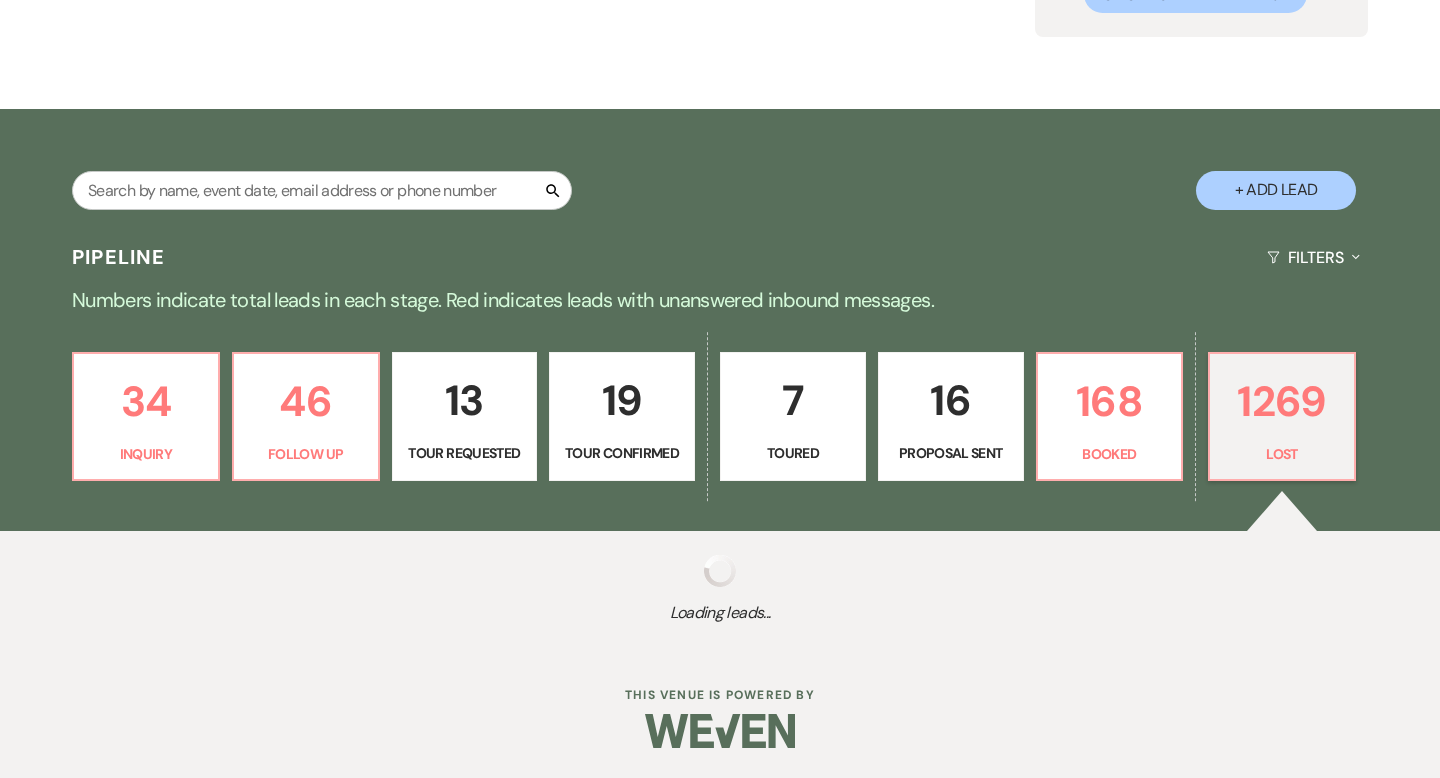 select on "8" 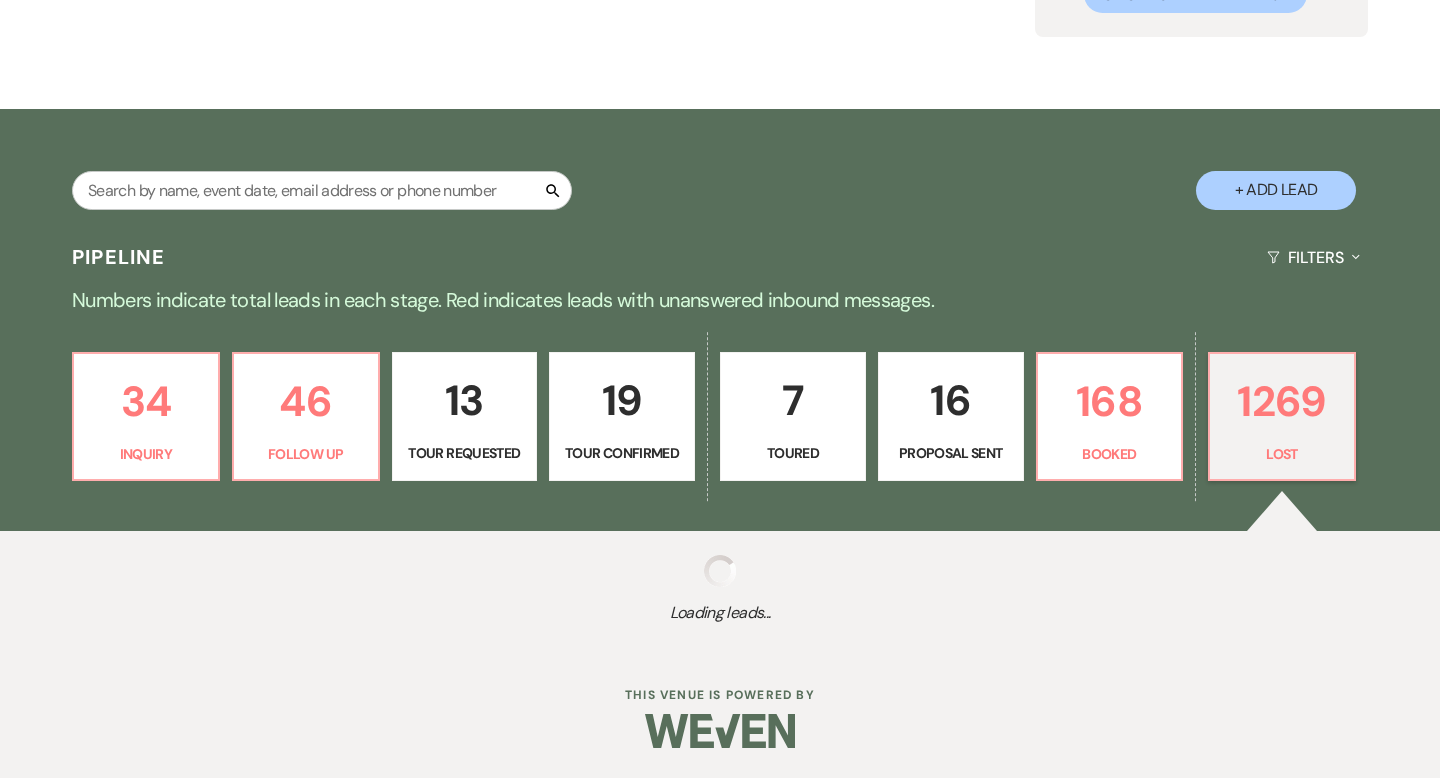 select on "6" 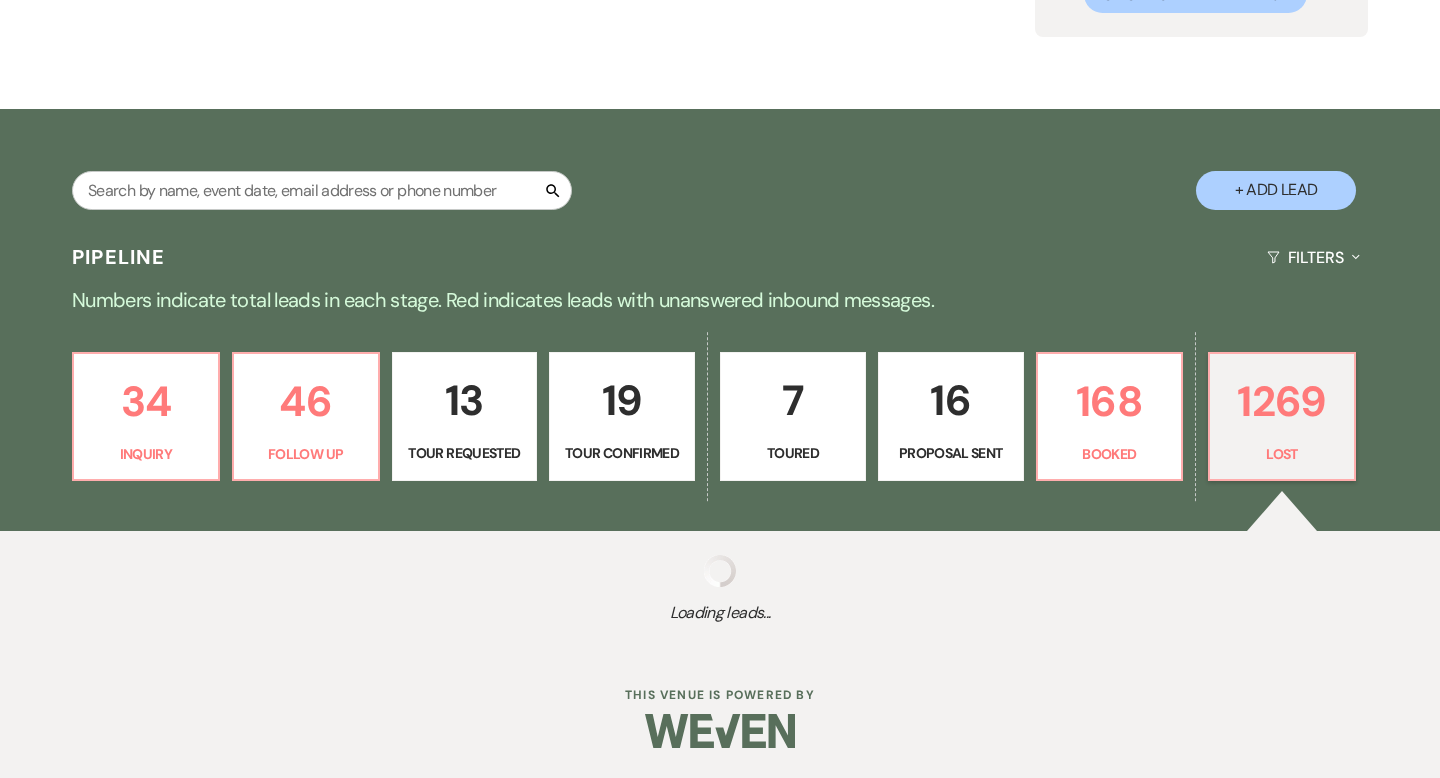 select on "8" 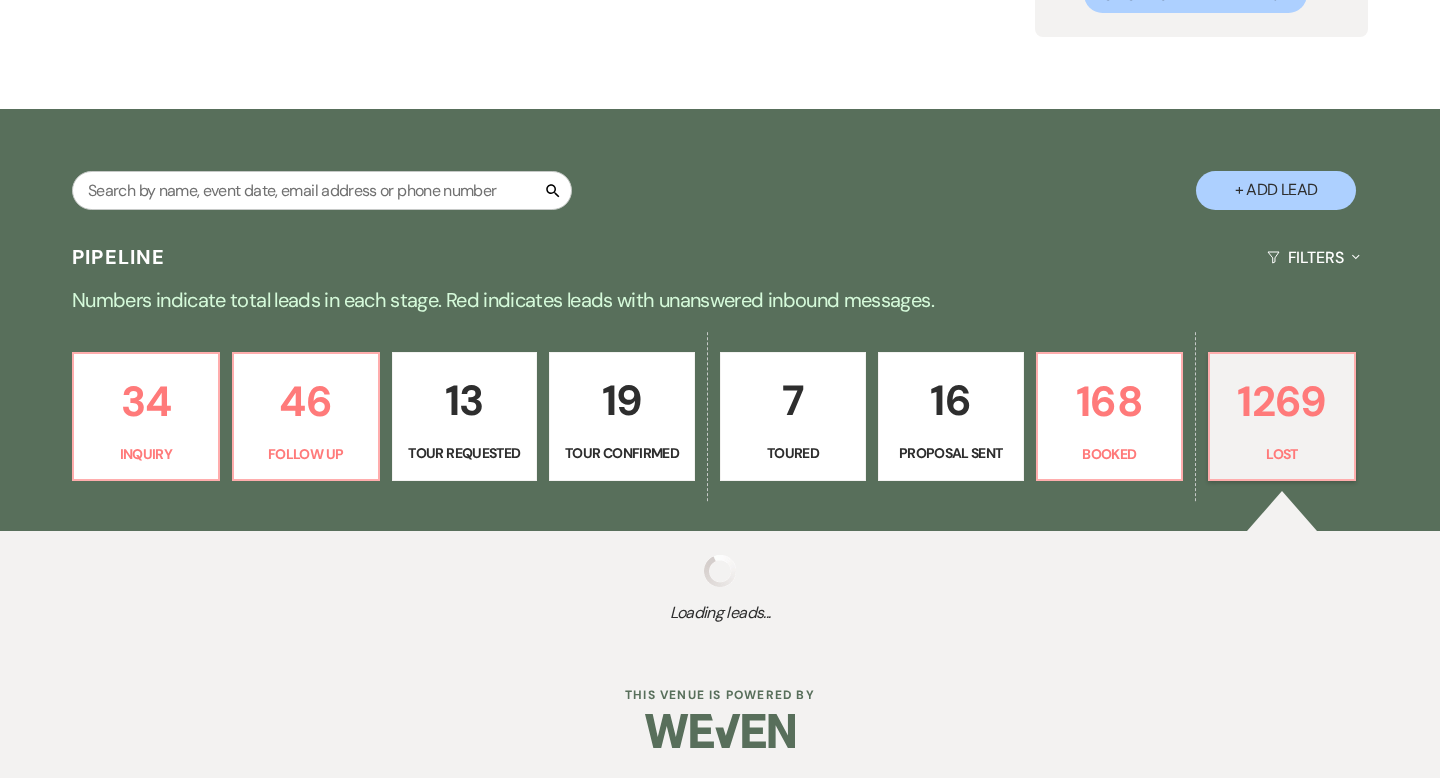select on "5" 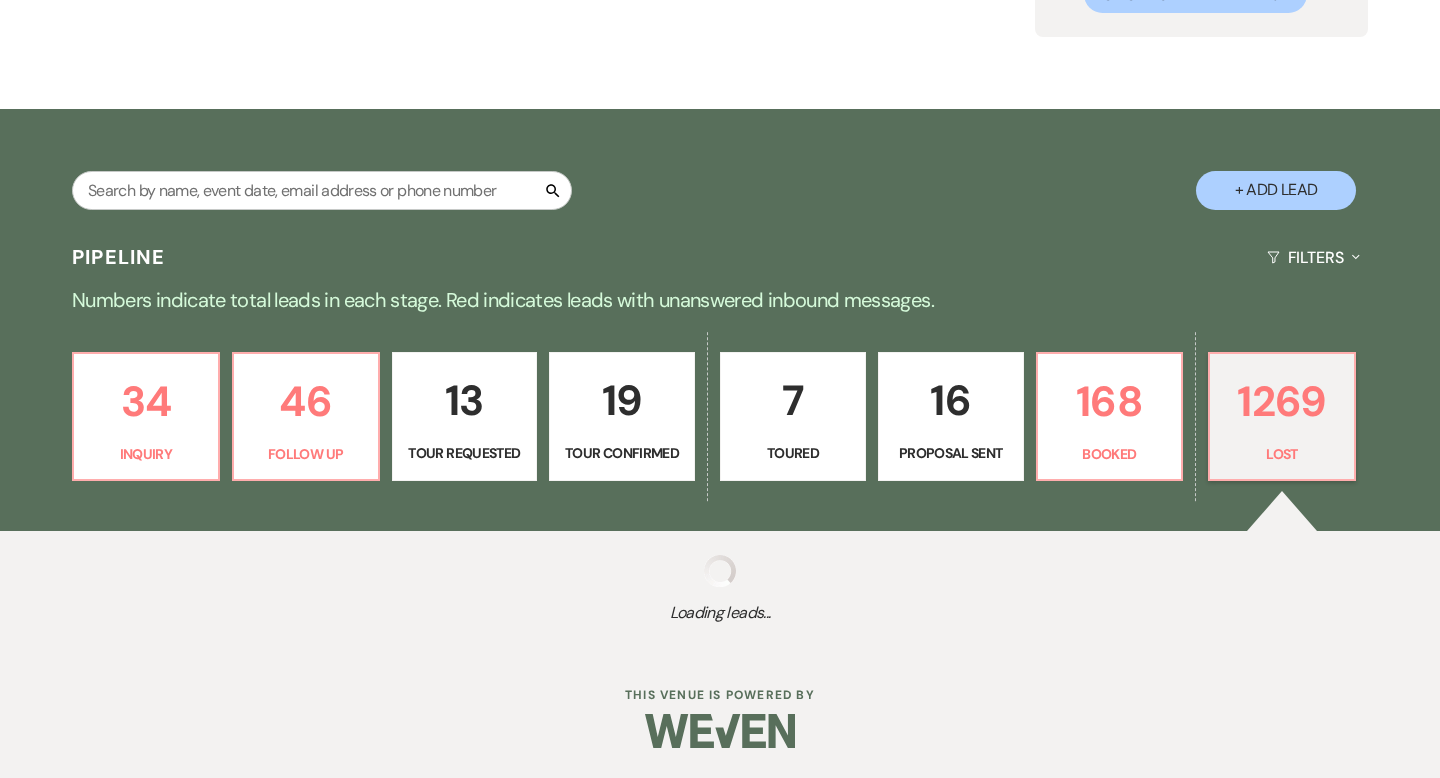 select on "8" 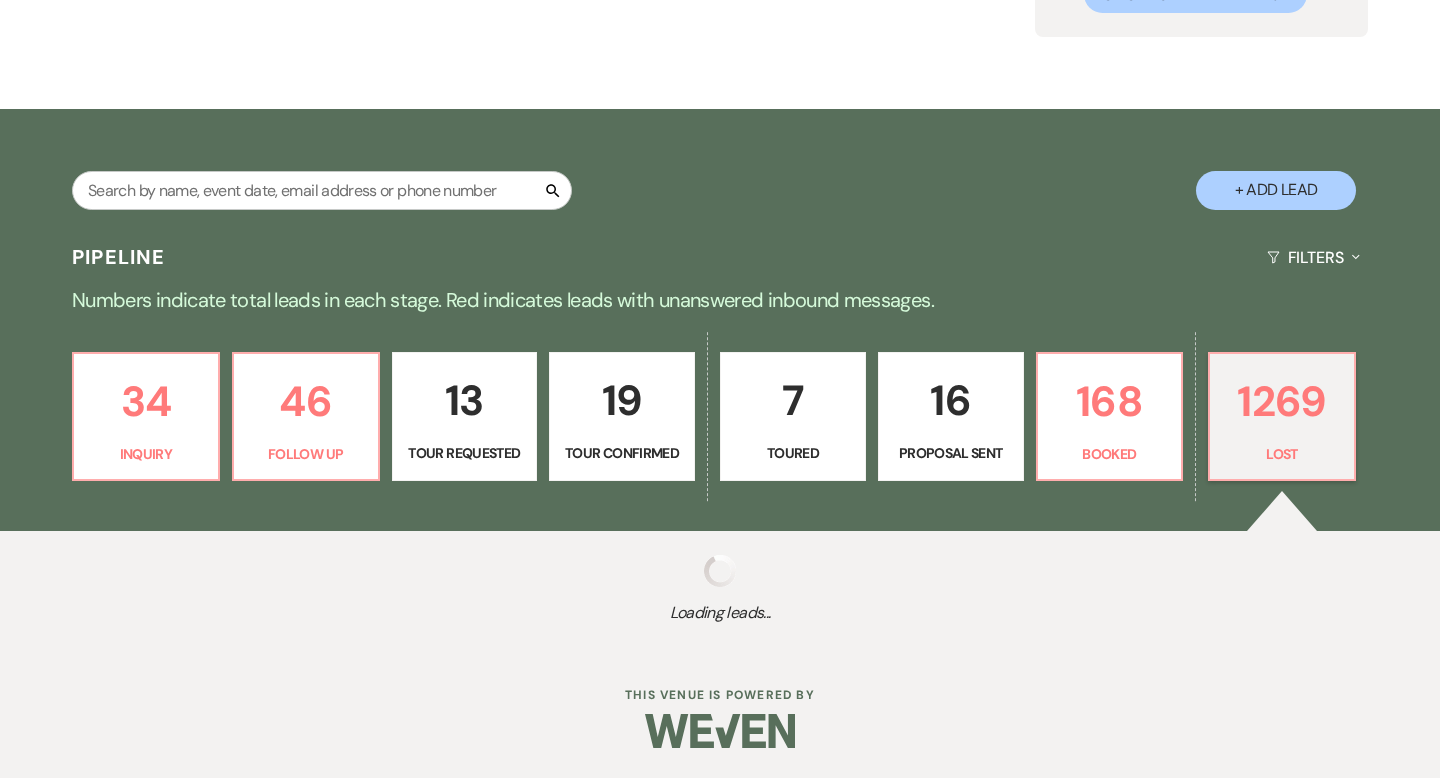 select on "10" 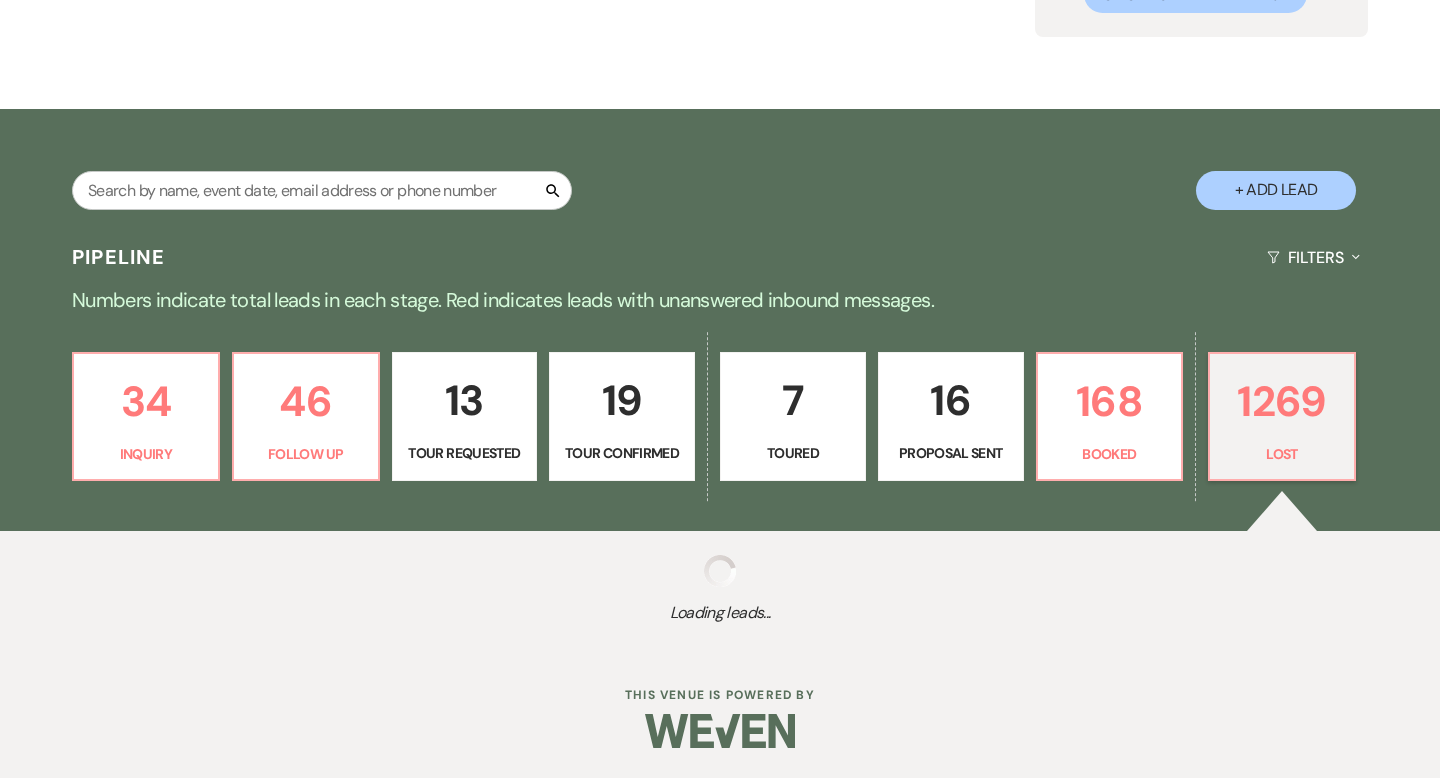 select on "8" 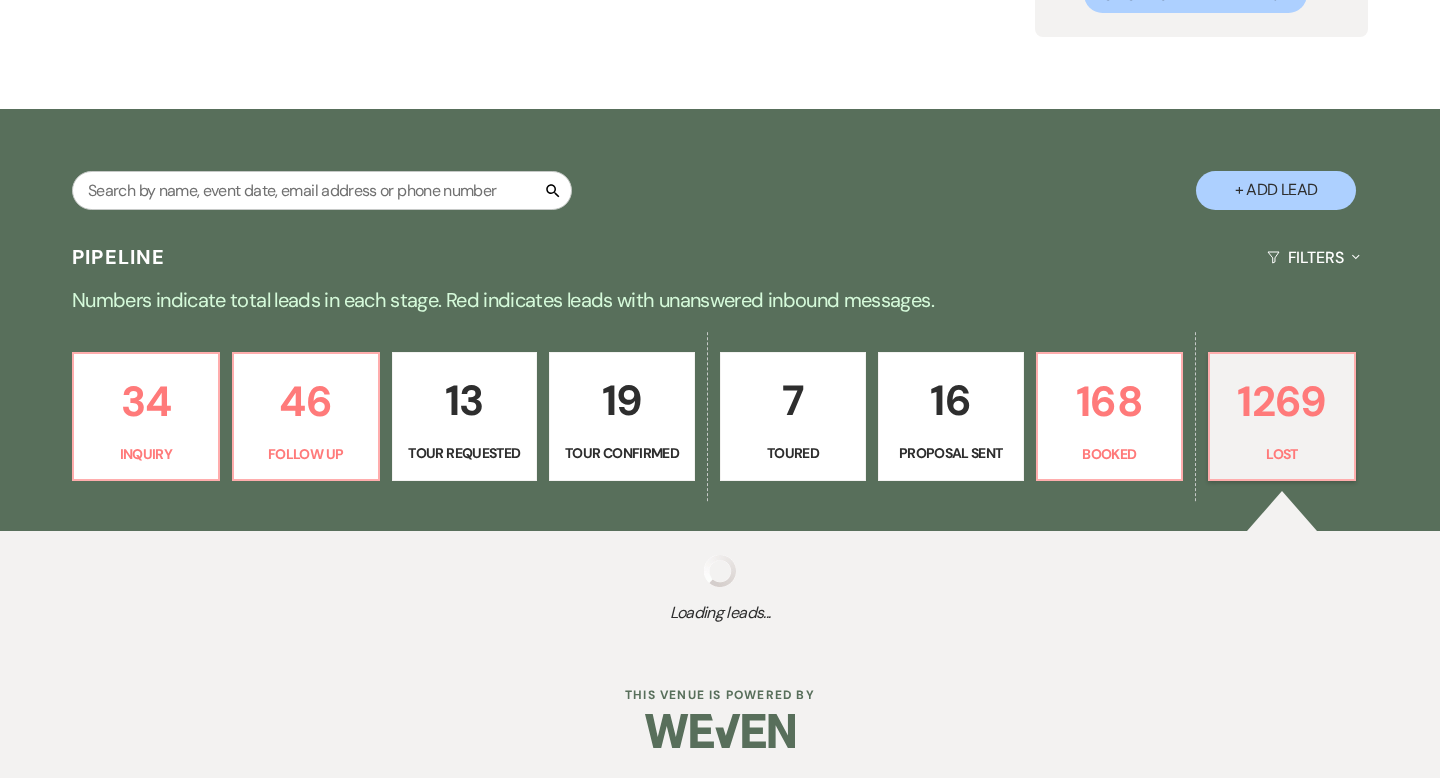 select on "5" 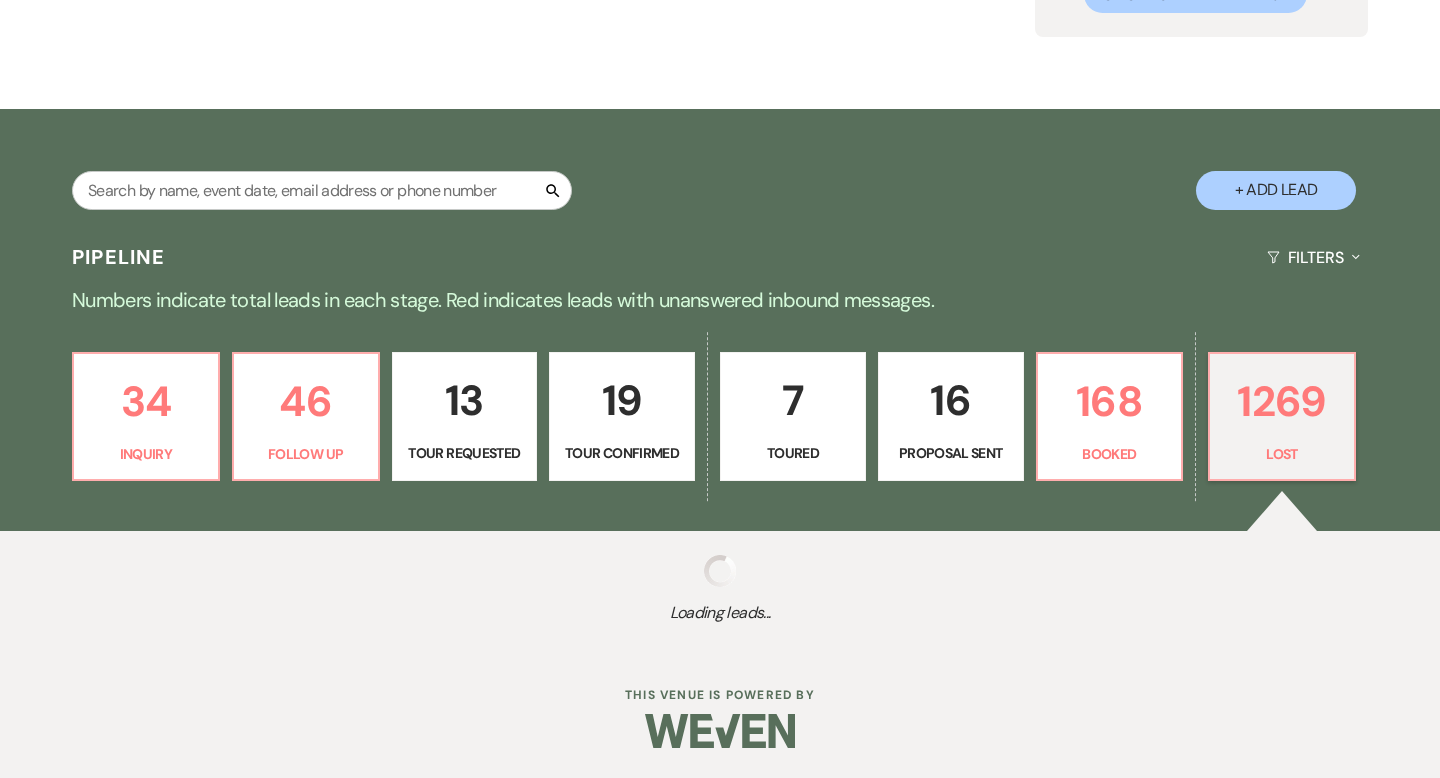 select on "8" 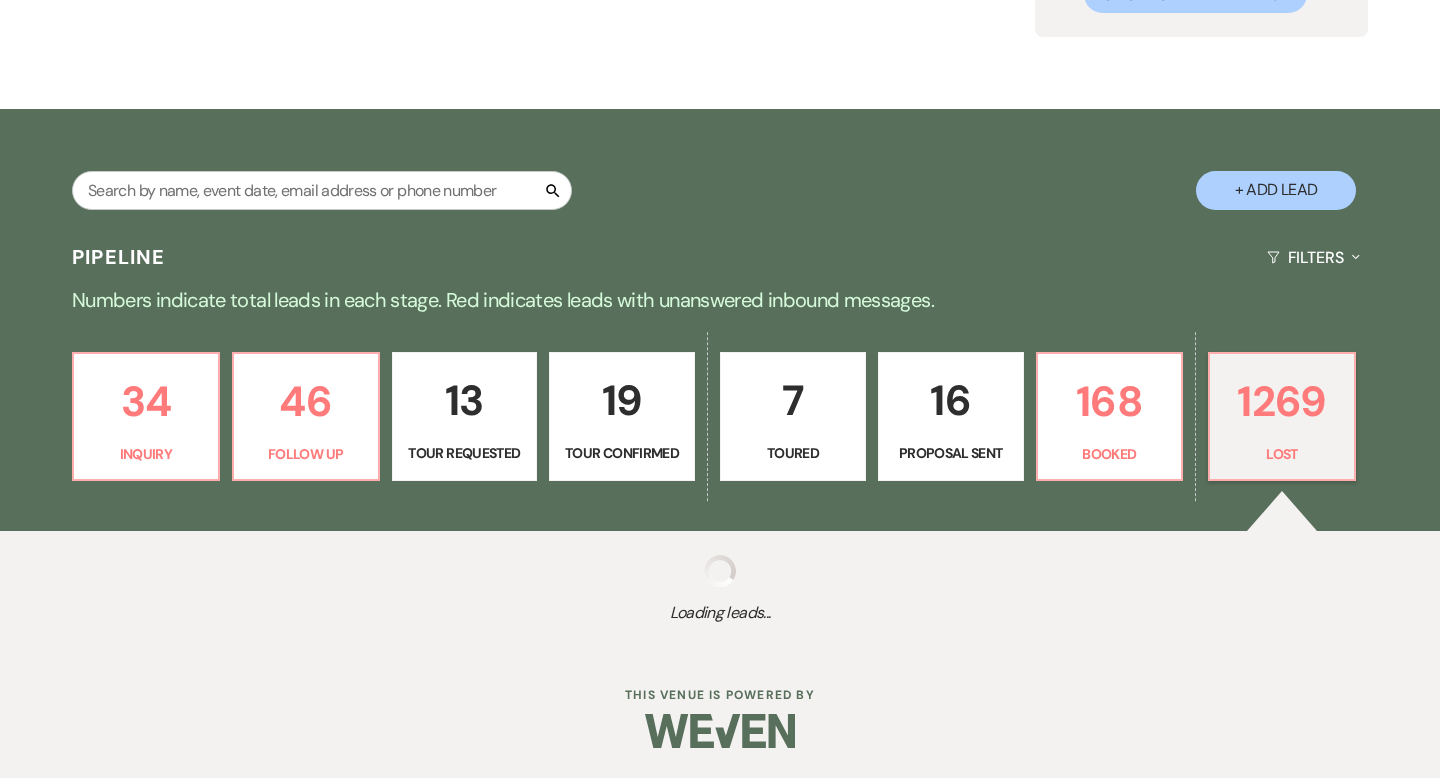 select on "5" 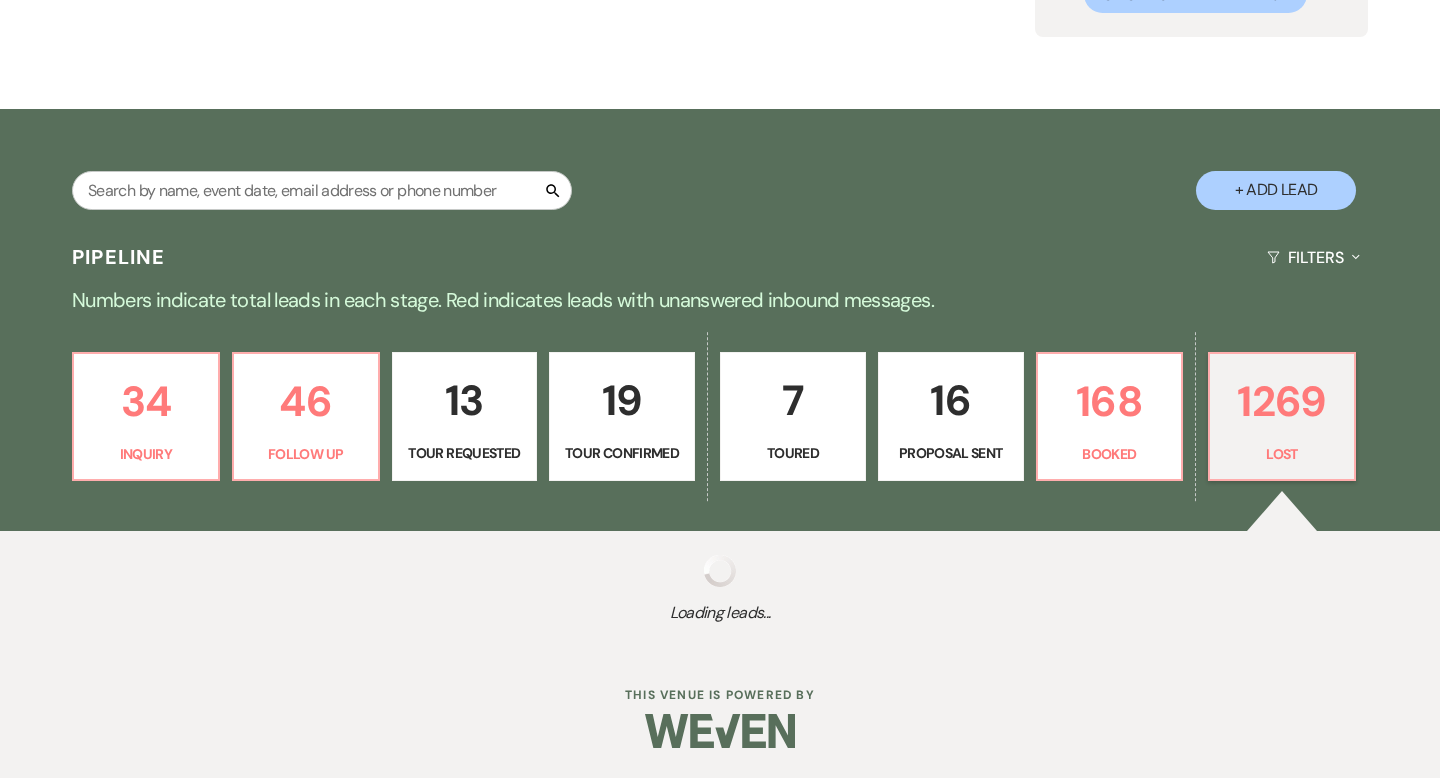 select on "8" 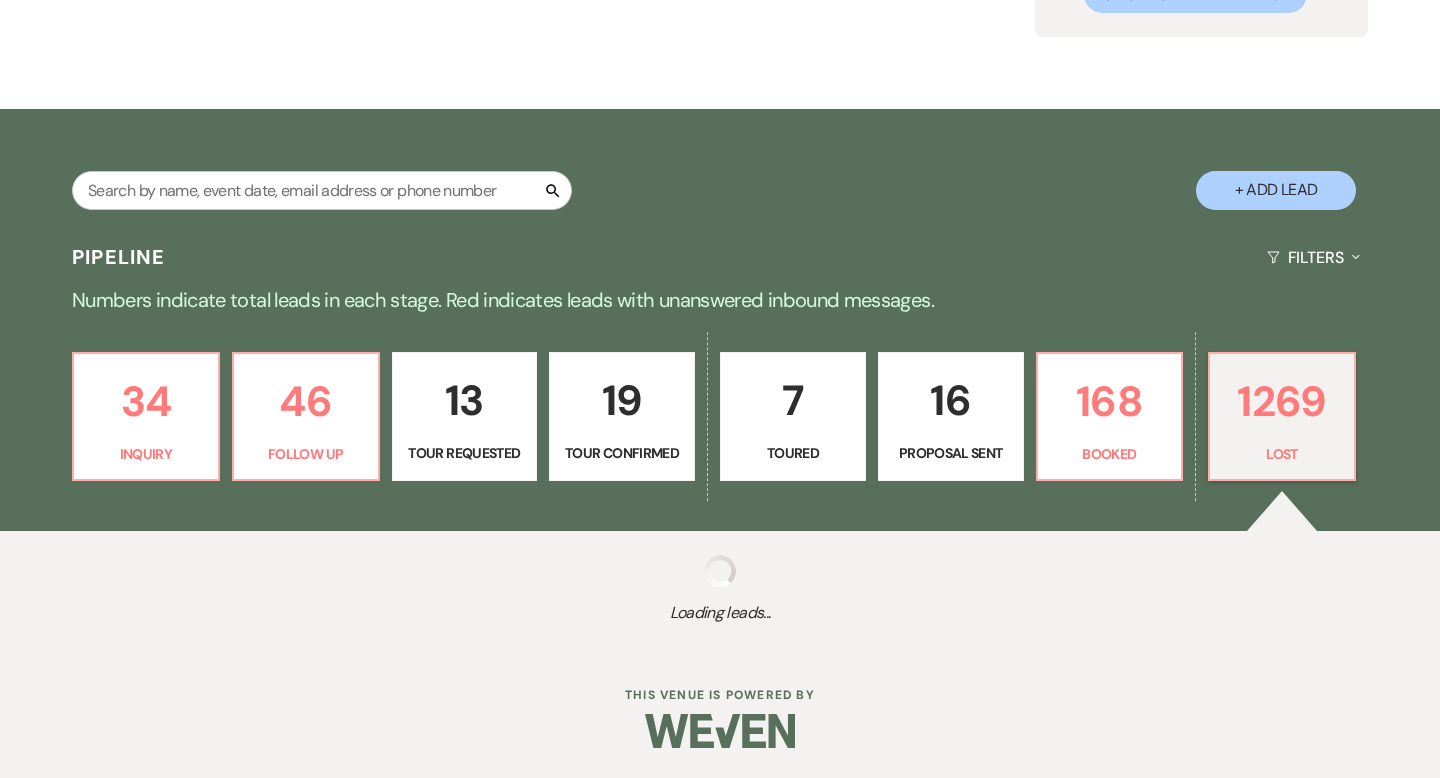 select on "8" 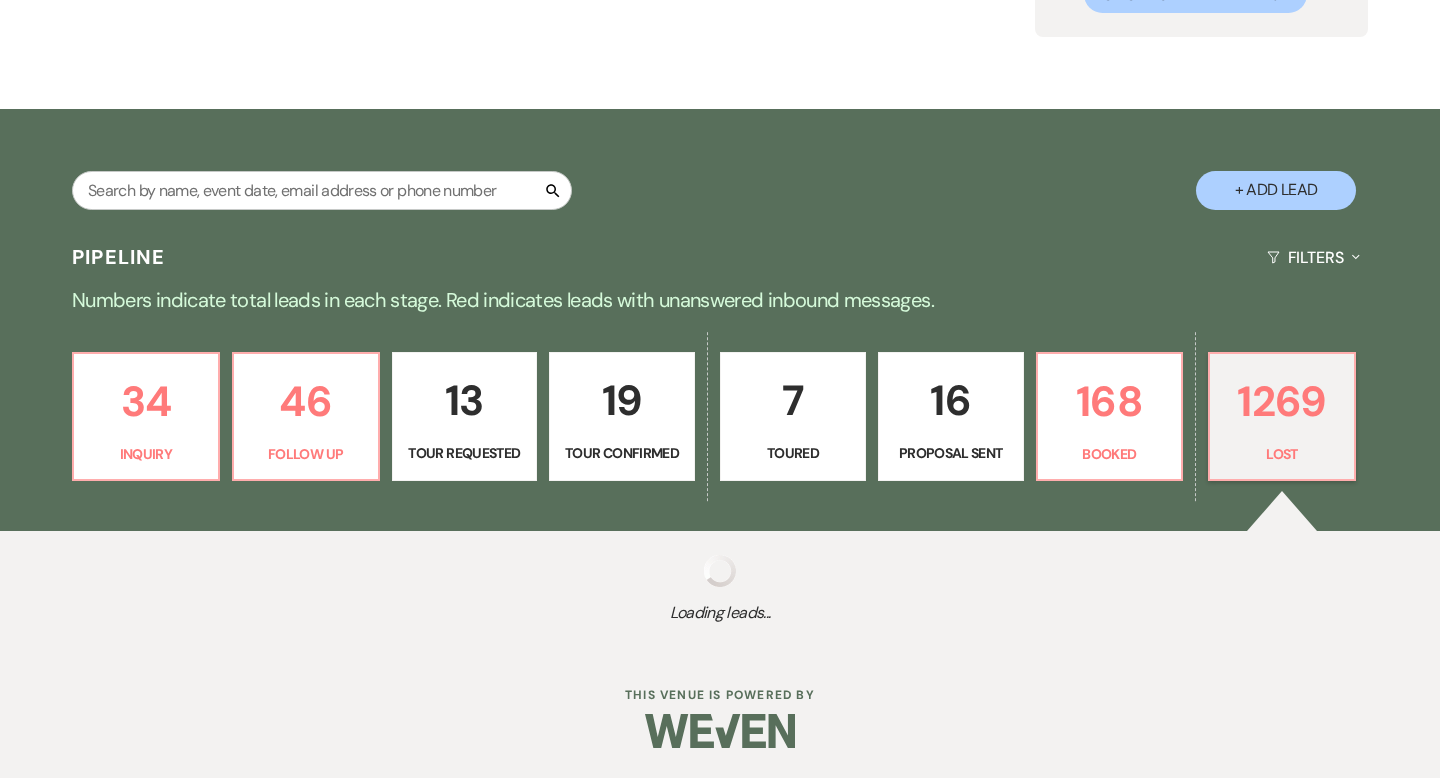 select on "8" 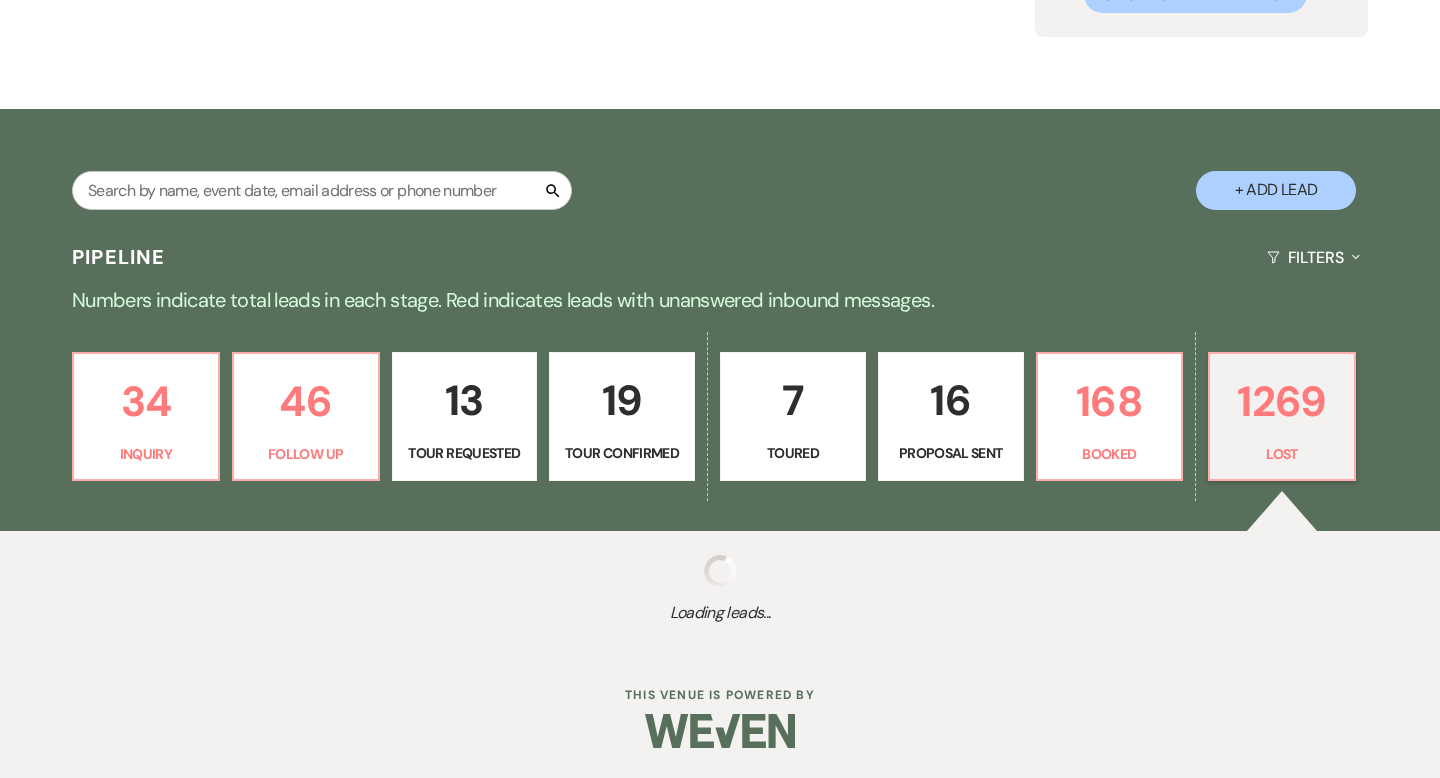 select on "5" 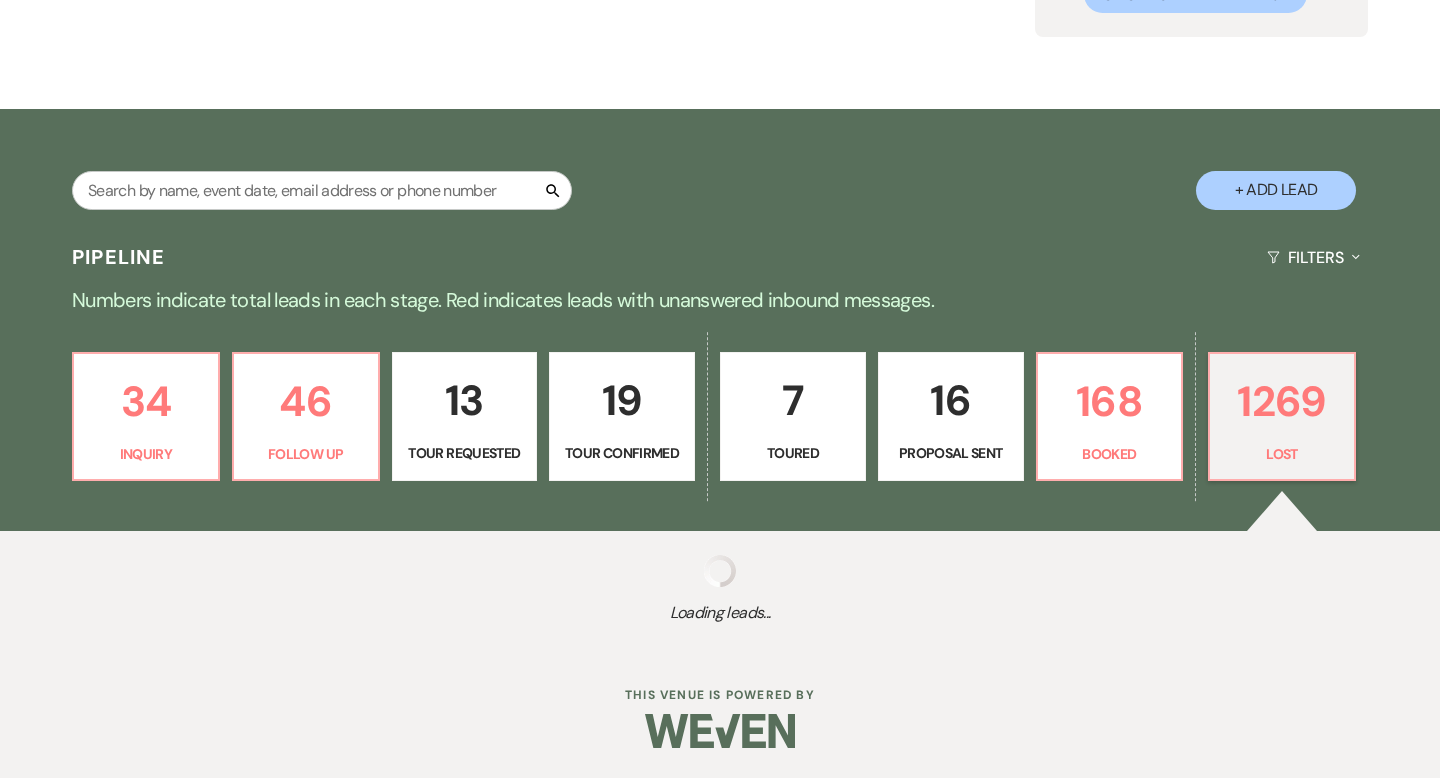 select on "8" 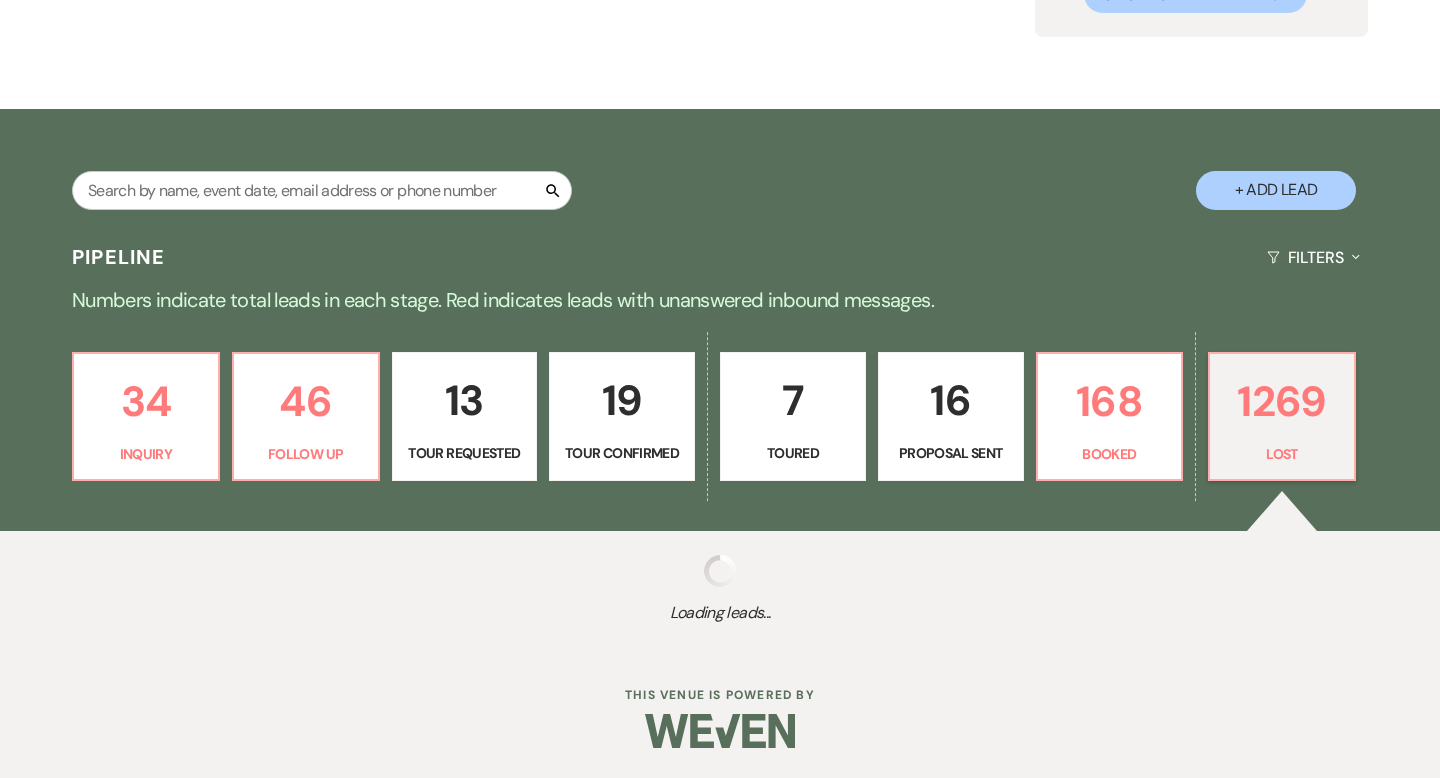 select on "6" 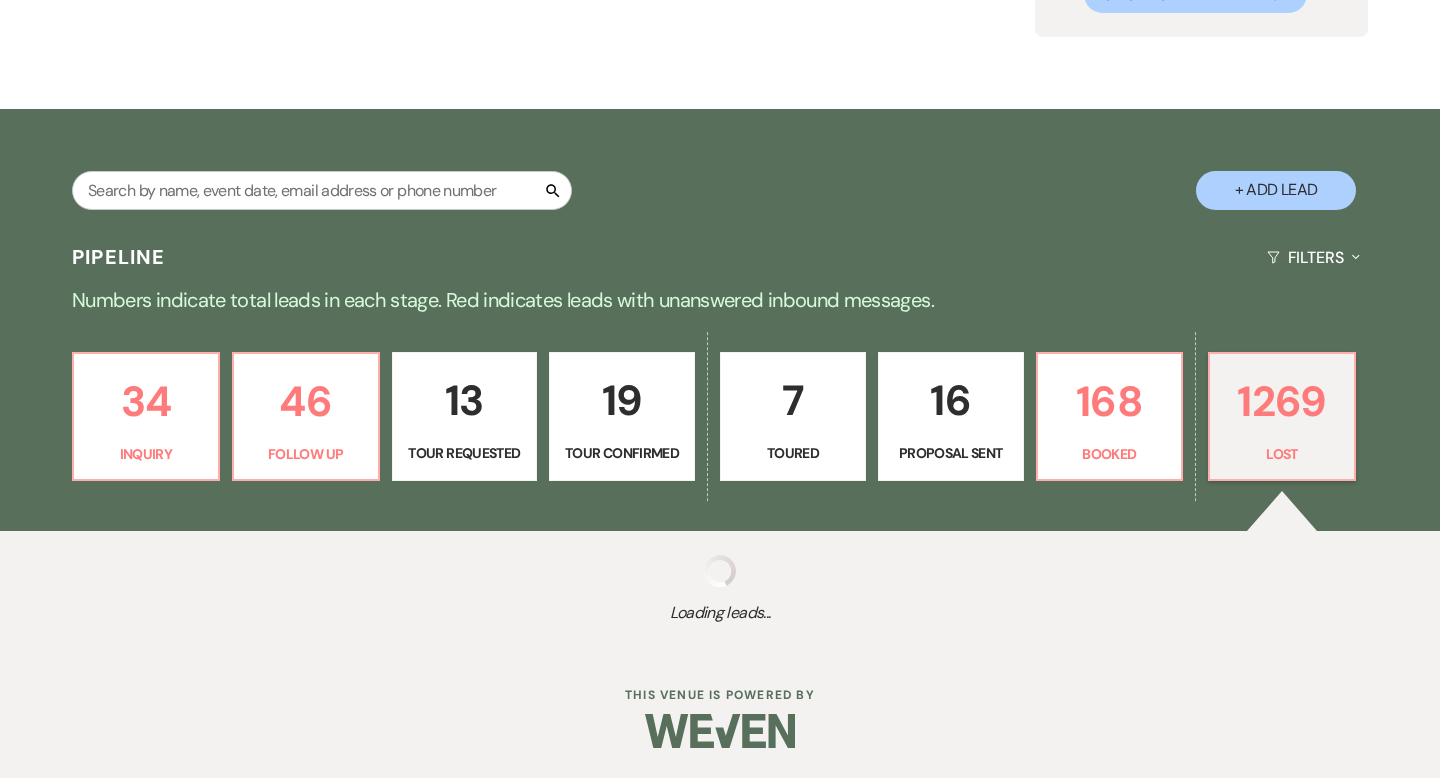 select on "8" 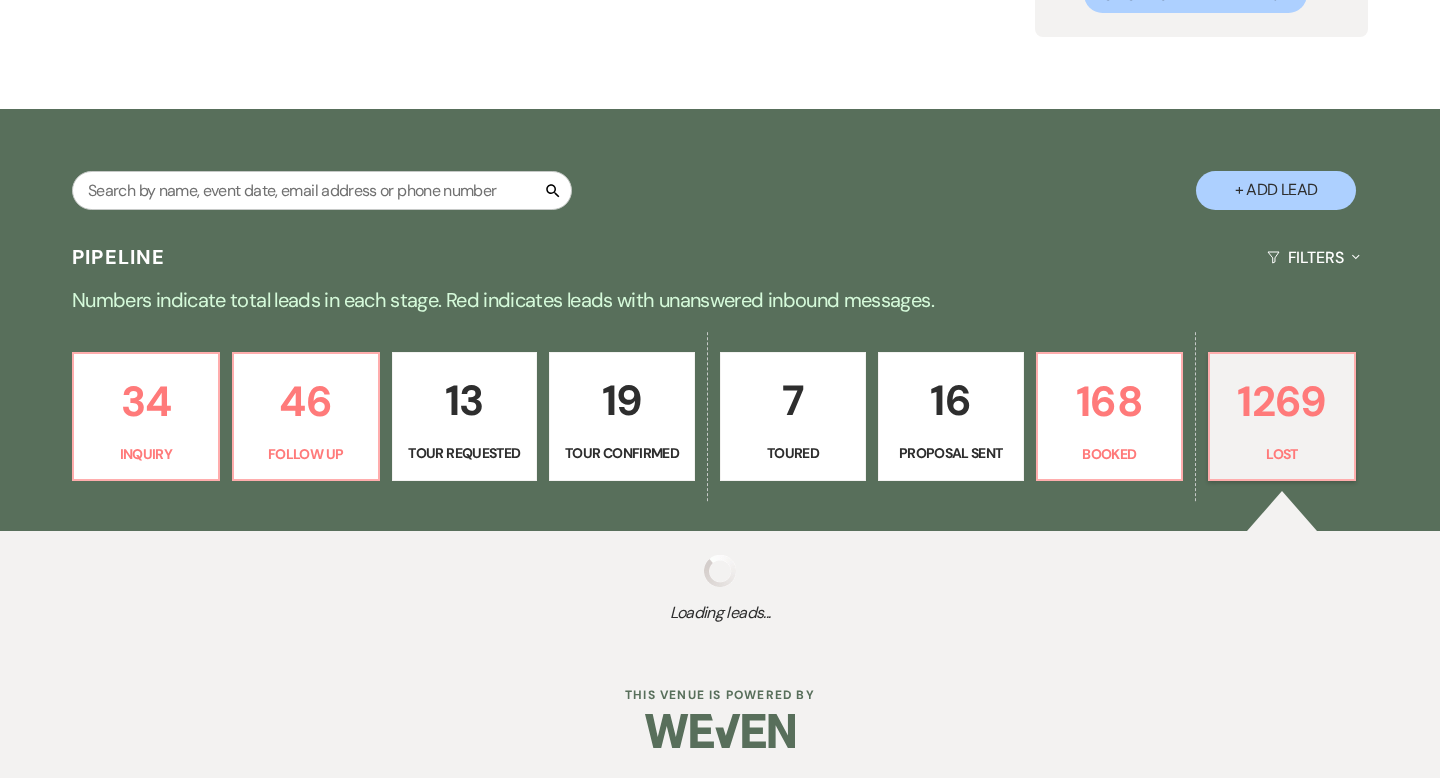 select on "5" 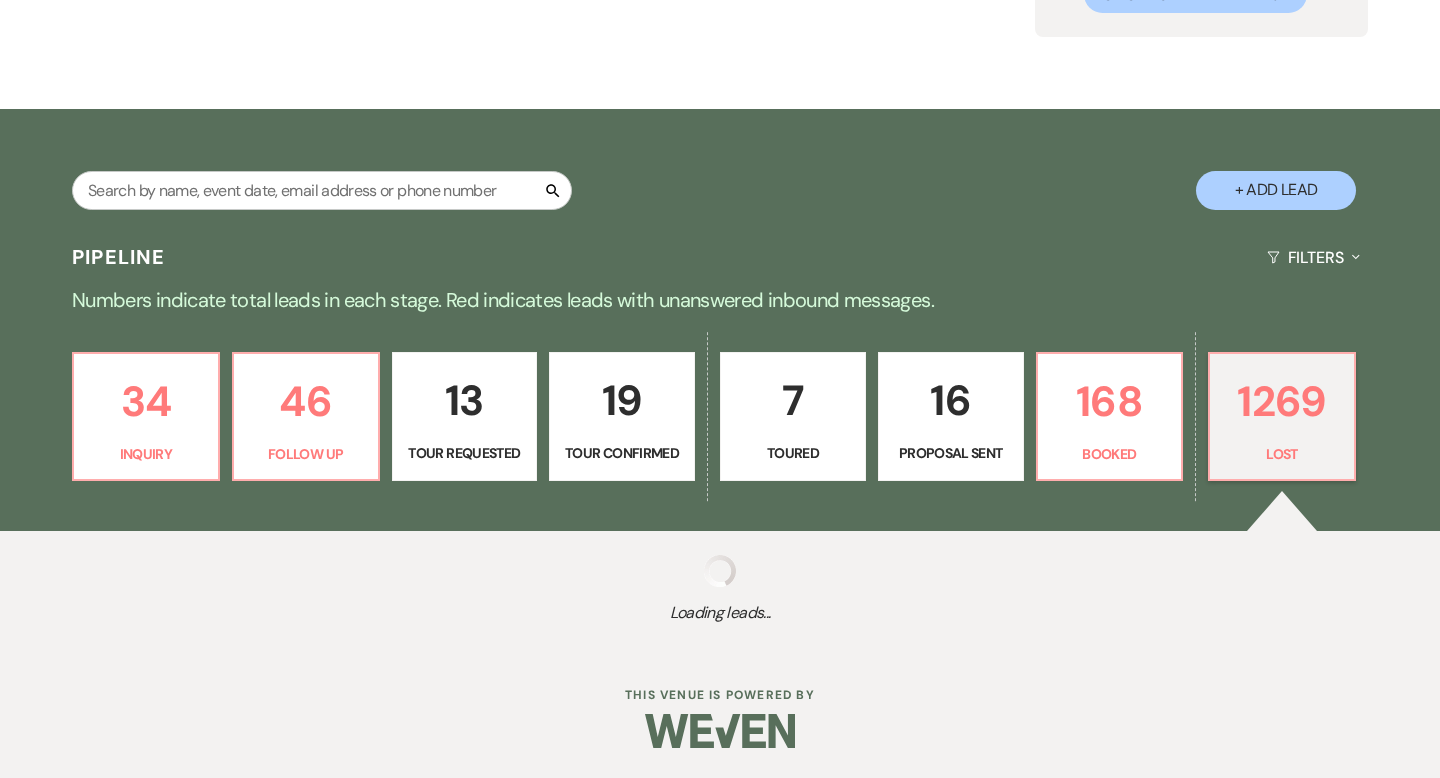 select on "8" 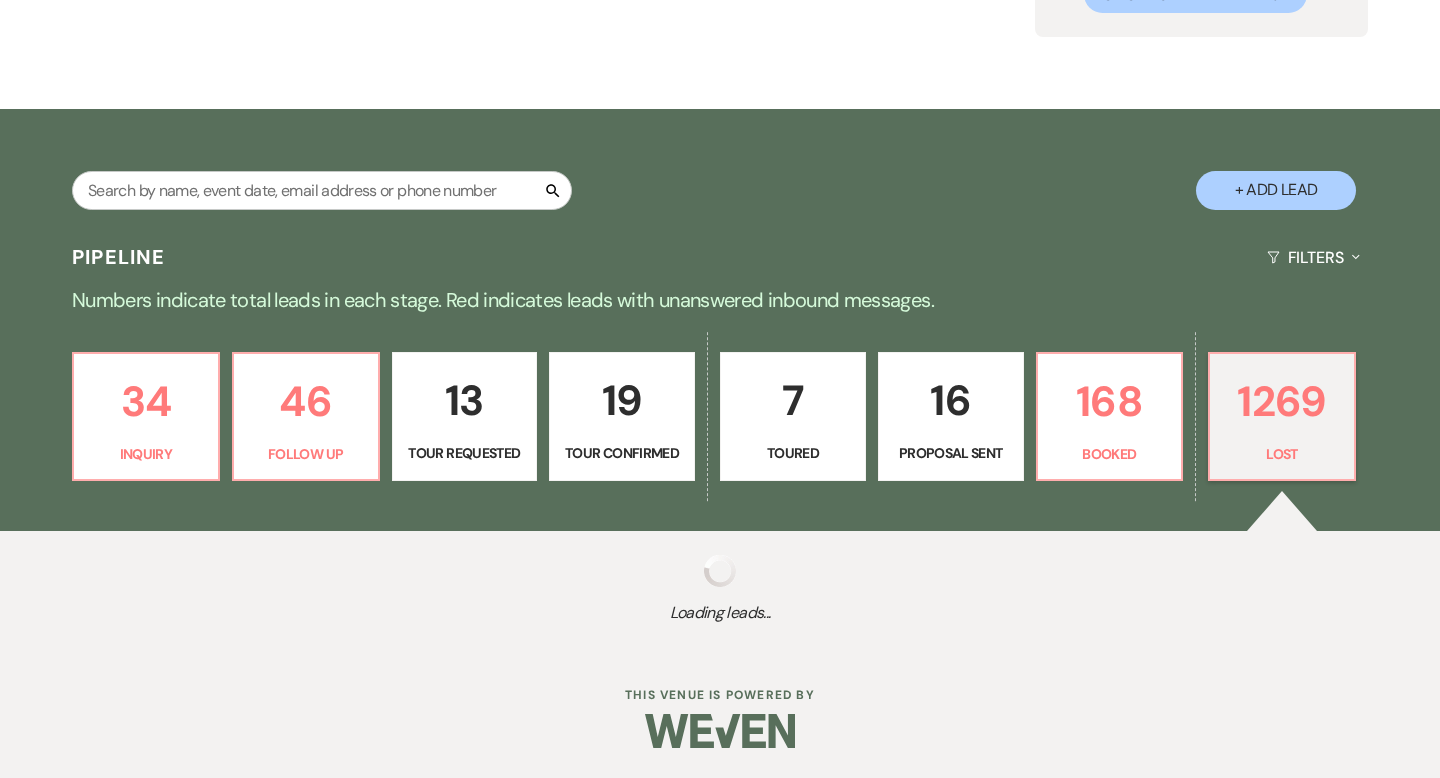 select on "10" 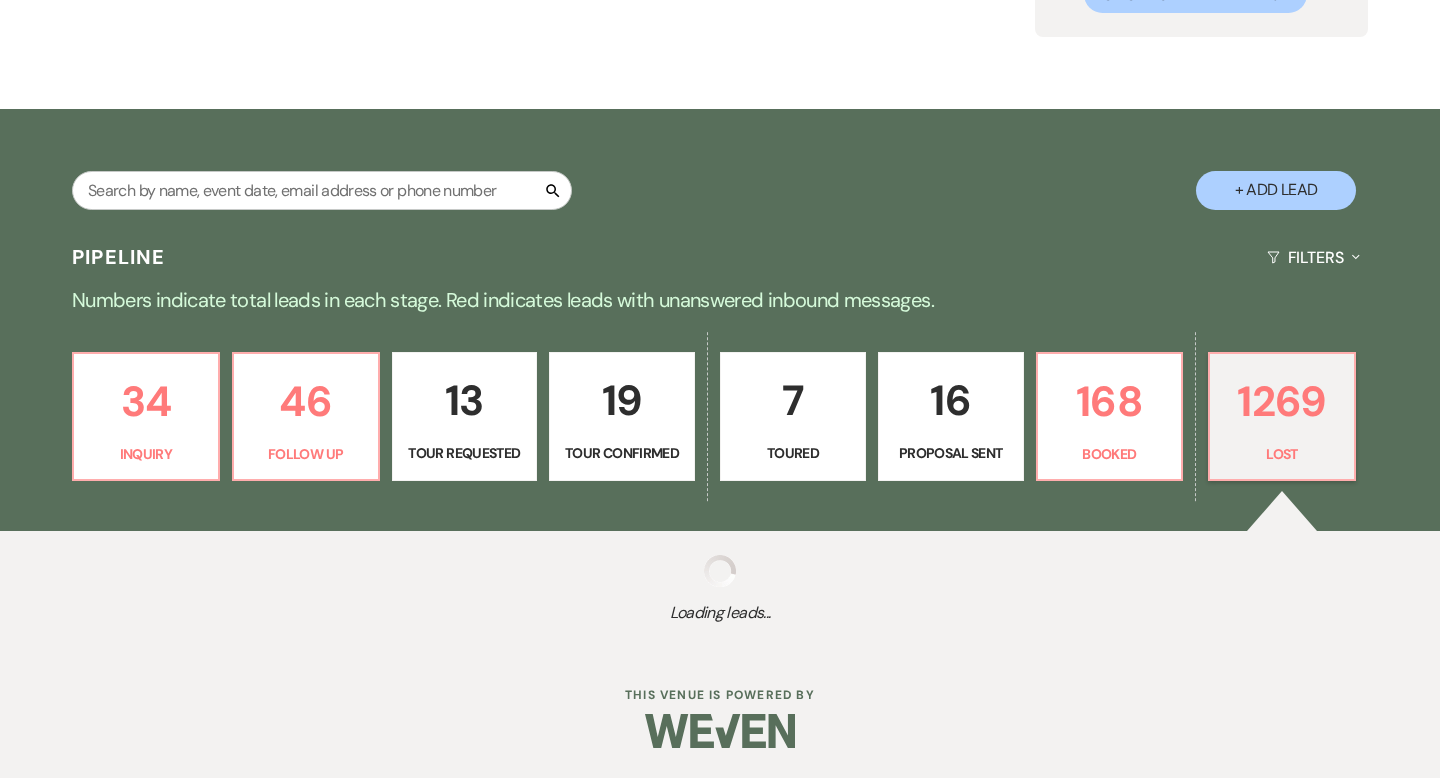 select on "8" 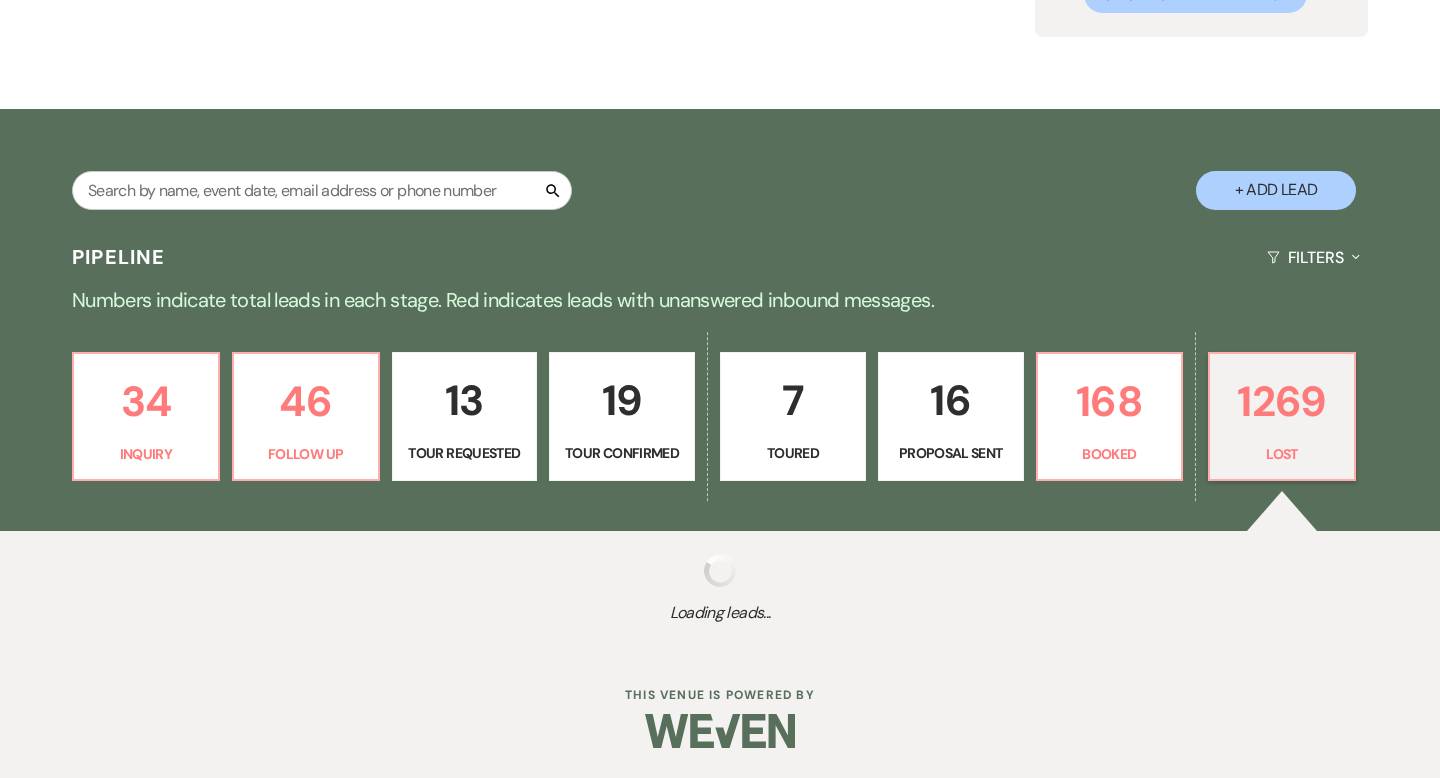 select on "10" 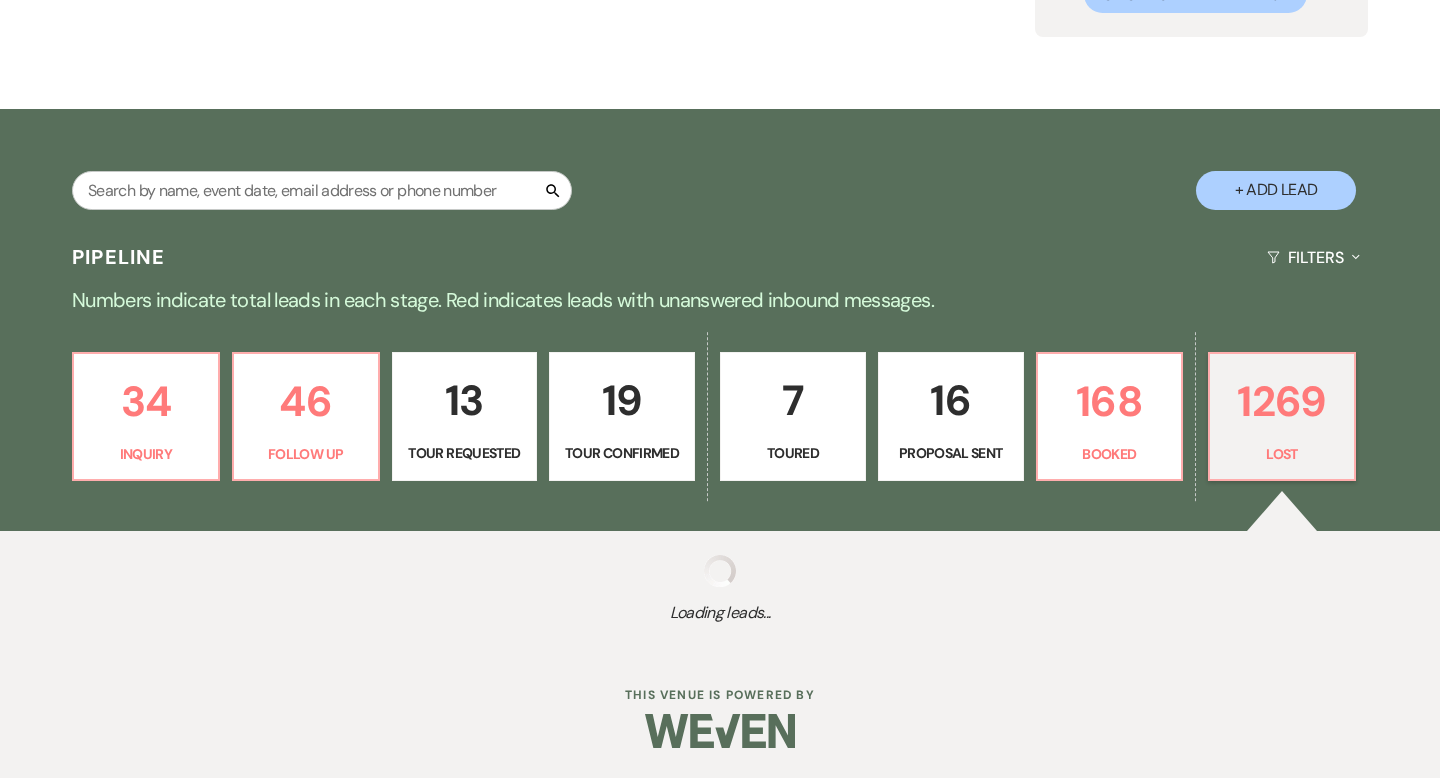 select on "8" 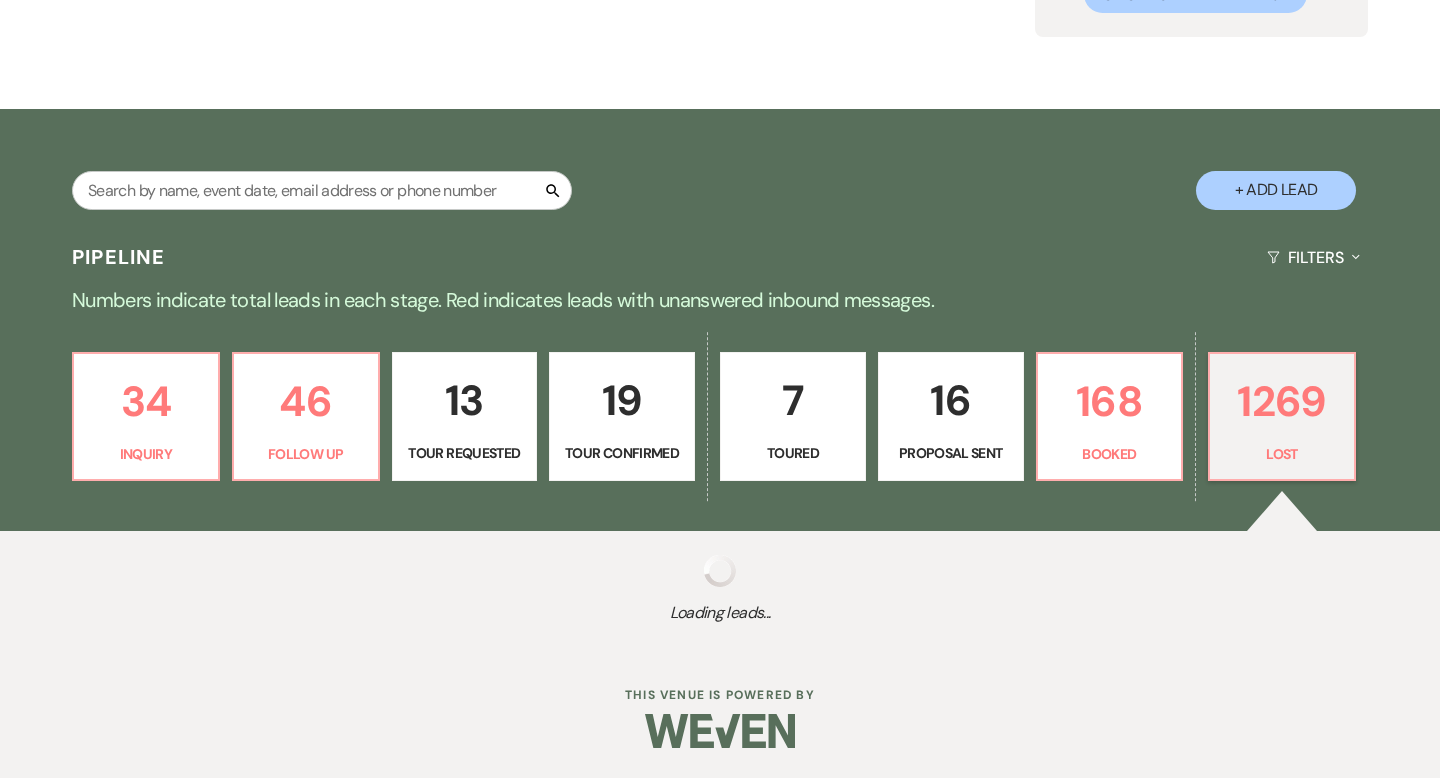 select on "6" 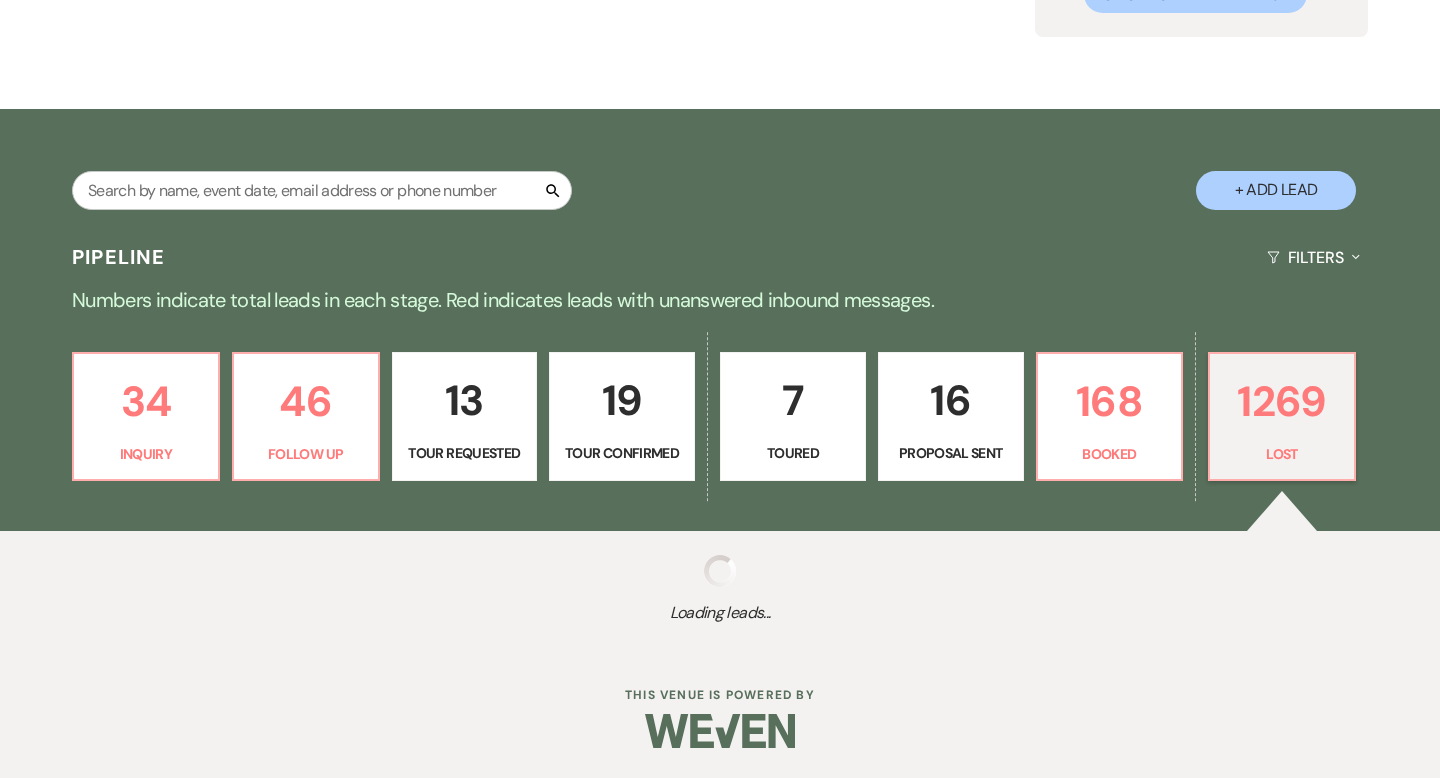 select on "8" 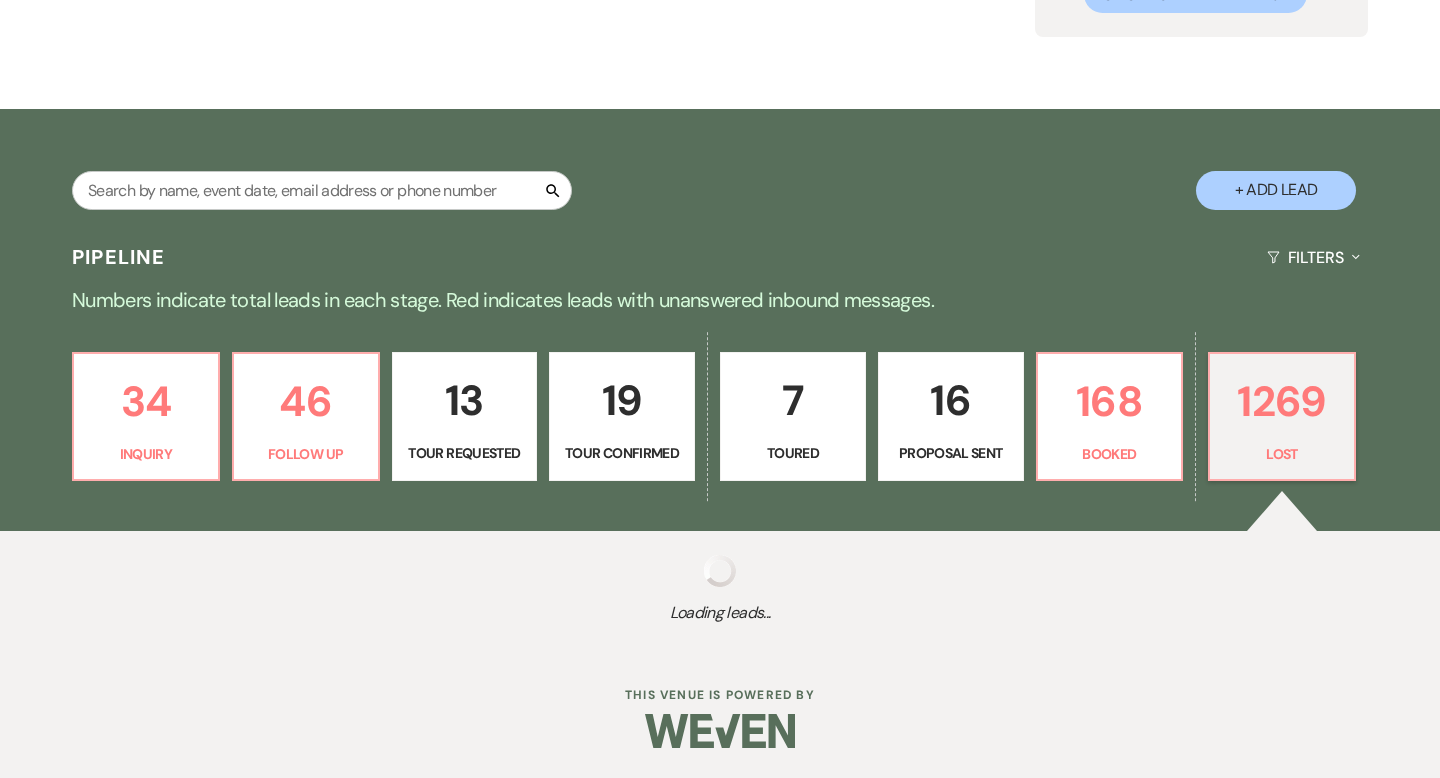 select on "6" 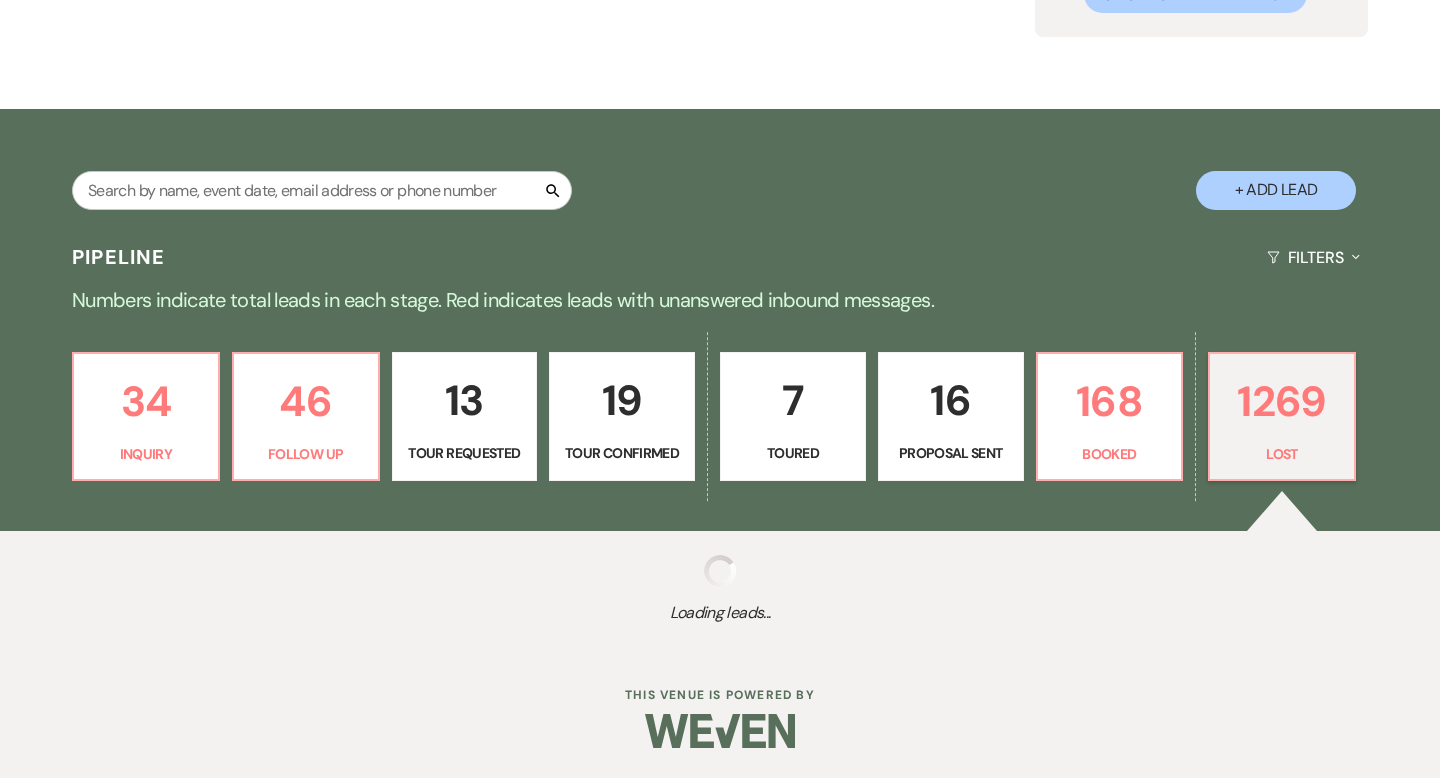 select on "8" 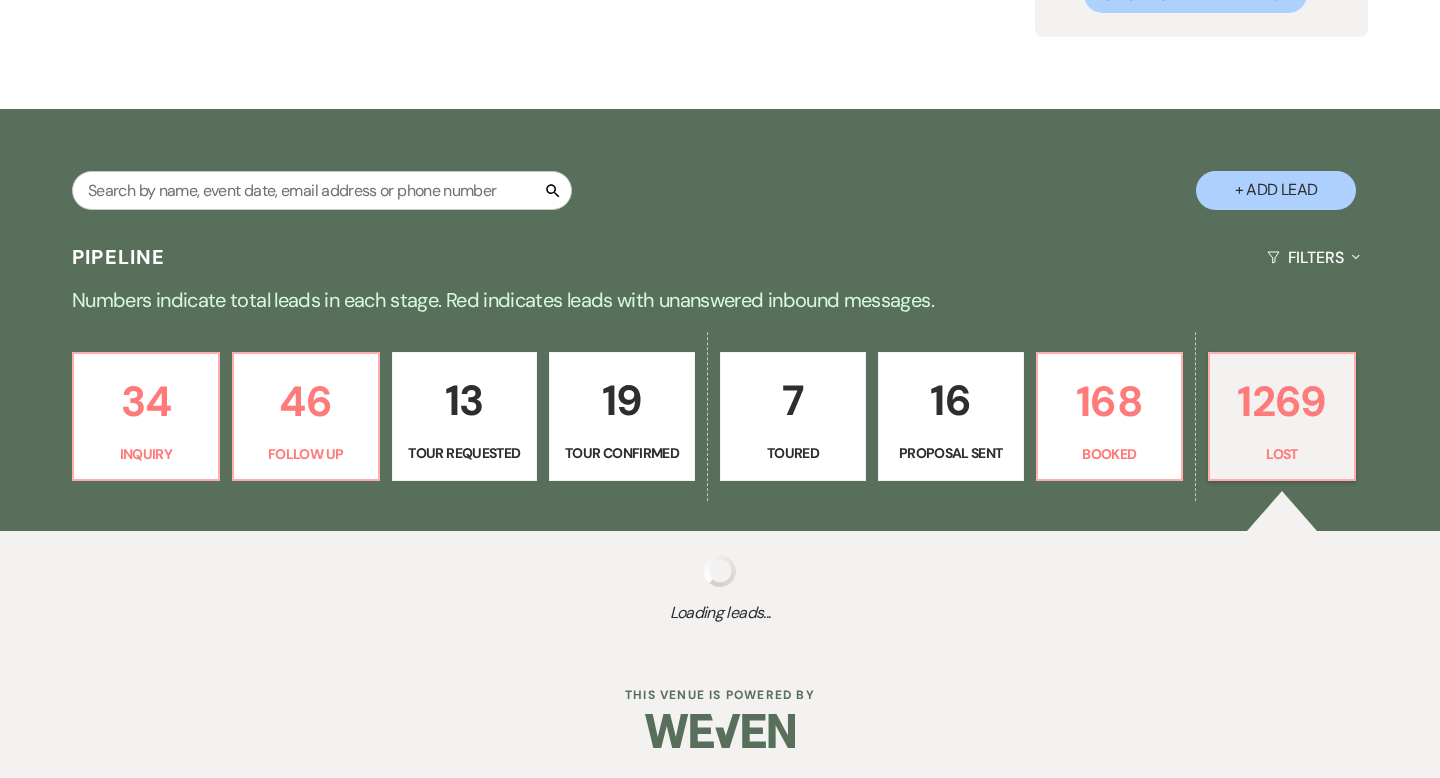 select on "5" 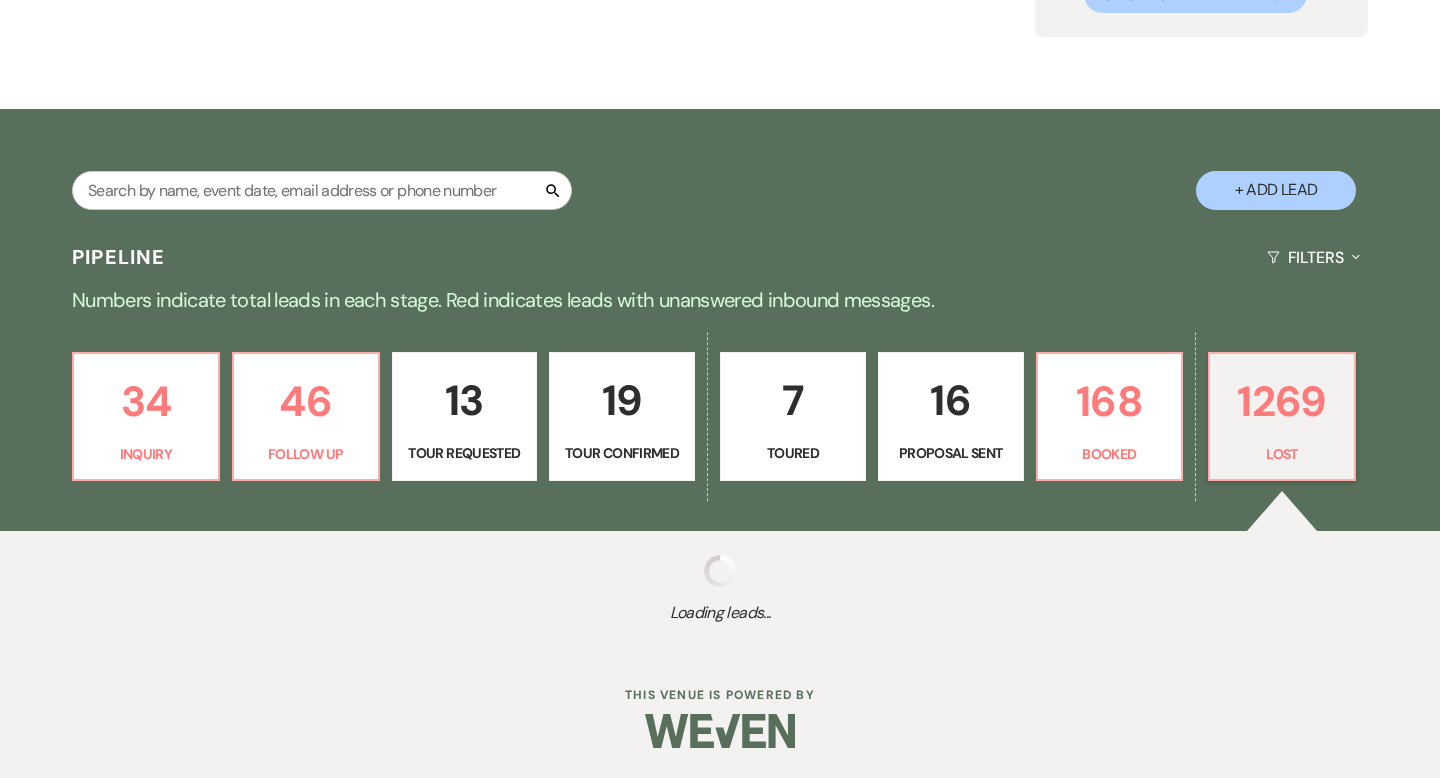 select on "8" 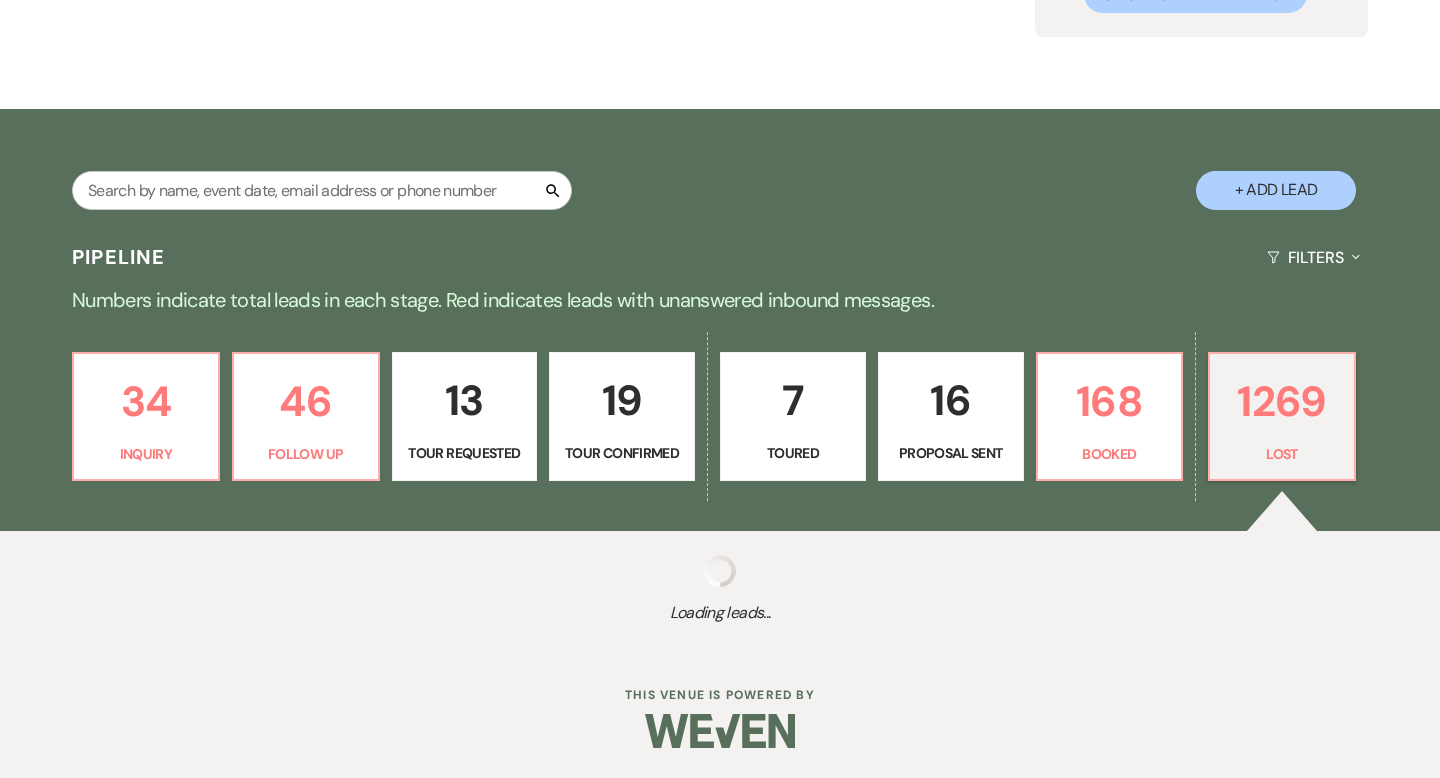 select on "6" 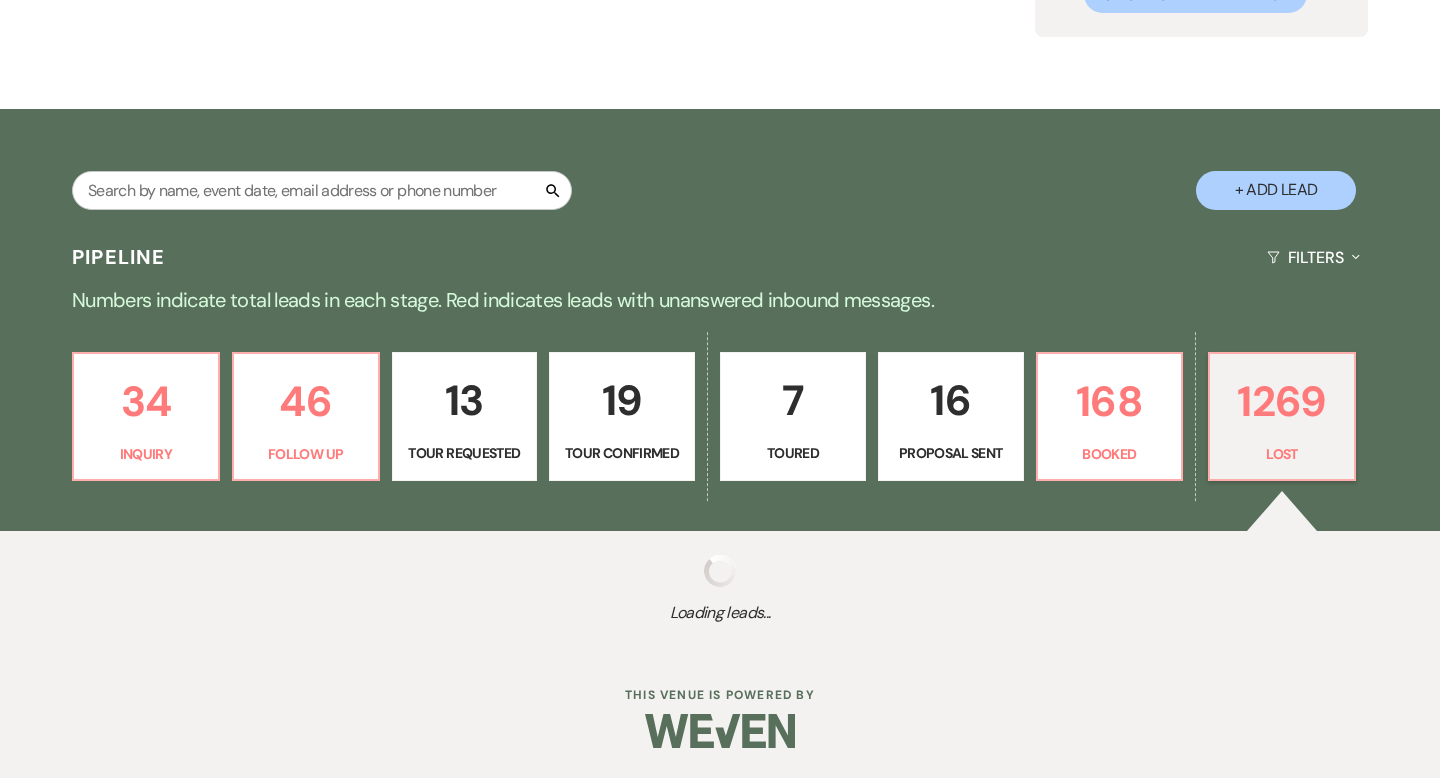 select on "8" 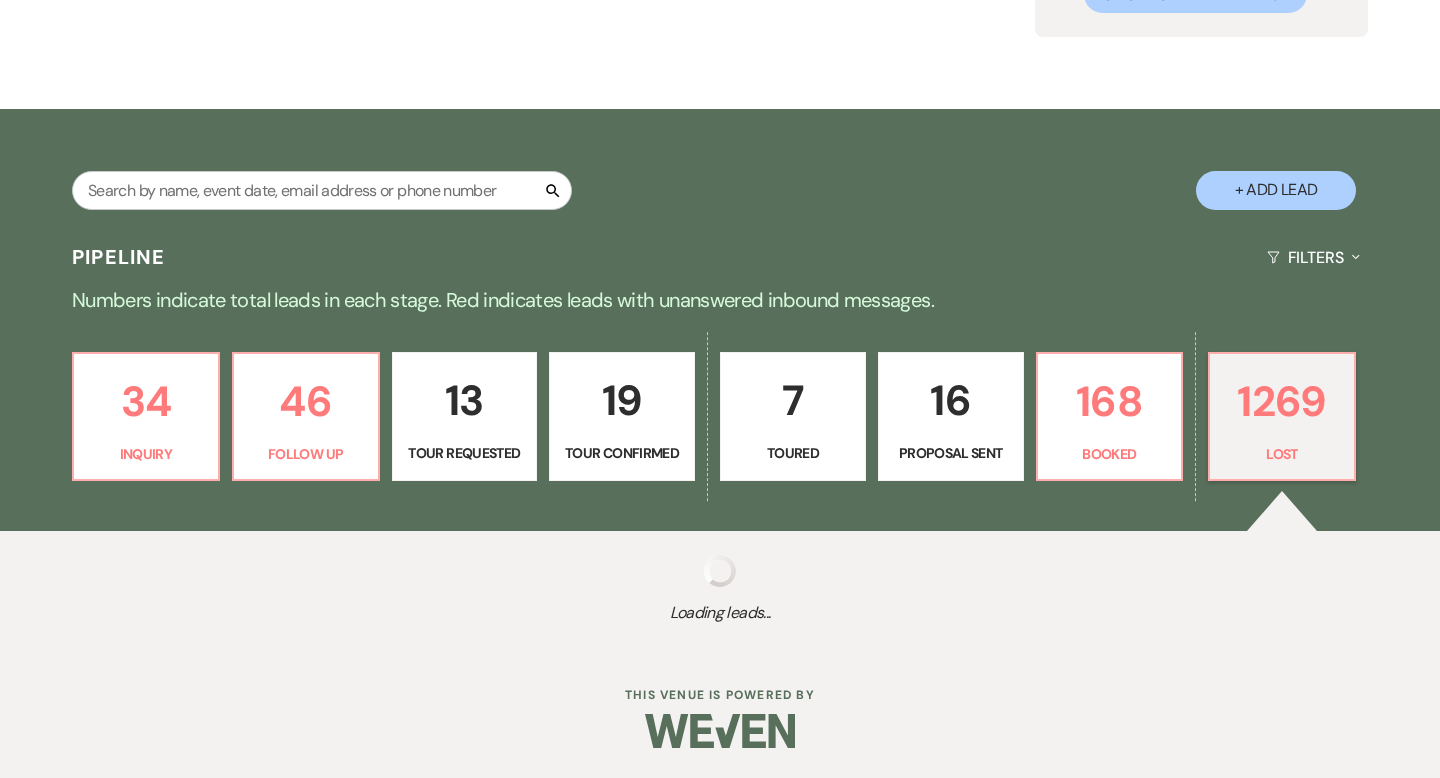 select on "5" 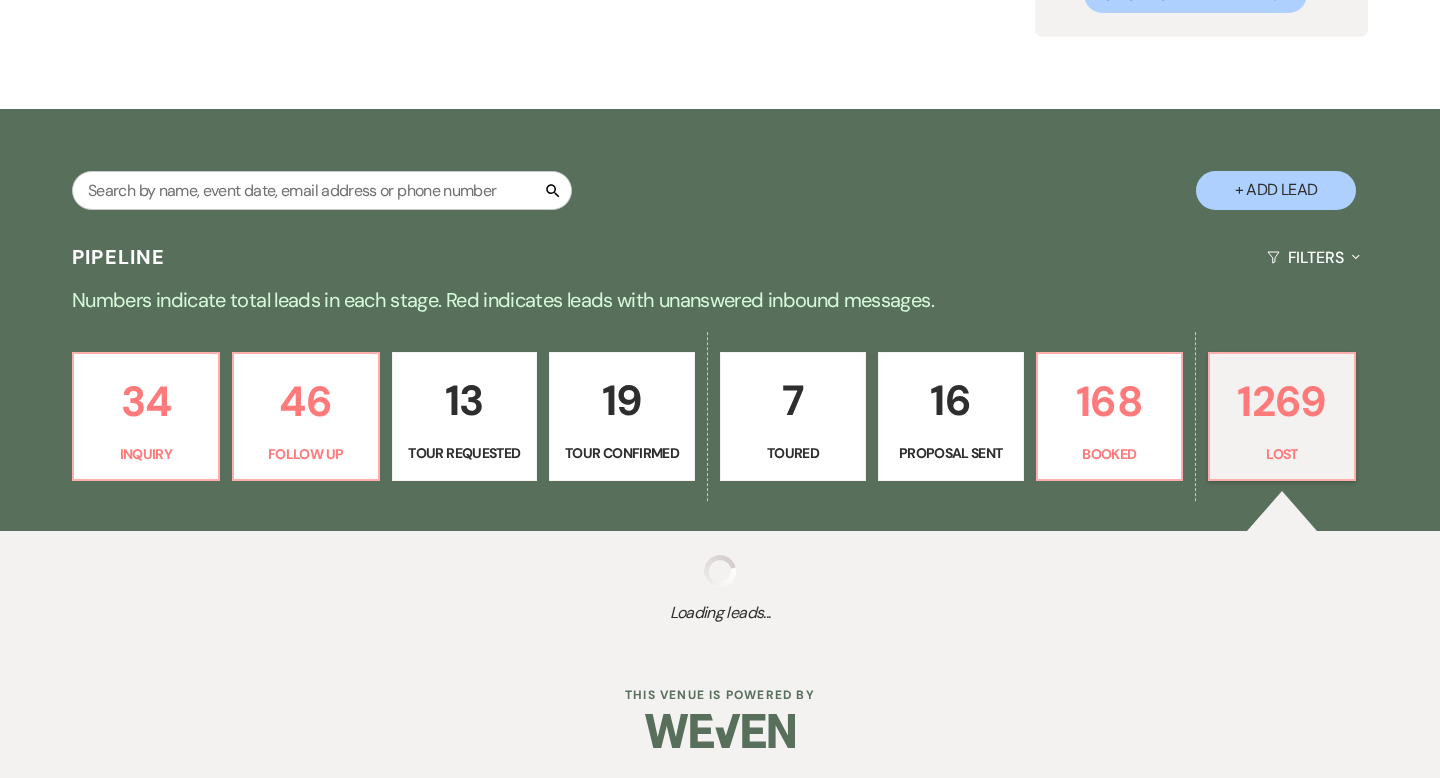 select on "8" 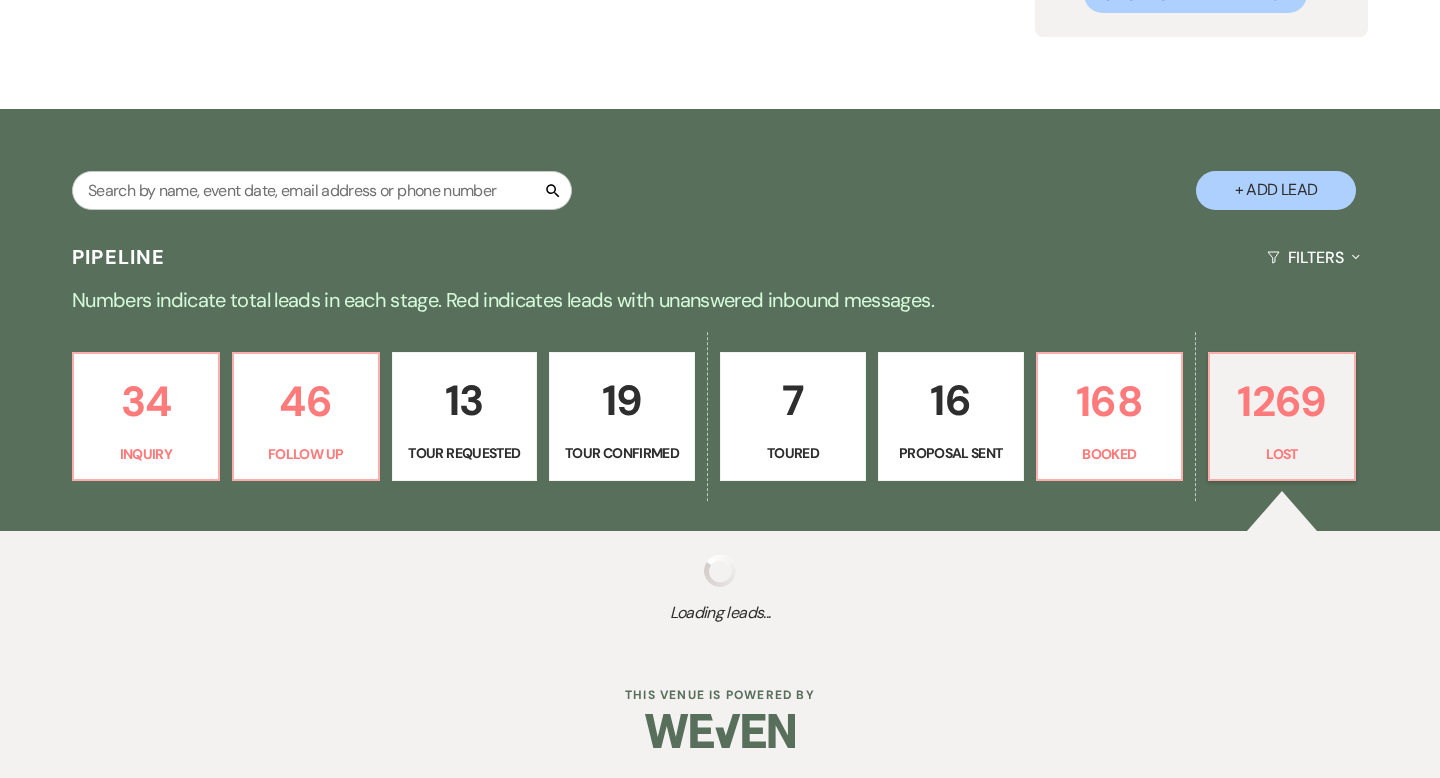 select on "6" 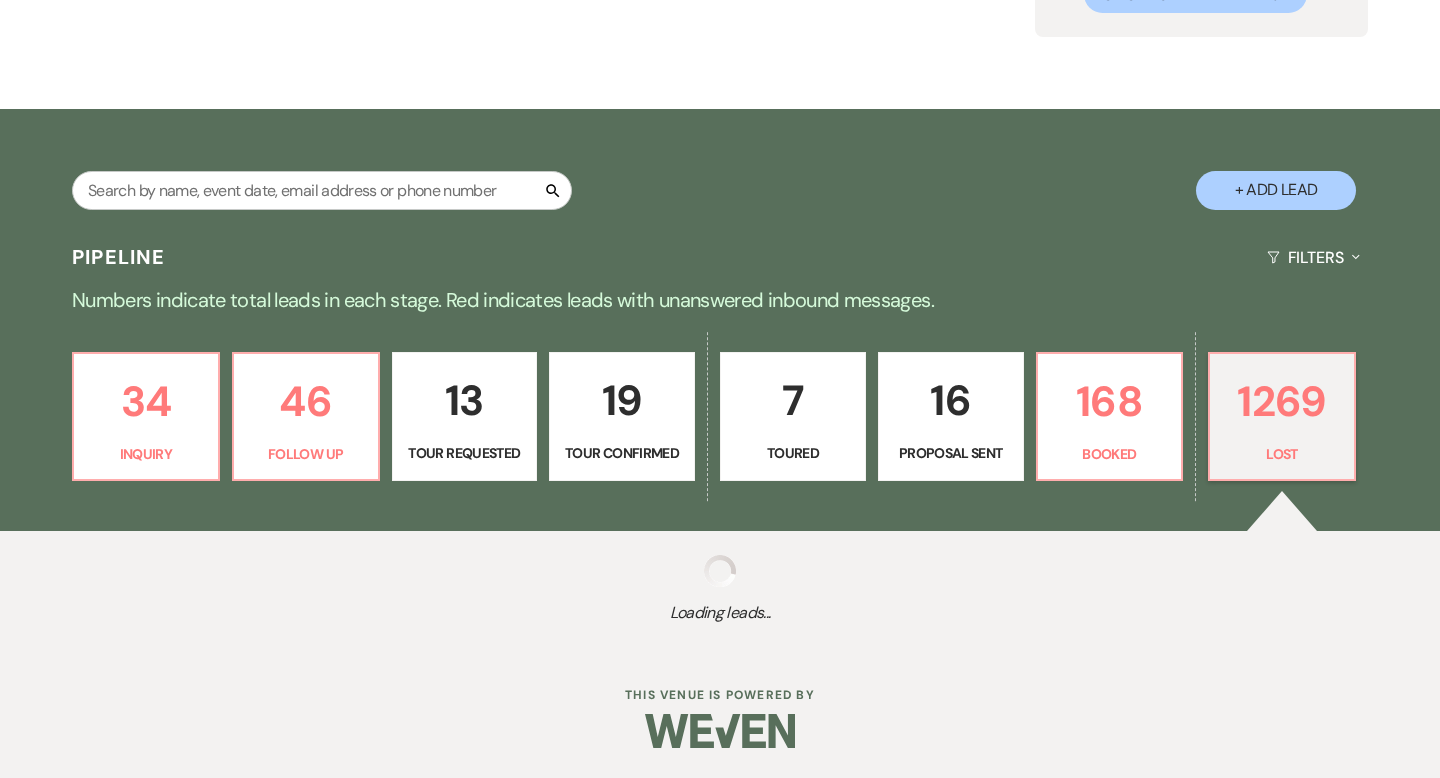 select on "8" 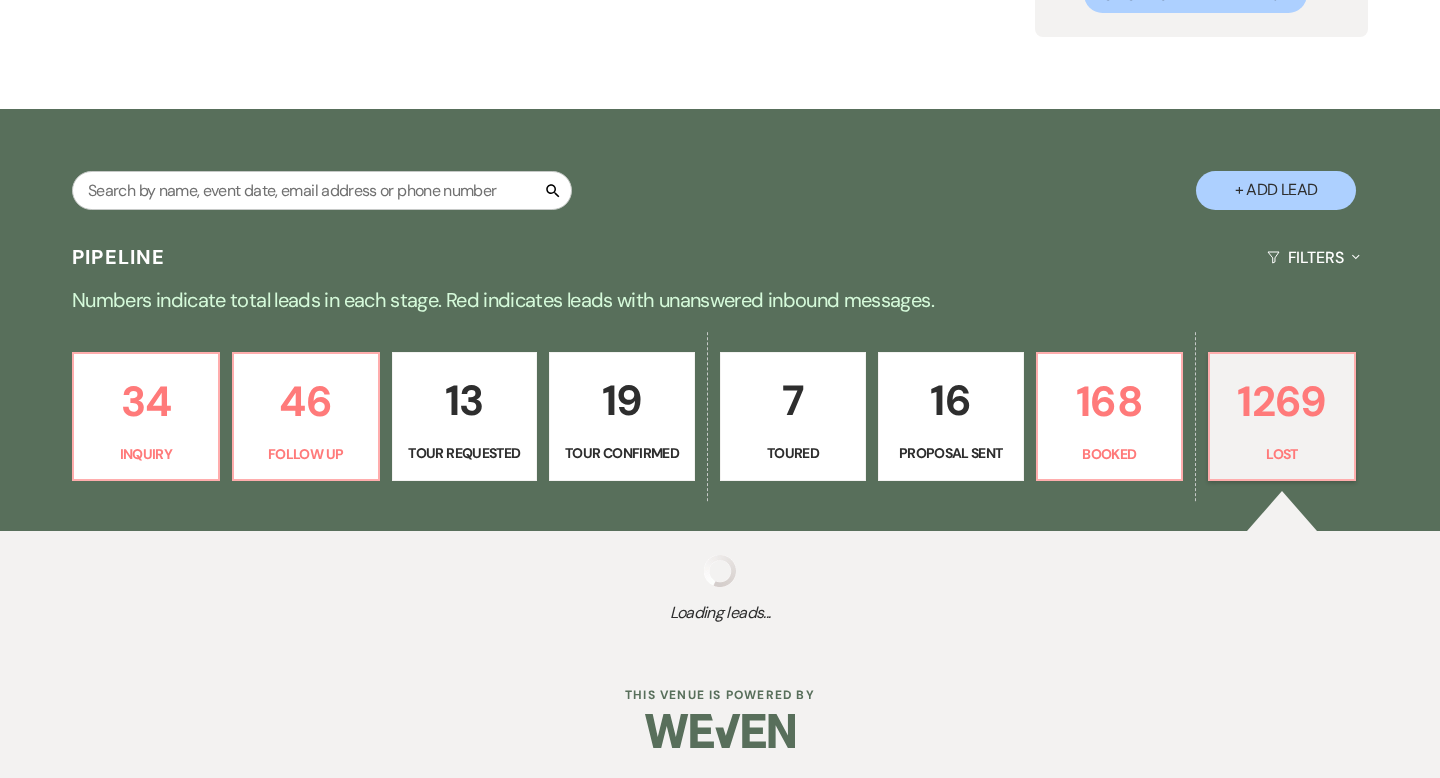 select on "5" 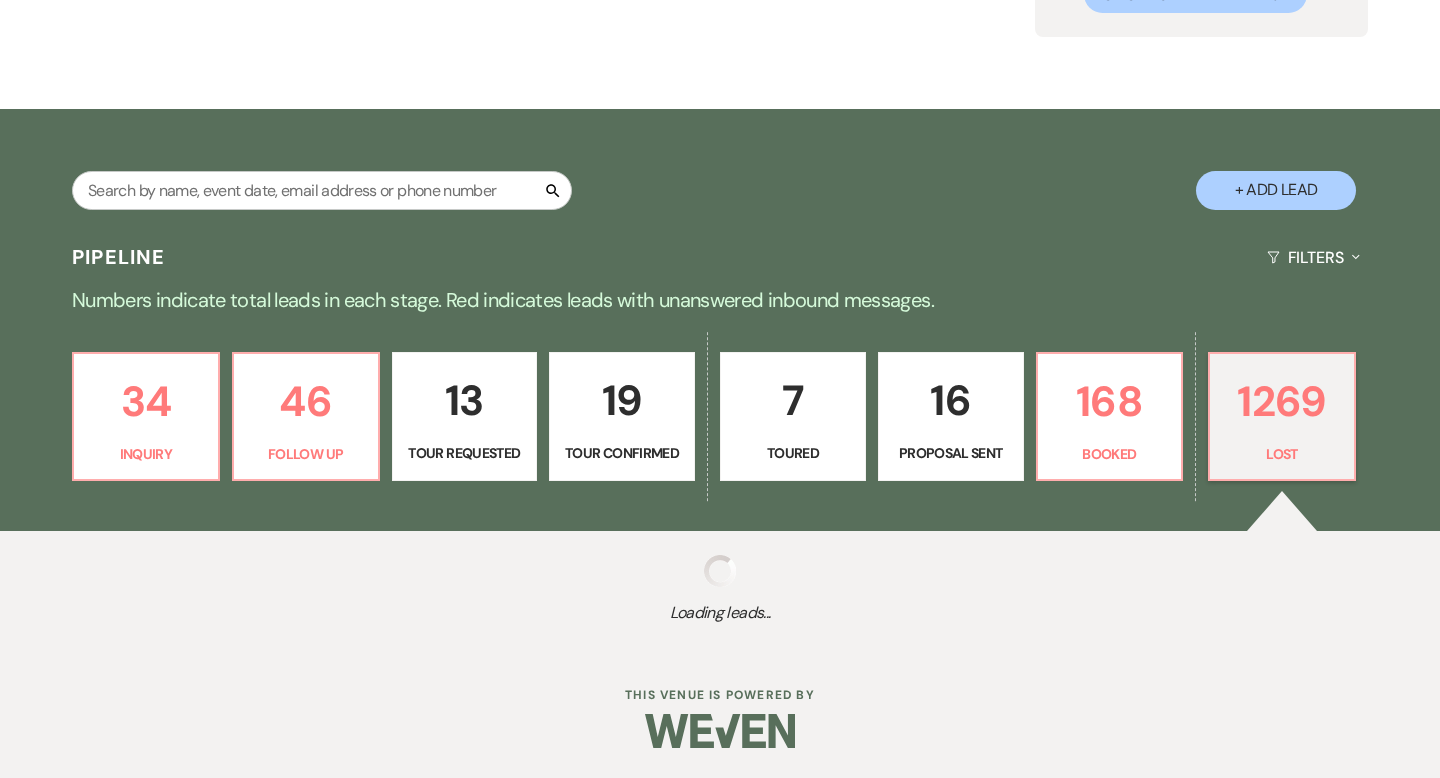 select on "8" 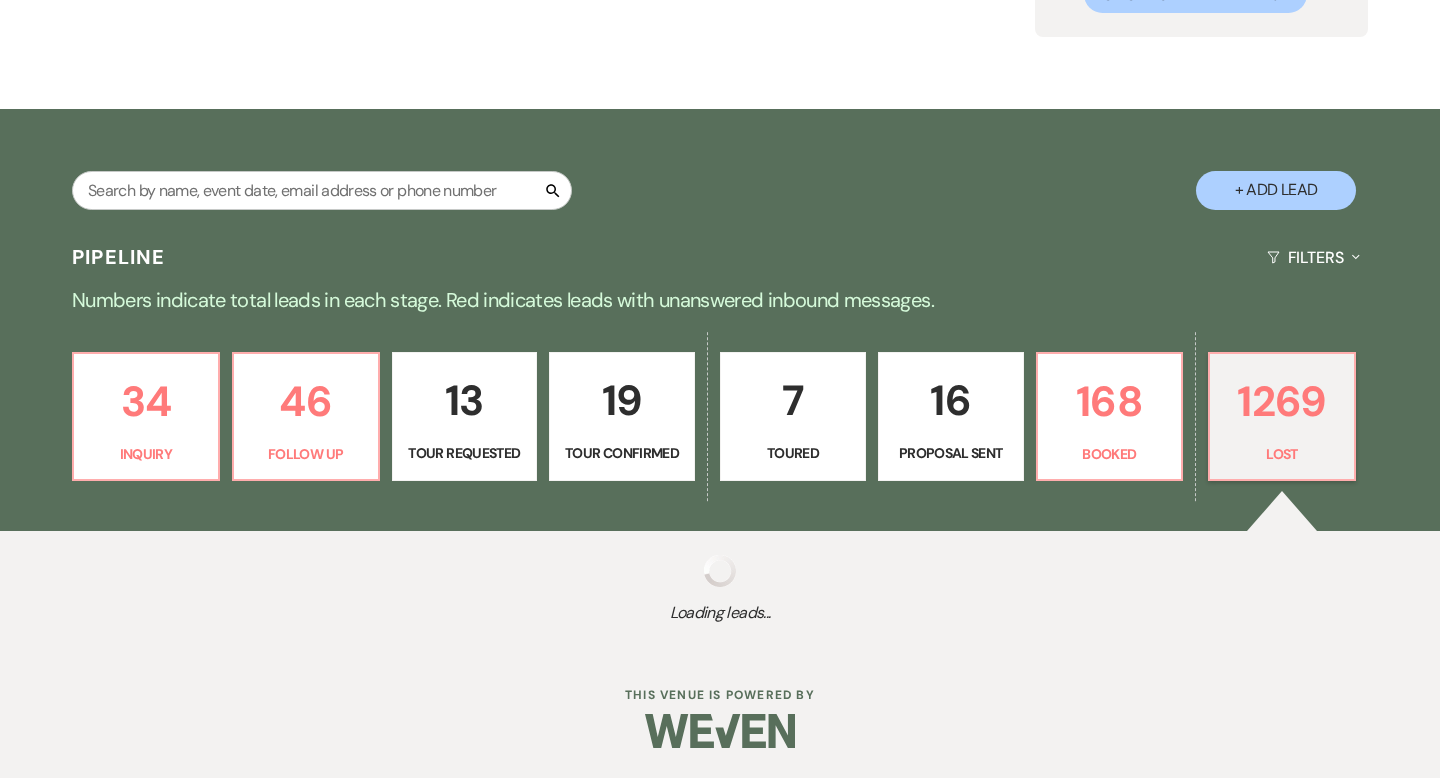 select on "5" 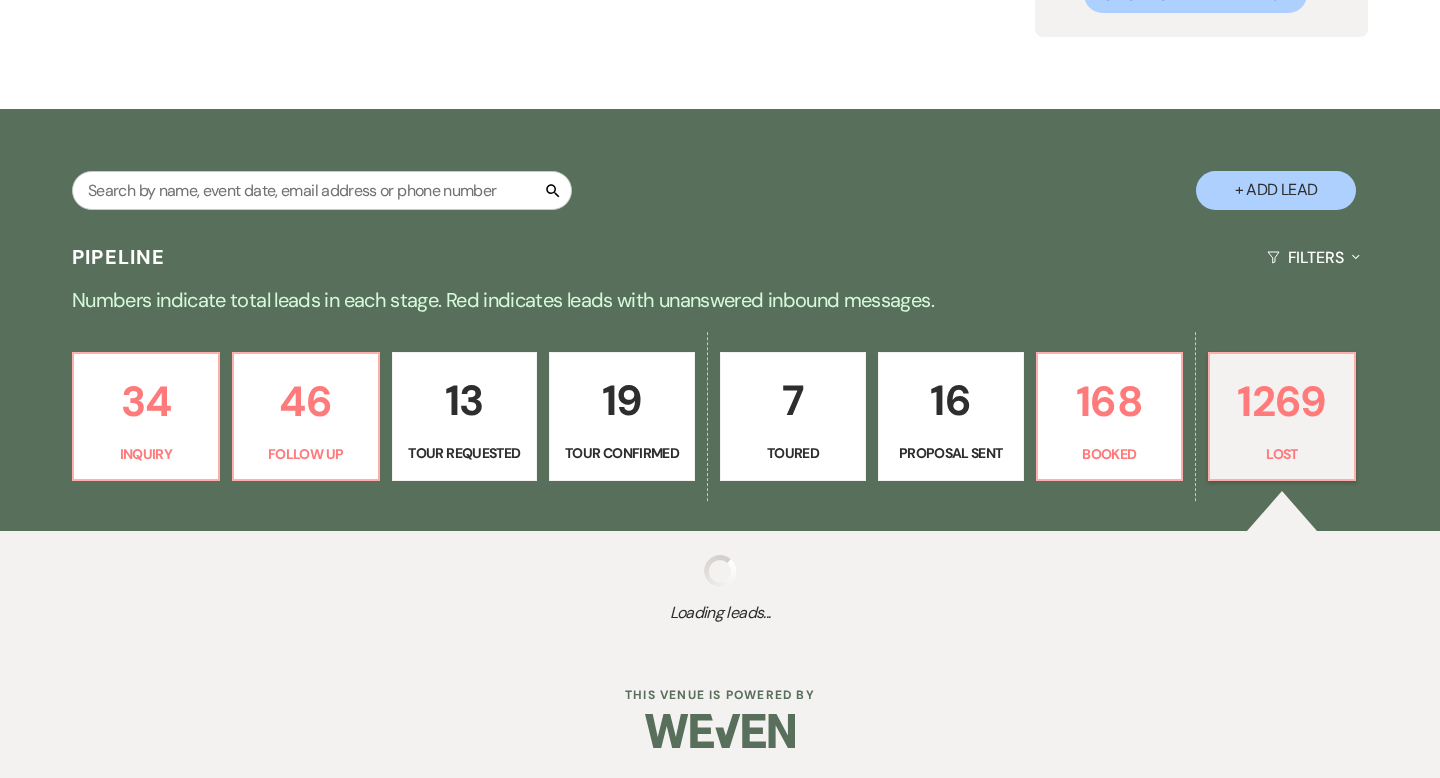 select on "8" 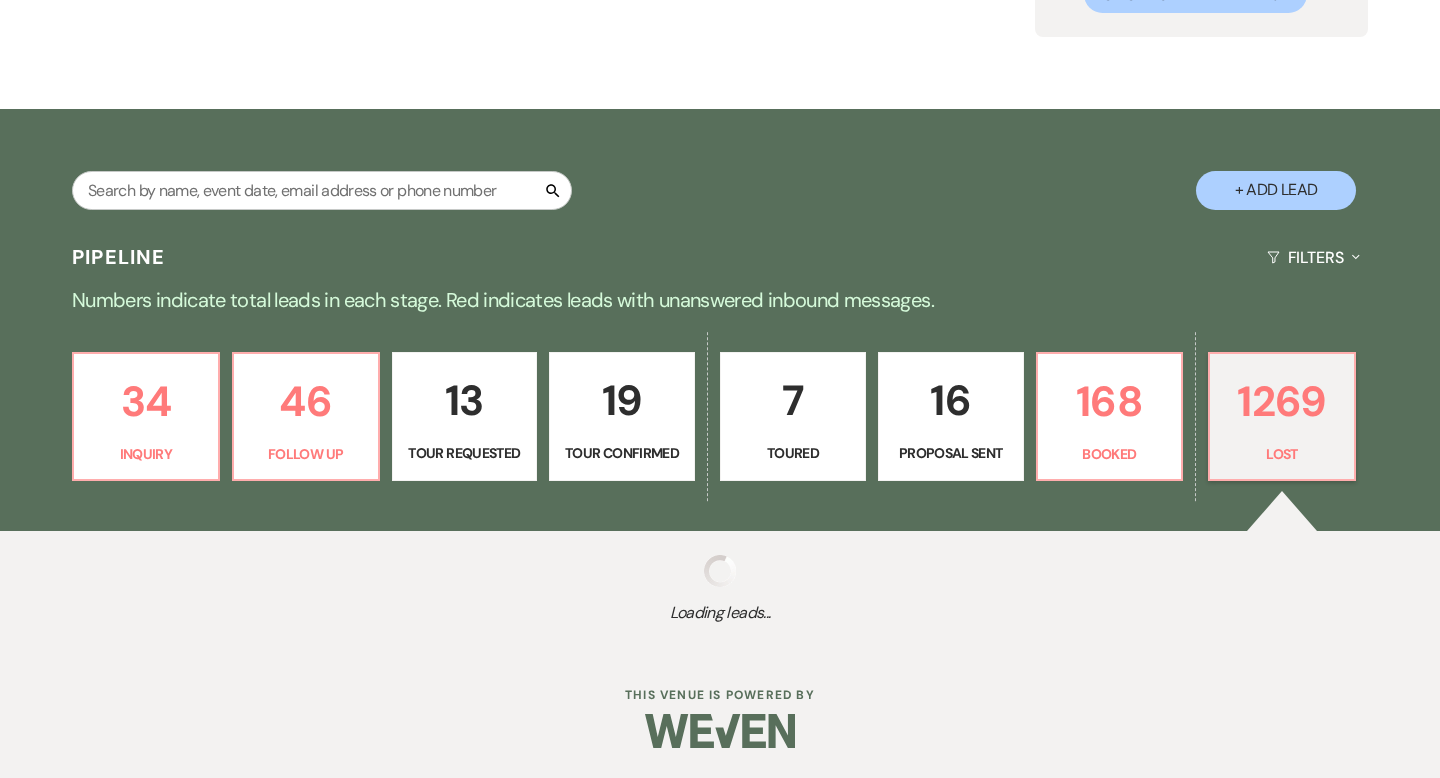 select on "7" 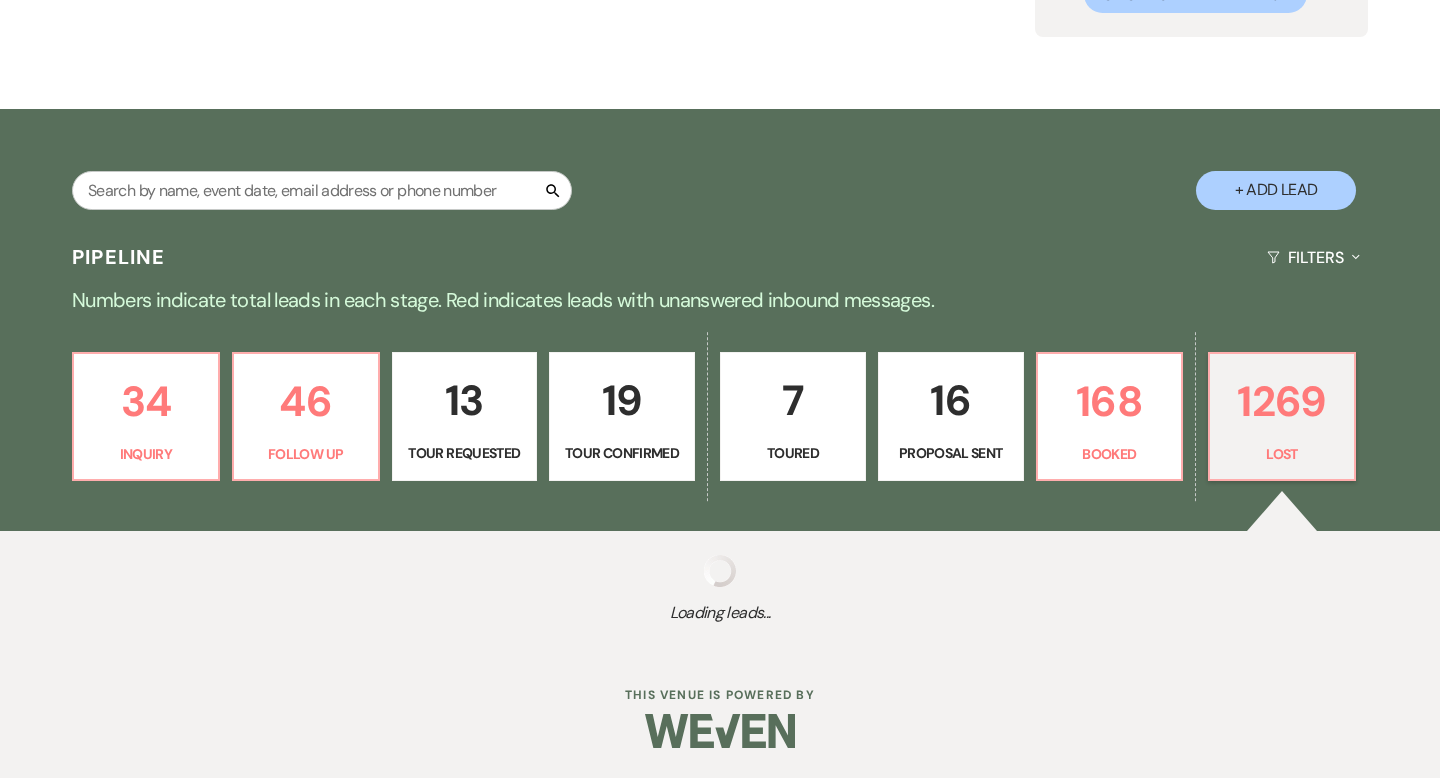 select on "8" 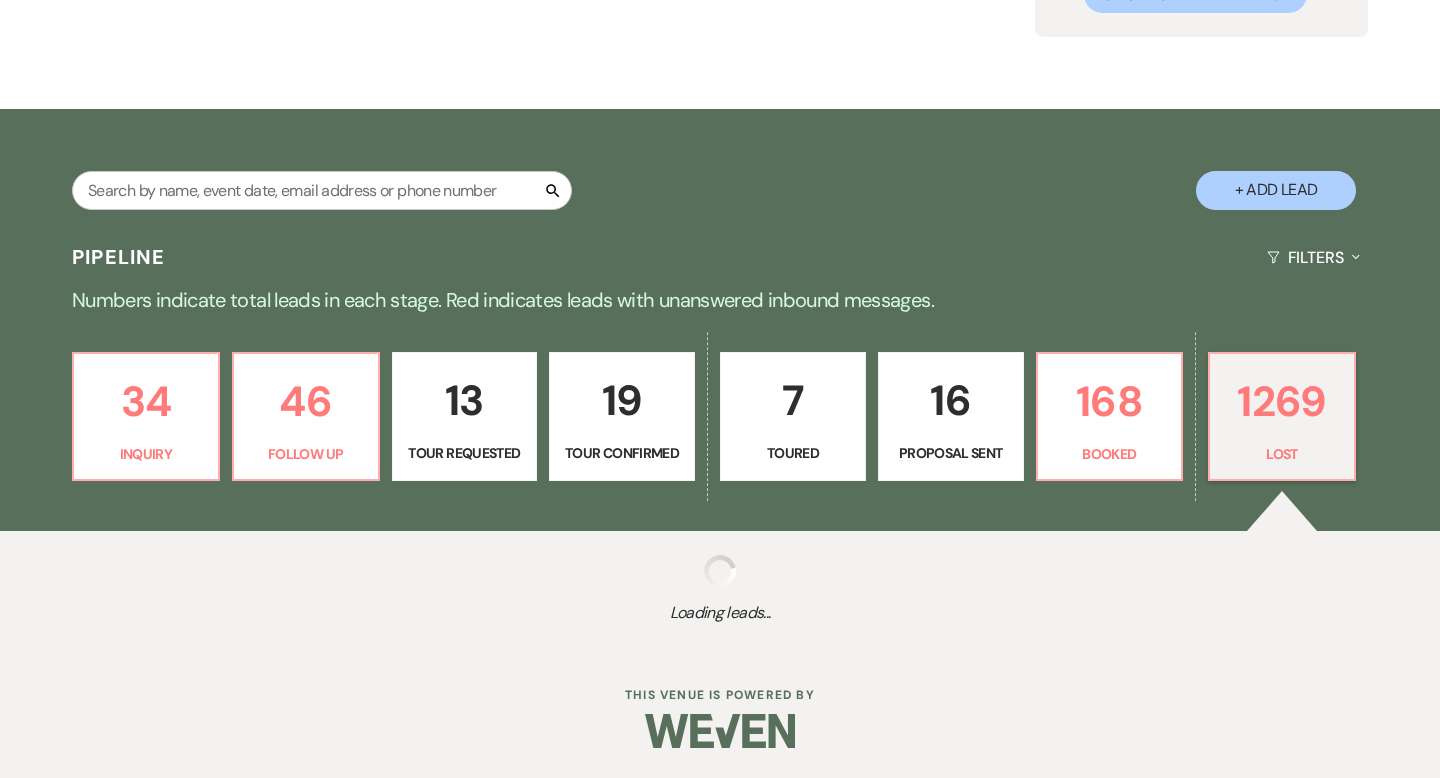 select on "7" 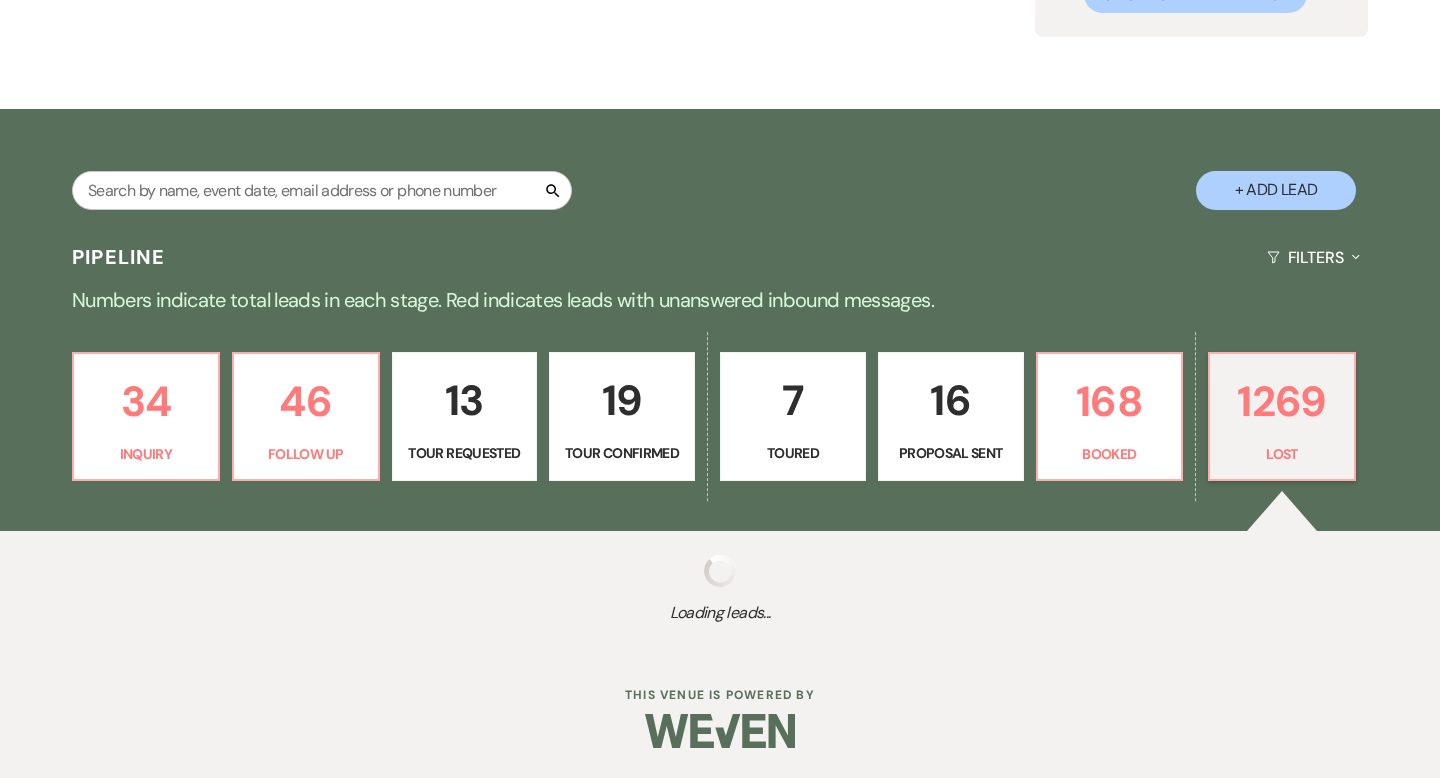 select on "8" 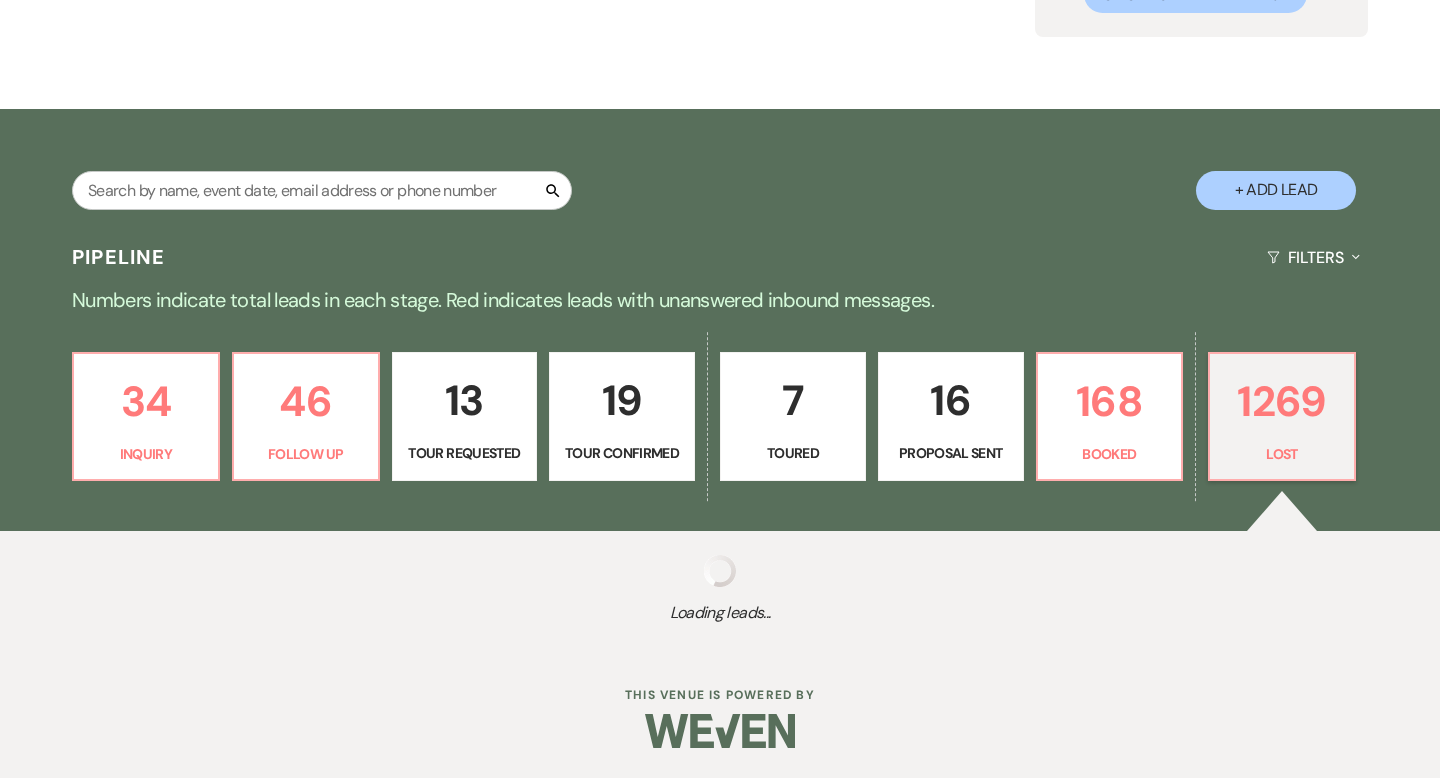 select on "10" 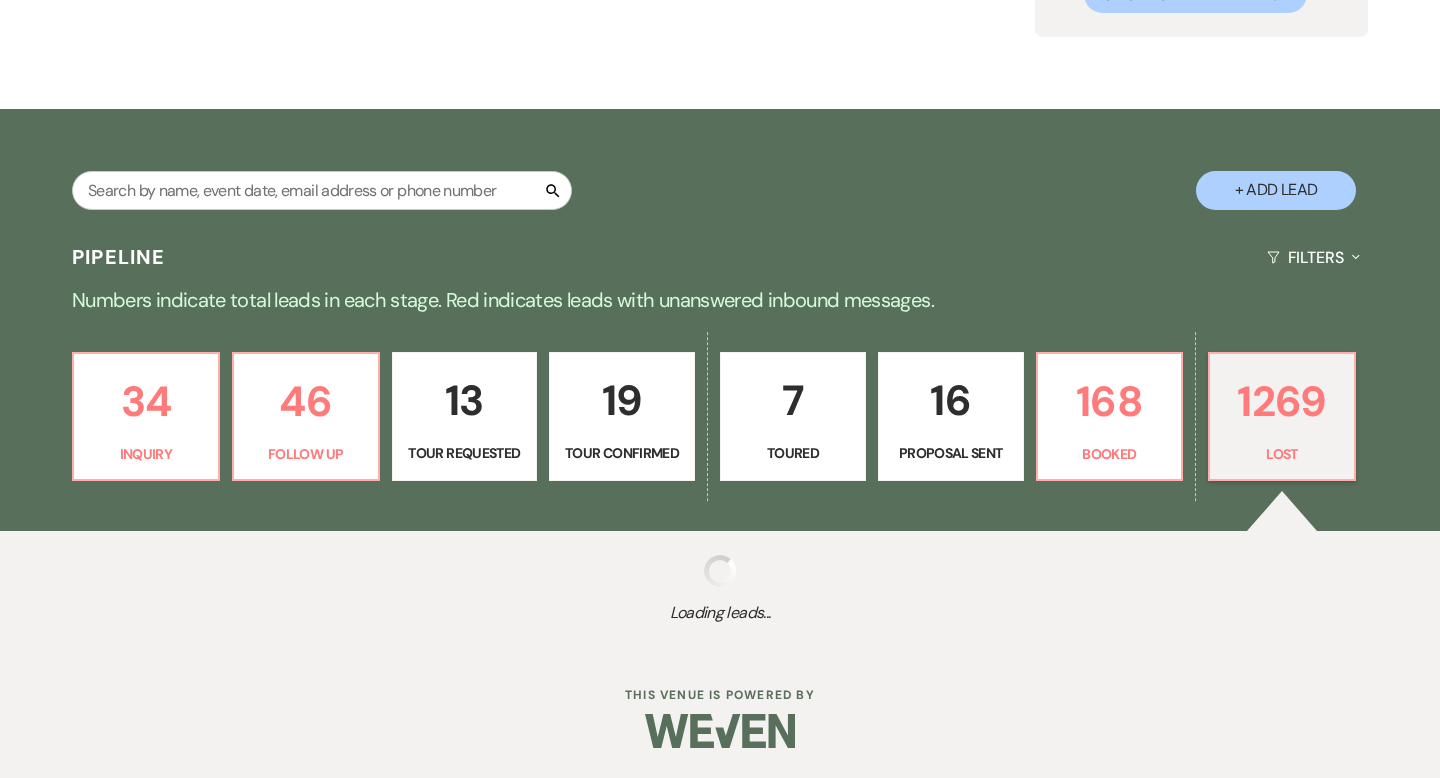 select on "8" 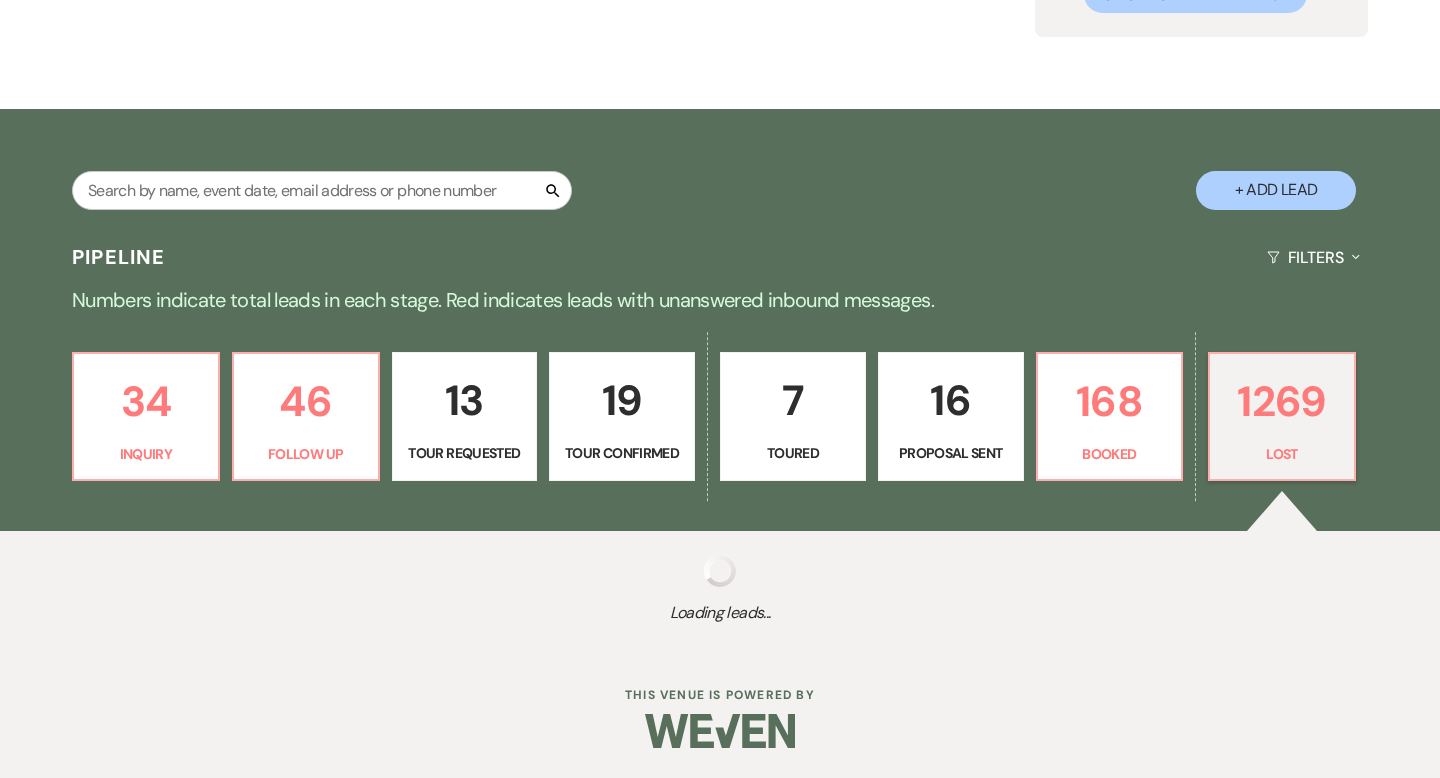 select on "5" 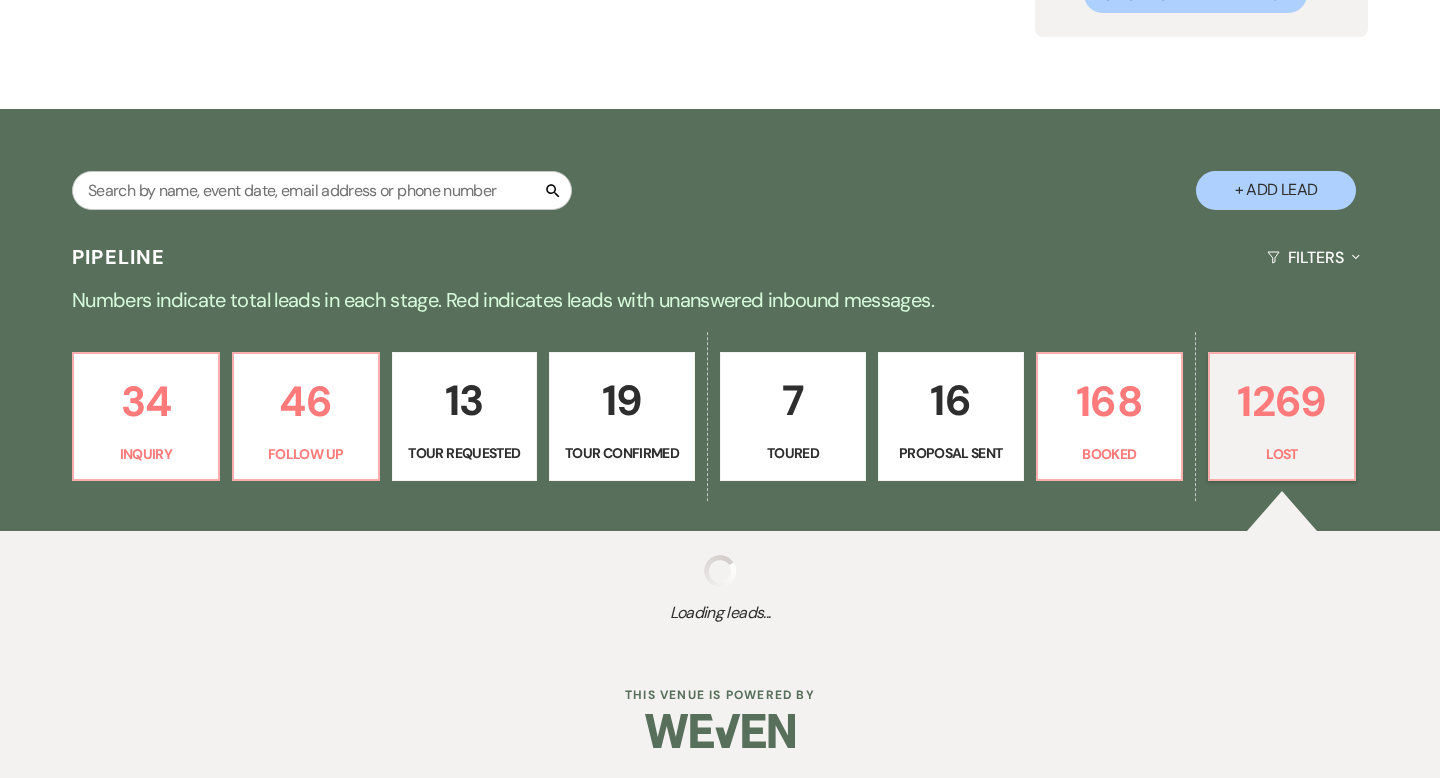 select on "8" 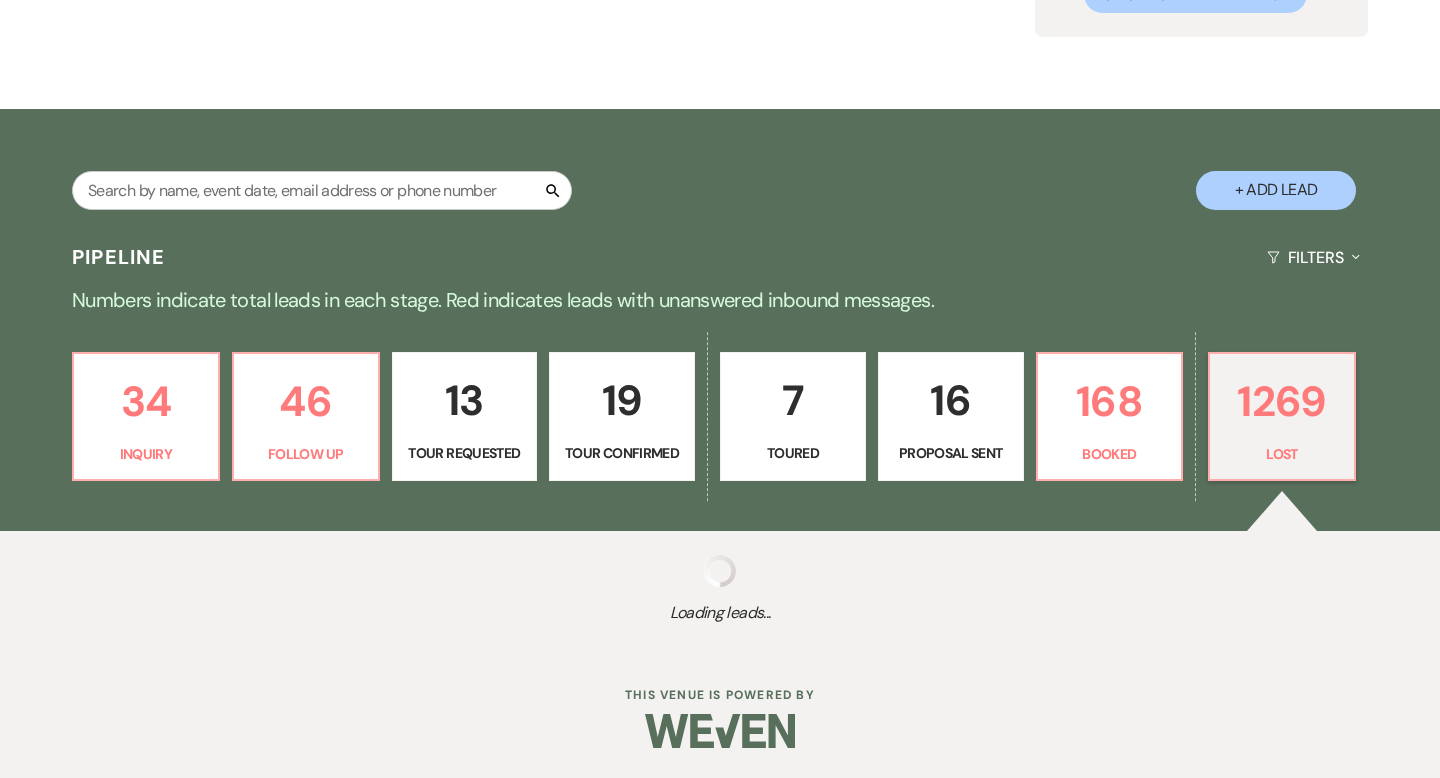 select on "6" 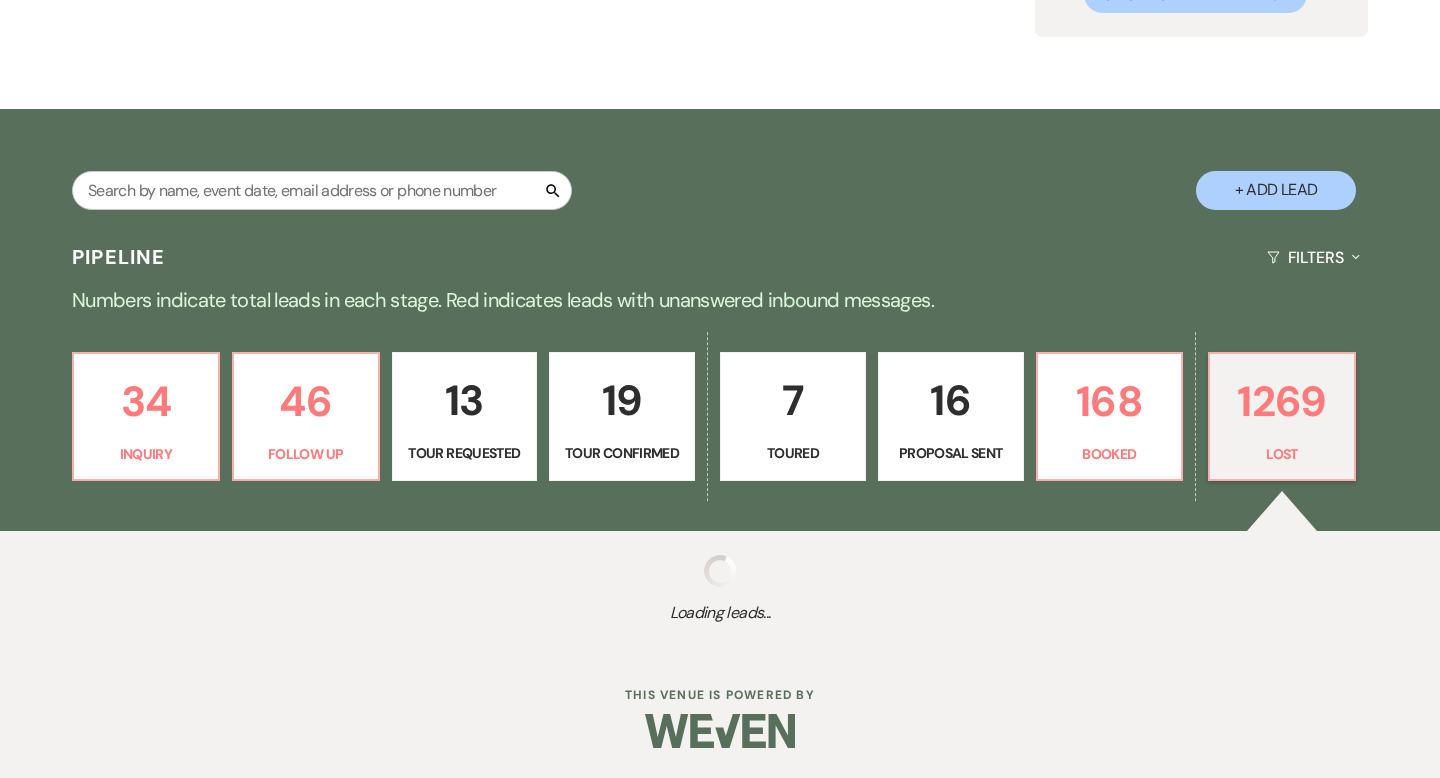 select on "8" 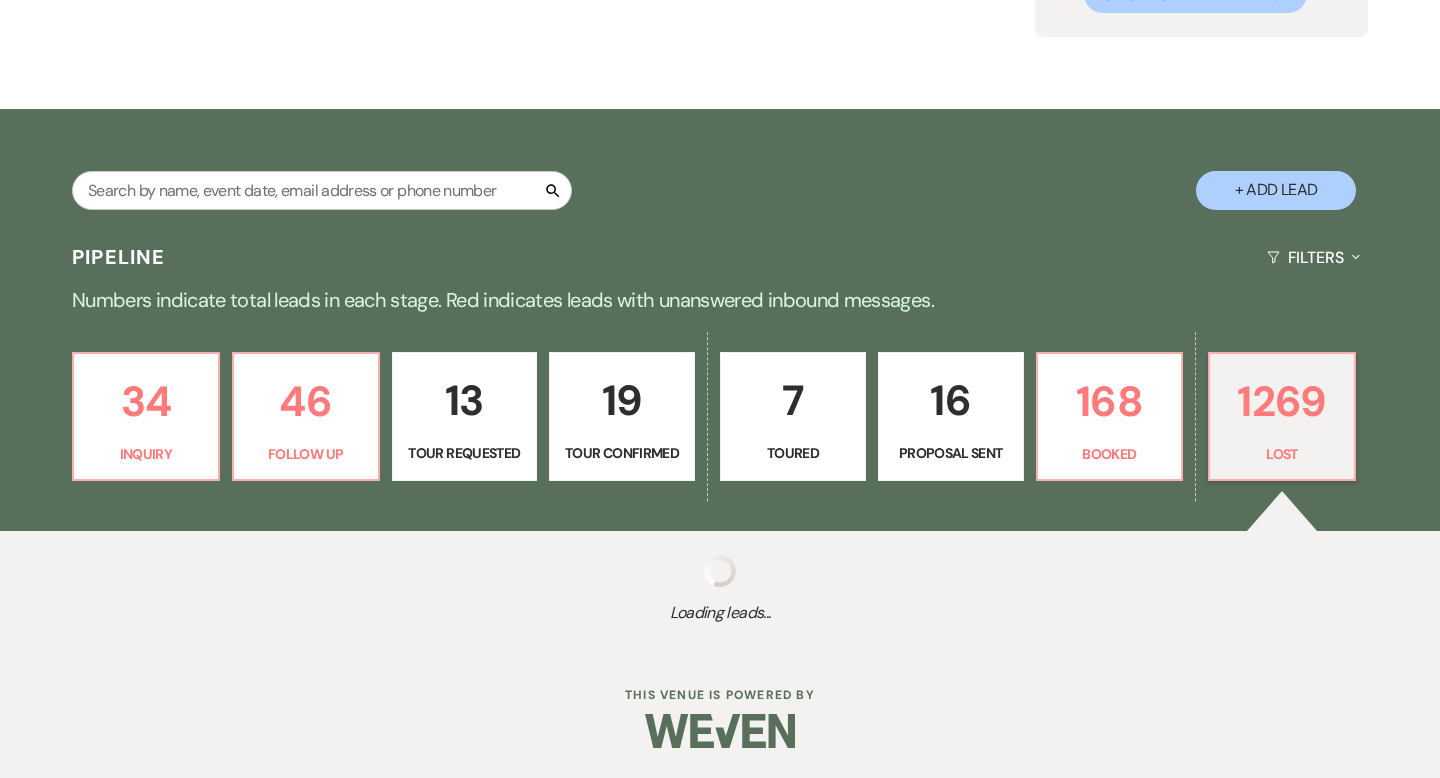 select on "5" 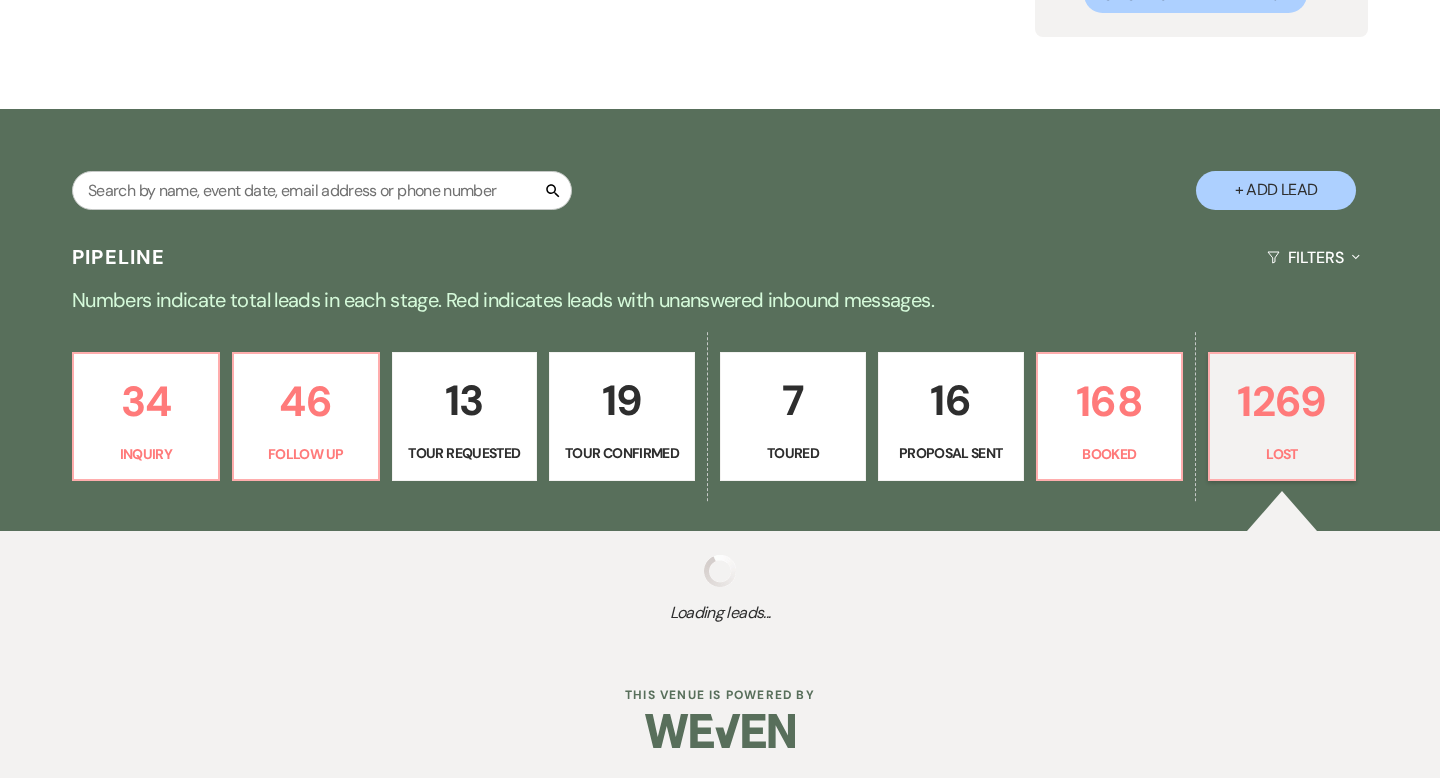 select on "8" 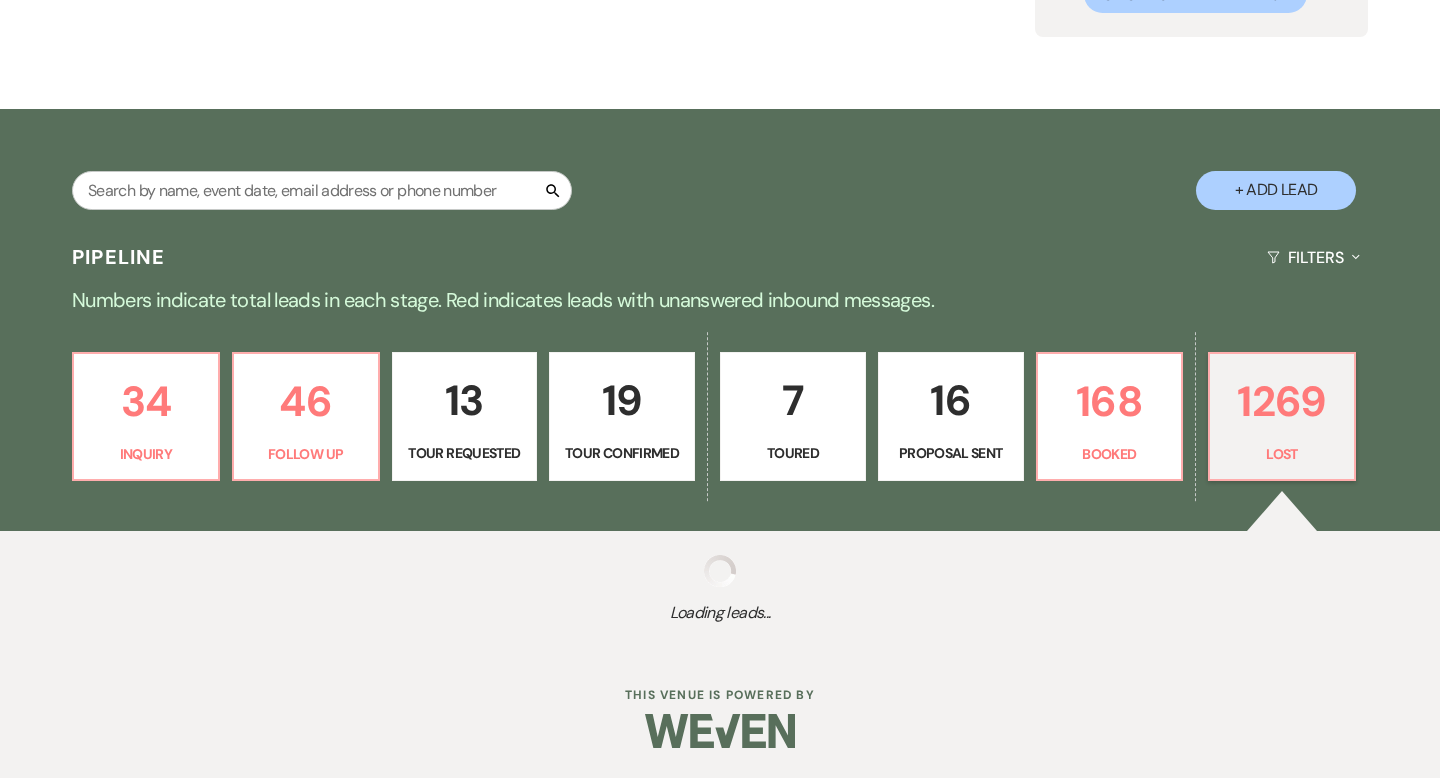 select on "5" 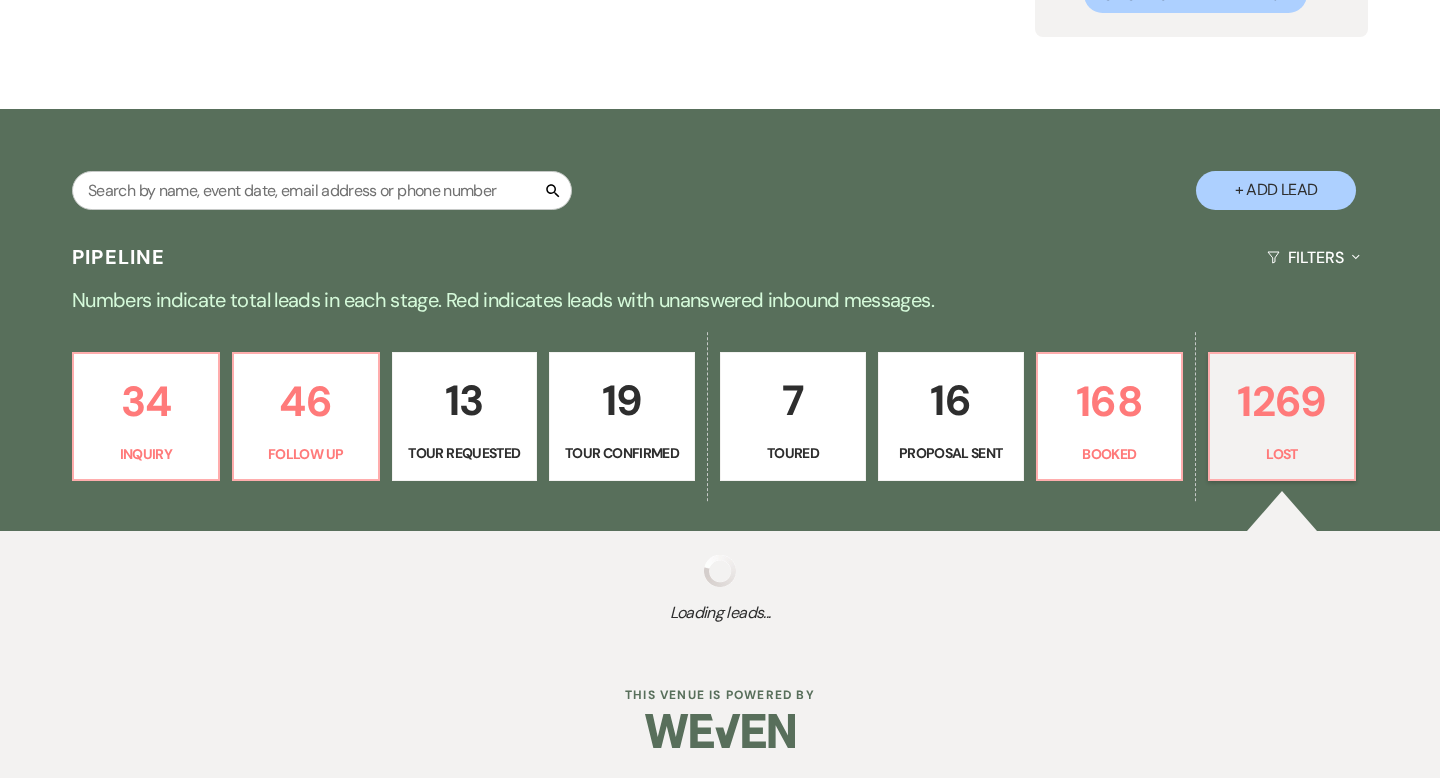 select on "8" 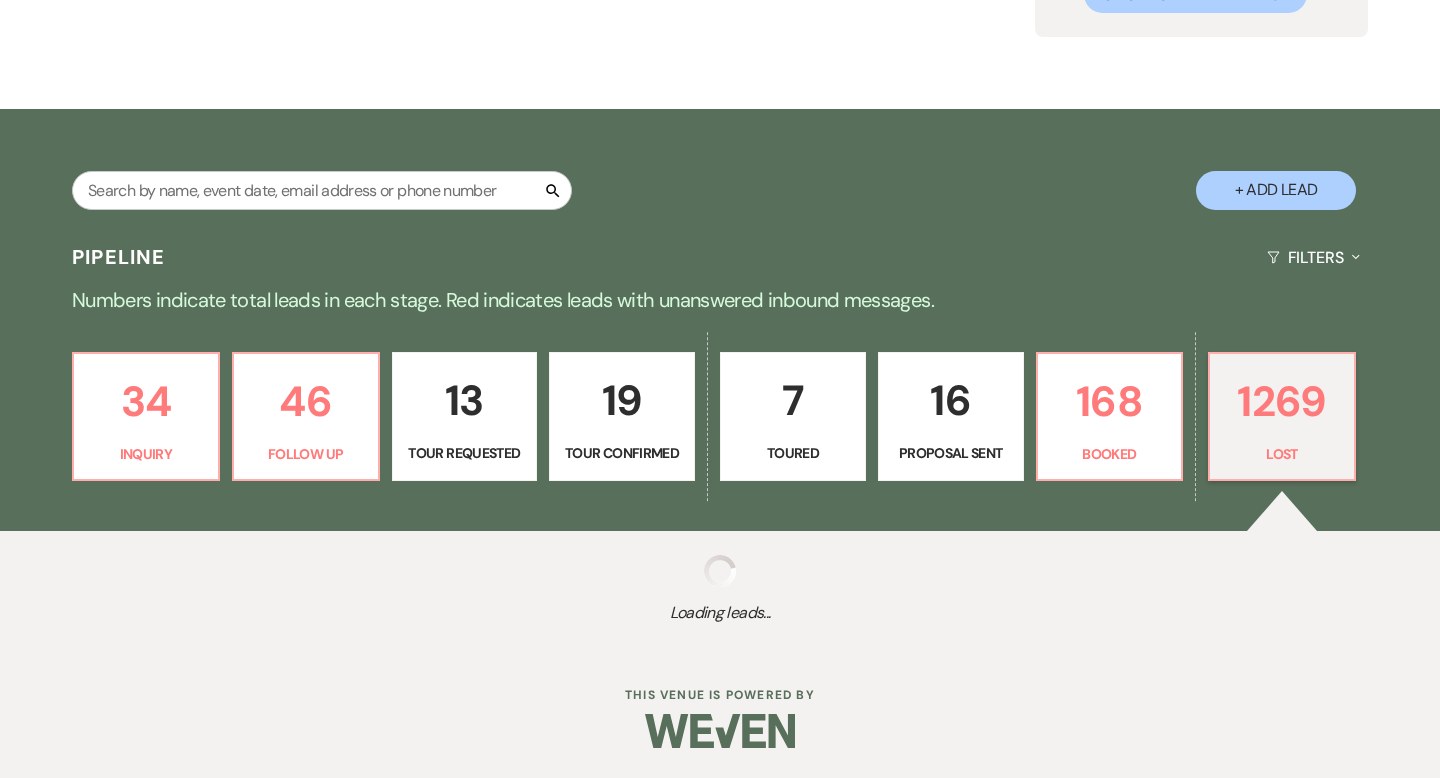 select on "5" 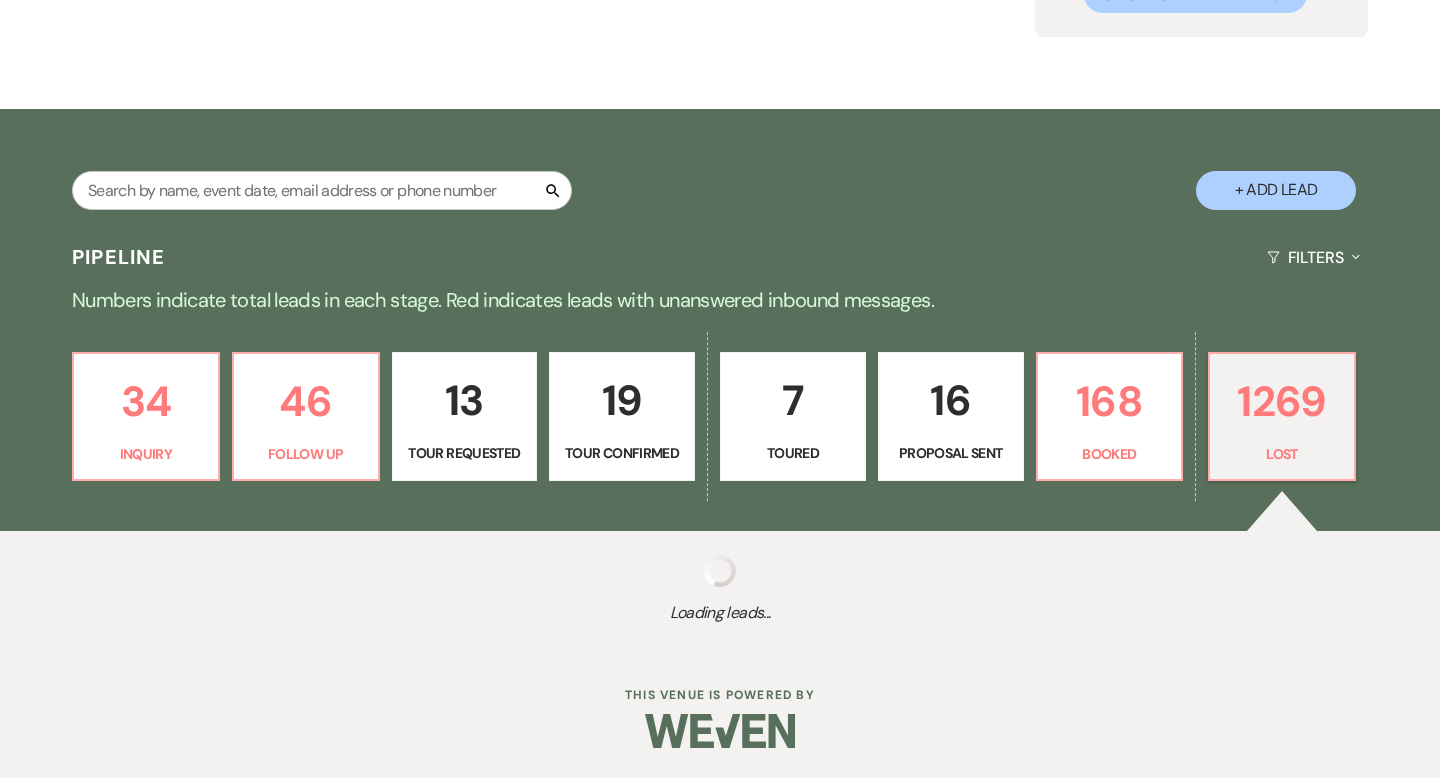 select on "8" 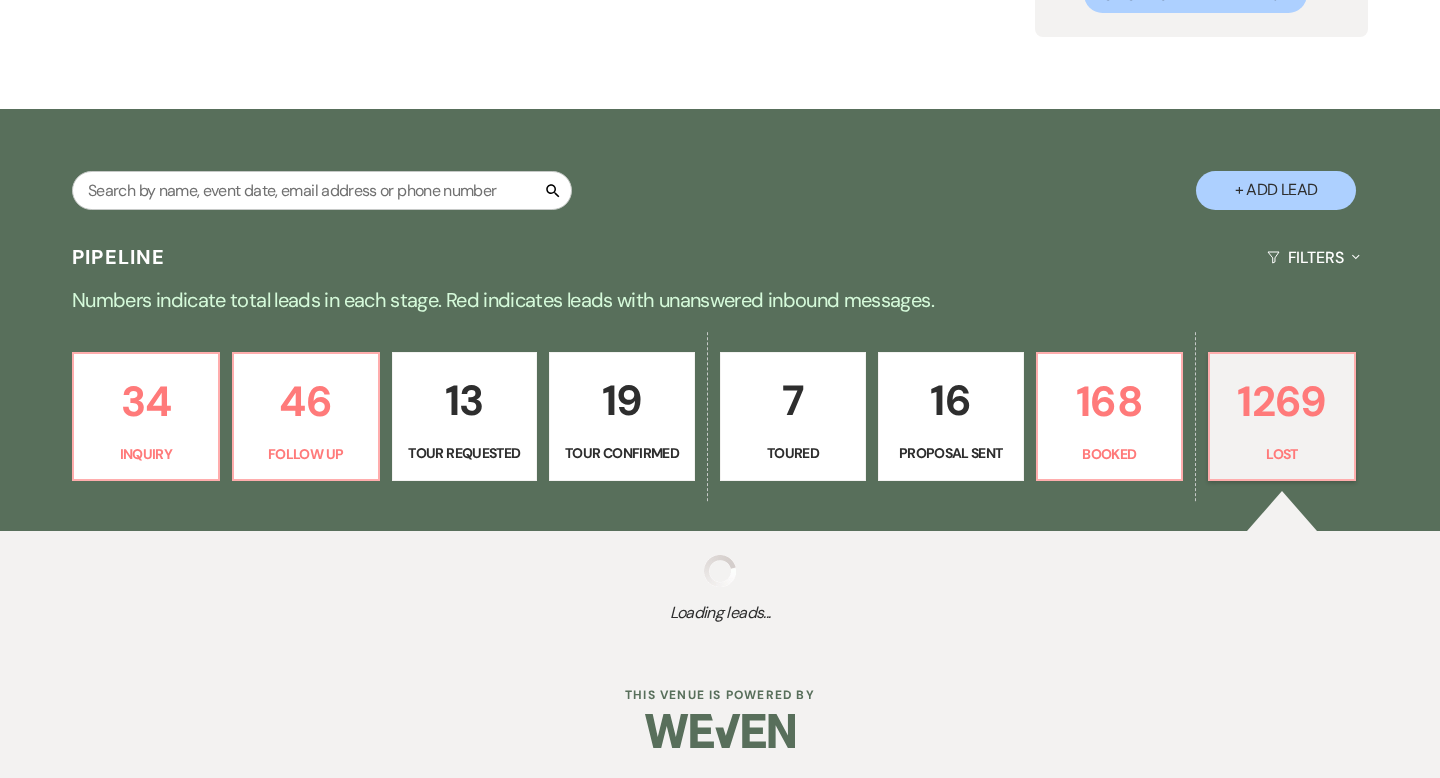 select on "5" 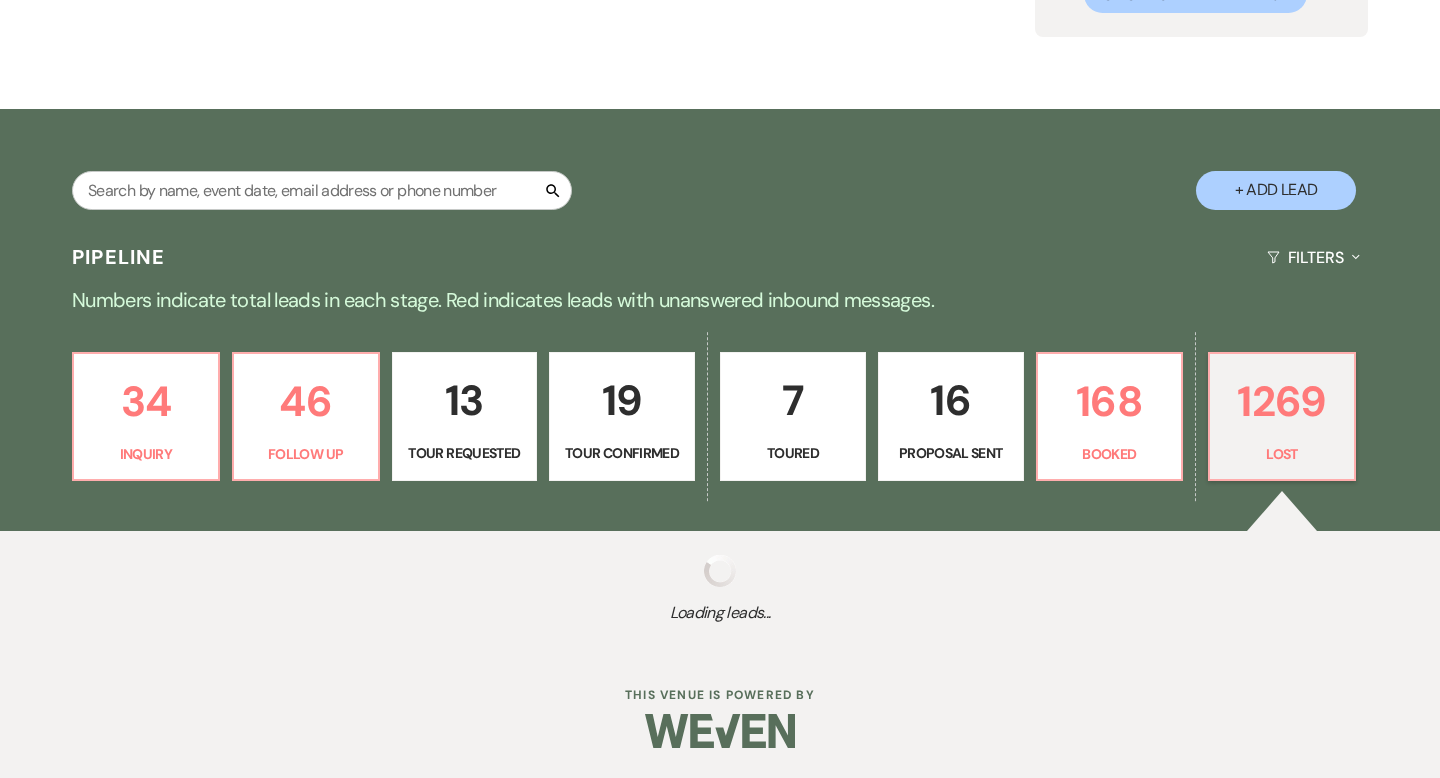 select on "8" 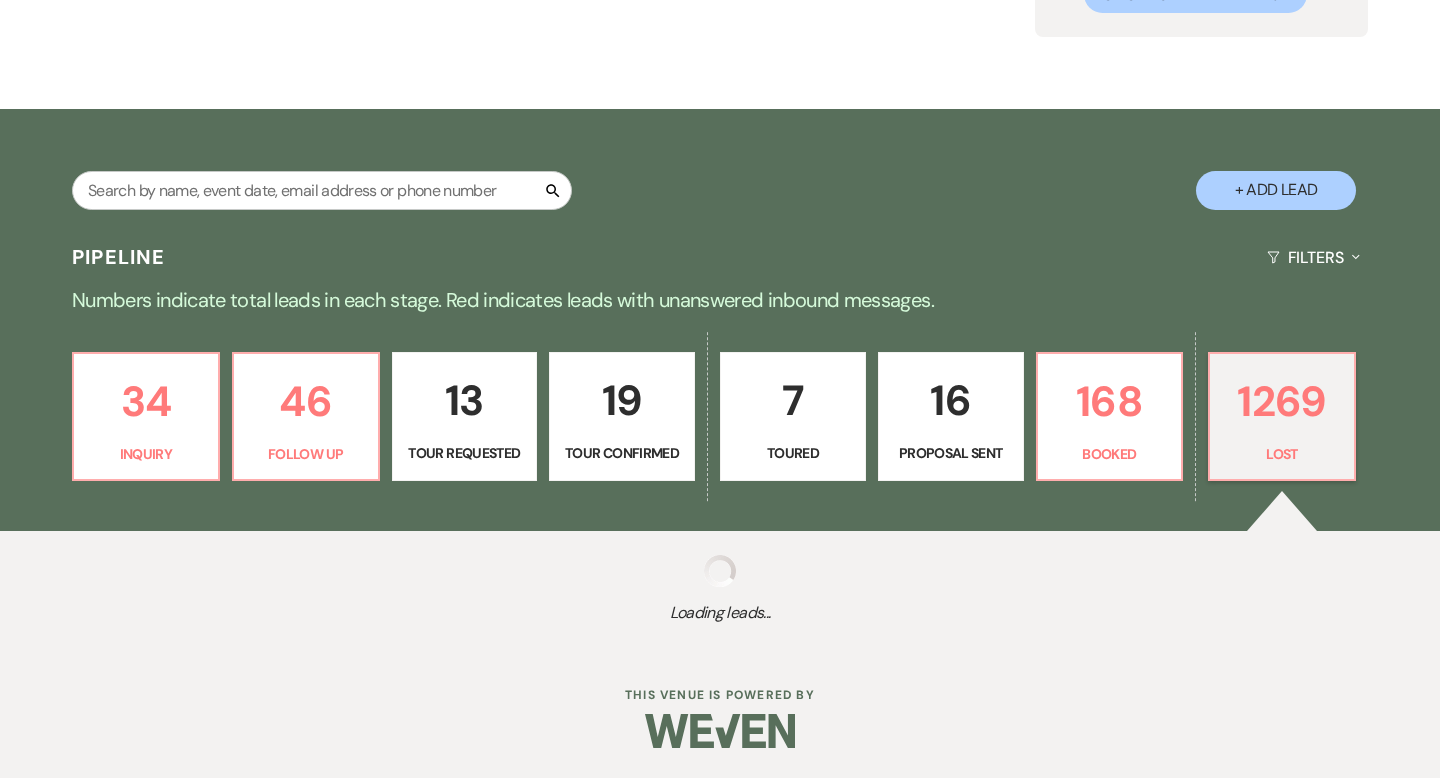 select on "6" 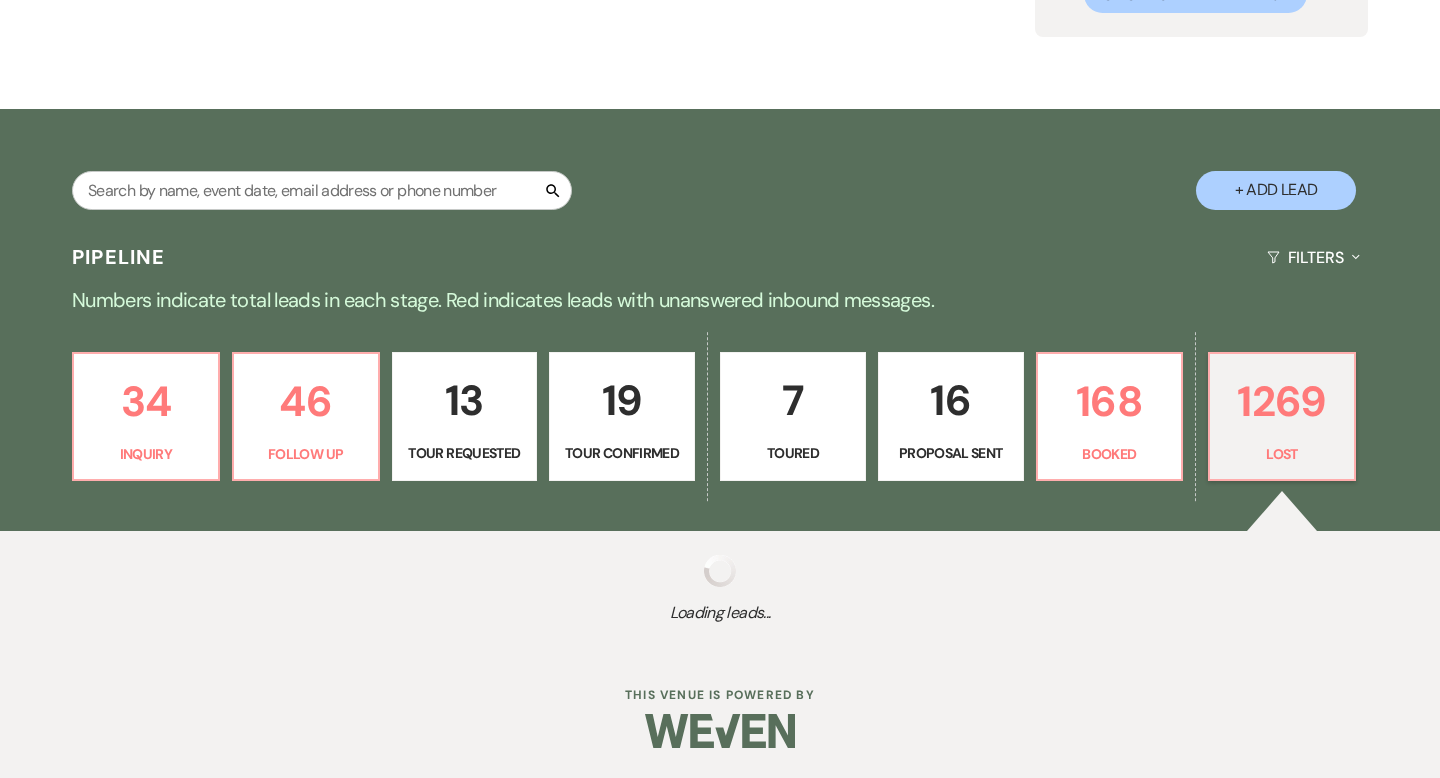 select on "8" 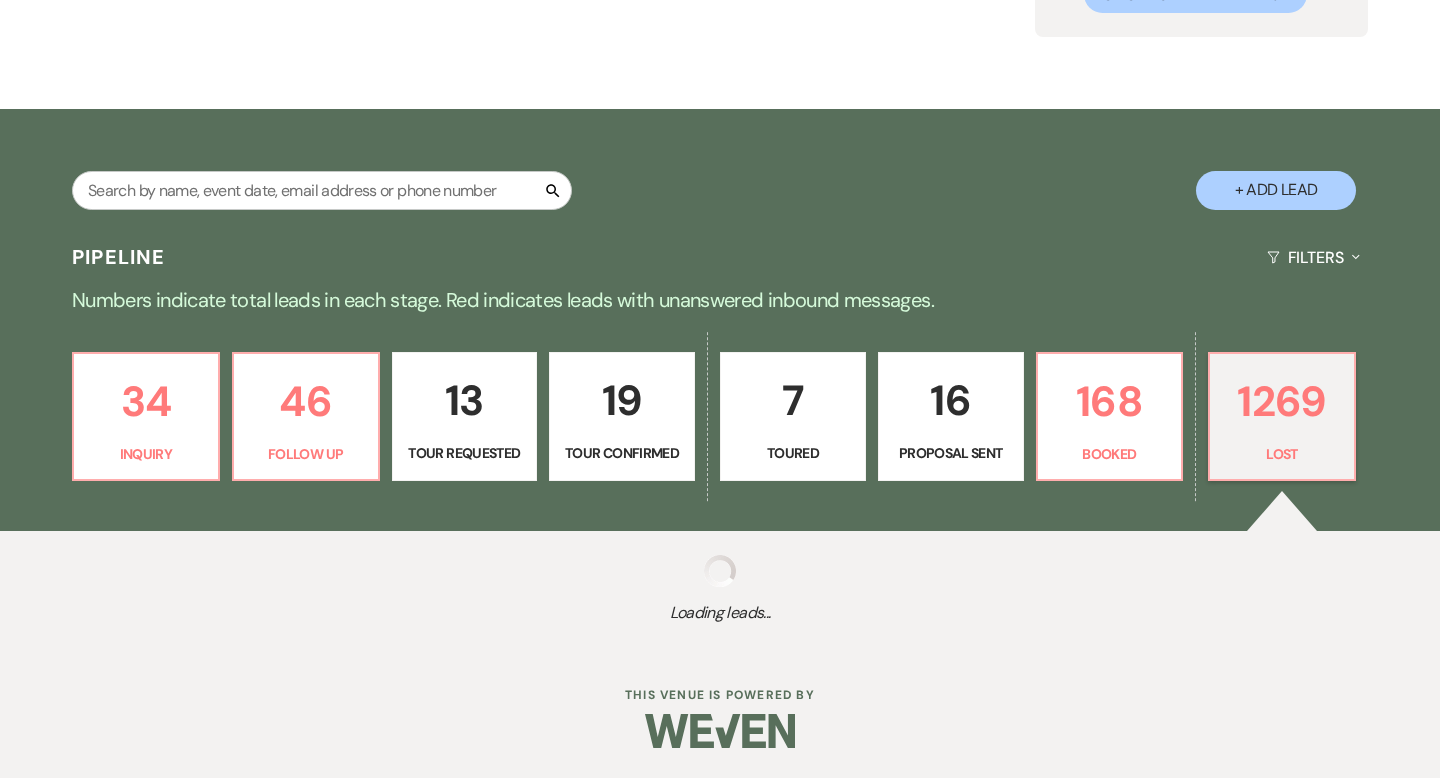 select on "5" 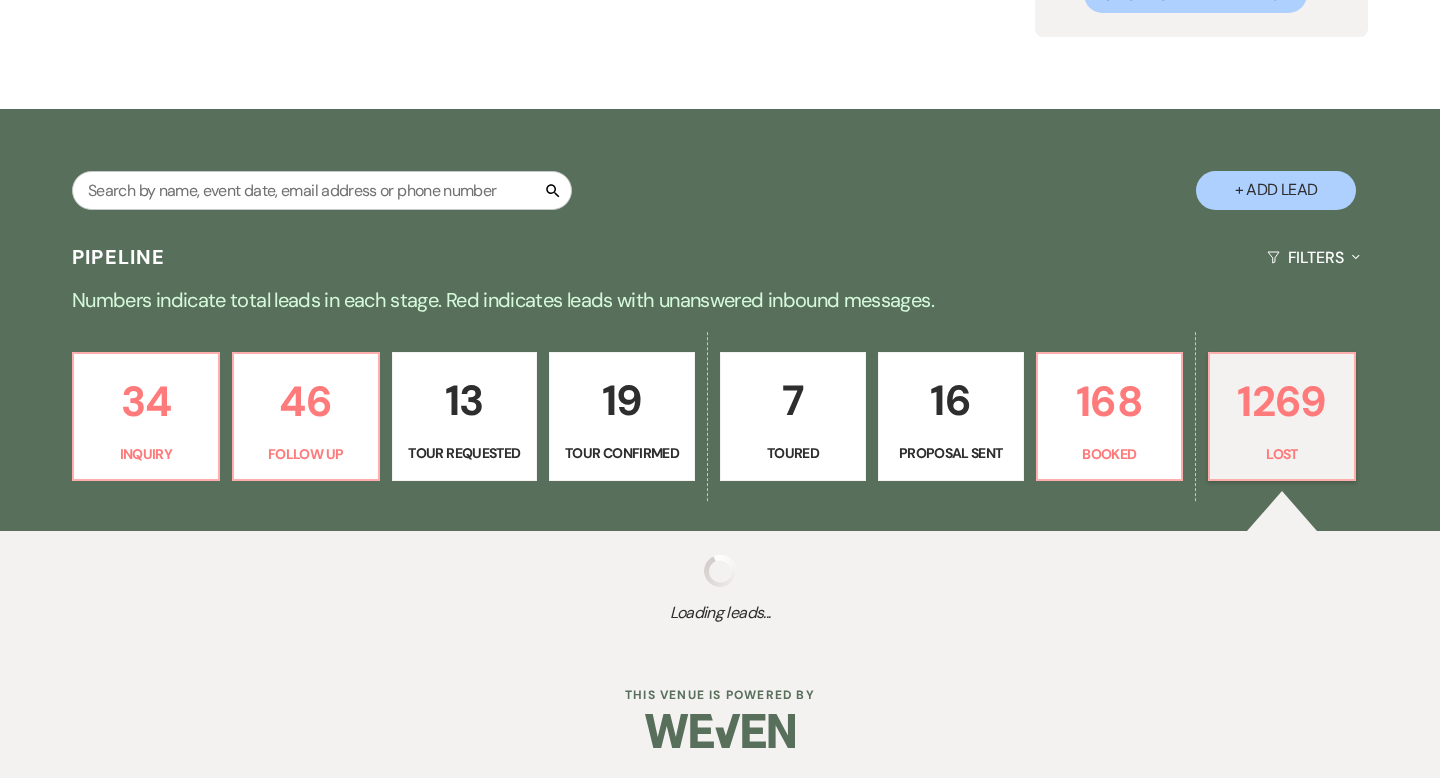 select on "8" 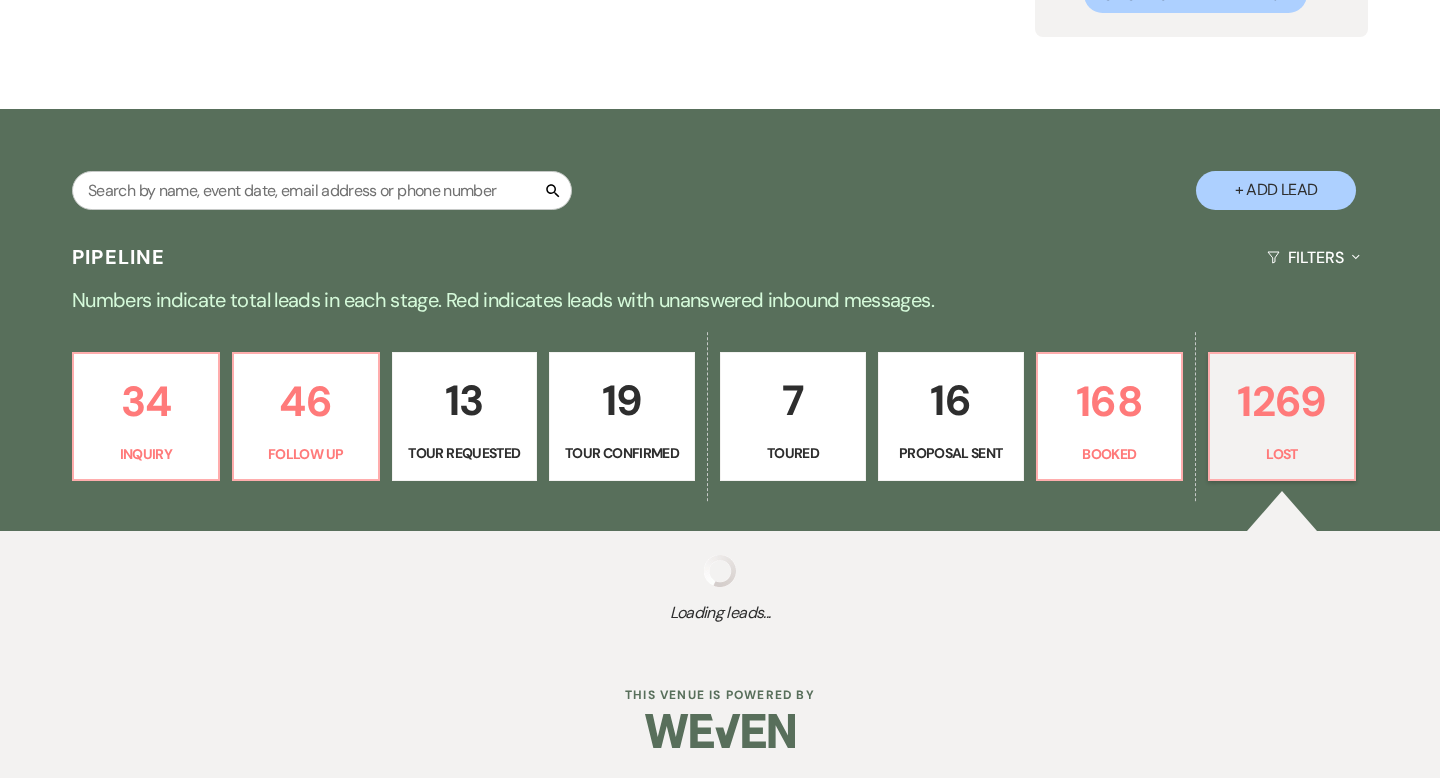 select on "5" 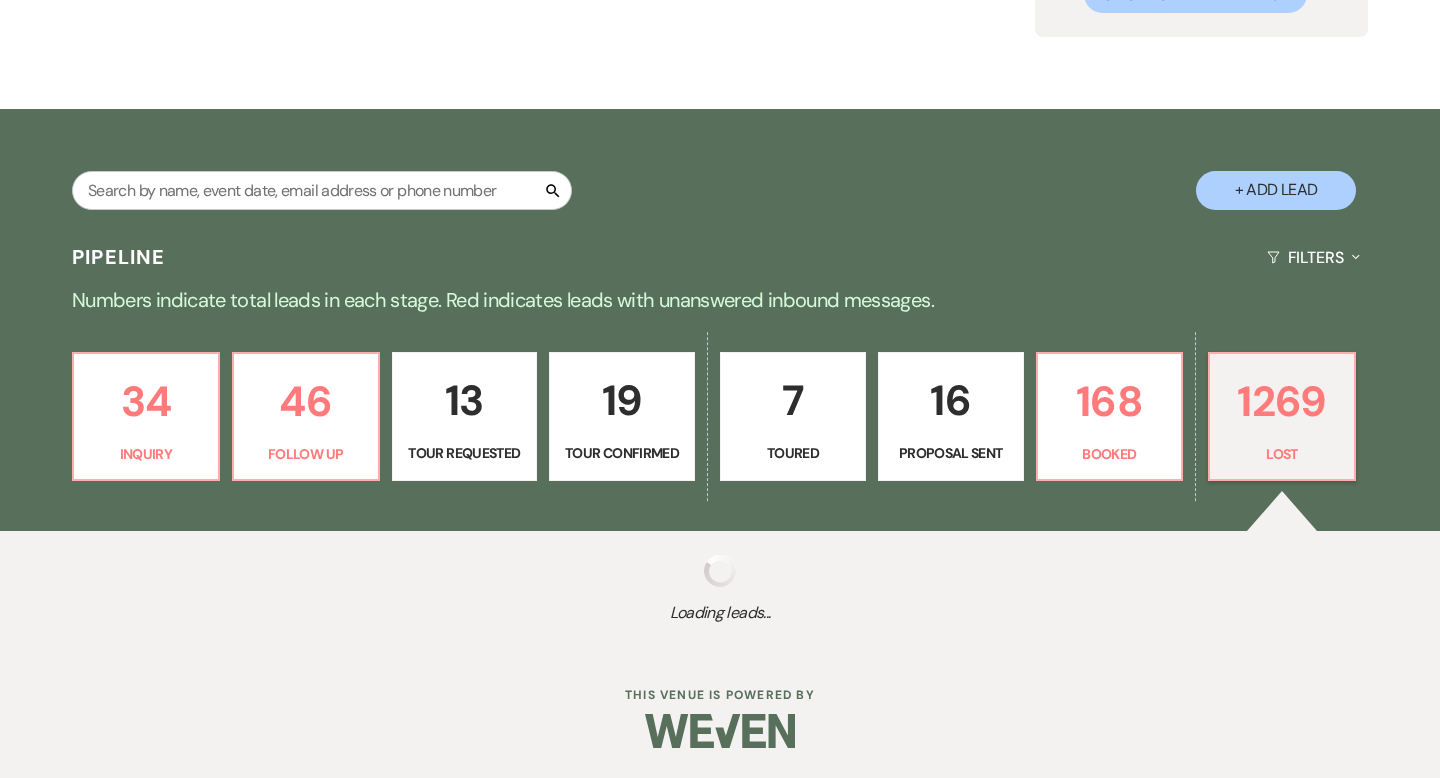select on "8" 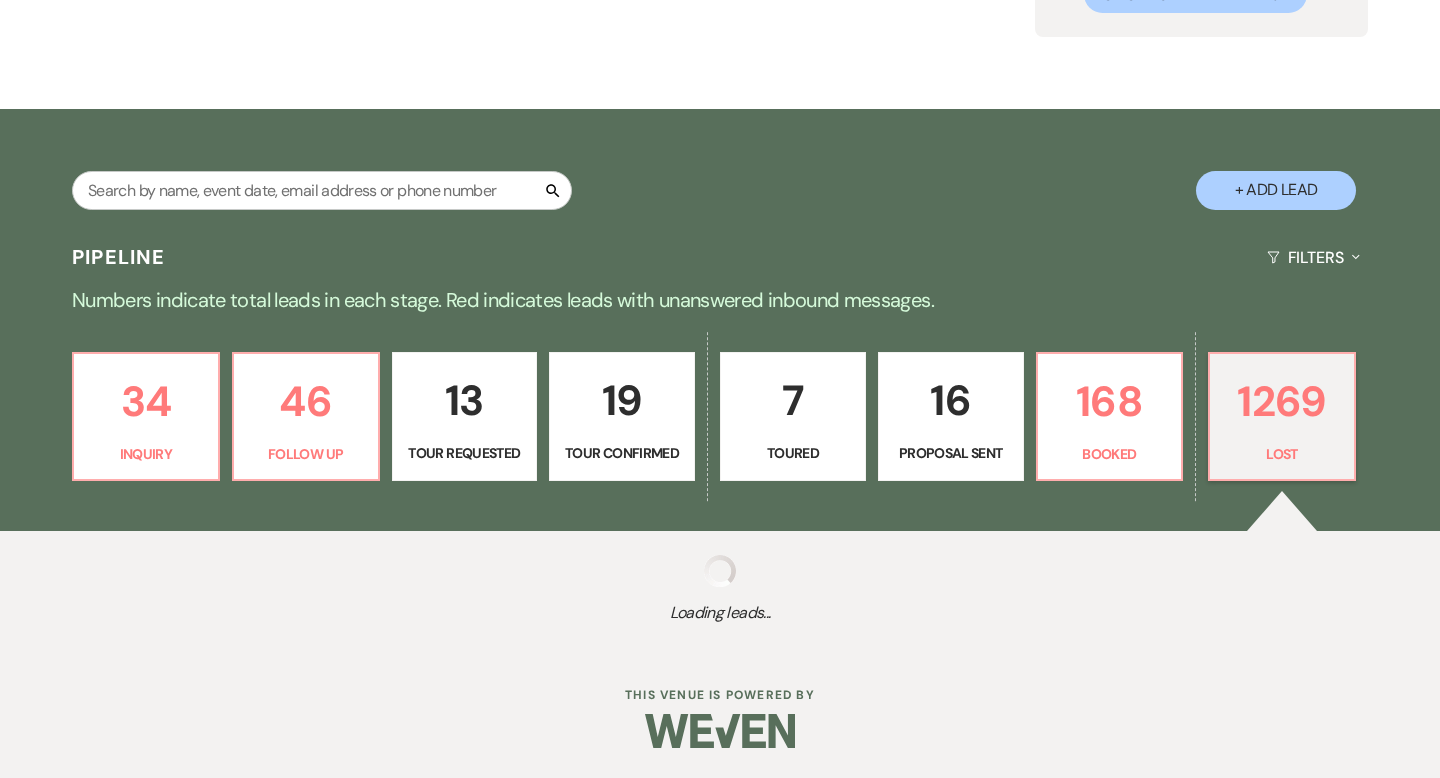 select on "6" 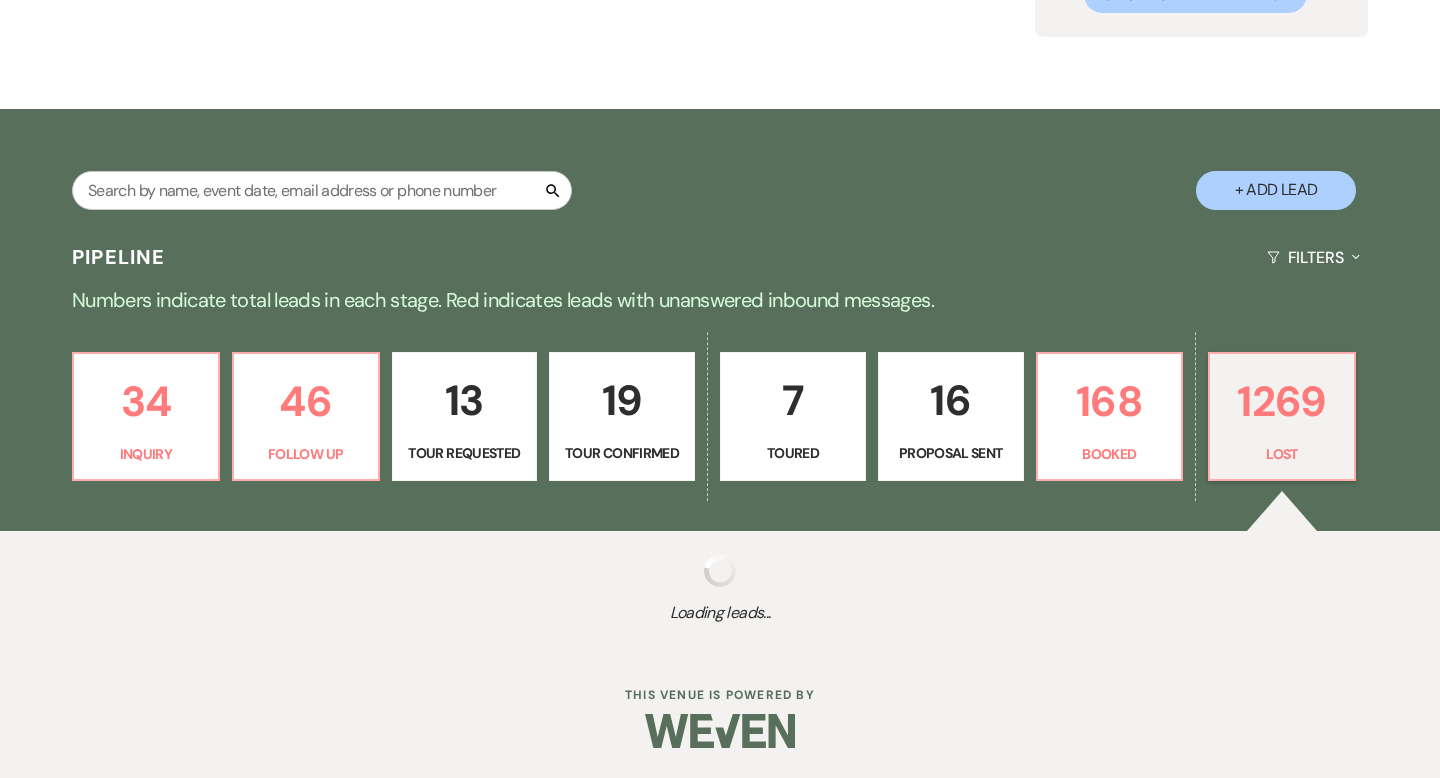 select on "8" 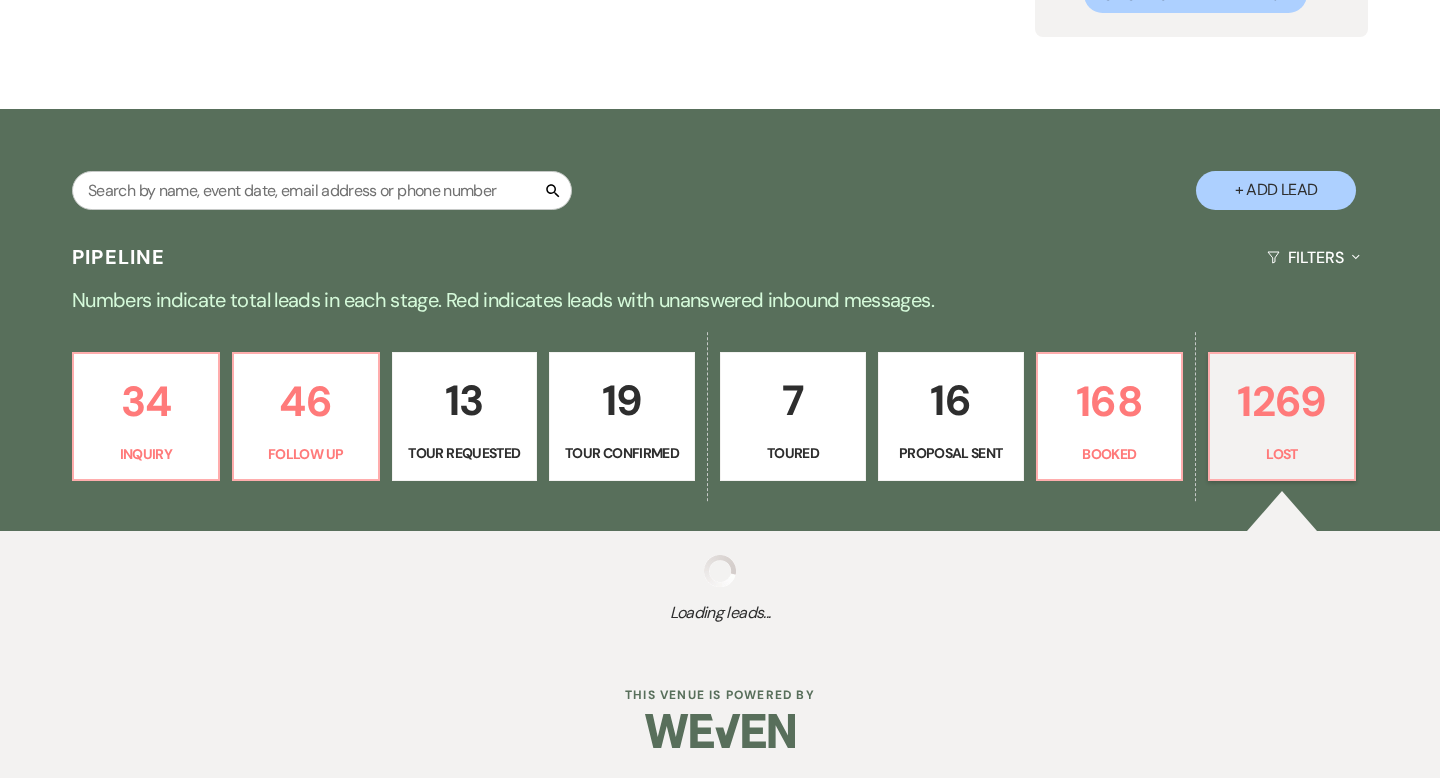 select on "5" 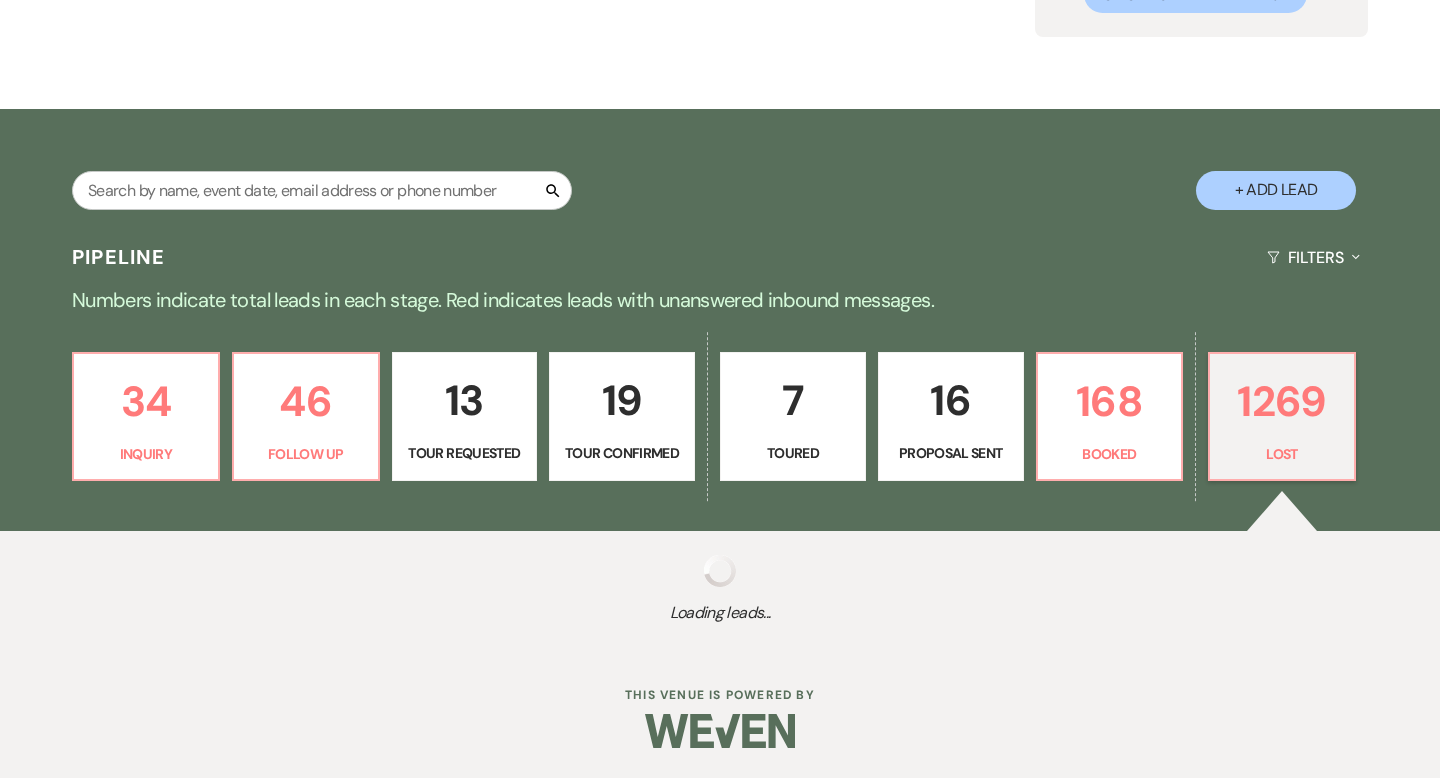 select on "8" 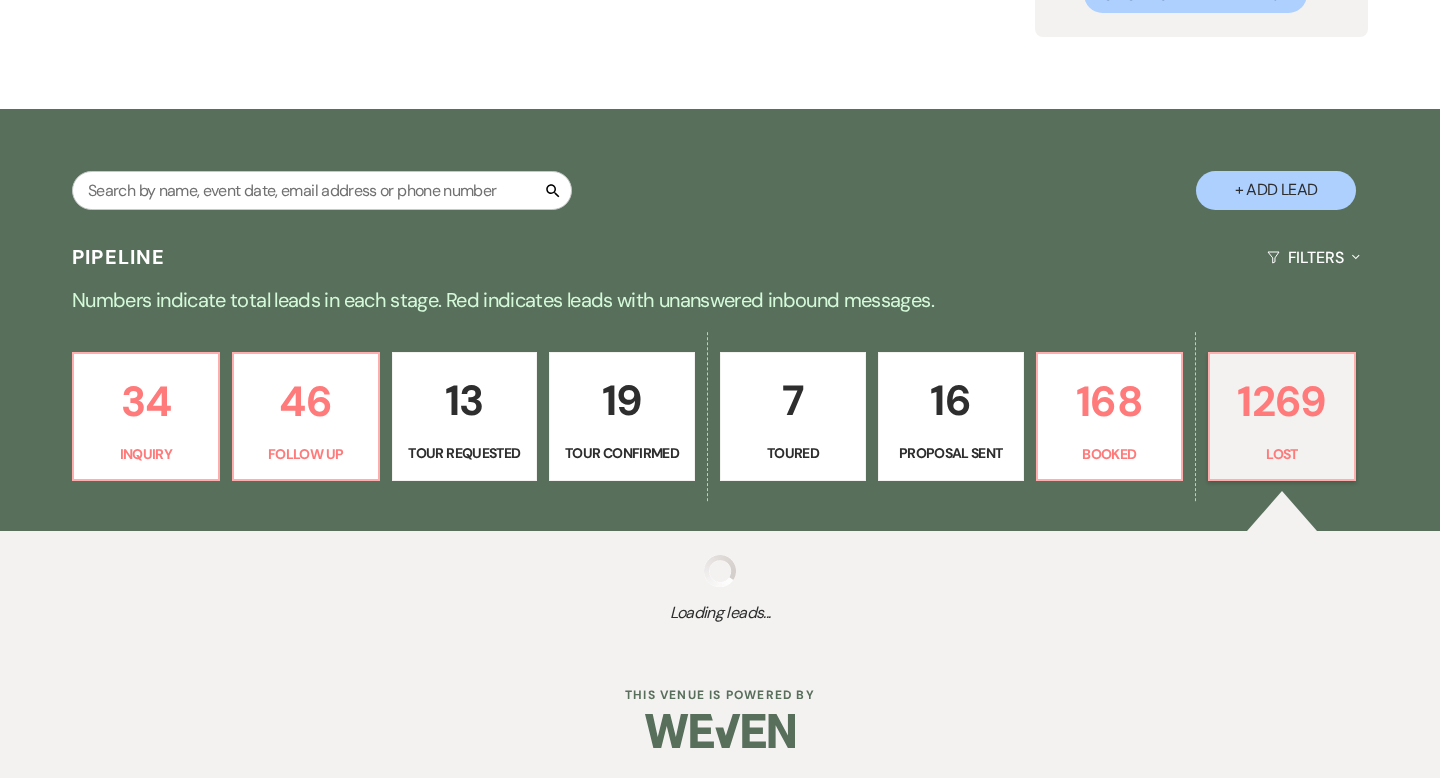 select on "8" 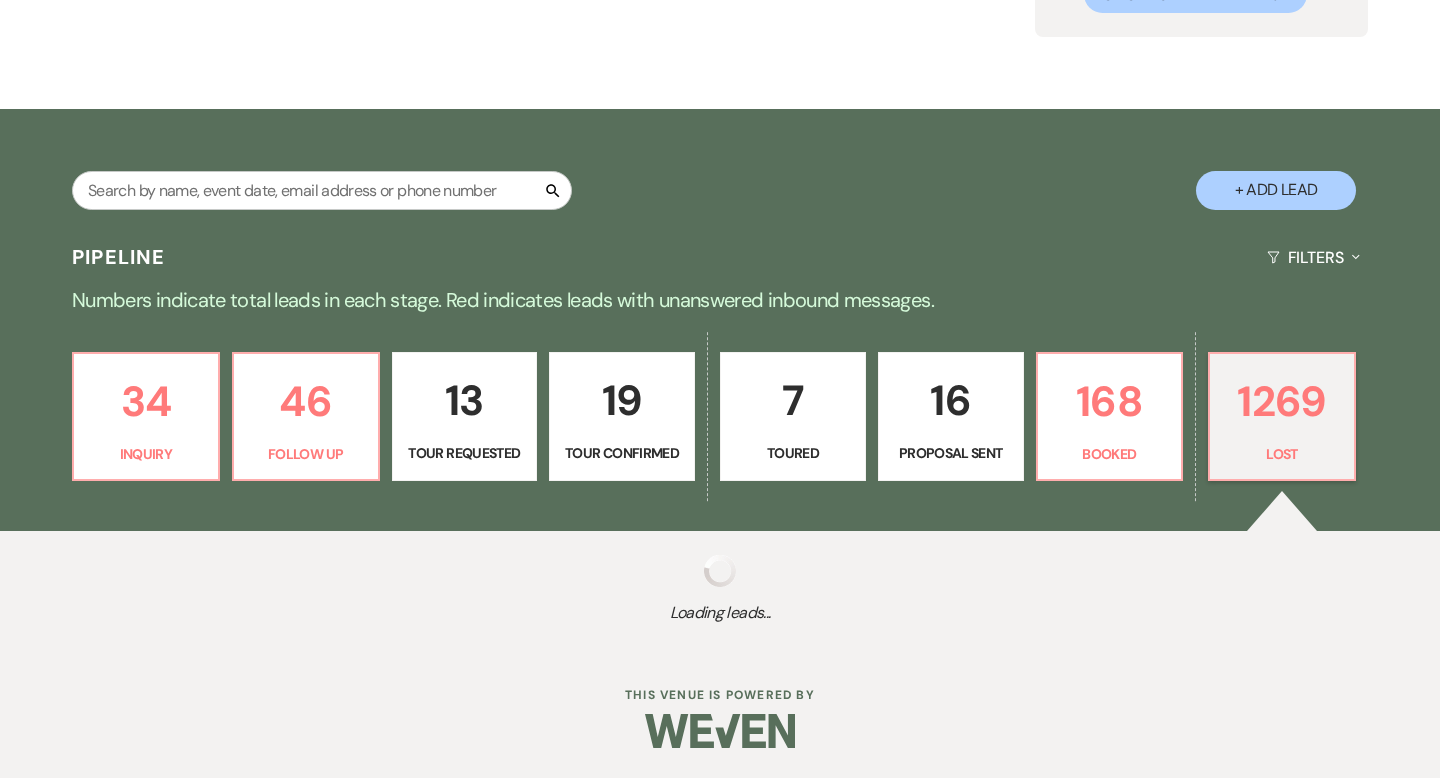 select on "6" 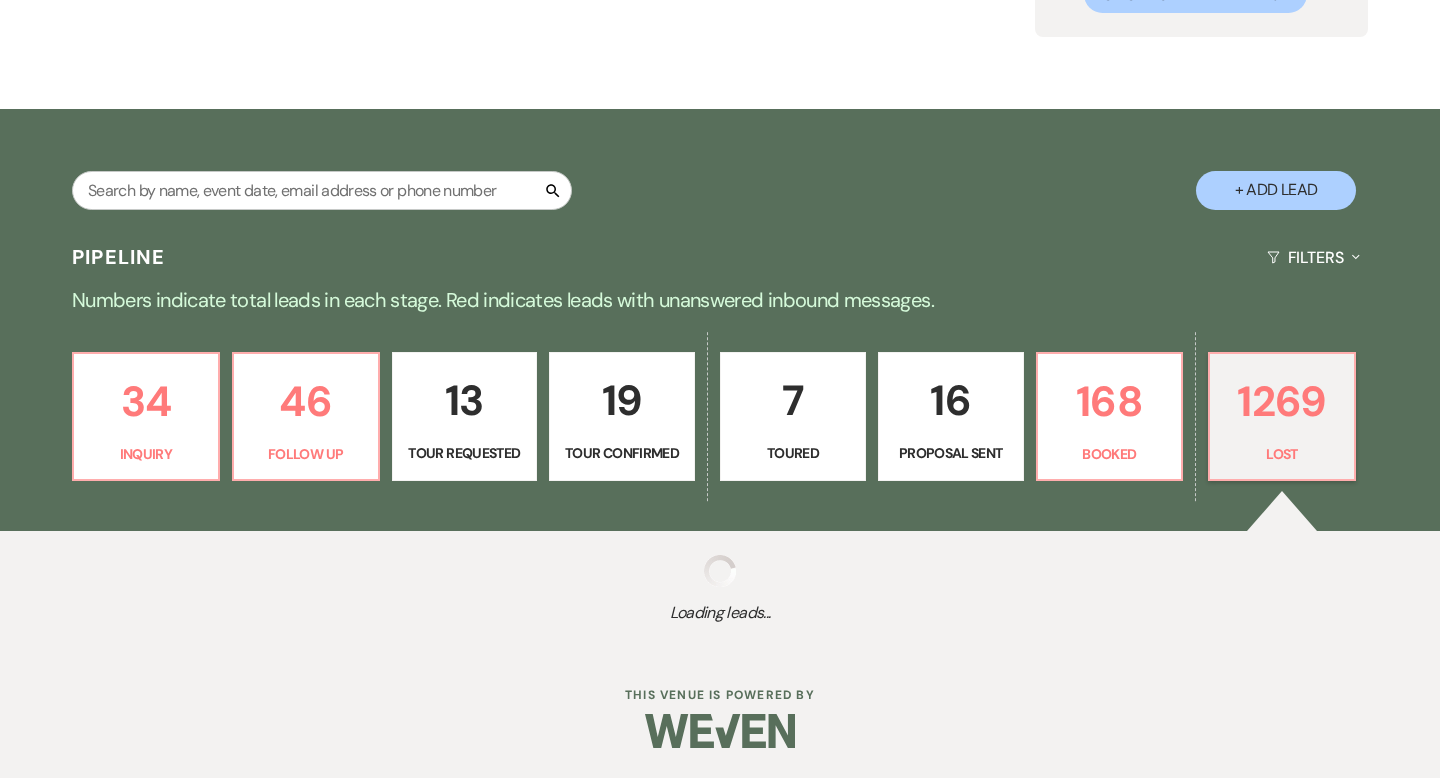 select on "8" 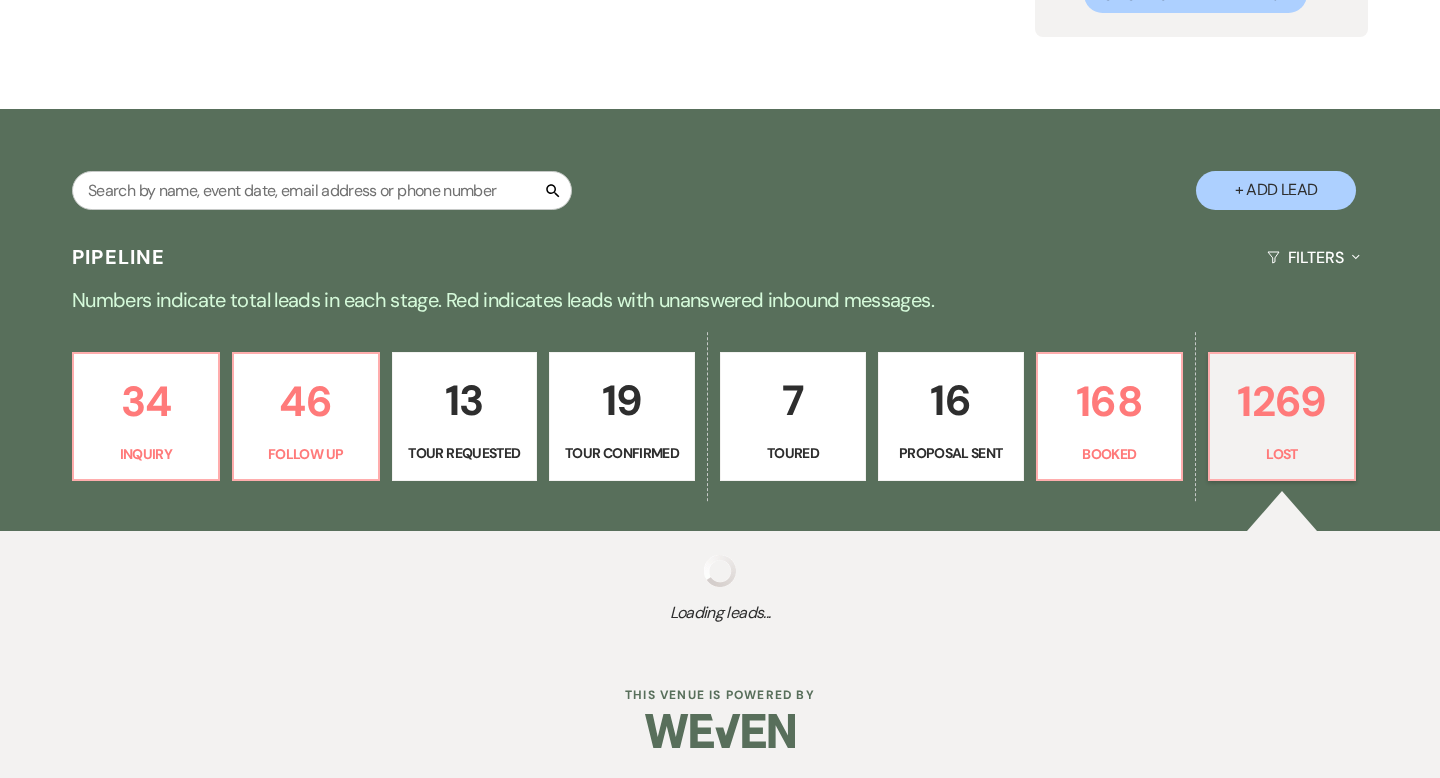 select on "5" 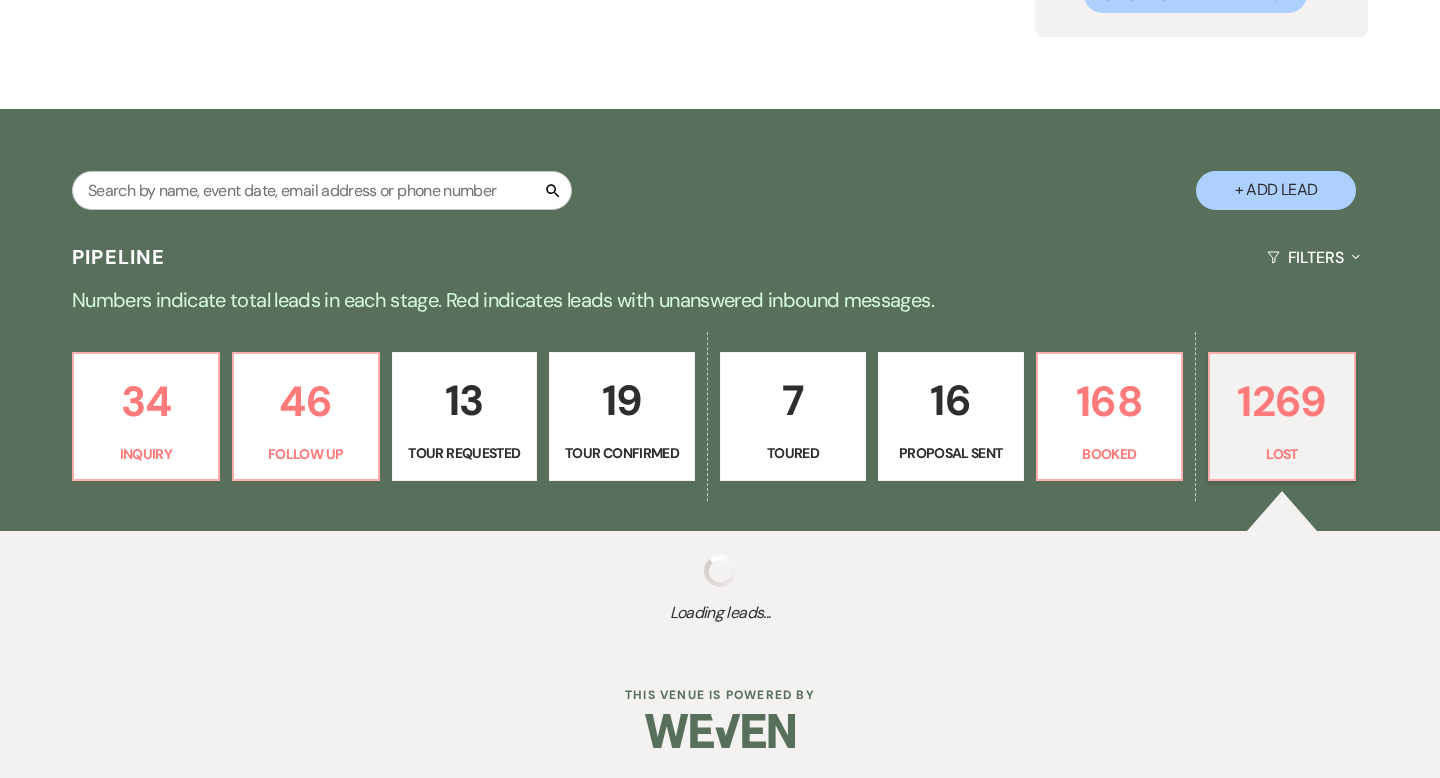 type 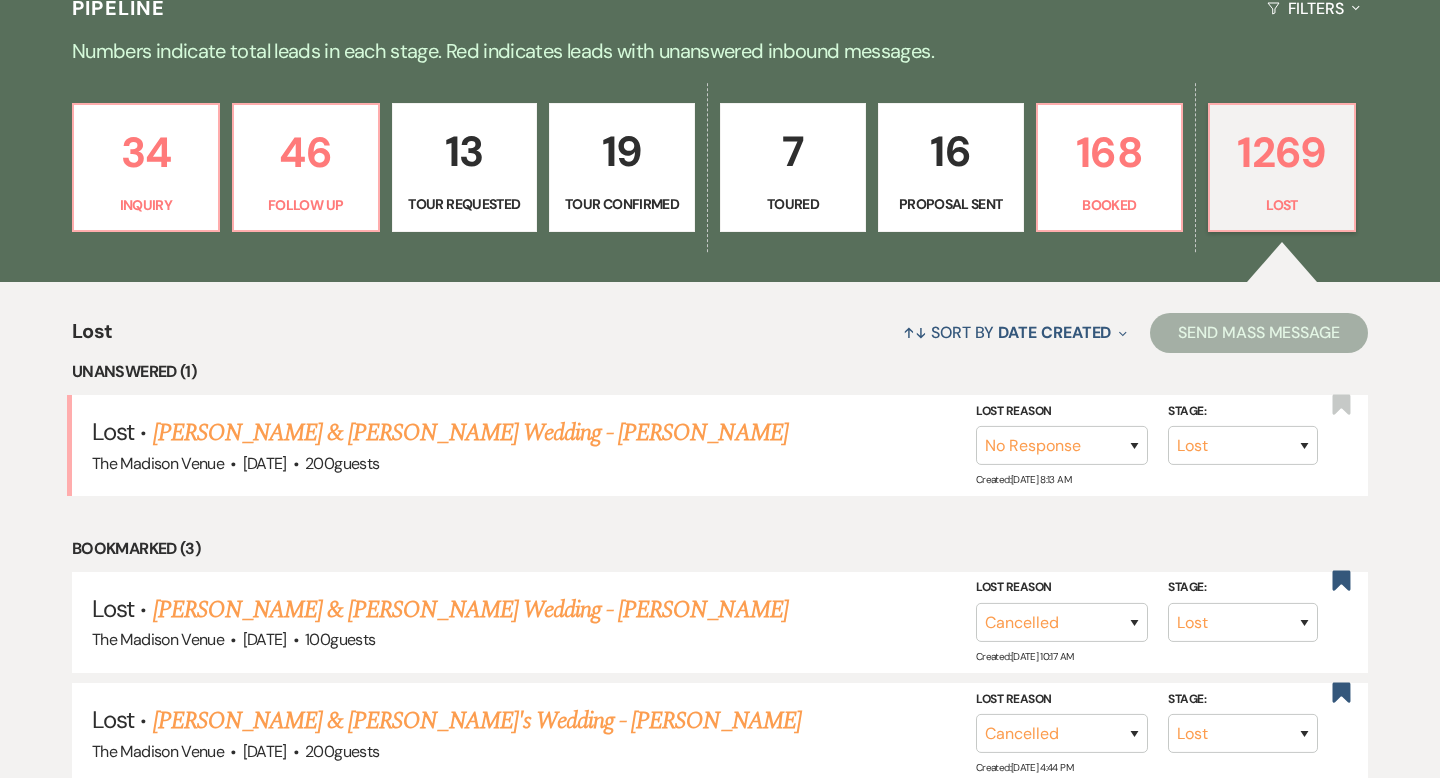 scroll, scrollTop: 497, scrollLeft: 0, axis: vertical 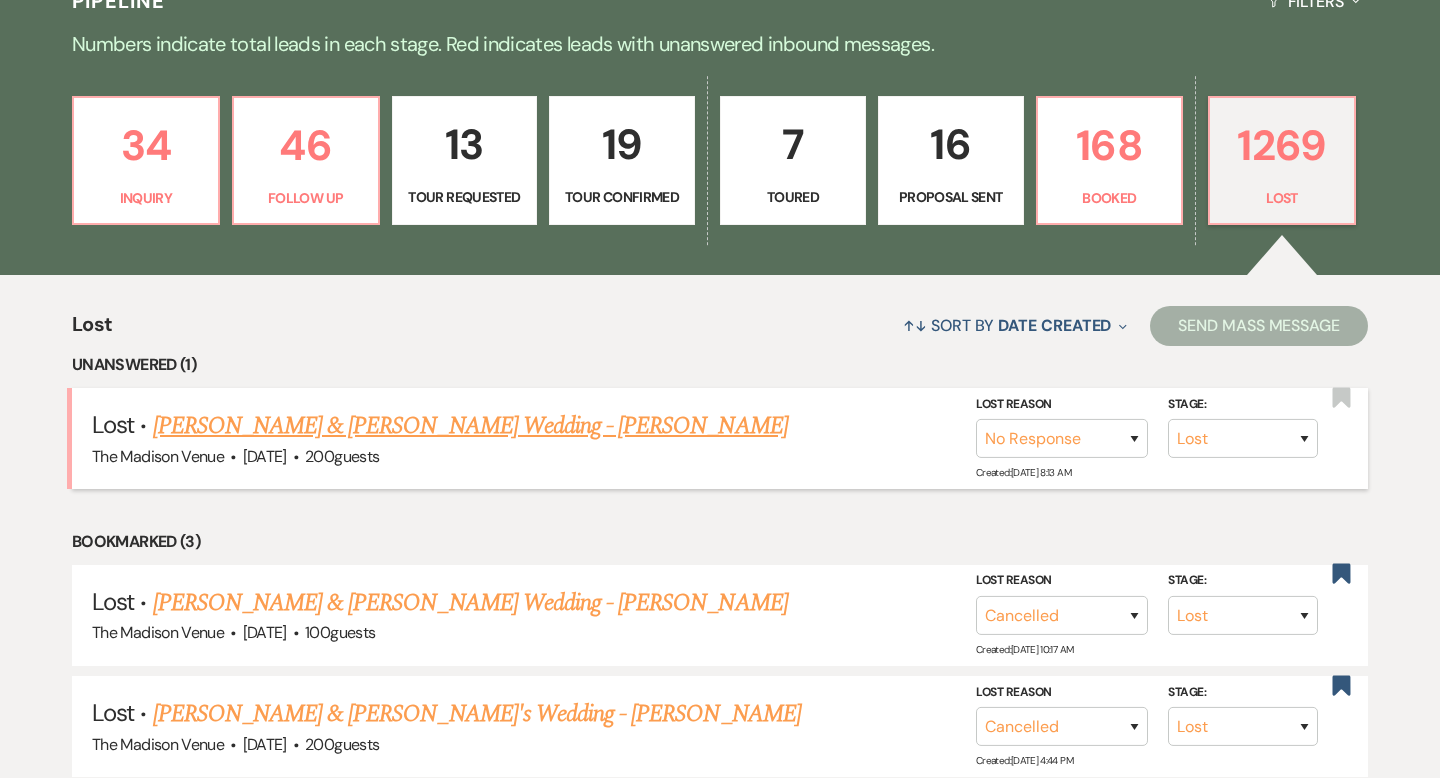 click on "[PERSON_NAME] & [PERSON_NAME] Wedding - [PERSON_NAME]" at bounding box center [470, 426] 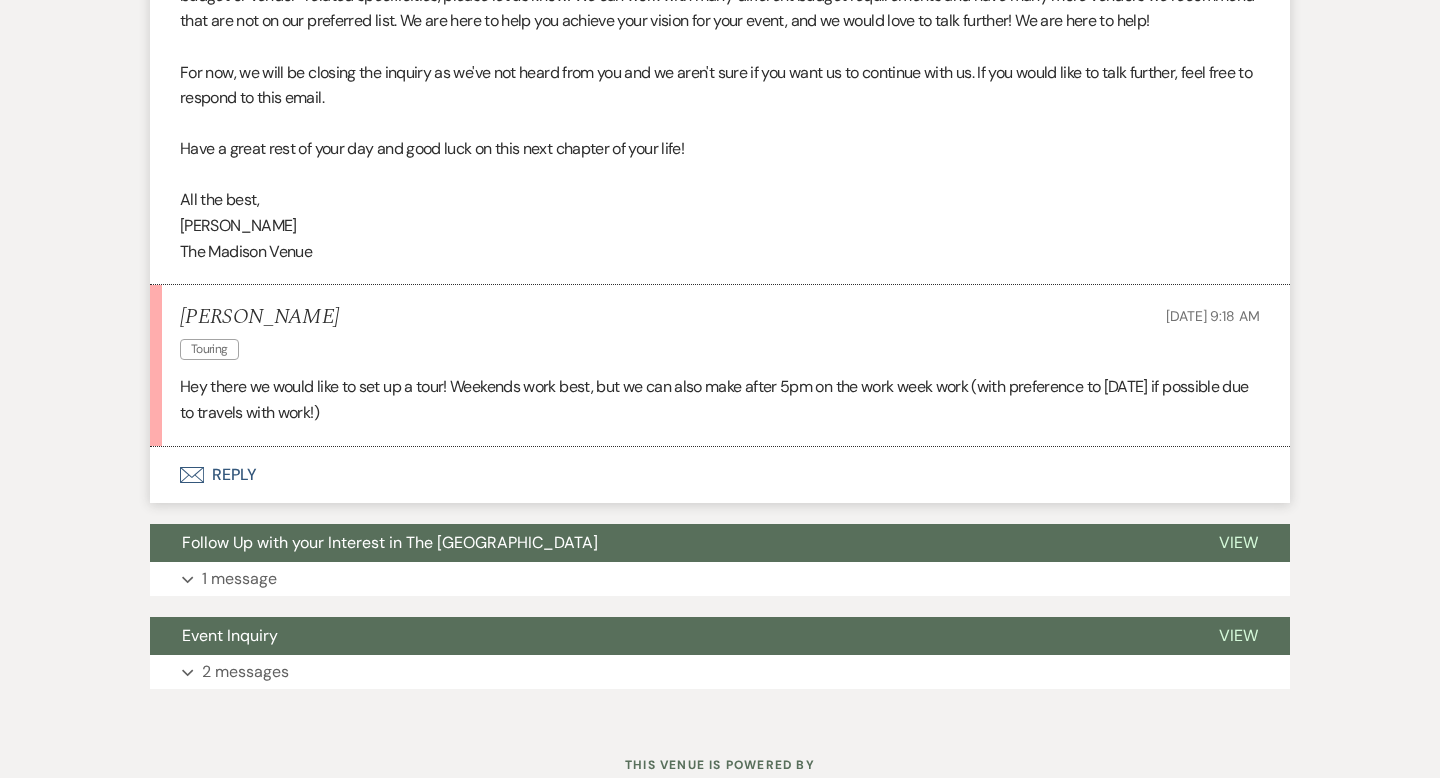 scroll, scrollTop: 1078, scrollLeft: 0, axis: vertical 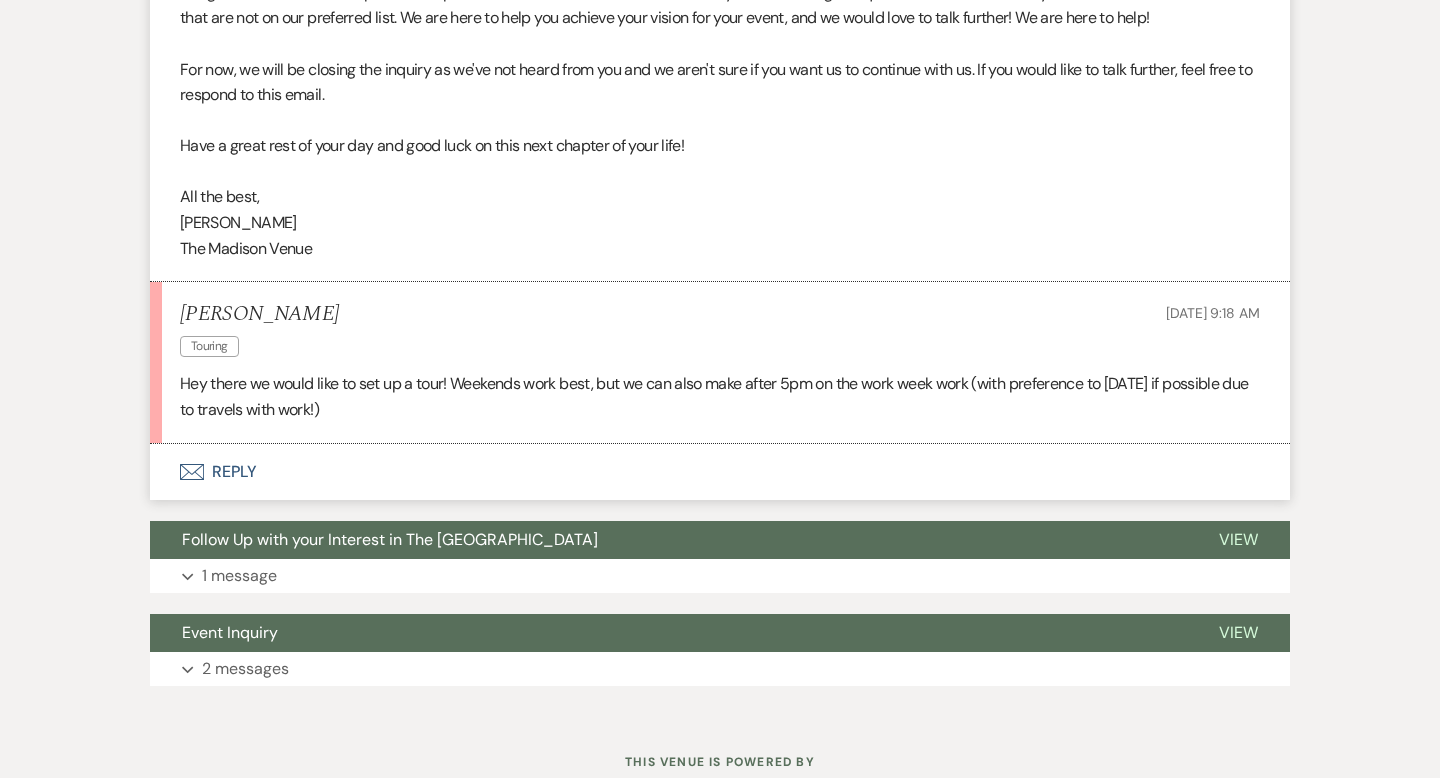 click on "Envelope Reply" at bounding box center (720, 472) 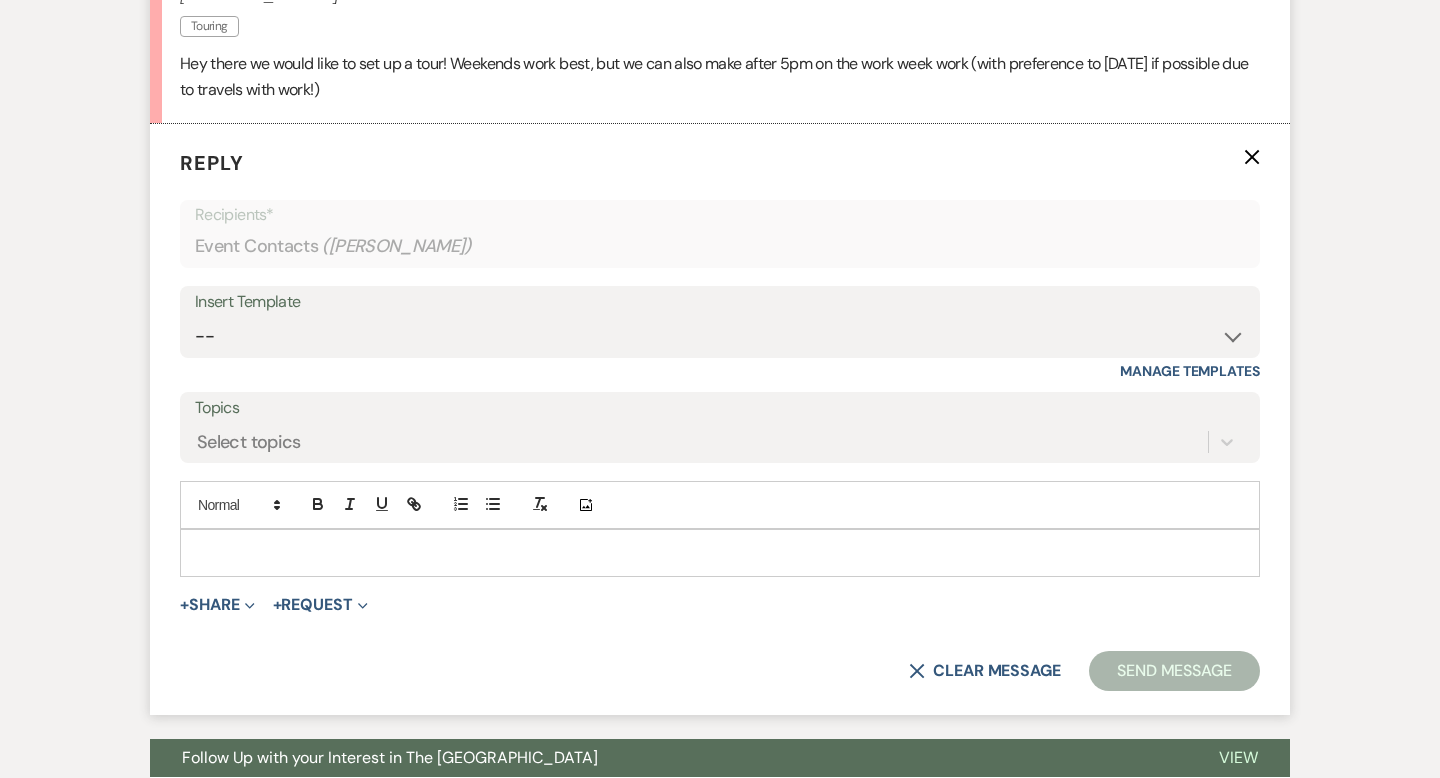 scroll, scrollTop: 1429, scrollLeft: 0, axis: vertical 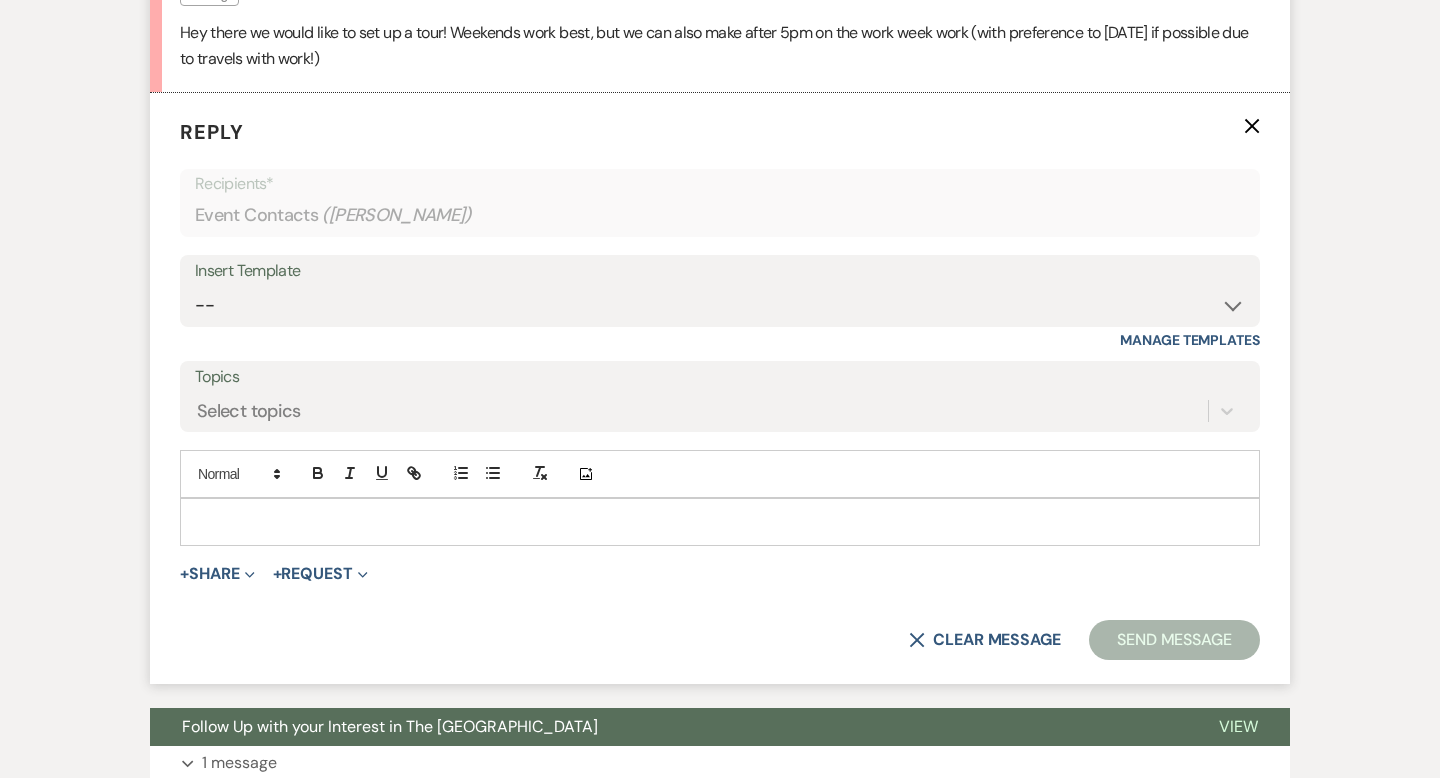 click at bounding box center (720, 522) 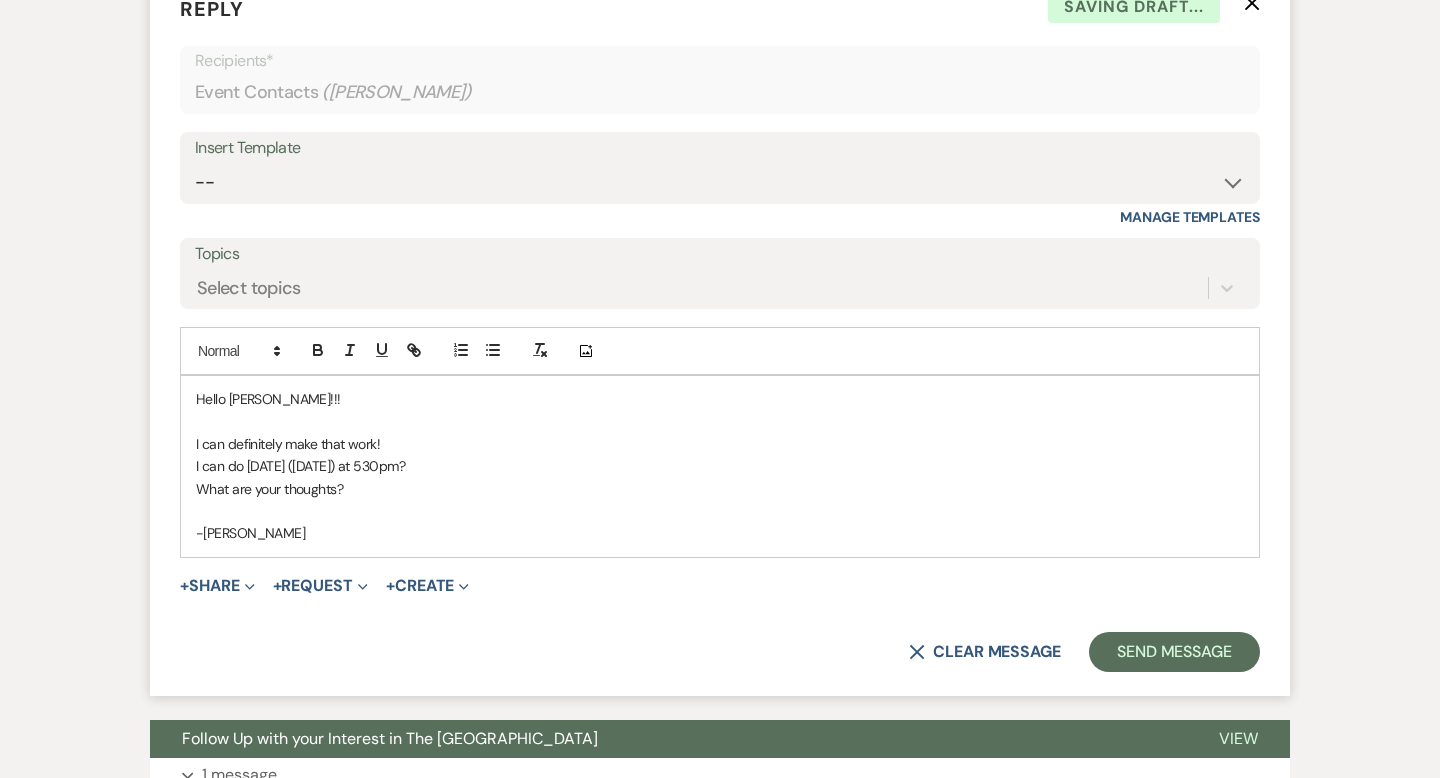 scroll, scrollTop: 1618, scrollLeft: 0, axis: vertical 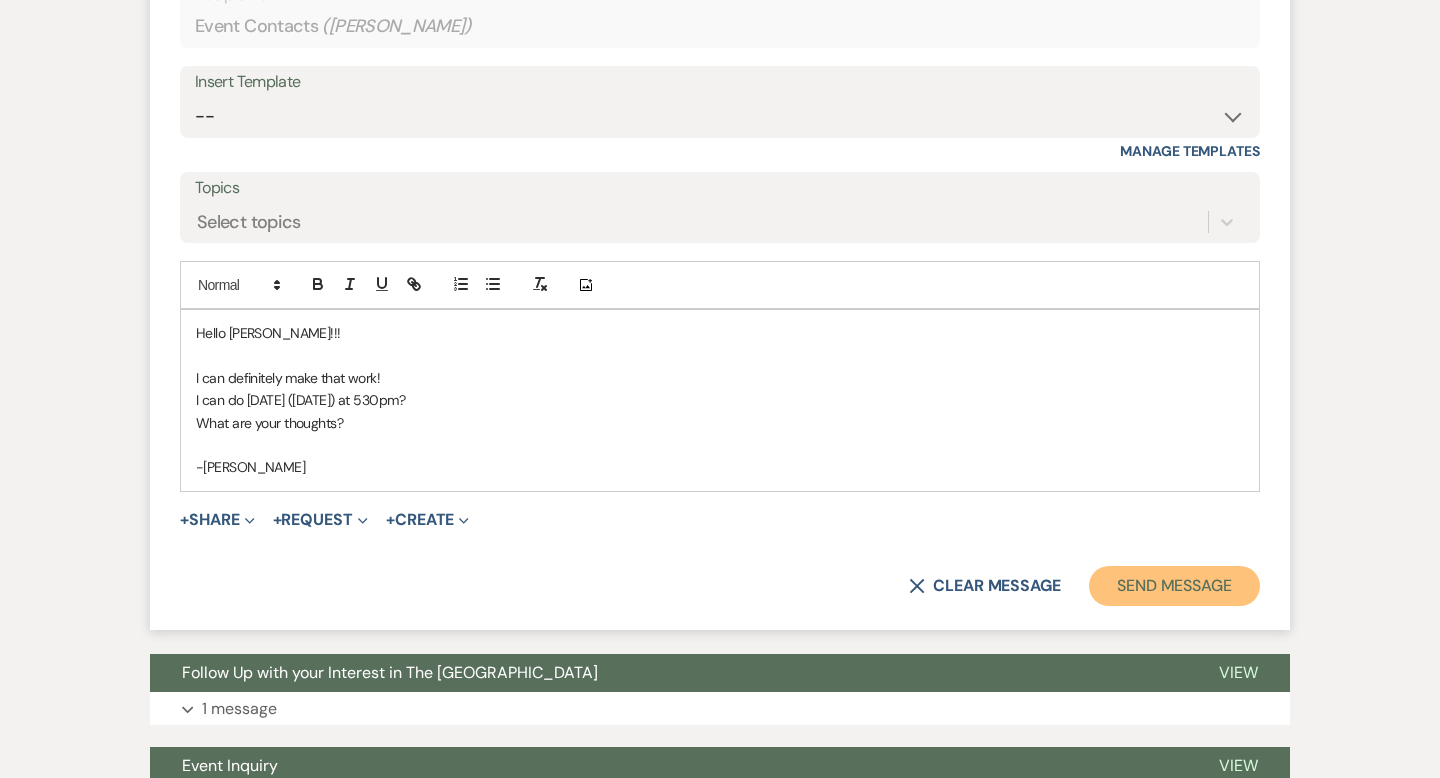 click on "Send Message" at bounding box center (1174, 586) 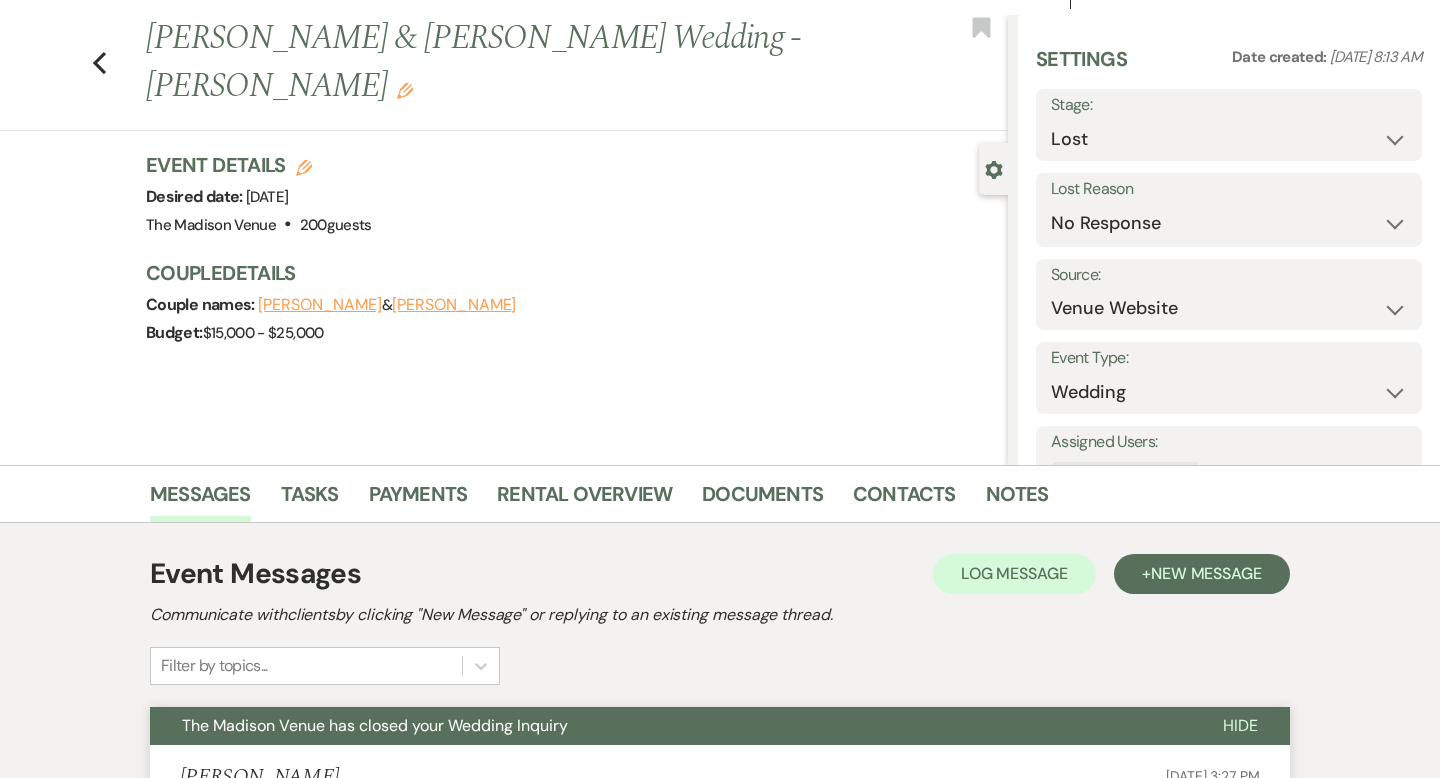 scroll, scrollTop: 0, scrollLeft: 0, axis: both 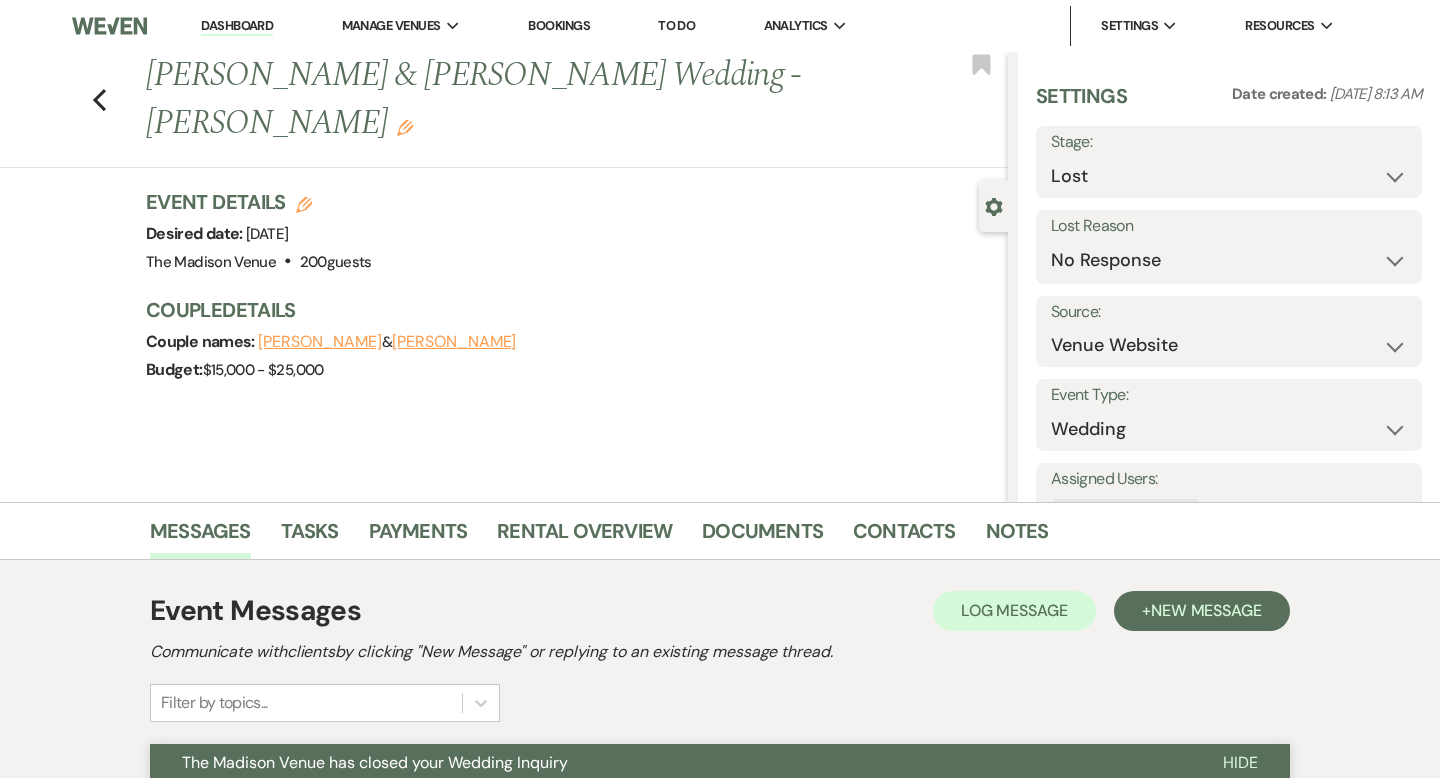click on "Dashboard" at bounding box center (237, 26) 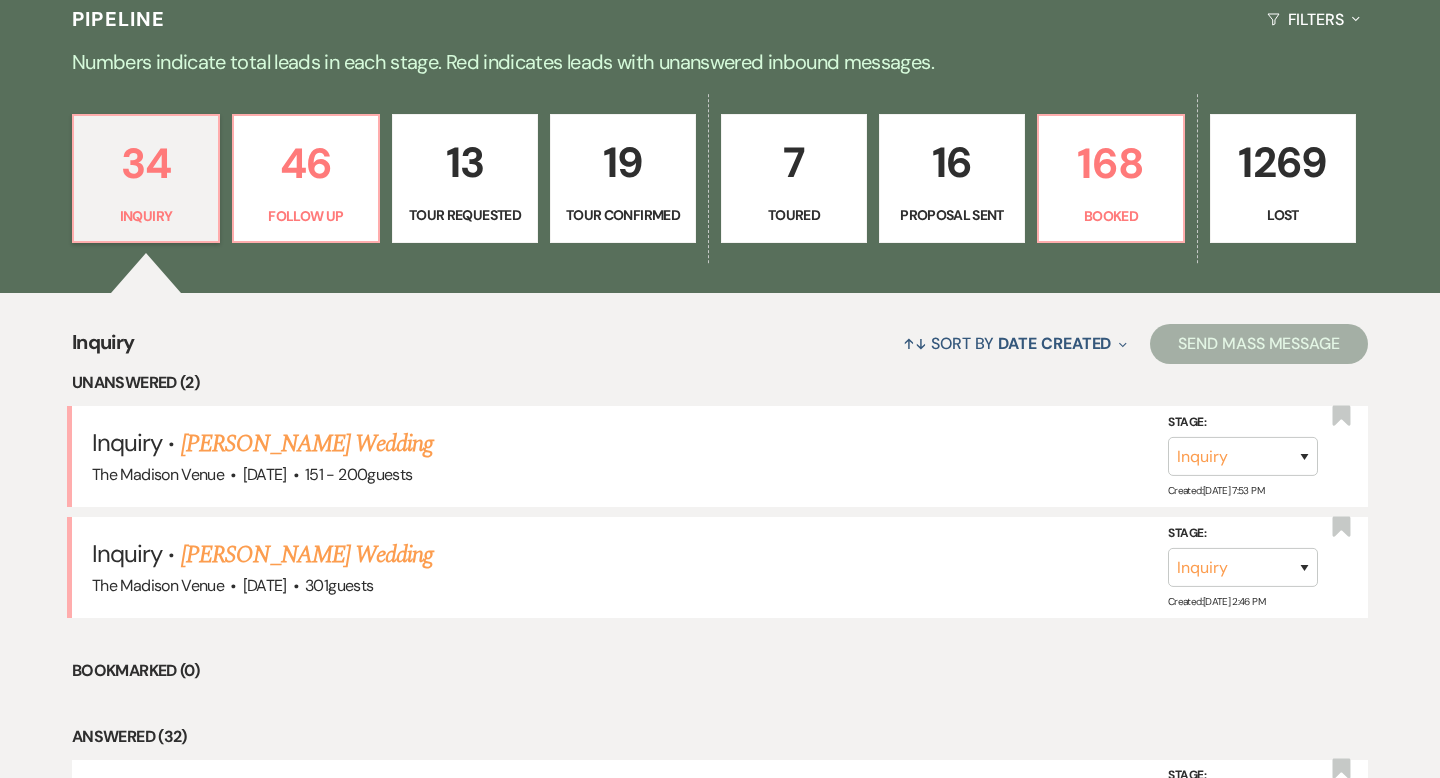 scroll, scrollTop: 480, scrollLeft: 0, axis: vertical 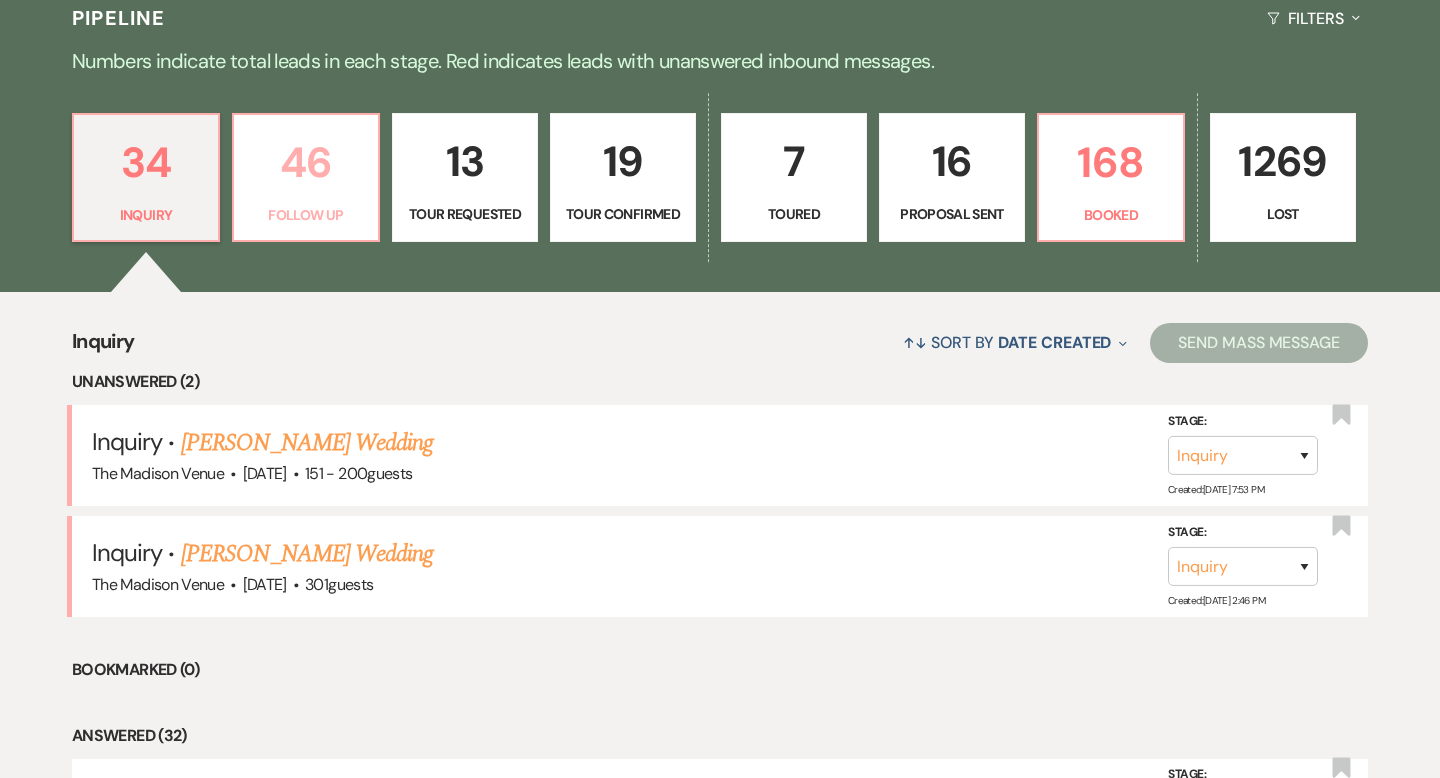 click on "46 Follow Up" at bounding box center (306, 178) 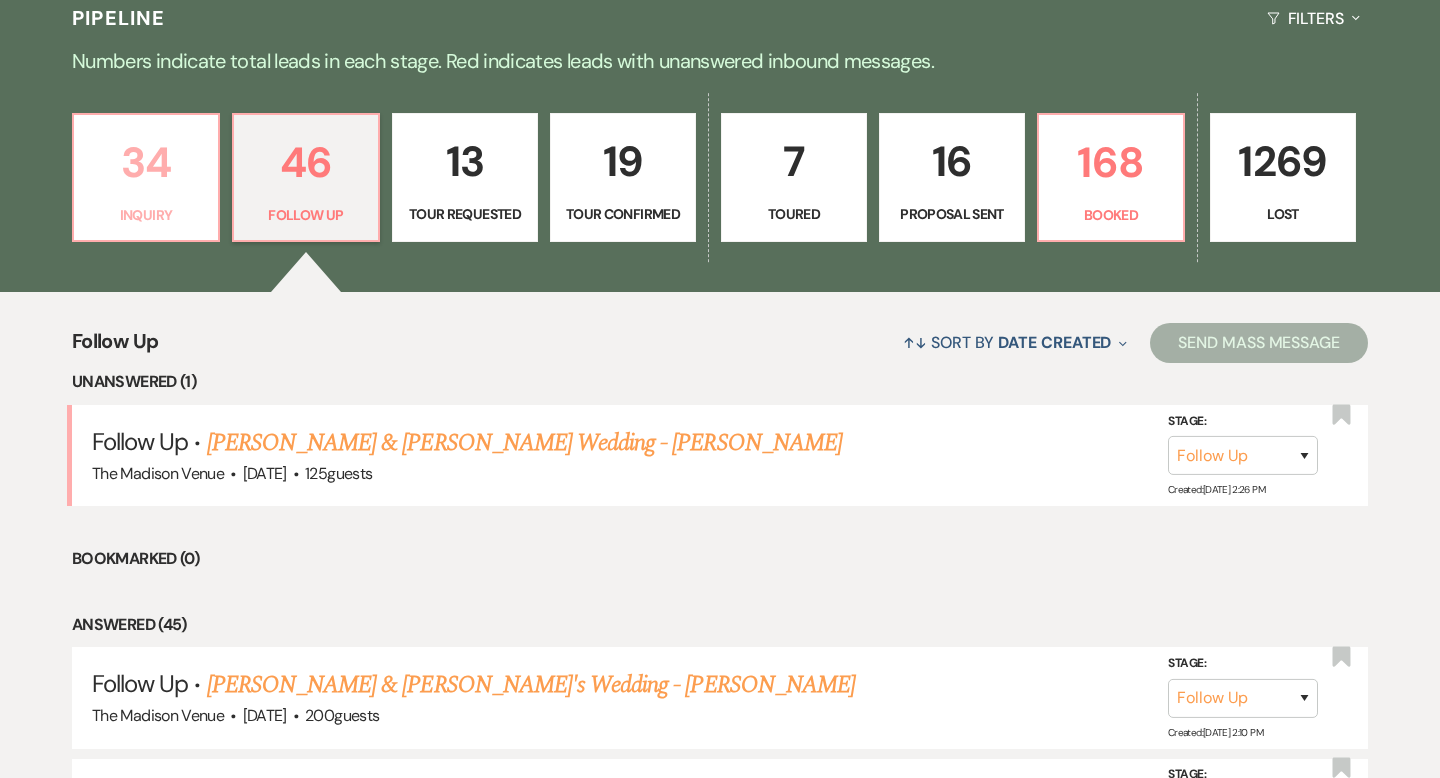 click on "34" at bounding box center [146, 162] 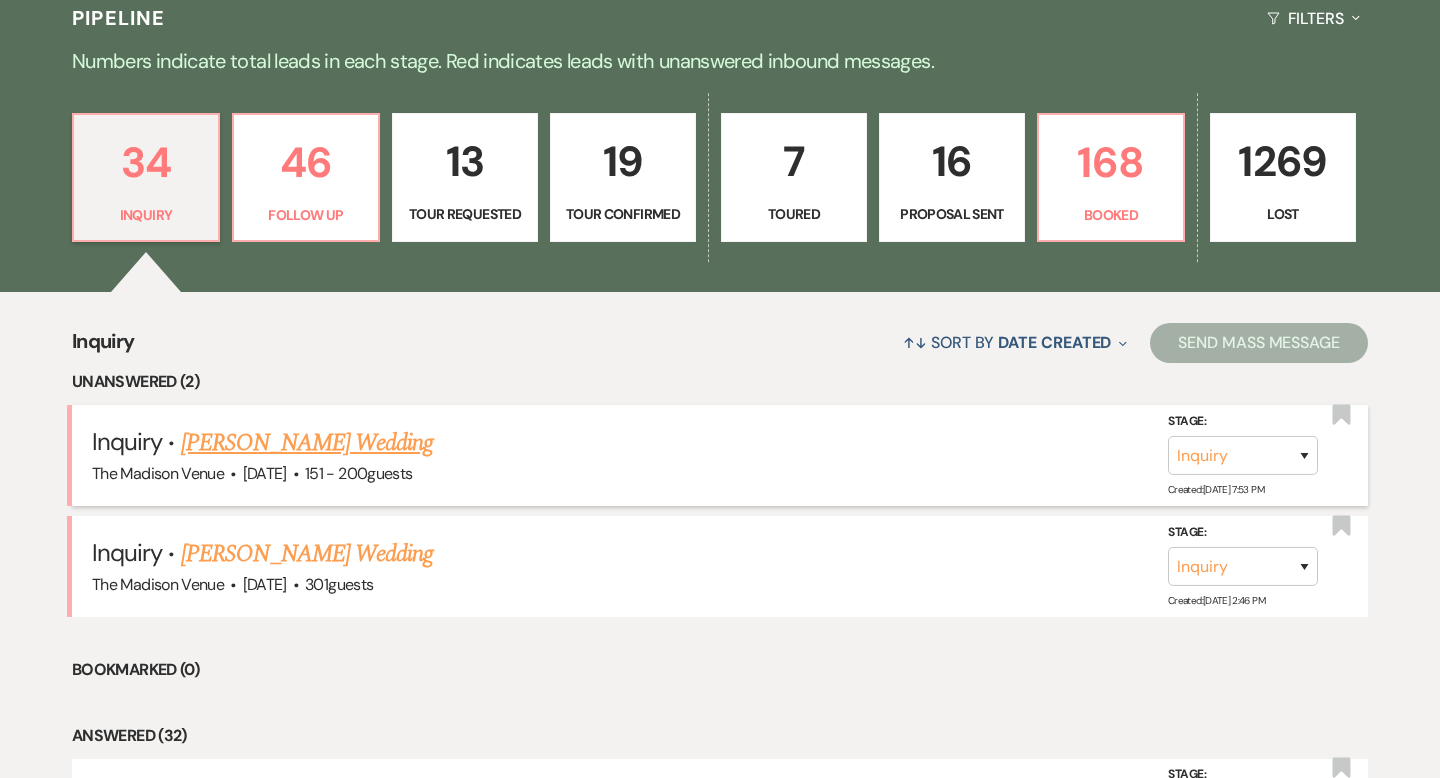 click on "[PERSON_NAME] Wedding" at bounding box center (307, 443) 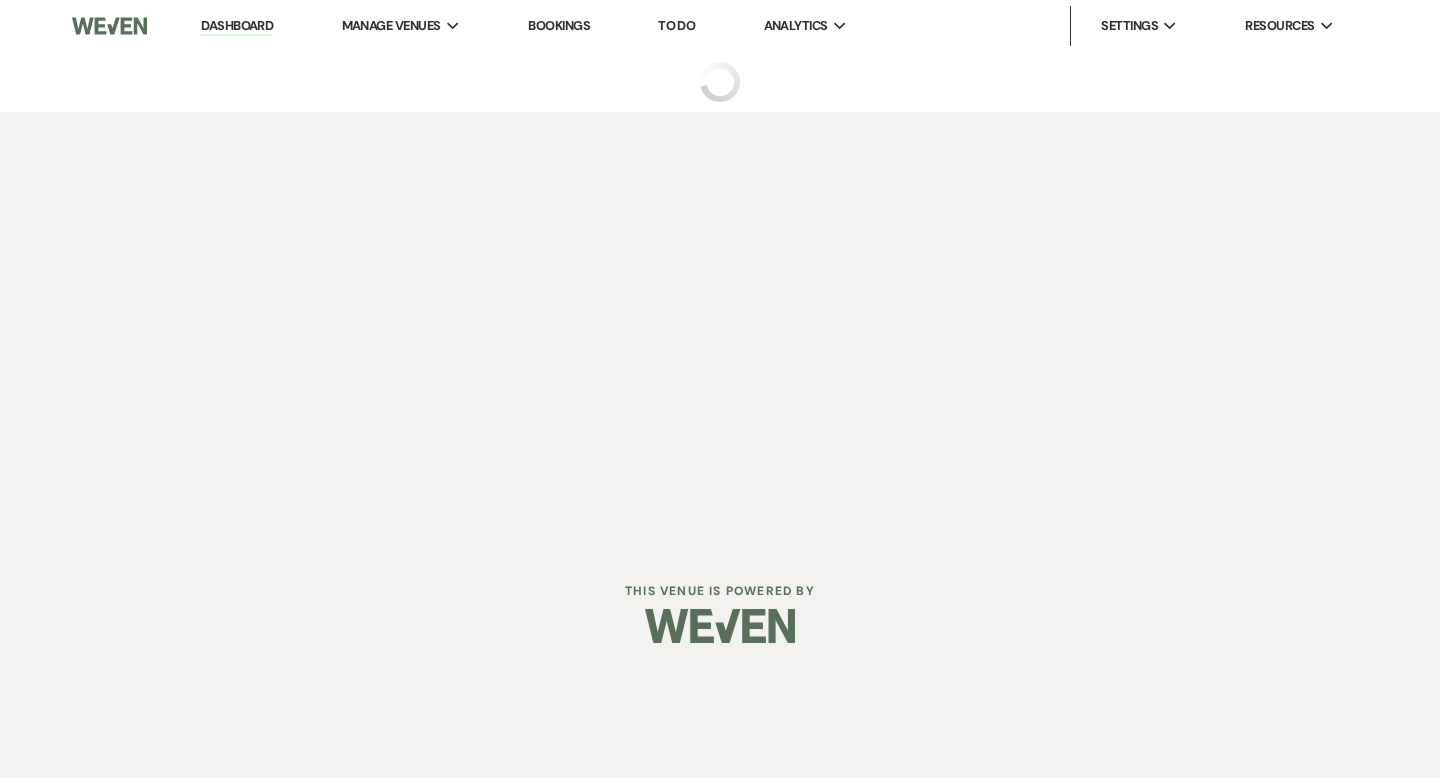 scroll, scrollTop: 0, scrollLeft: 0, axis: both 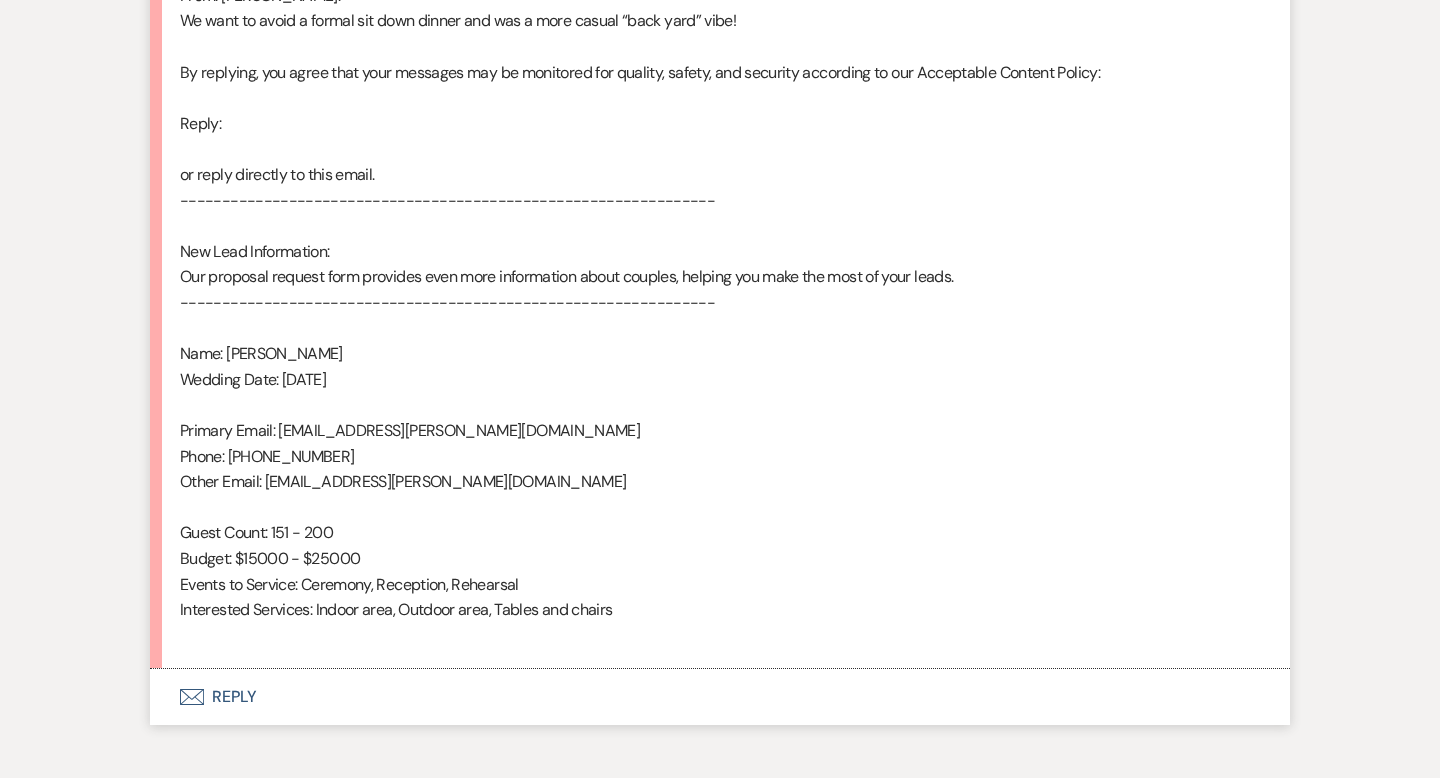 click on "Envelope Reply" at bounding box center (720, 697) 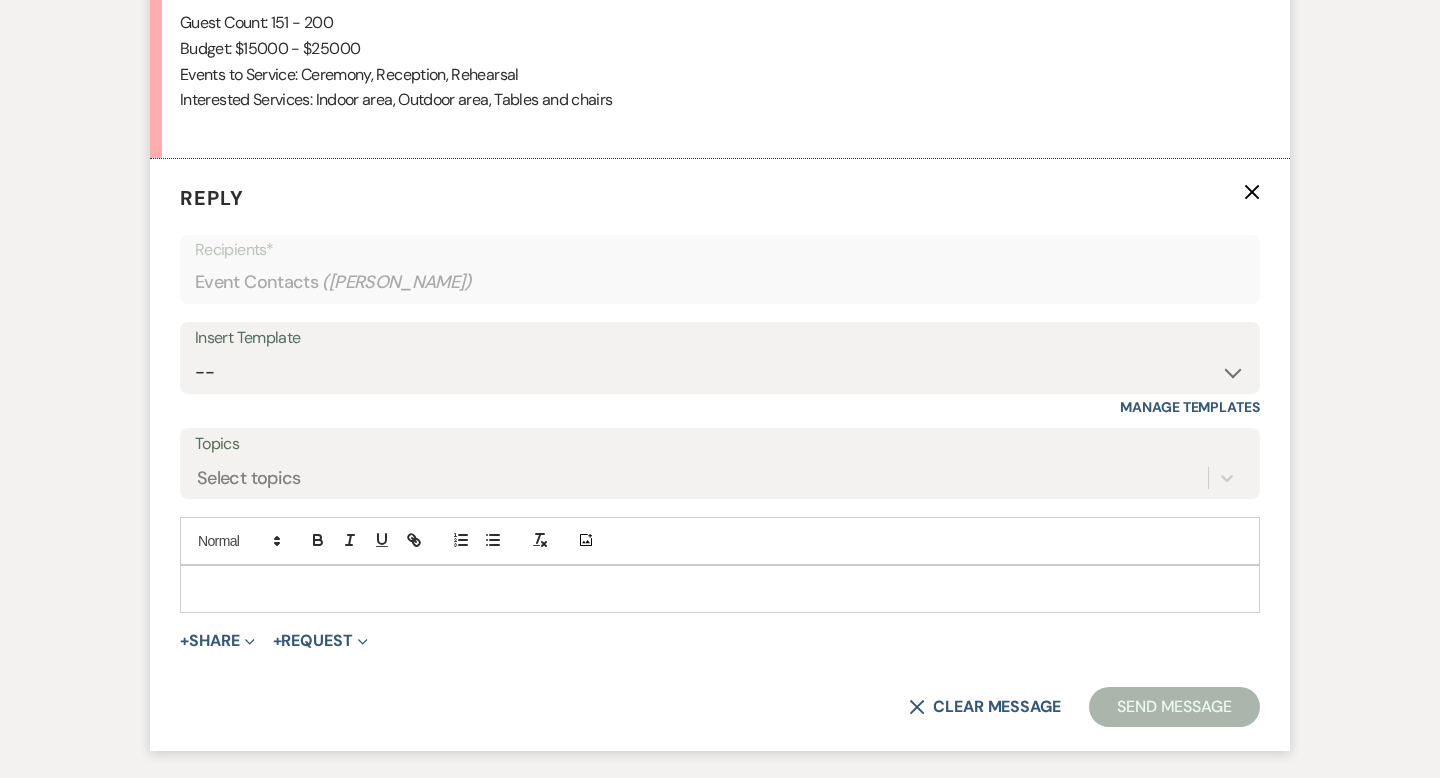 scroll, scrollTop: 1709, scrollLeft: 0, axis: vertical 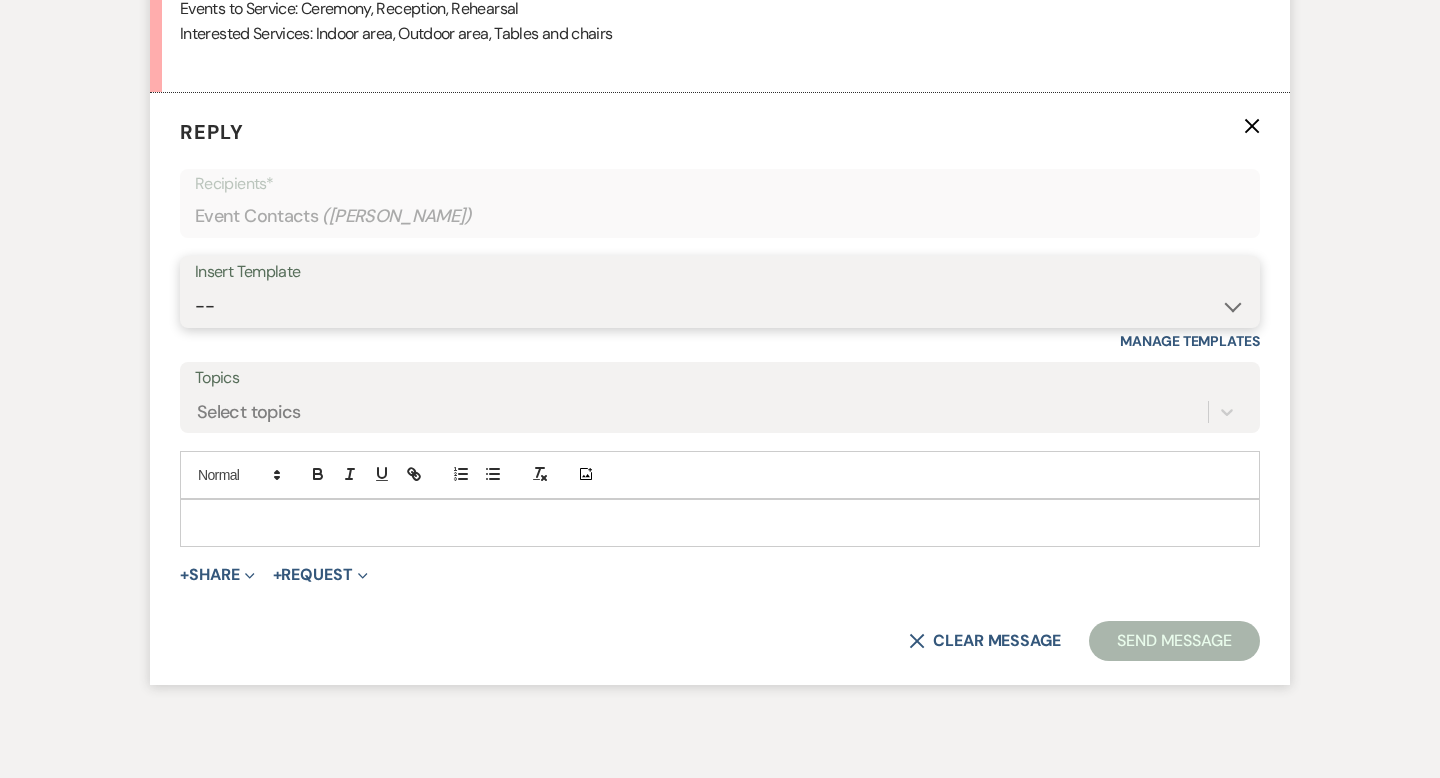 click on "-- Weven Planning Portal Introduction (Booked Events) Corporate Lead Follow Up #1 - No tour scheduled Follow Up #2 Post Tour Follow Up Closing Wedding Lead - No response Event Proposal Introduction to [PERSON_NAME] - Layout & Design Application Upcoming Payment Past-Due Payment Alert 1st Desposit 2nd Deposit 3rd Deposit  Final Deposit Thank You Review Follow up: Floor Plan Layout's Follow Up: Check out our Patio Follow up: The Grove Bar Follow-Up Ceremonies on Site Follow-up Bridal Suites 30 days post Inquiry - No tour/Response Are you still Interested? (Wedding response) 6-Month Wedding Walkthrough - [PERSON_NAME] 6-Month Wedding Walkthrough - [PERSON_NAME] 6-Month Wedding Walkthrough - [PERSON_NAME] 1-Month Wedding Walkthrough - [PERSON_NAME] 1-Month Wedding Walkthrough - [PERSON_NAME] 1-Month Wedding Walkthrough - [PERSON_NAME] Introduction & Book a Tour with [PERSON_NAME] Introduction & Book a Tour with [PERSON_NAME] Introduction & Book a Tour with [PERSON_NAME] Event Insurance Reminder Bar Selection - Foundry Package Bar Selection - Avenue Package Bar Selection - Ivy Package" at bounding box center (720, 306) 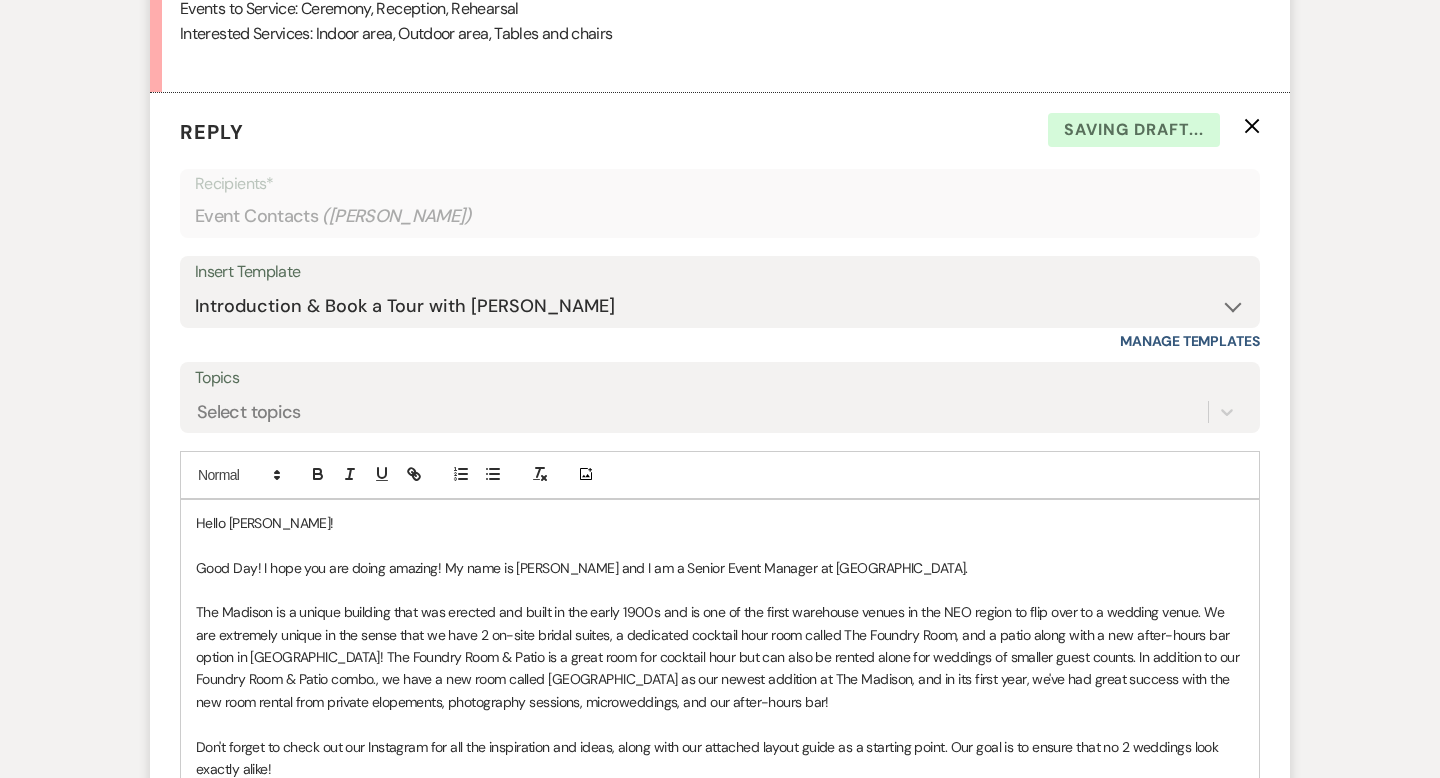 click on "Good Day! I hope you are doing amazing! My name is [PERSON_NAME] and I am a Senior Event Manager at [GEOGRAPHIC_DATA]." at bounding box center [720, 568] 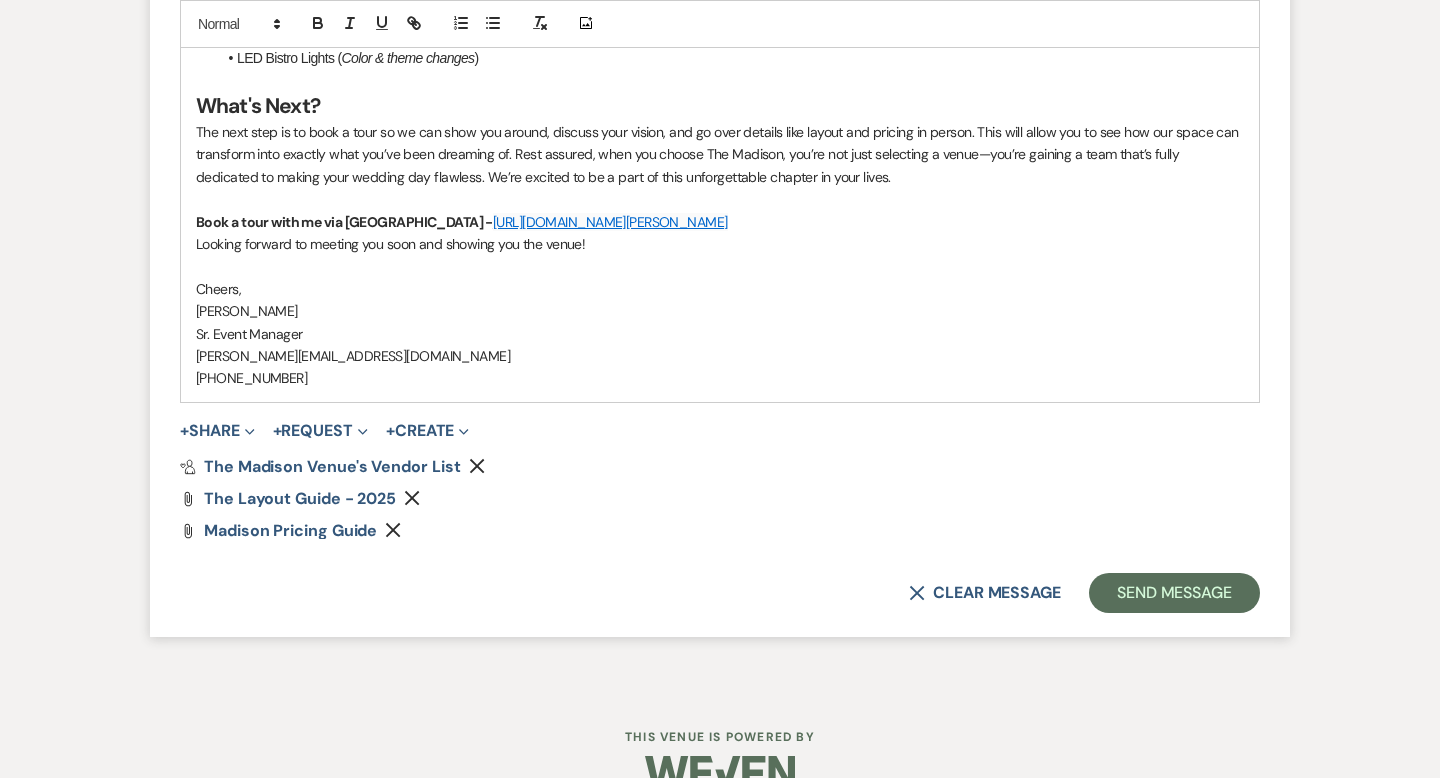 scroll, scrollTop: 3207, scrollLeft: 0, axis: vertical 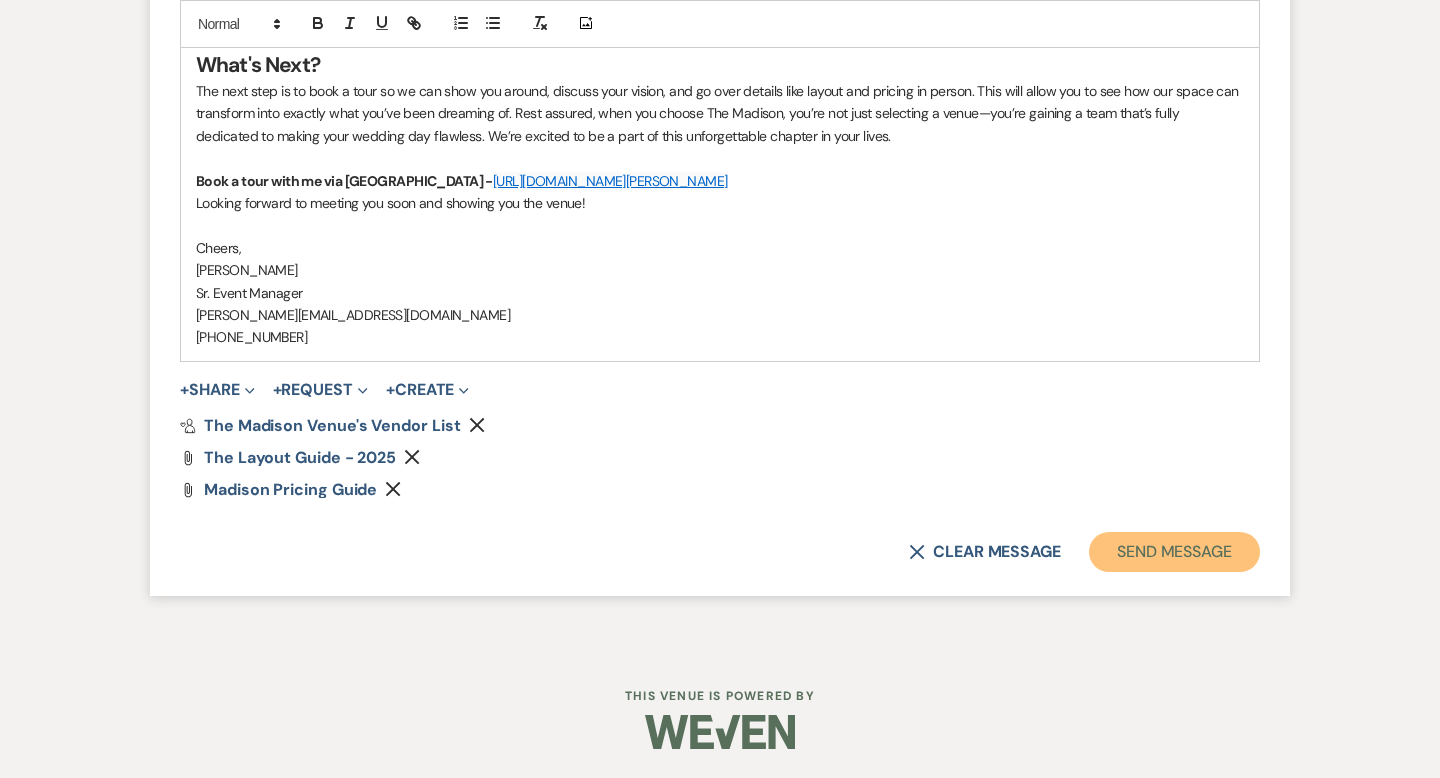 click on "Send Message" at bounding box center (1174, 552) 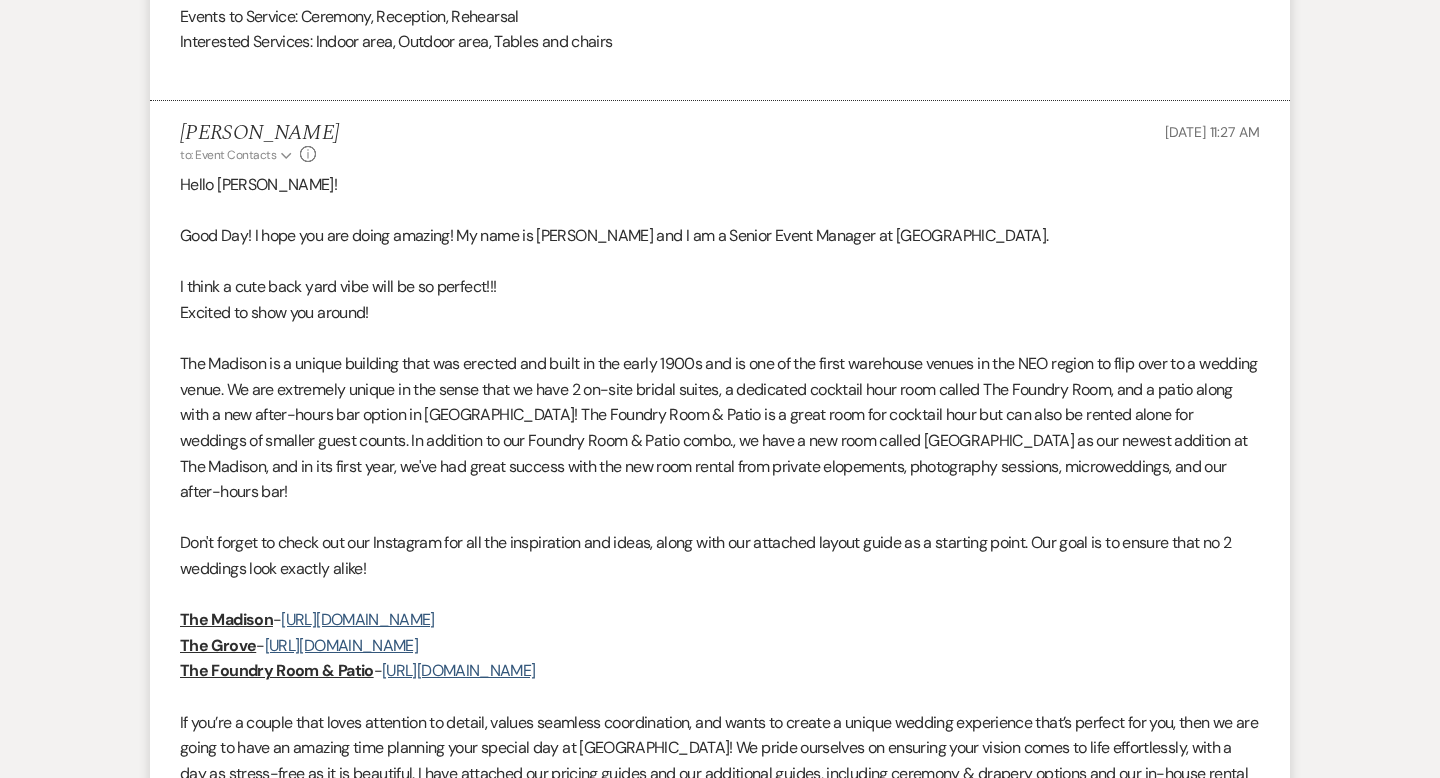 scroll, scrollTop: 1704, scrollLeft: 0, axis: vertical 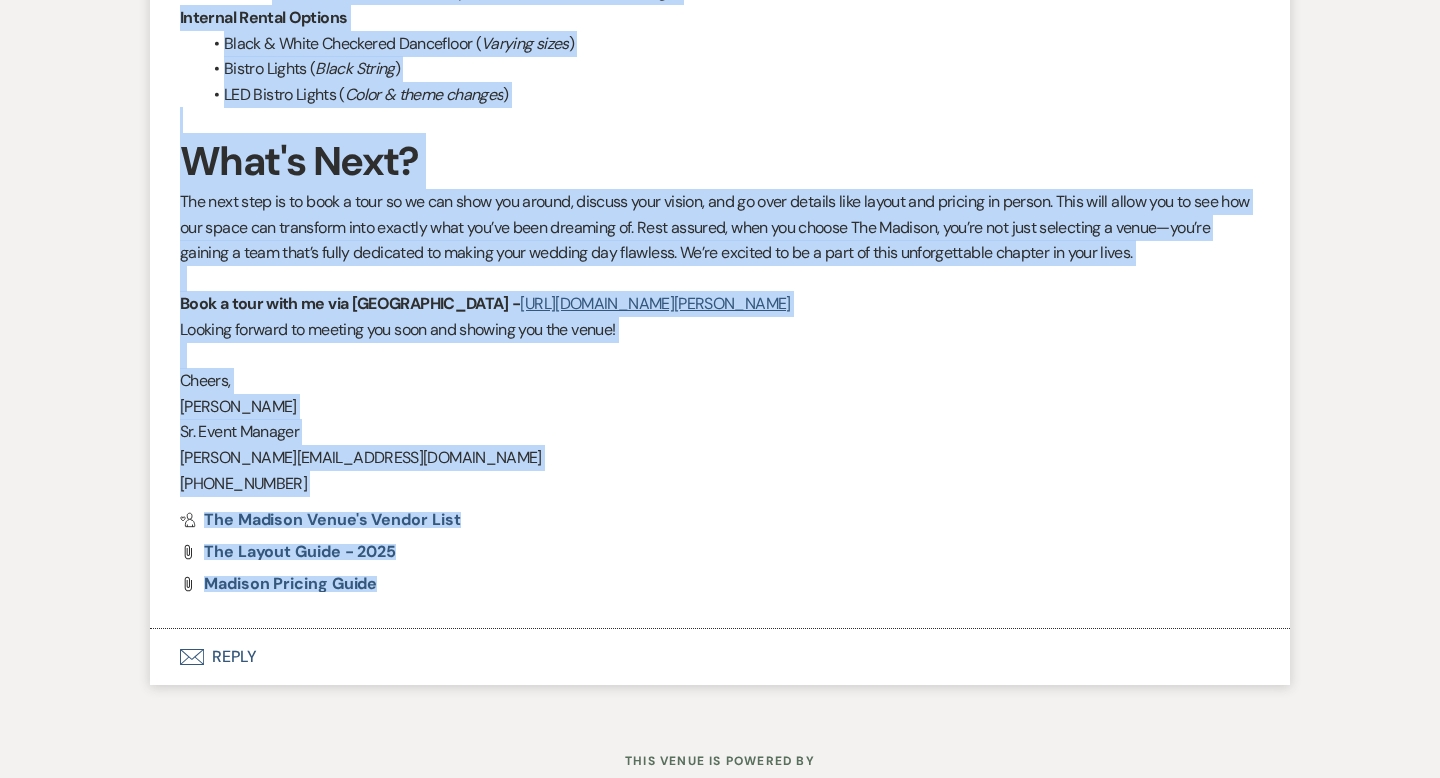 drag, startPoint x: 181, startPoint y: 179, endPoint x: 441, endPoint y: 628, distance: 518.8458 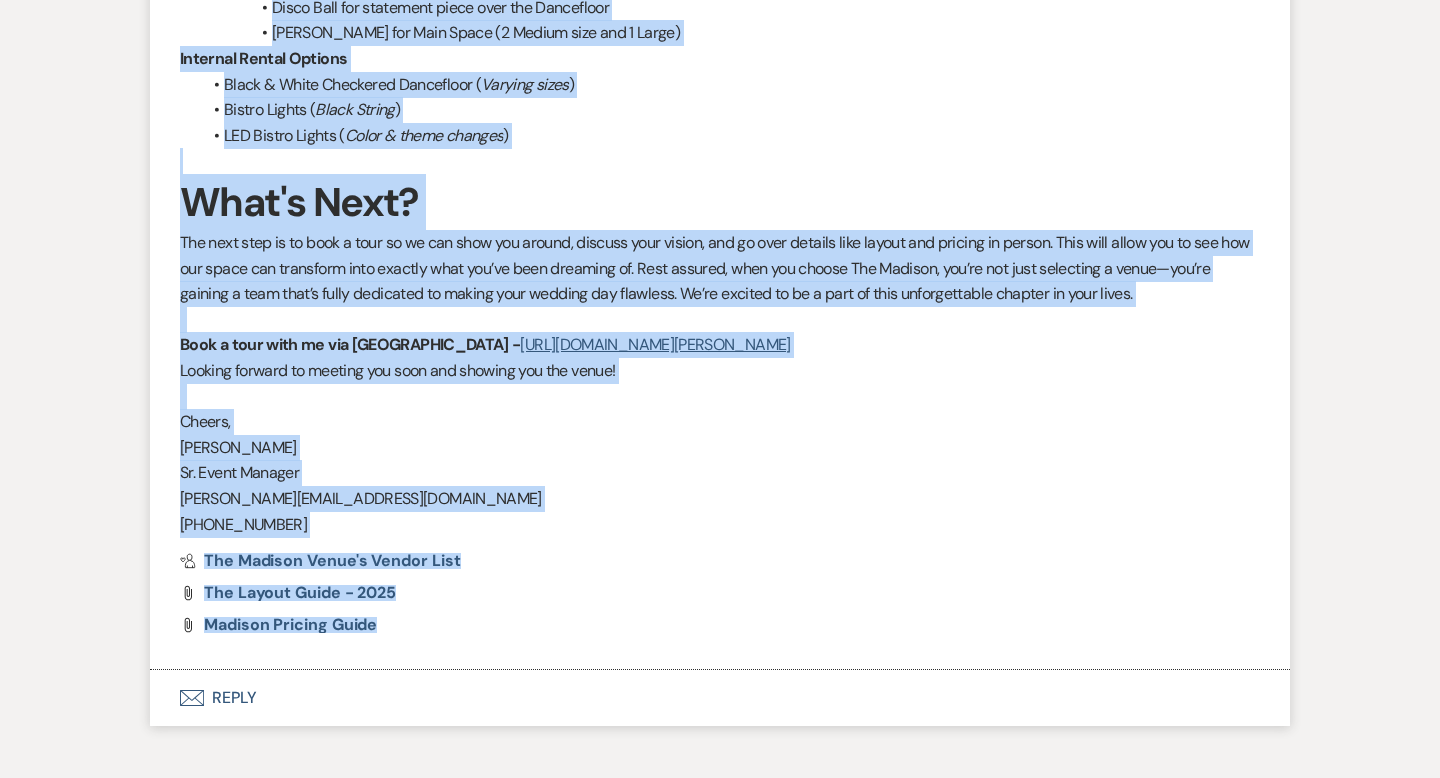 scroll, scrollTop: 2973, scrollLeft: 0, axis: vertical 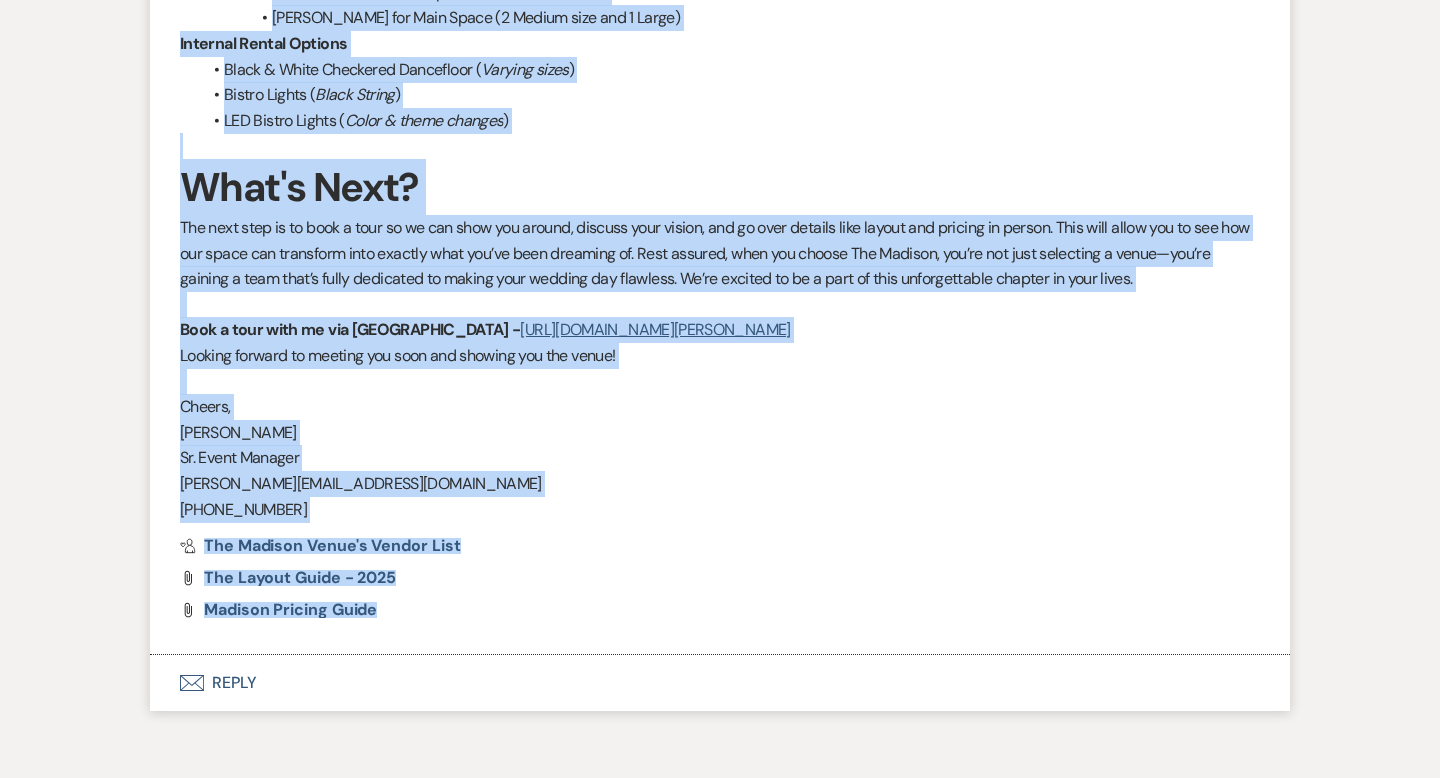 click on "Bistro Lights ( Black String )" at bounding box center (730, 95) 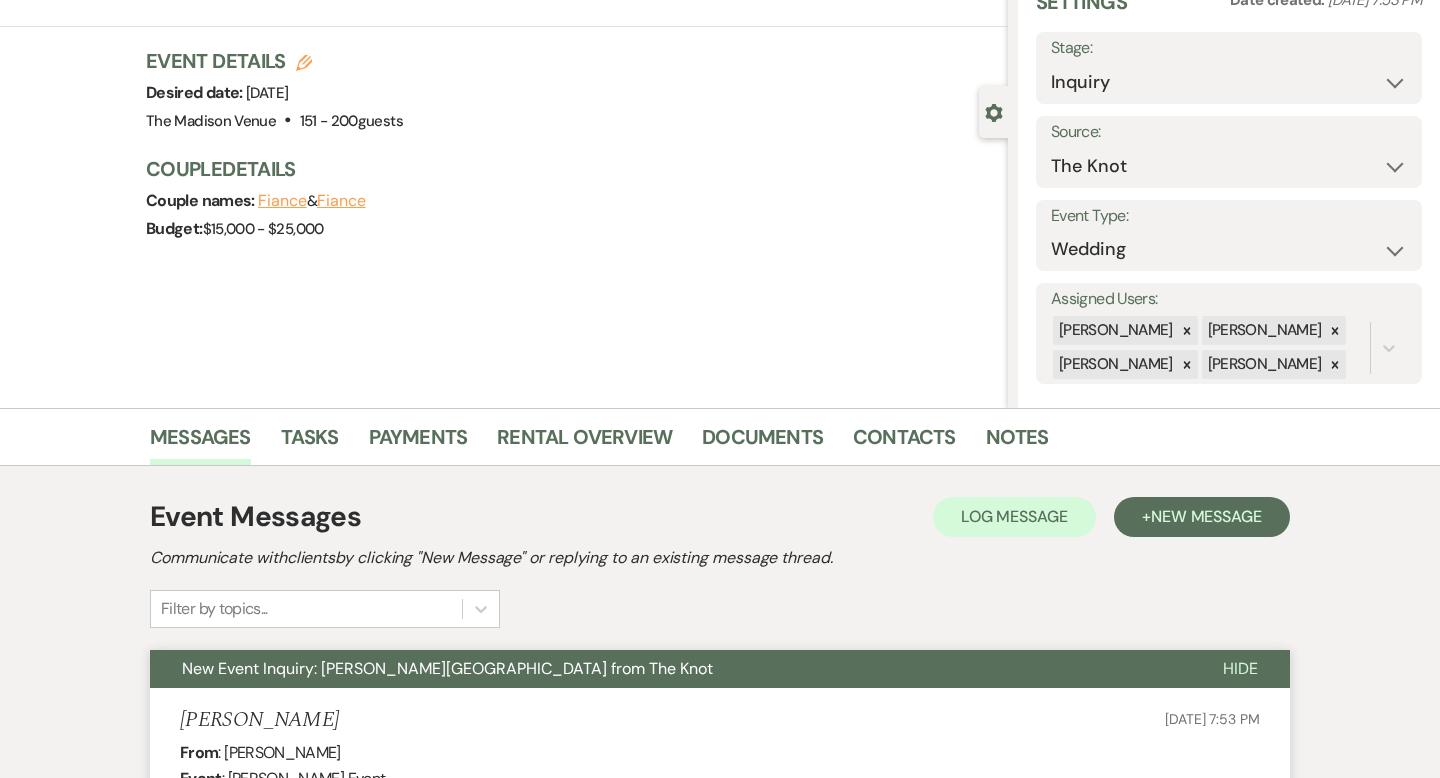 scroll, scrollTop: 13, scrollLeft: 0, axis: vertical 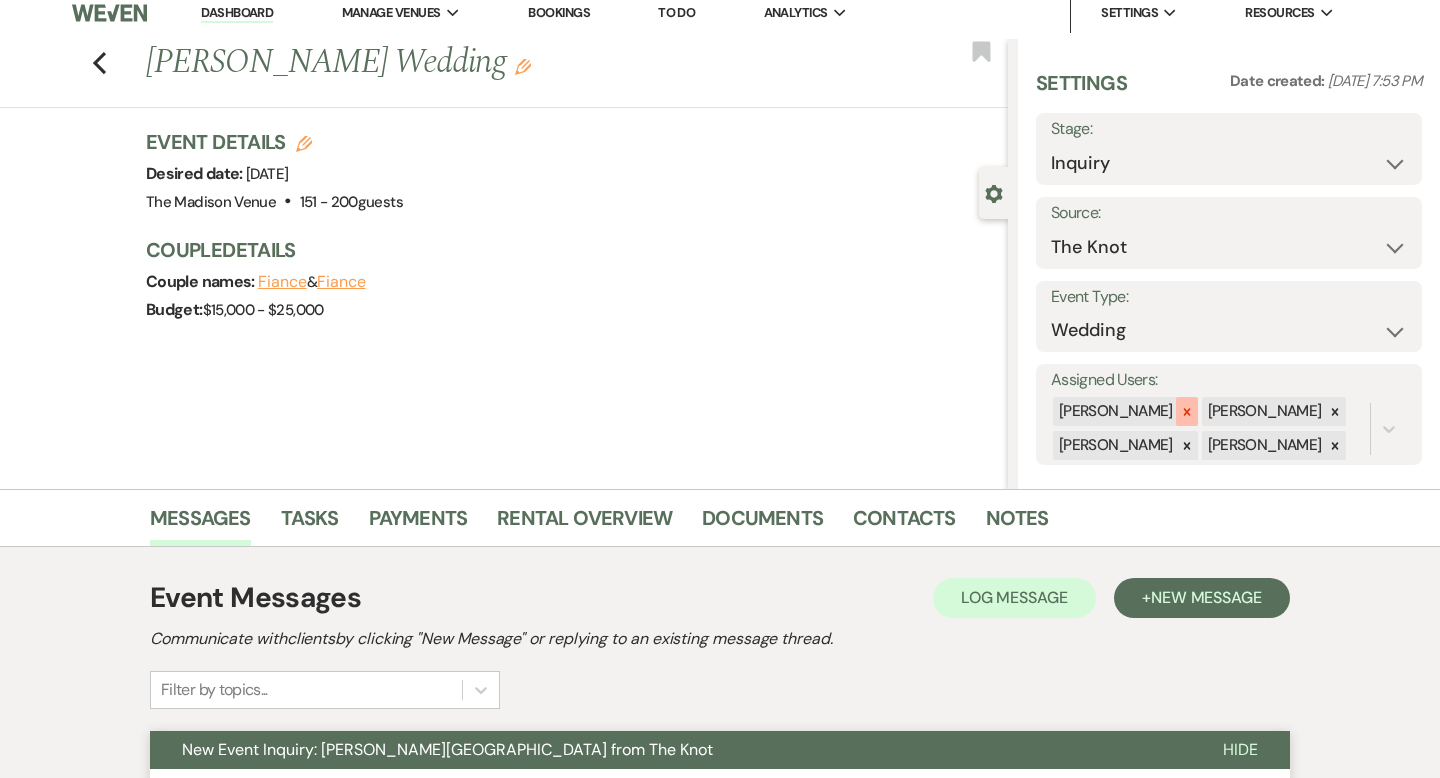 click 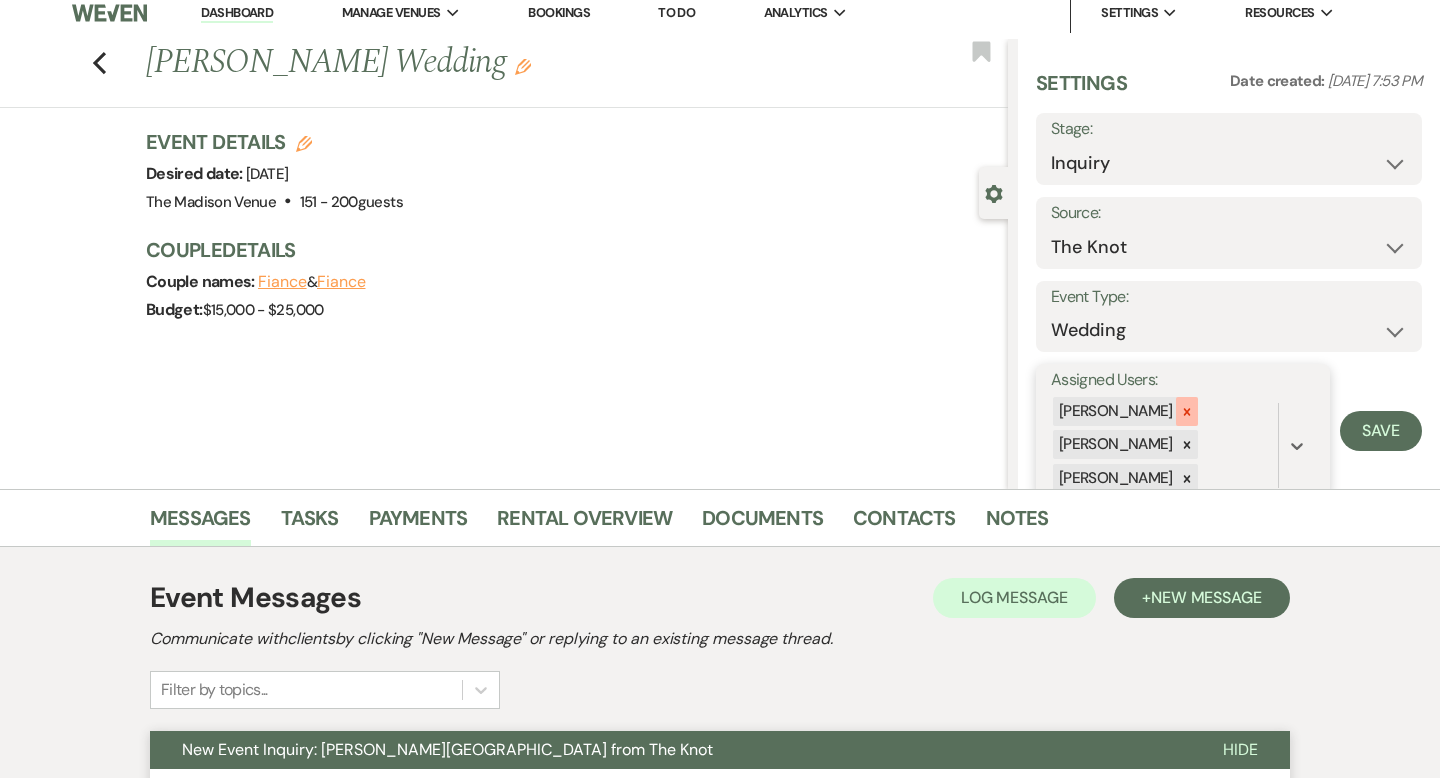 click 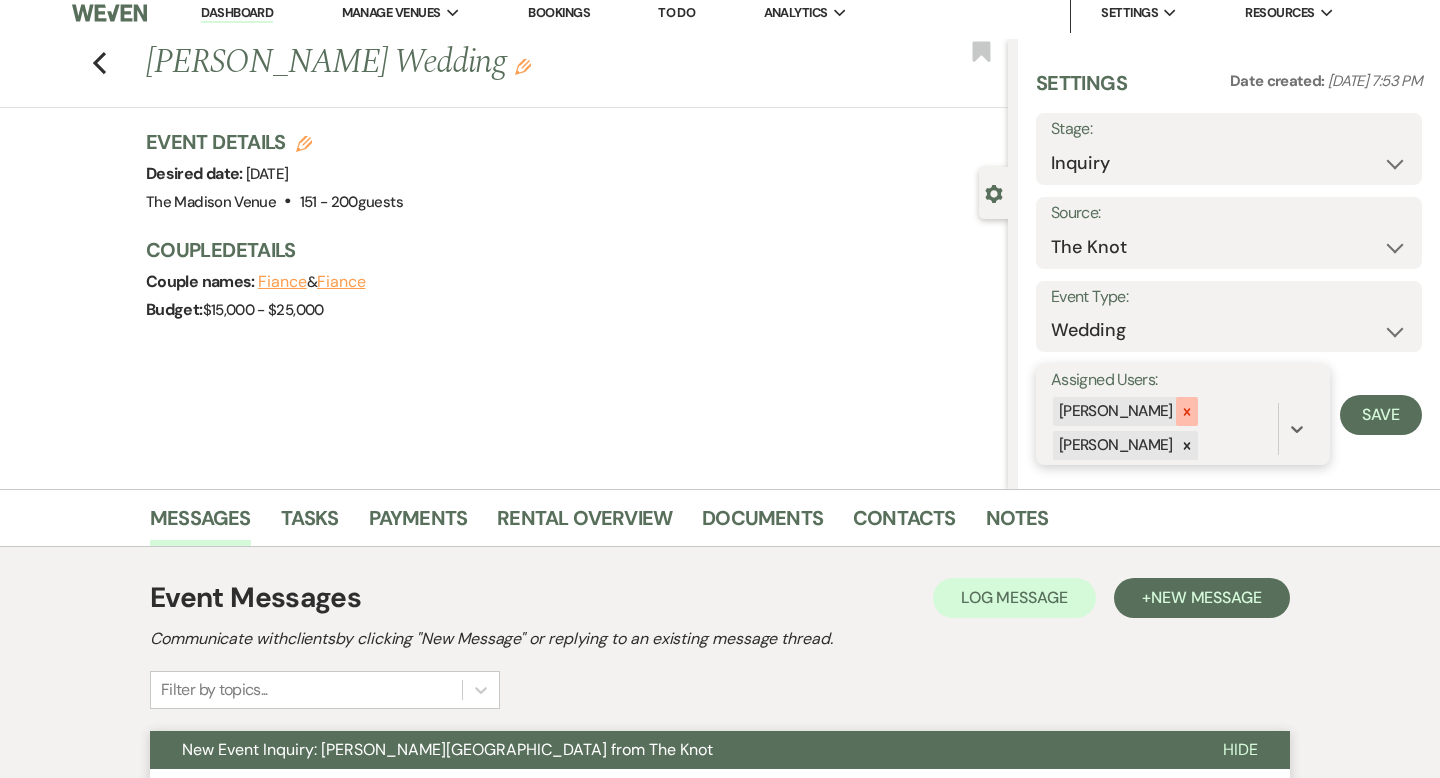 click at bounding box center [1187, 411] 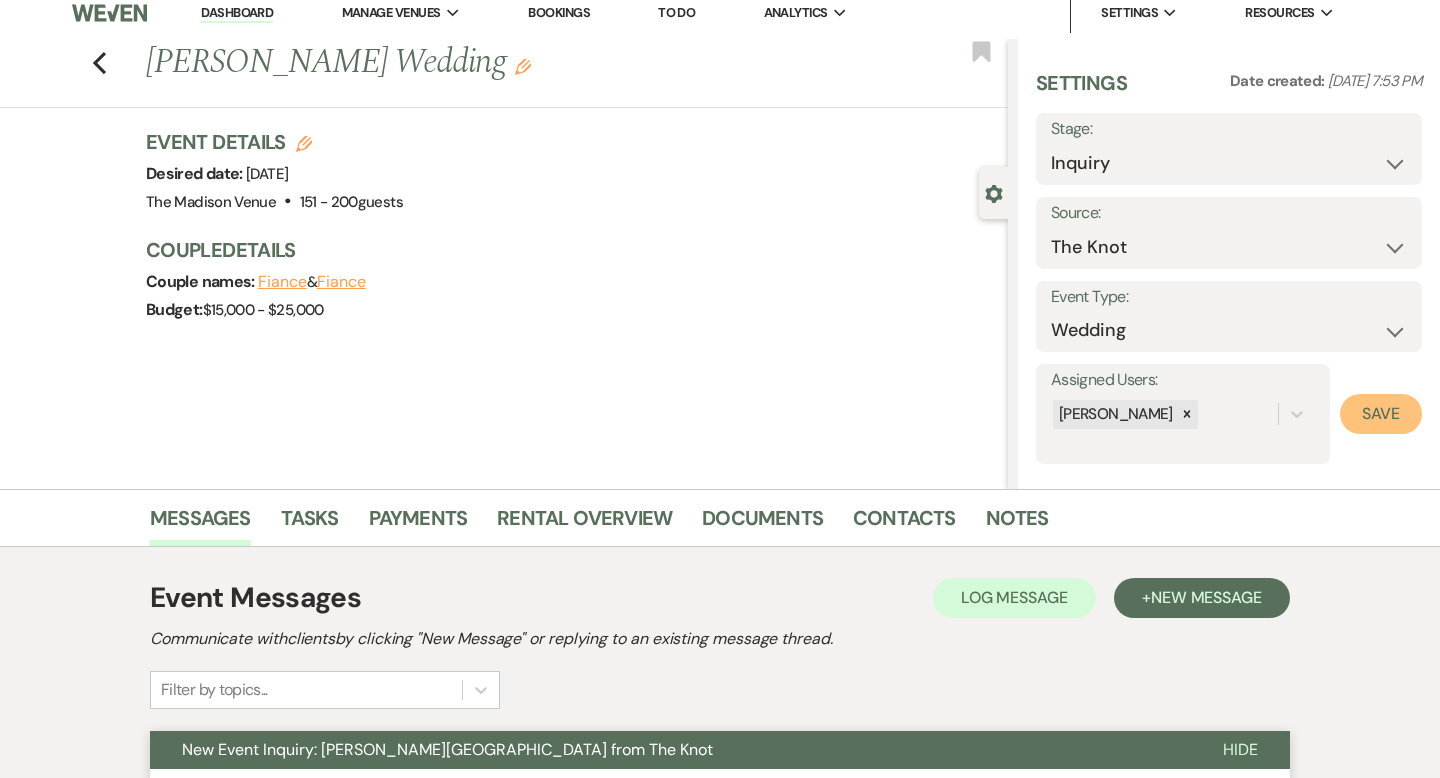 click on "Save" at bounding box center [1381, 414] 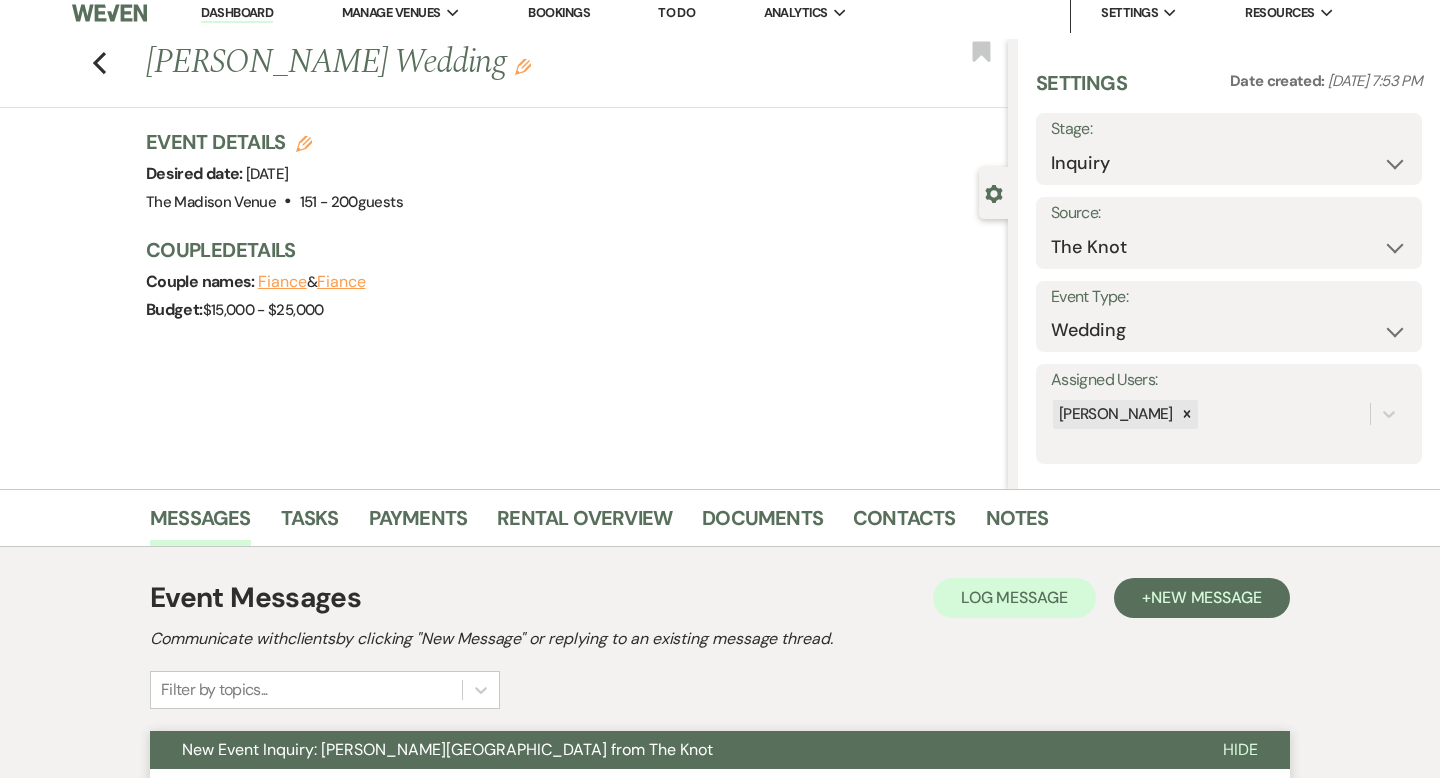 scroll, scrollTop: 0, scrollLeft: 0, axis: both 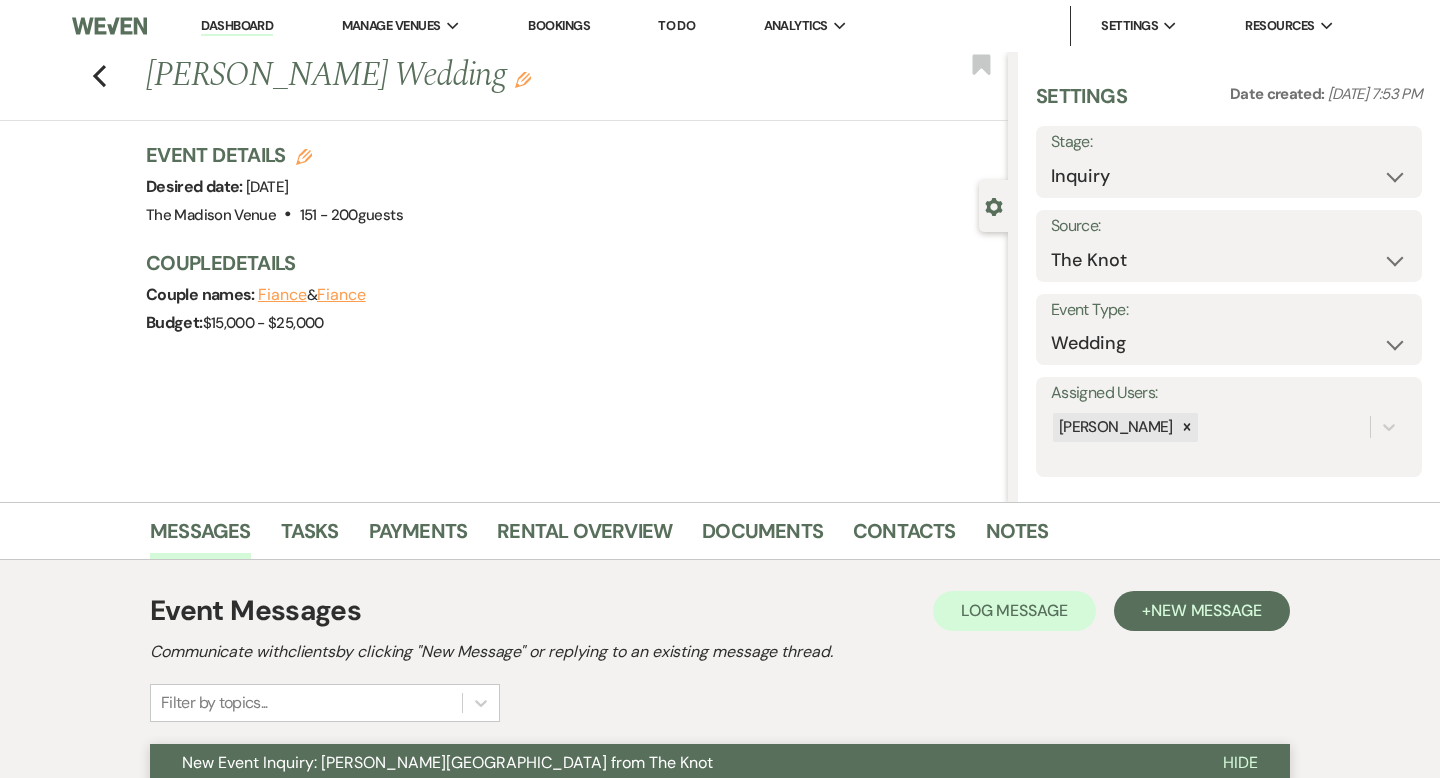 click 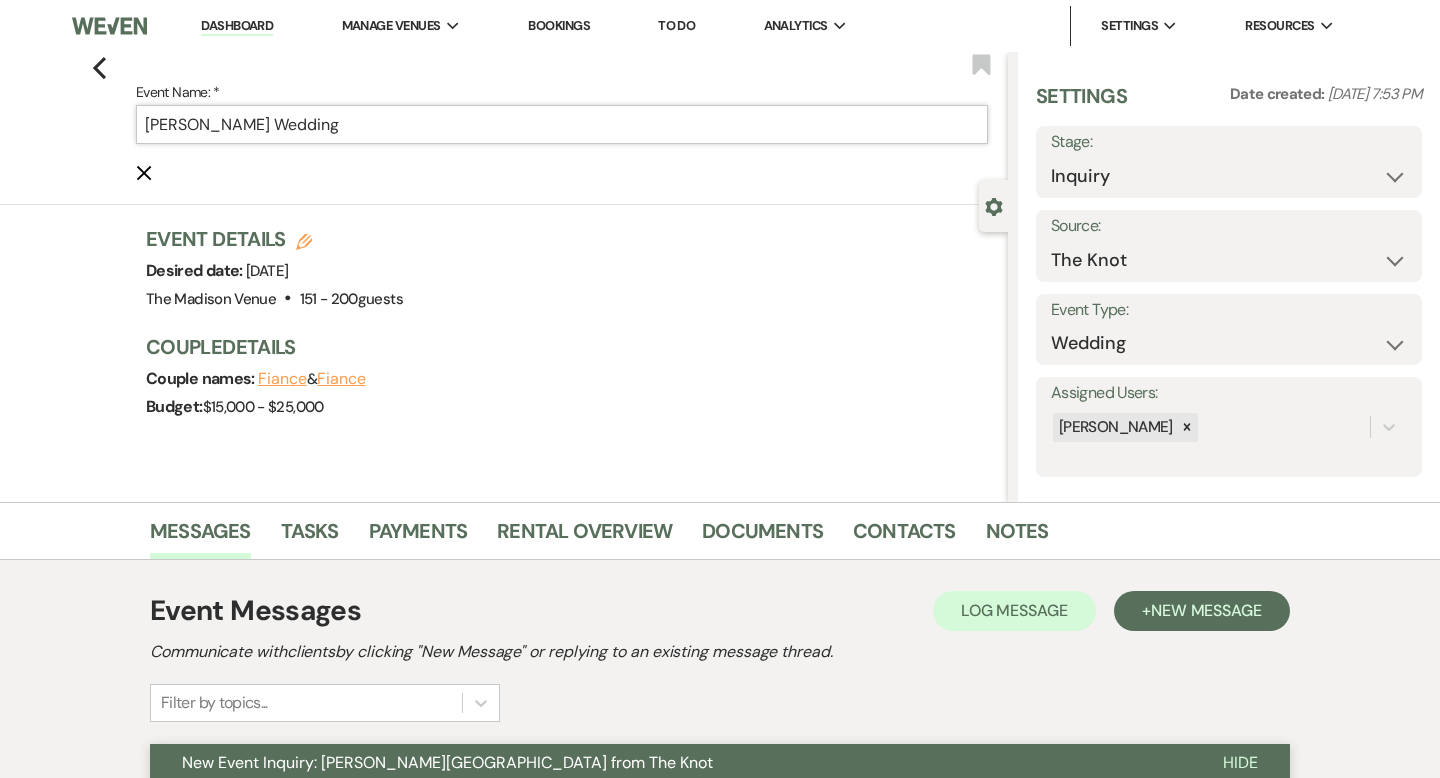 click on "[PERSON_NAME] Wedding" at bounding box center [562, 124] 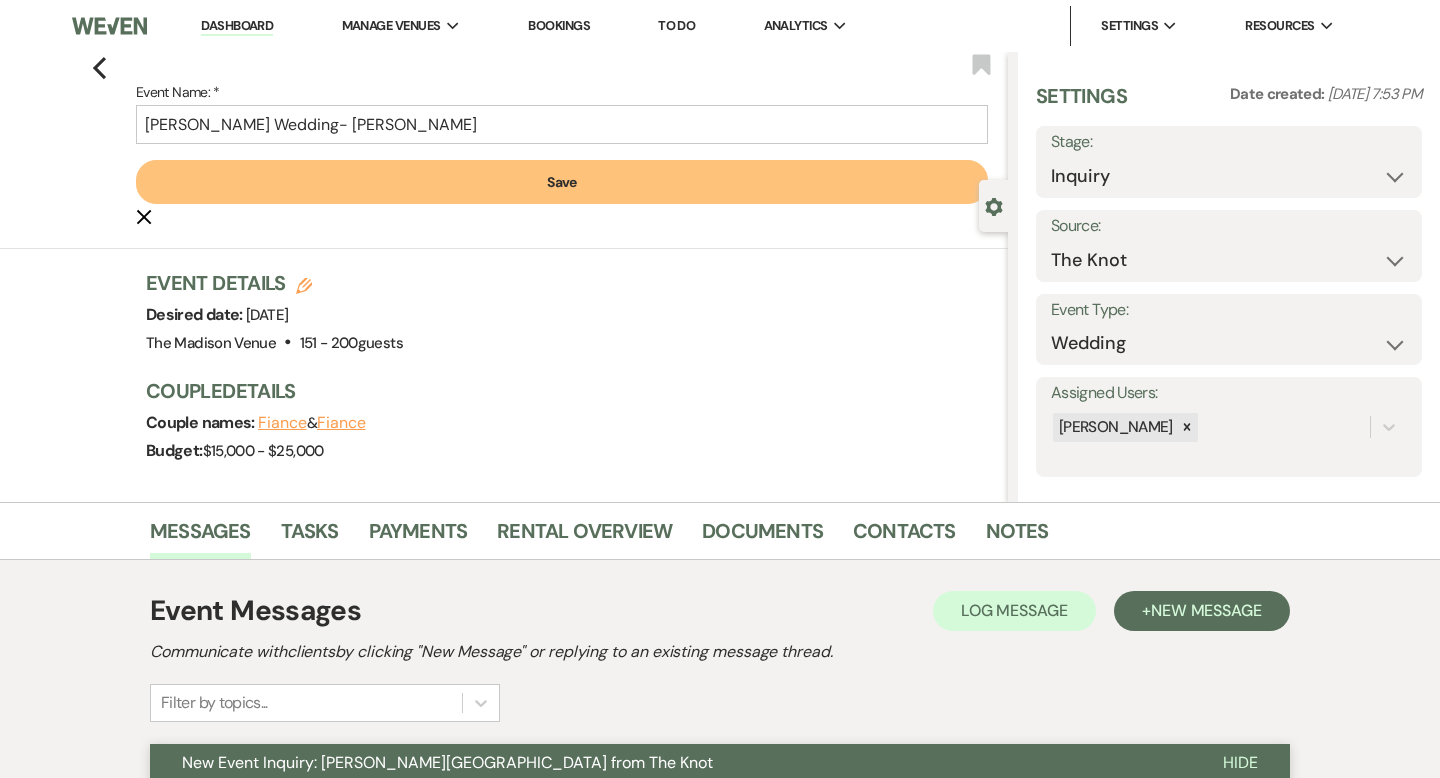 click on "Save" at bounding box center (562, 182) 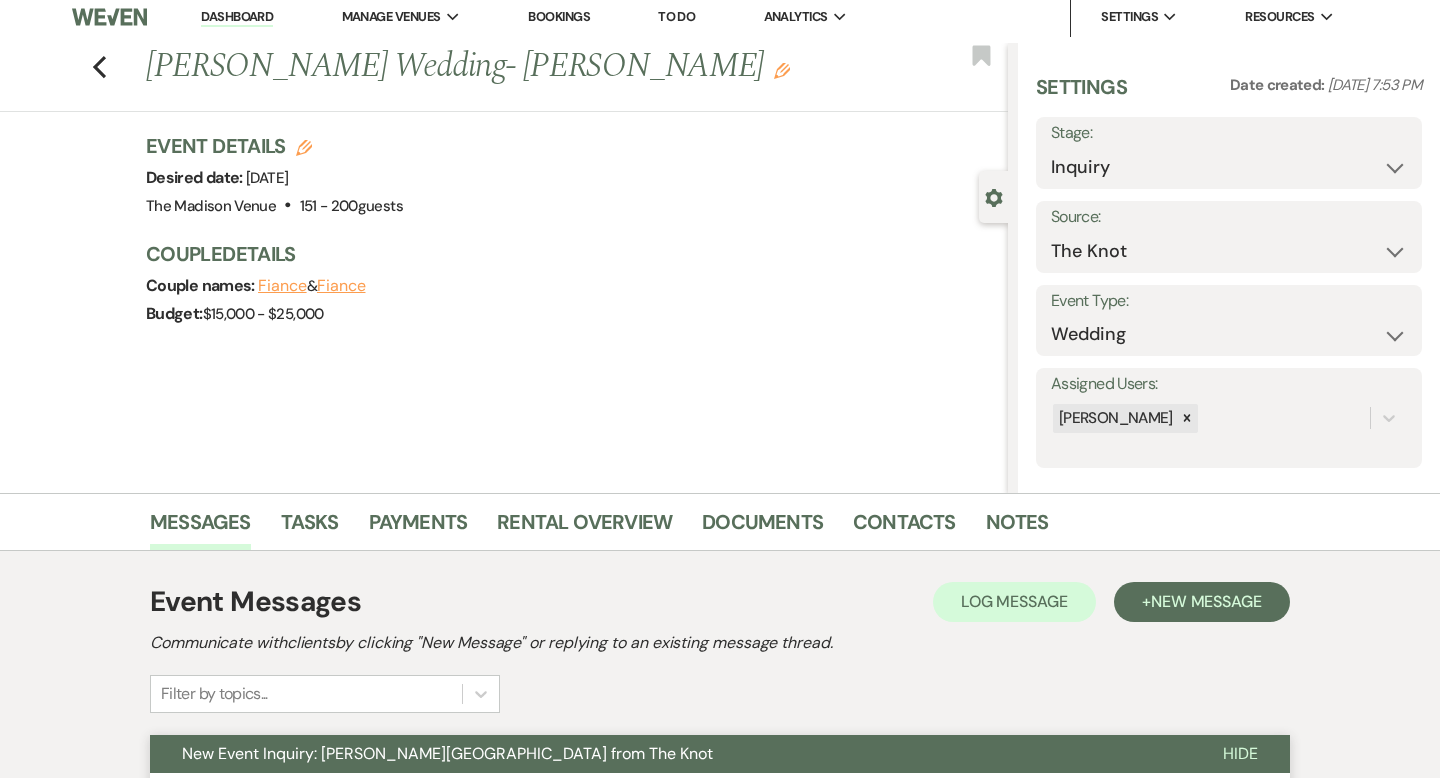 scroll, scrollTop: 0, scrollLeft: 0, axis: both 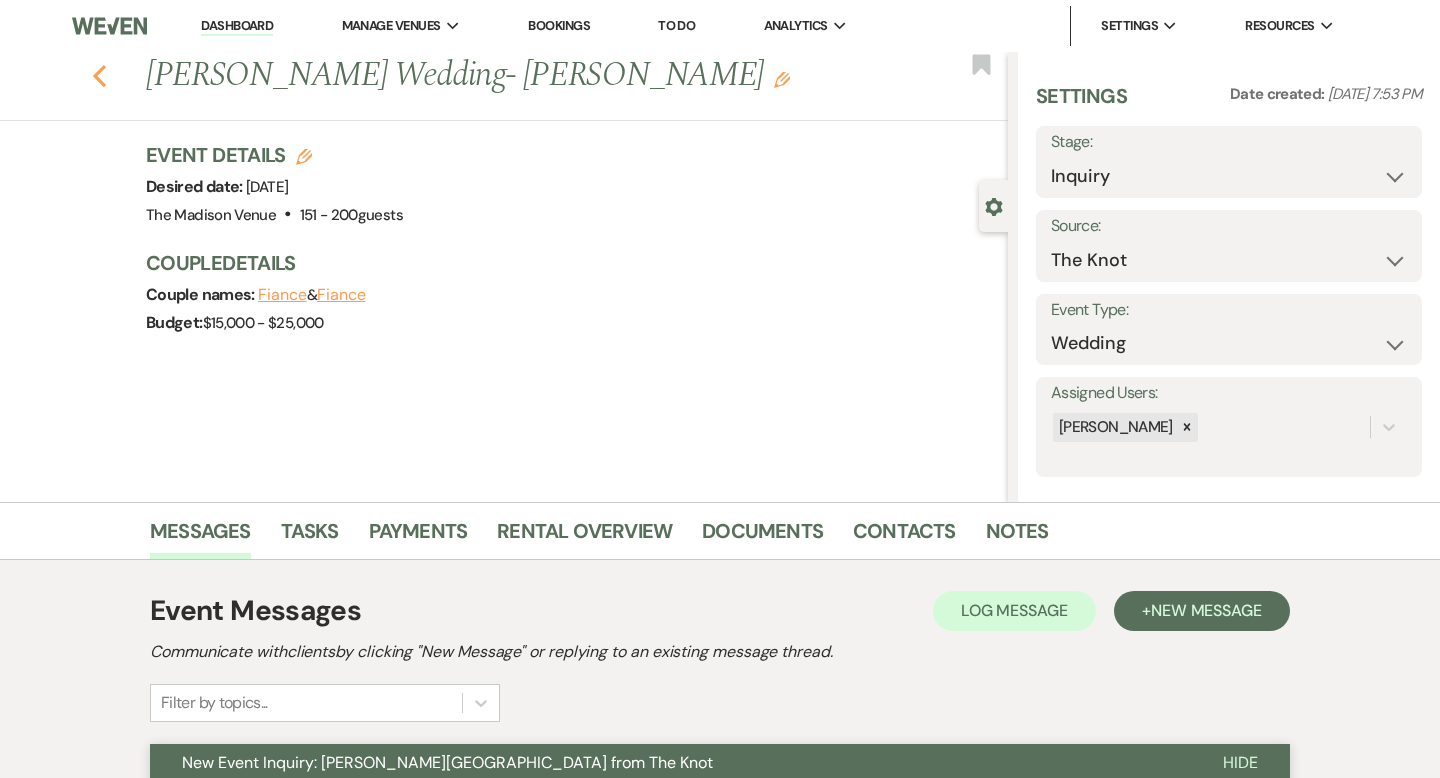 click on "Previous" 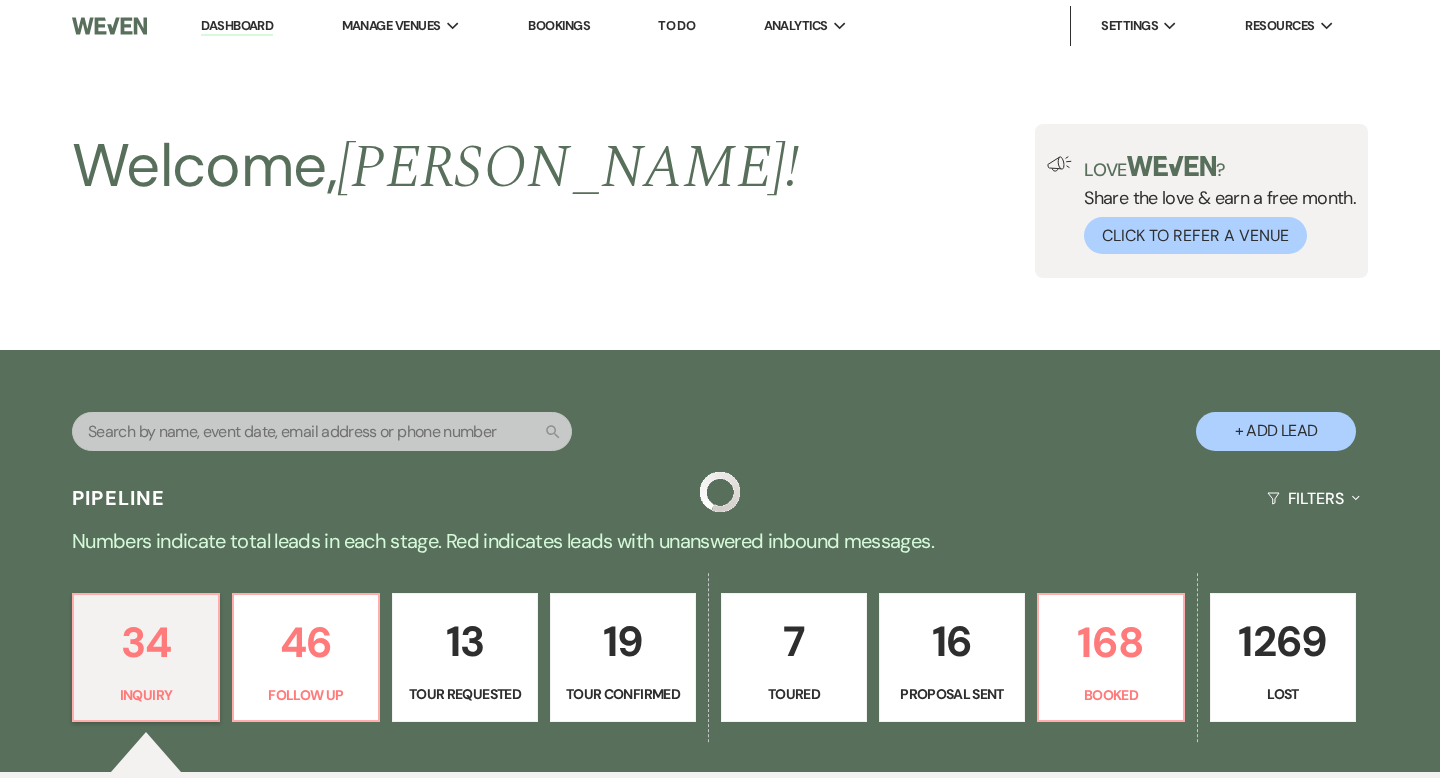 scroll, scrollTop: 480, scrollLeft: 0, axis: vertical 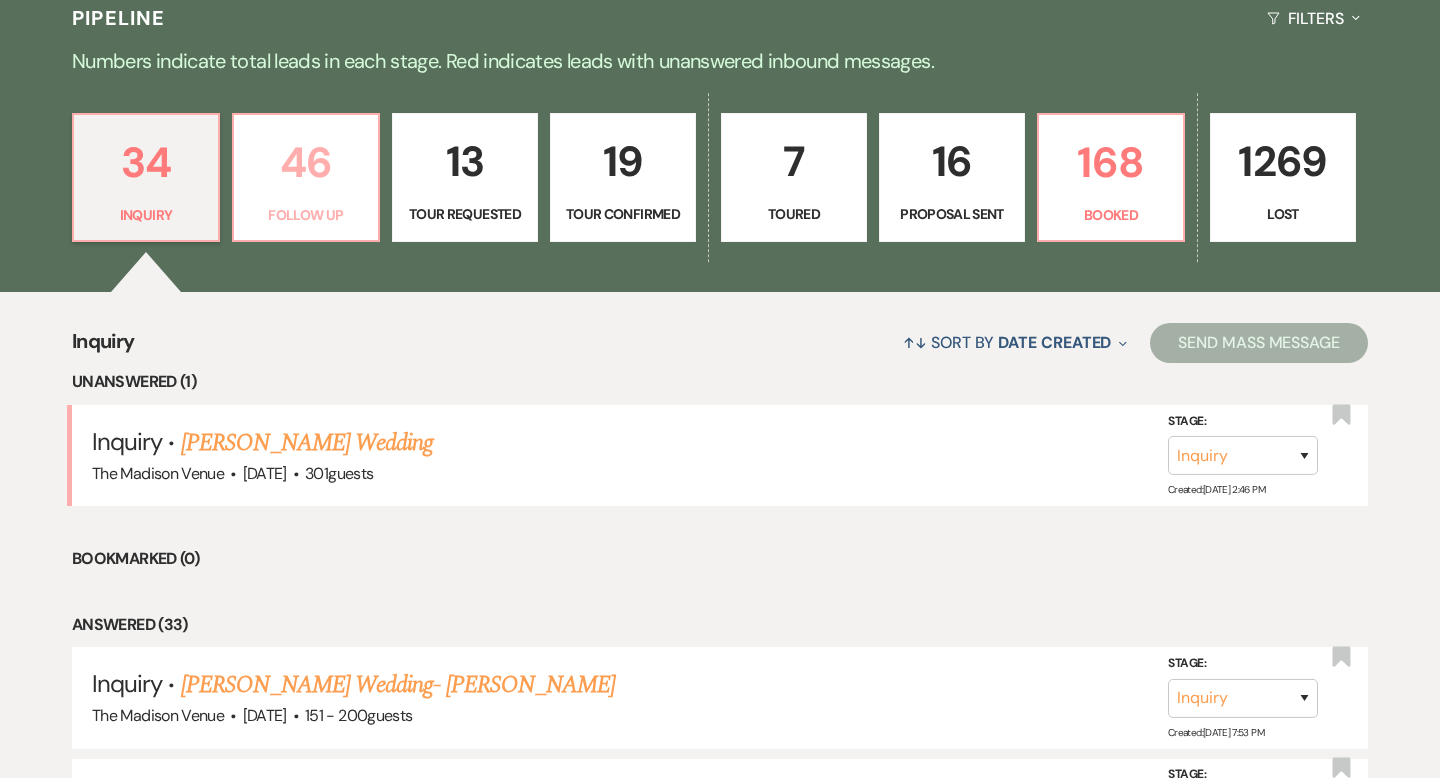 click on "Follow Up" at bounding box center (306, 215) 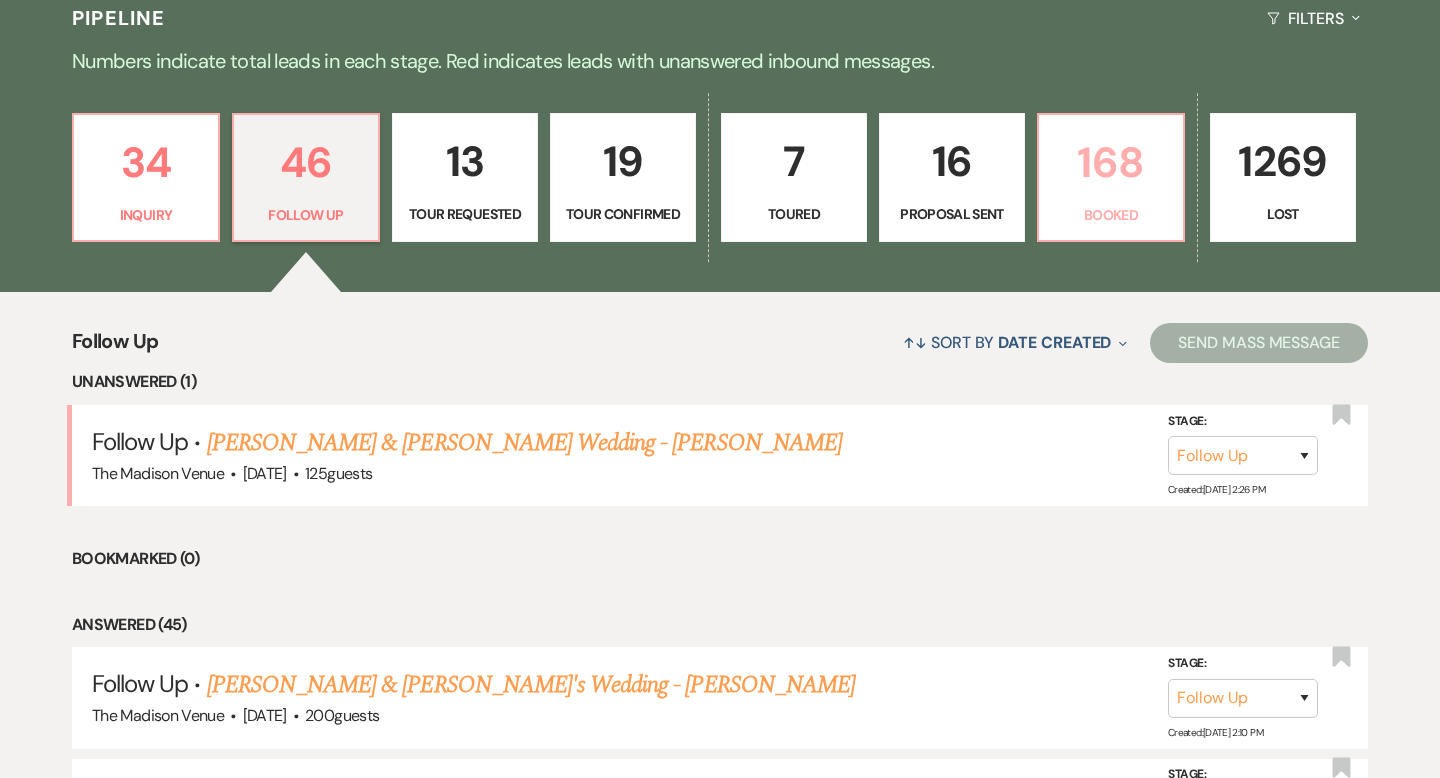 click on "168" at bounding box center [1111, 162] 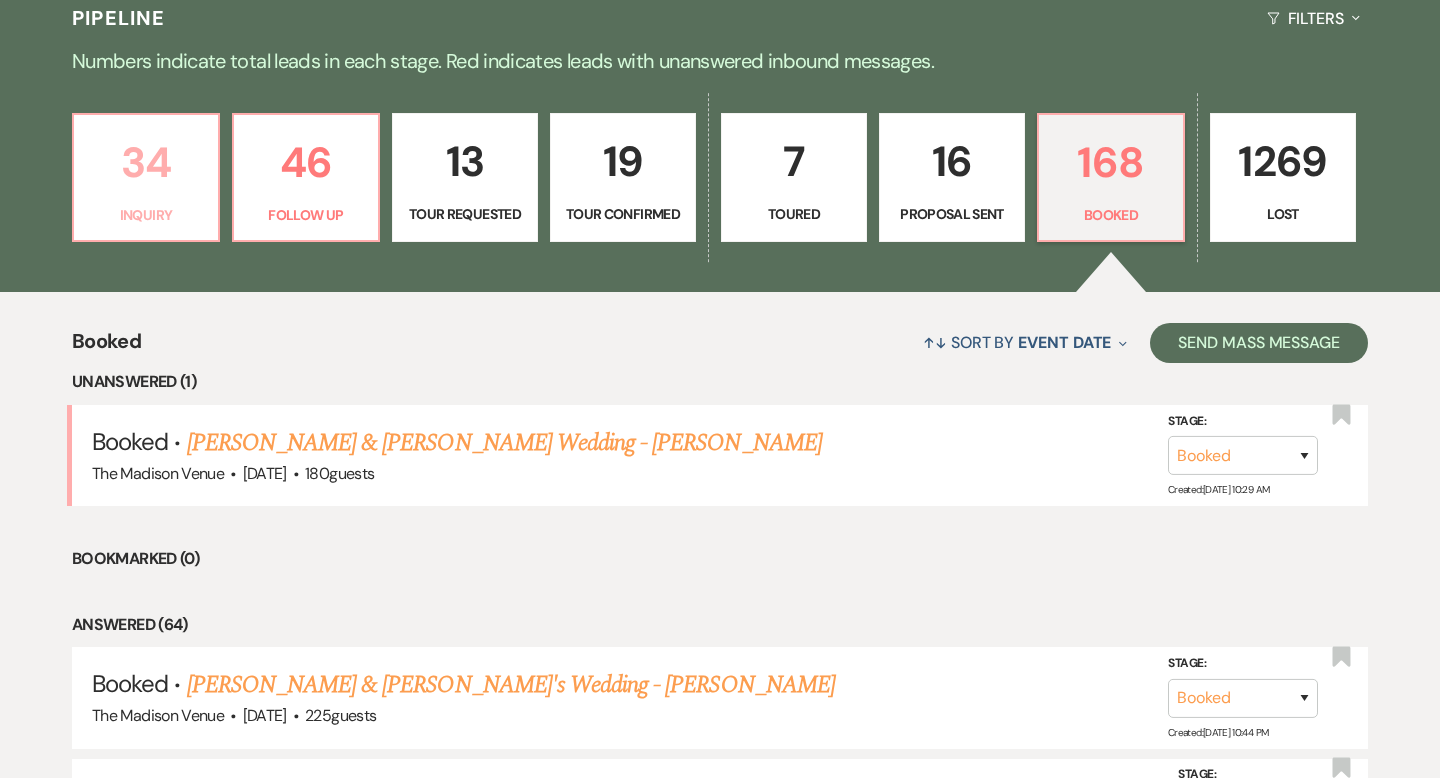 click on "Inquiry" at bounding box center (146, 215) 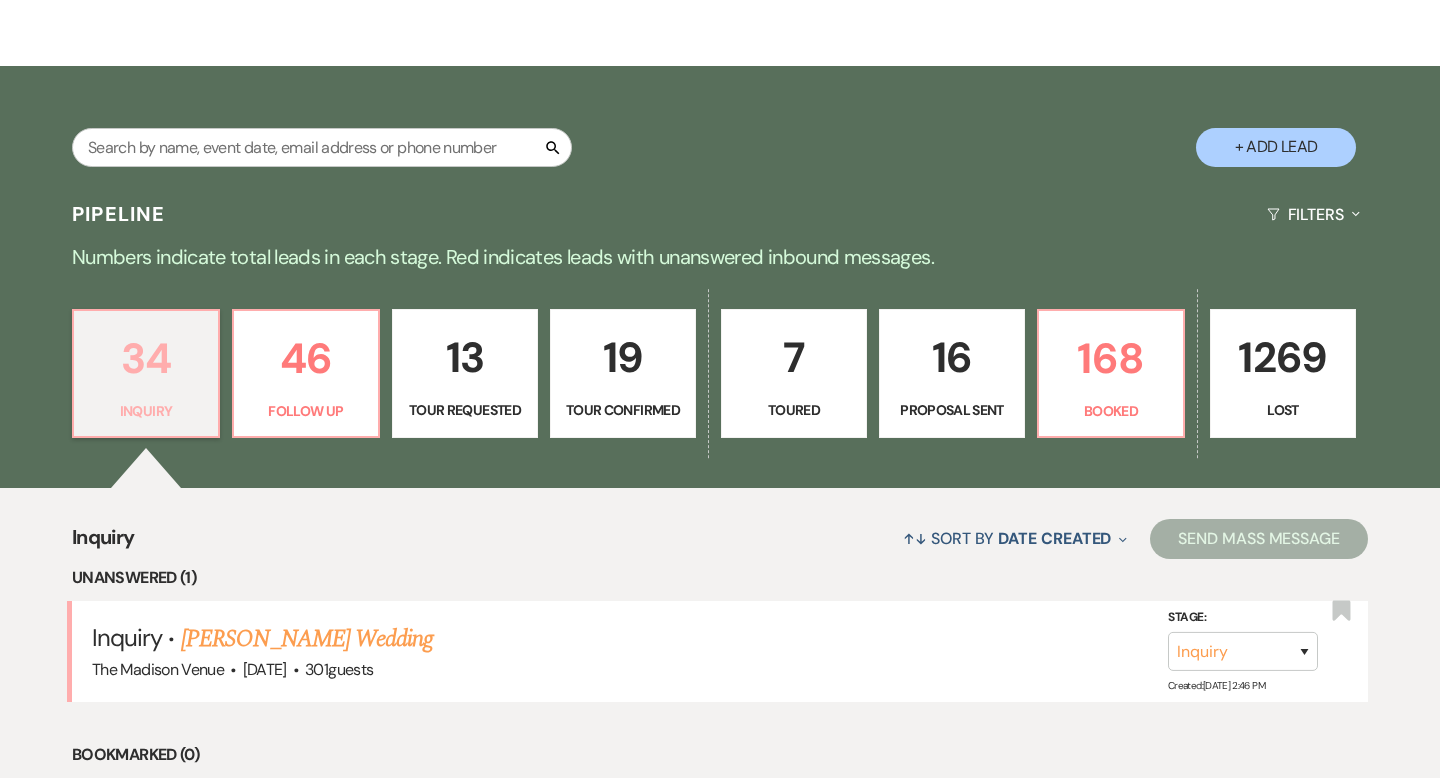 scroll, scrollTop: 250, scrollLeft: 0, axis: vertical 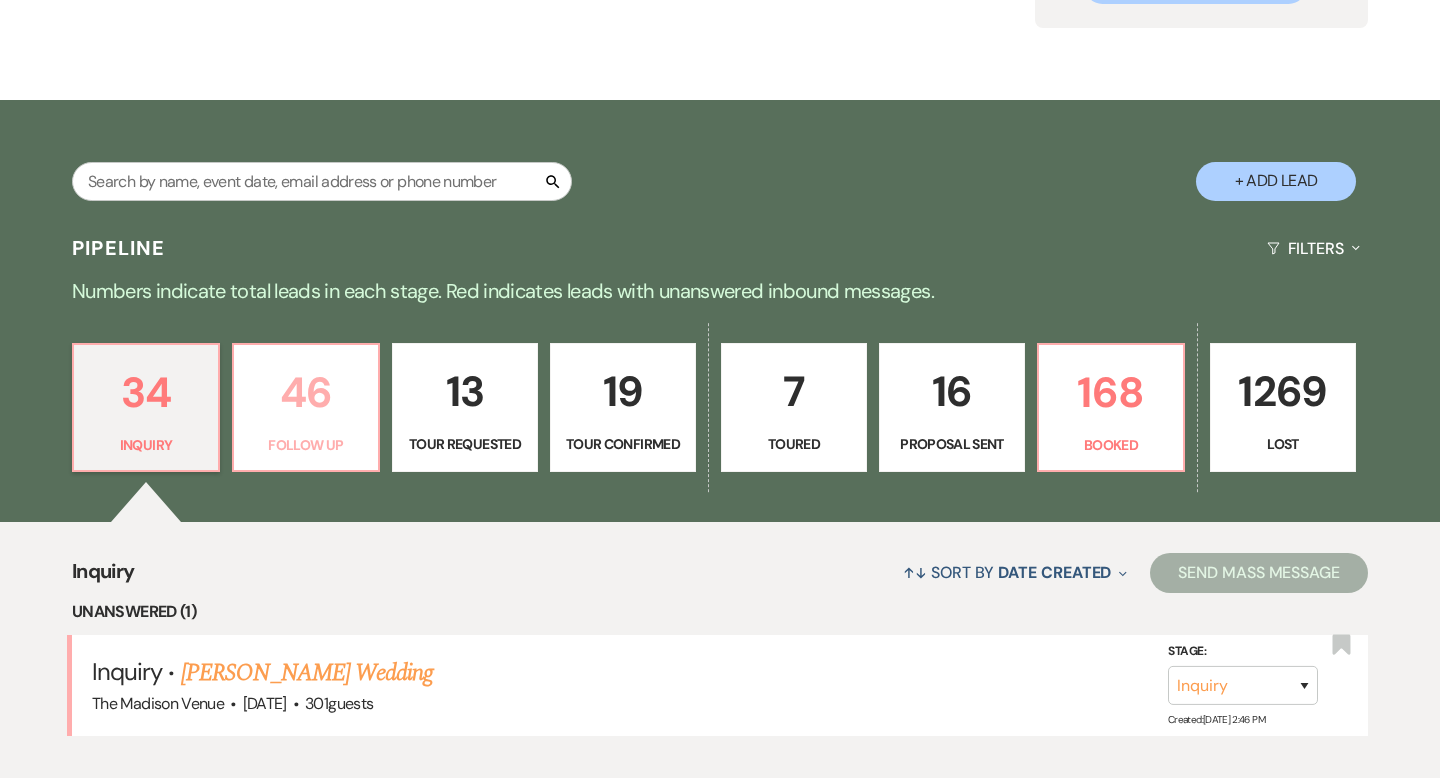 click on "46" at bounding box center (306, 392) 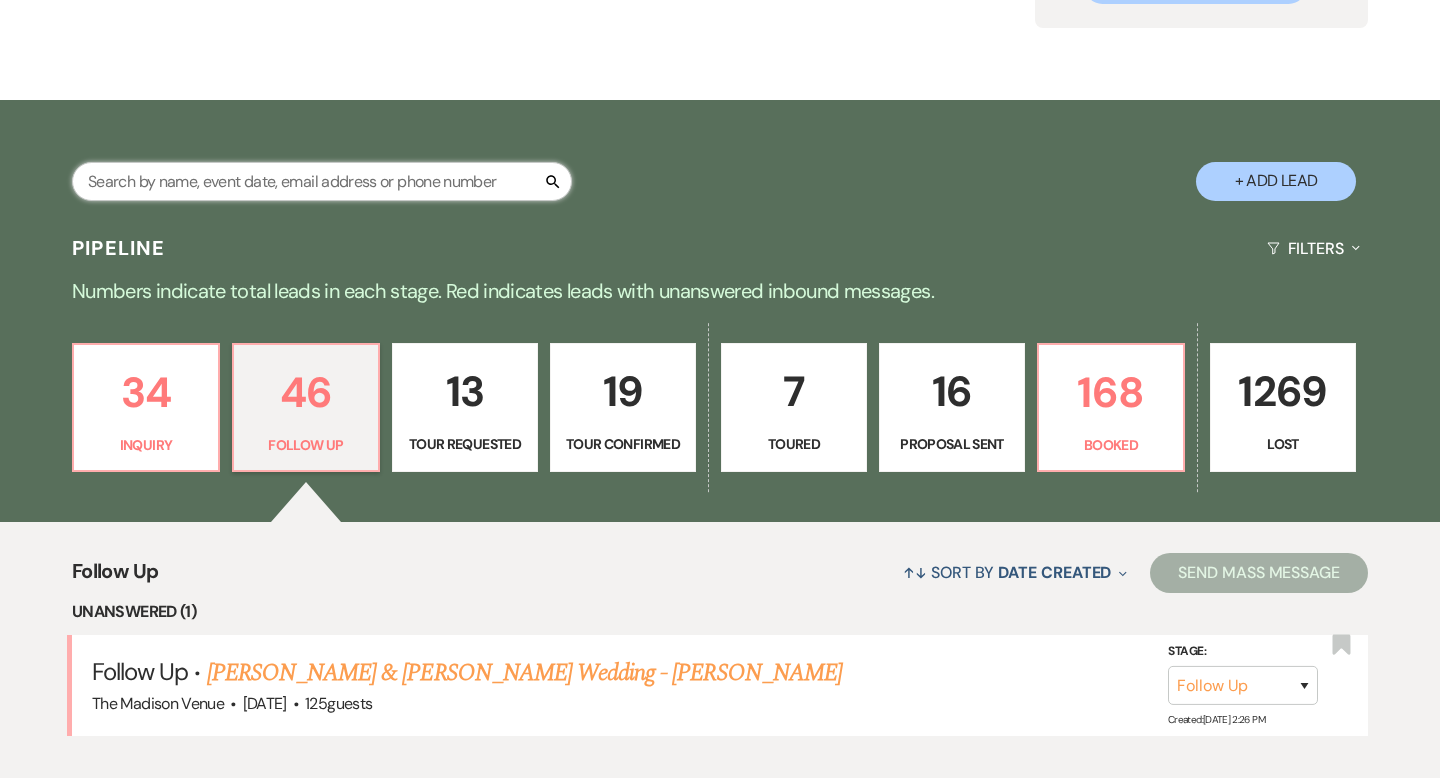 click at bounding box center [322, 181] 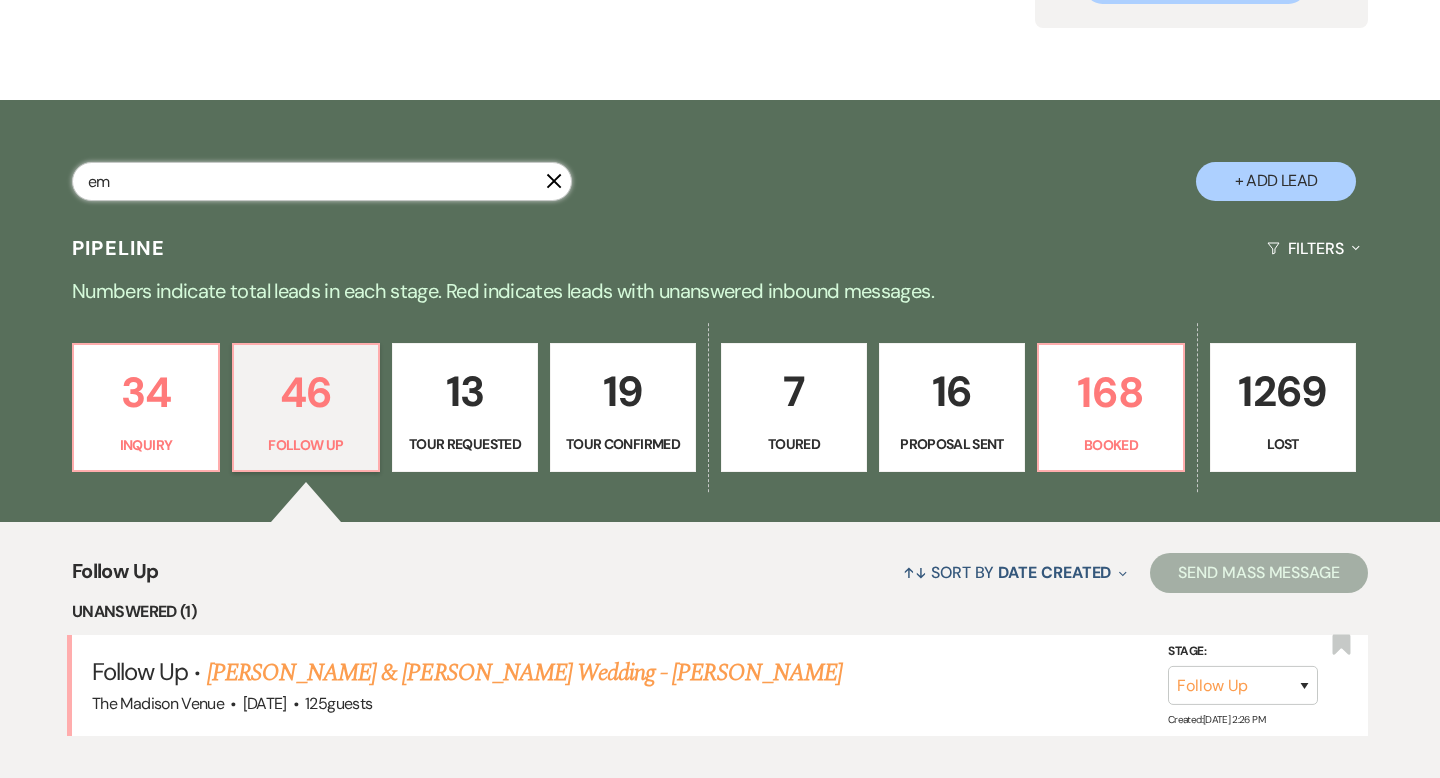 scroll, scrollTop: 0, scrollLeft: 0, axis: both 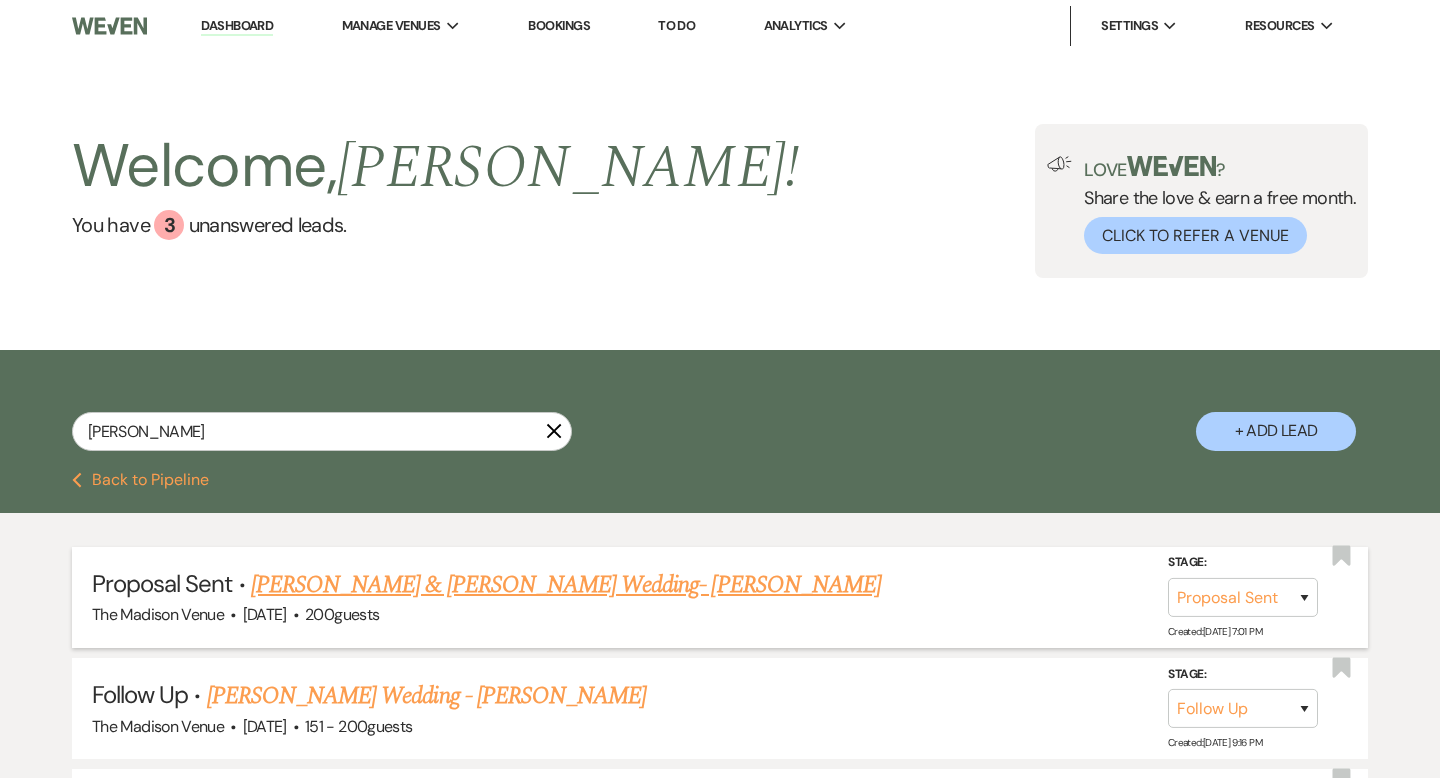 click on "[PERSON_NAME] & [PERSON_NAME] Wedding- [PERSON_NAME]" at bounding box center (566, 585) 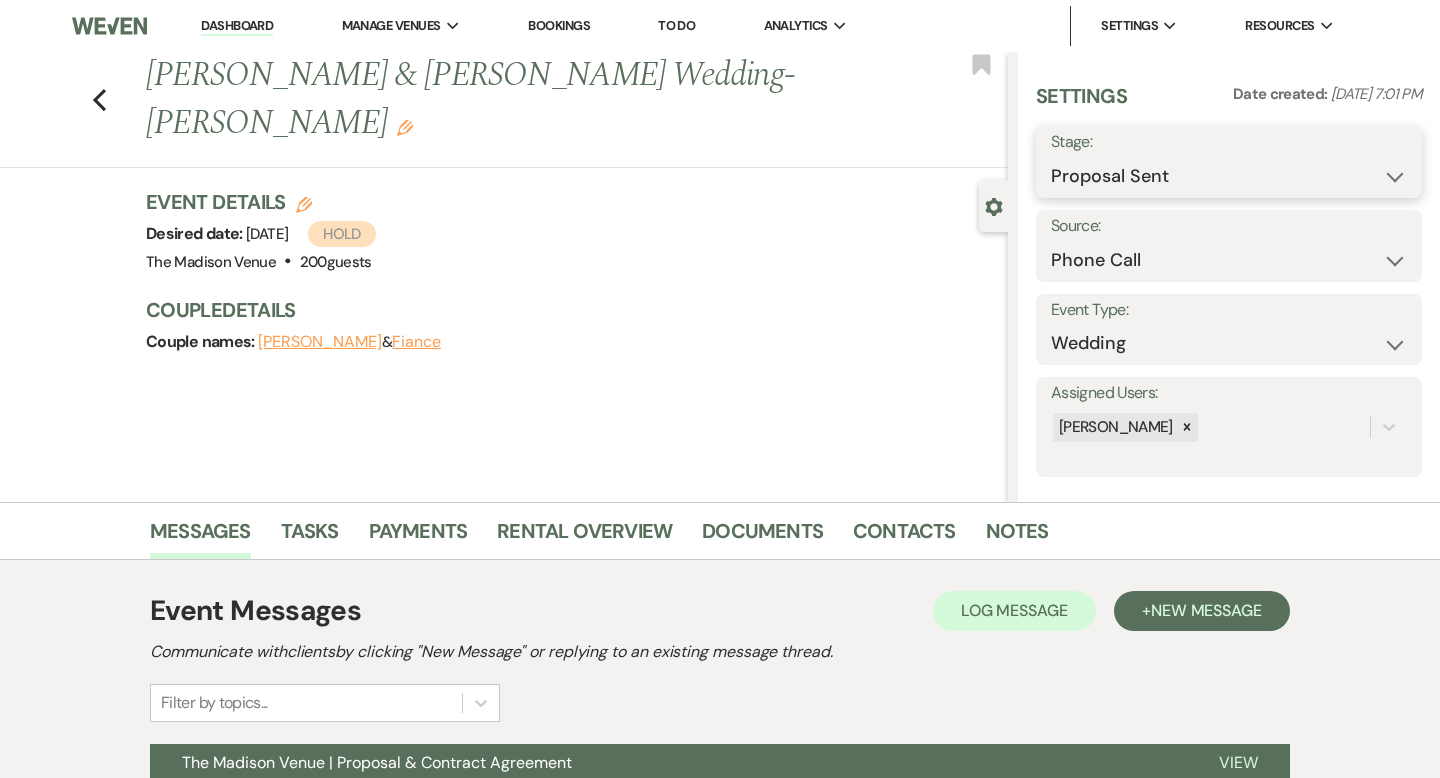 click on "Inquiry Follow Up Tour Requested Tour Confirmed Toured Proposal Sent Booked Lost" at bounding box center [1229, 176] 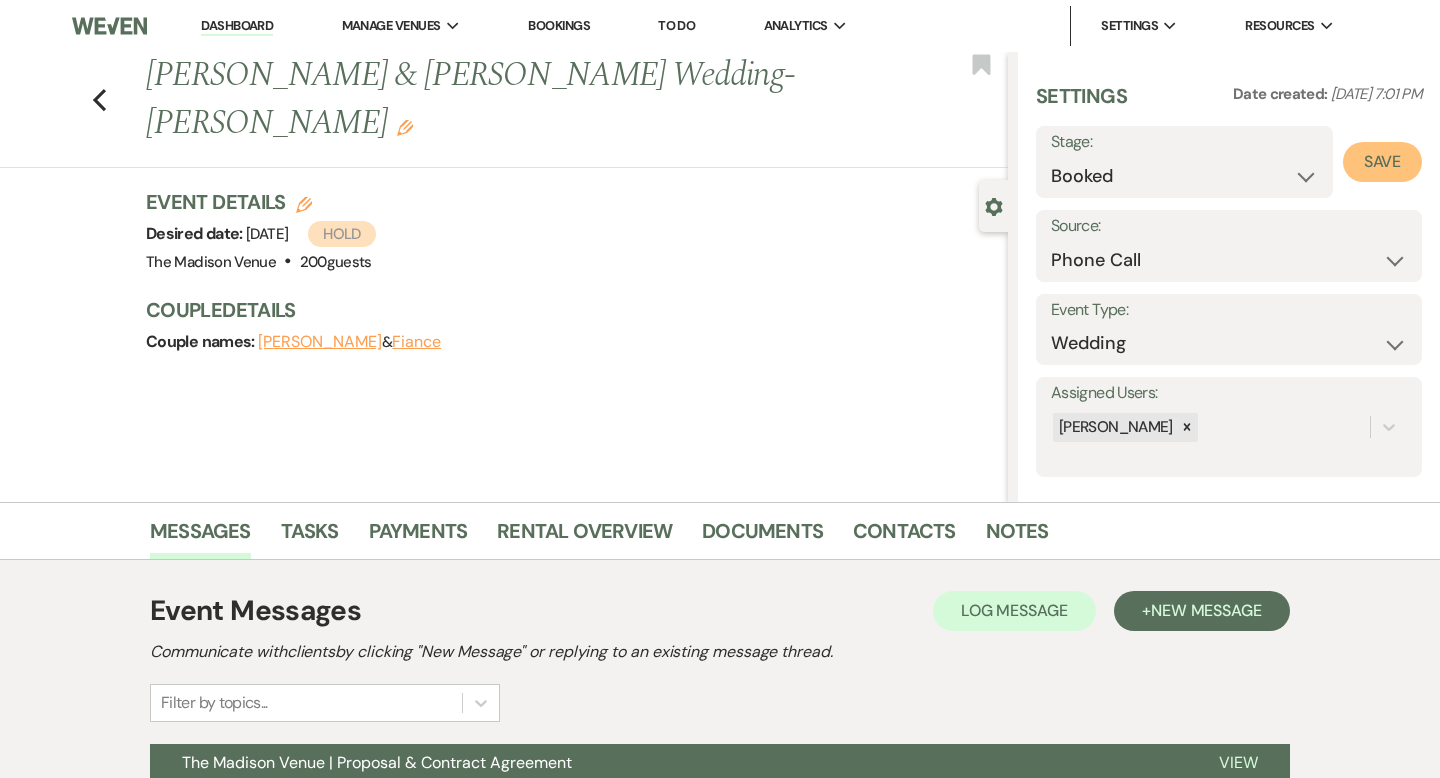 click on "Save" at bounding box center (1382, 162) 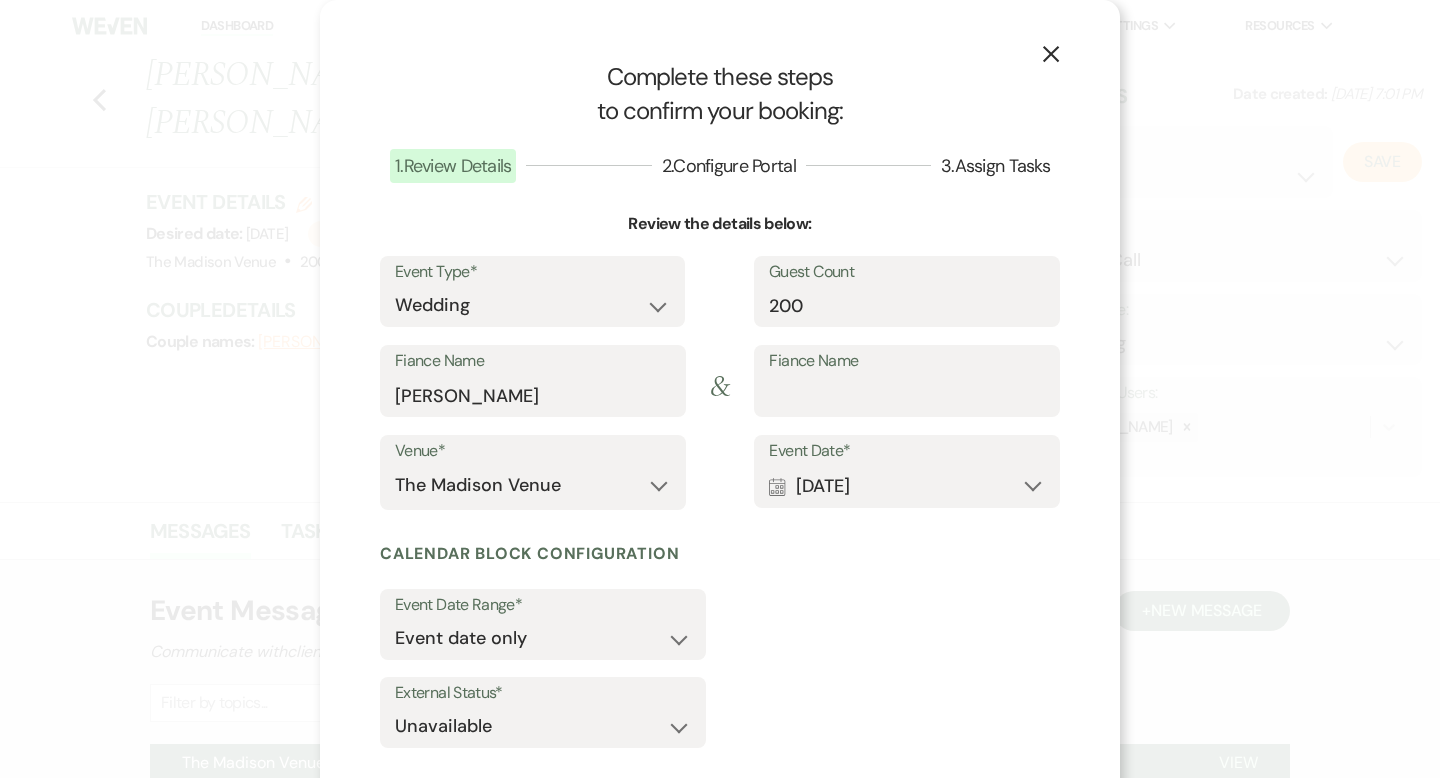 scroll, scrollTop: 104, scrollLeft: 0, axis: vertical 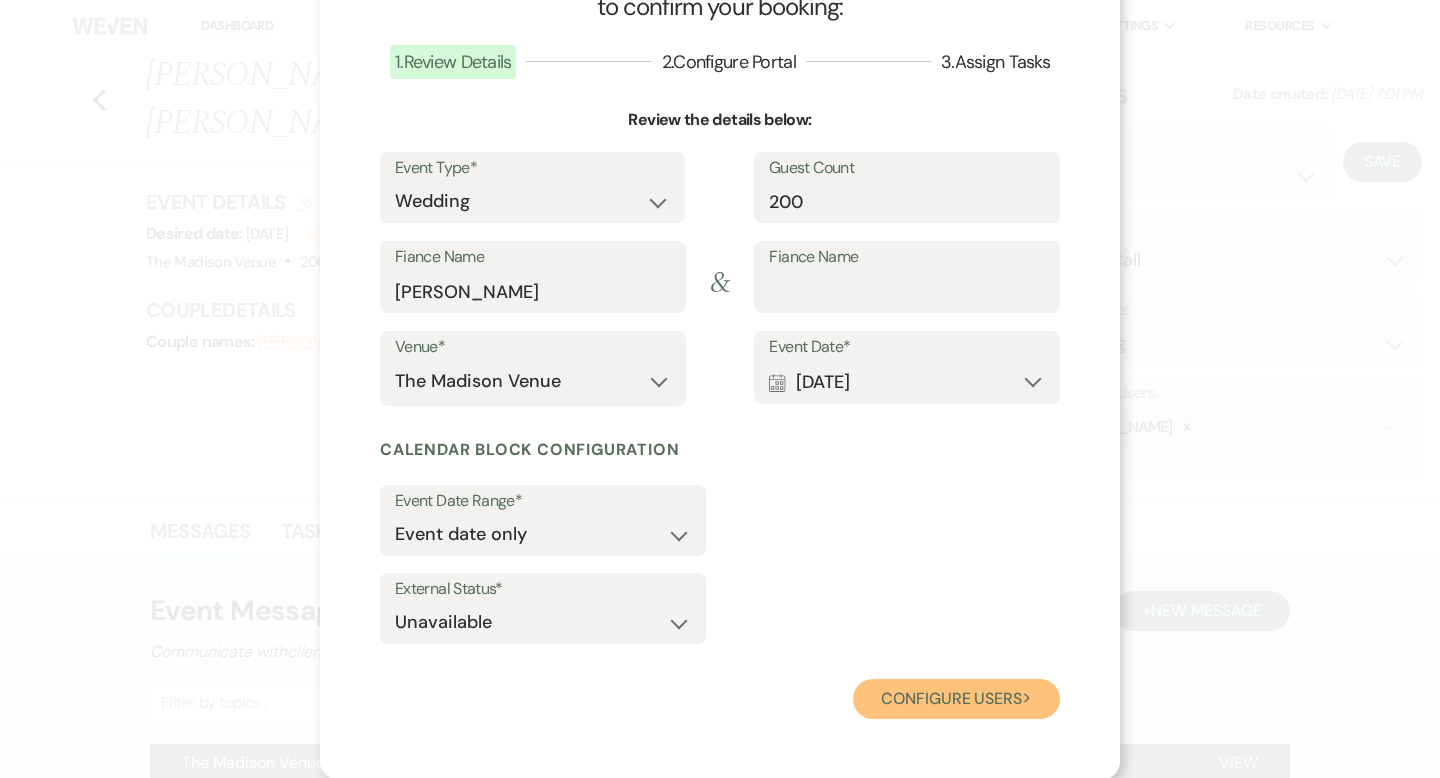 click on "Configure users  Next" at bounding box center [956, 699] 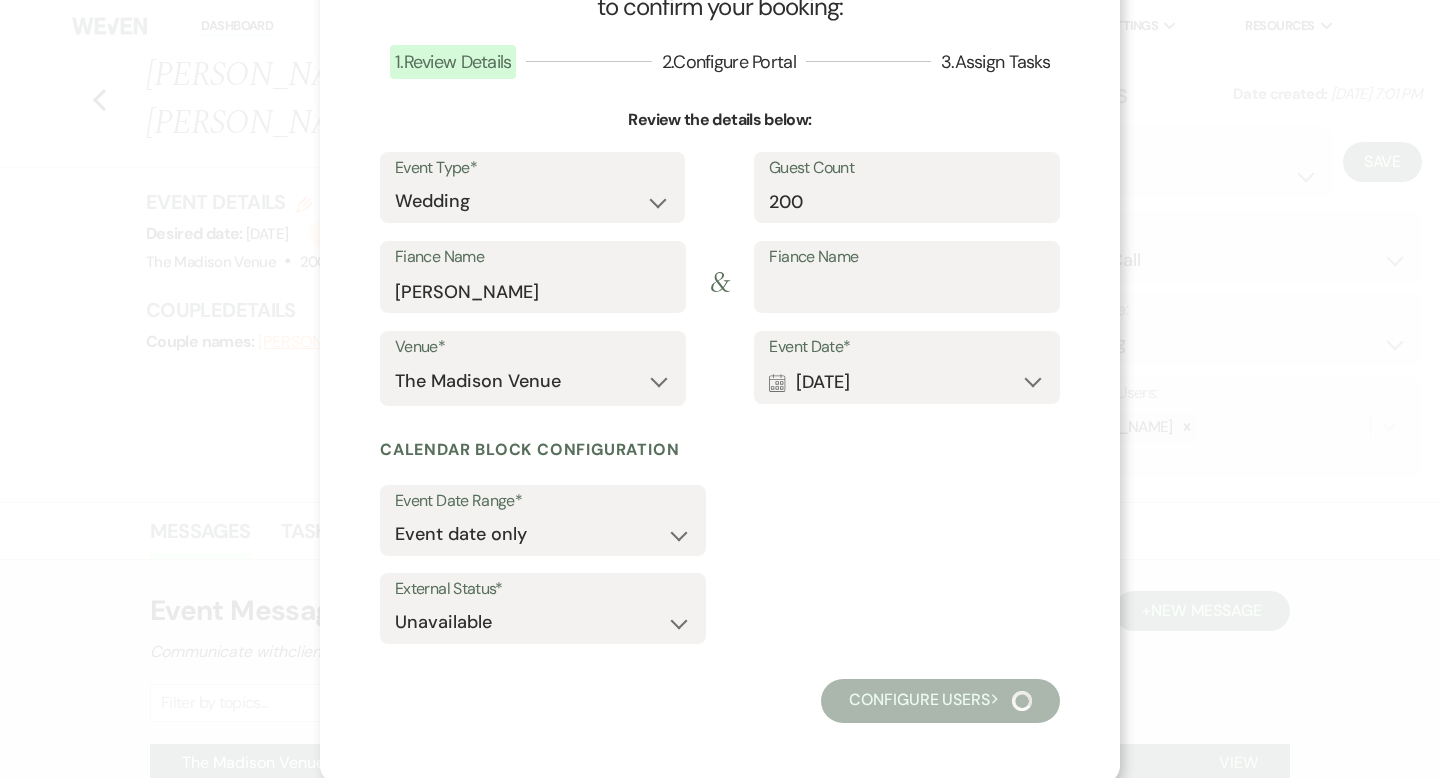 scroll, scrollTop: 27, scrollLeft: 0, axis: vertical 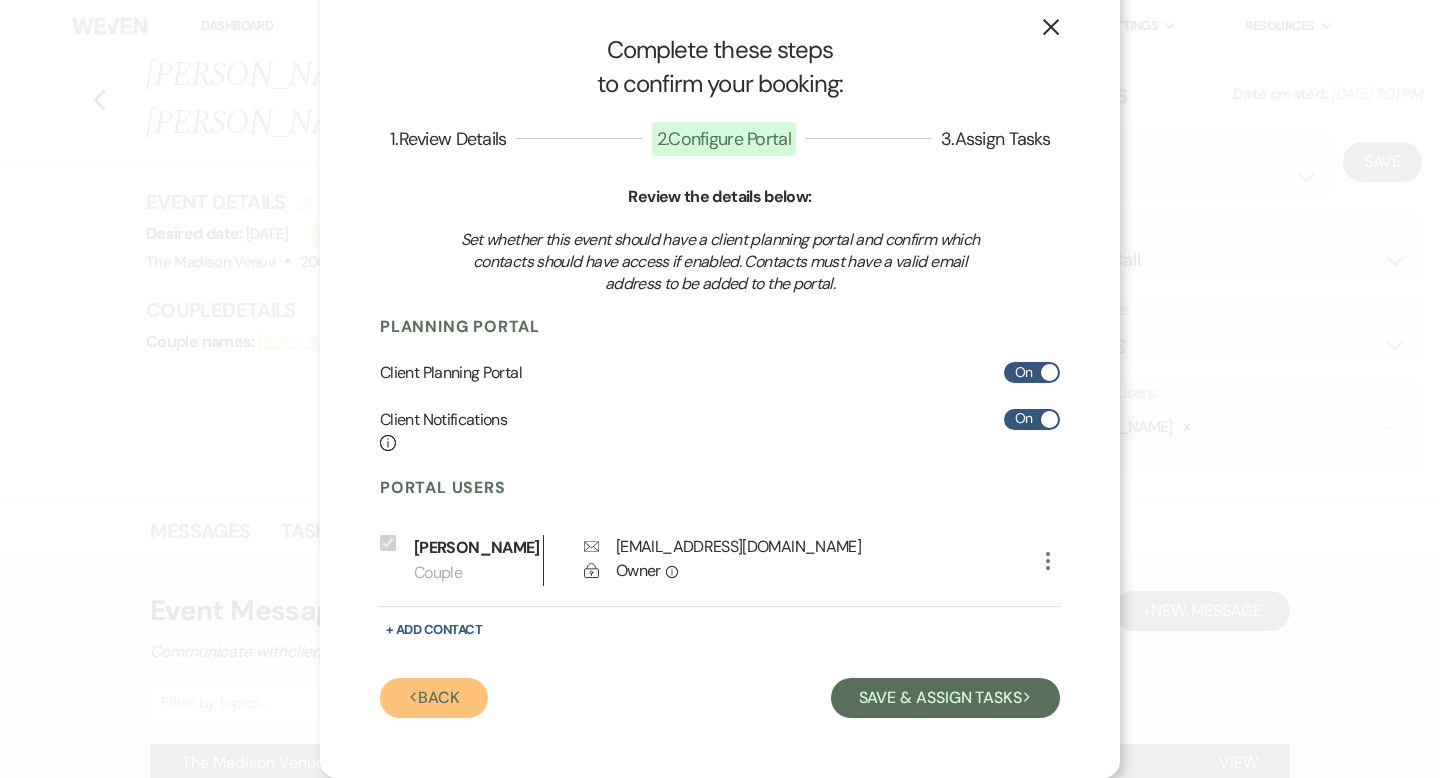click on "Previous  Back" at bounding box center (434, 698) 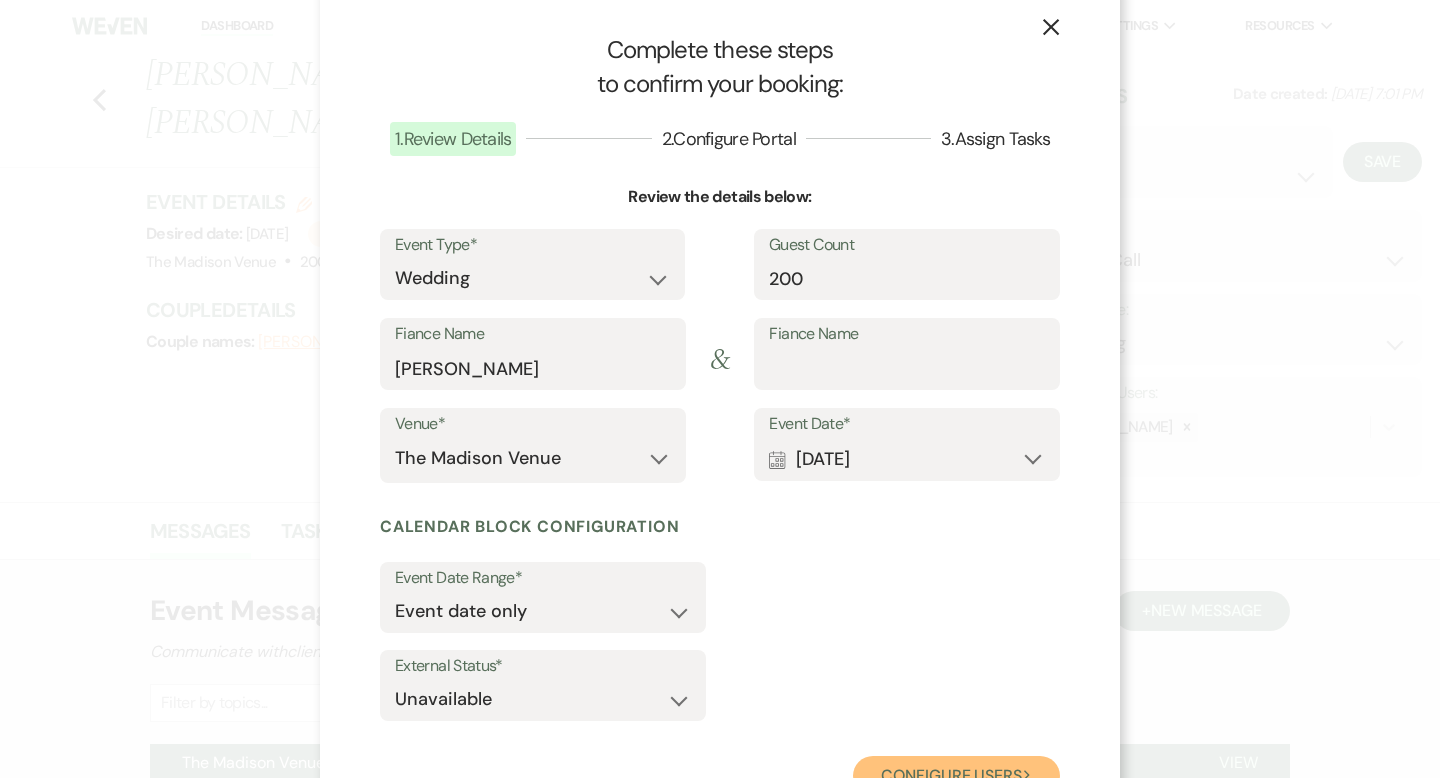 click on "Configure users  Next" at bounding box center [956, 776] 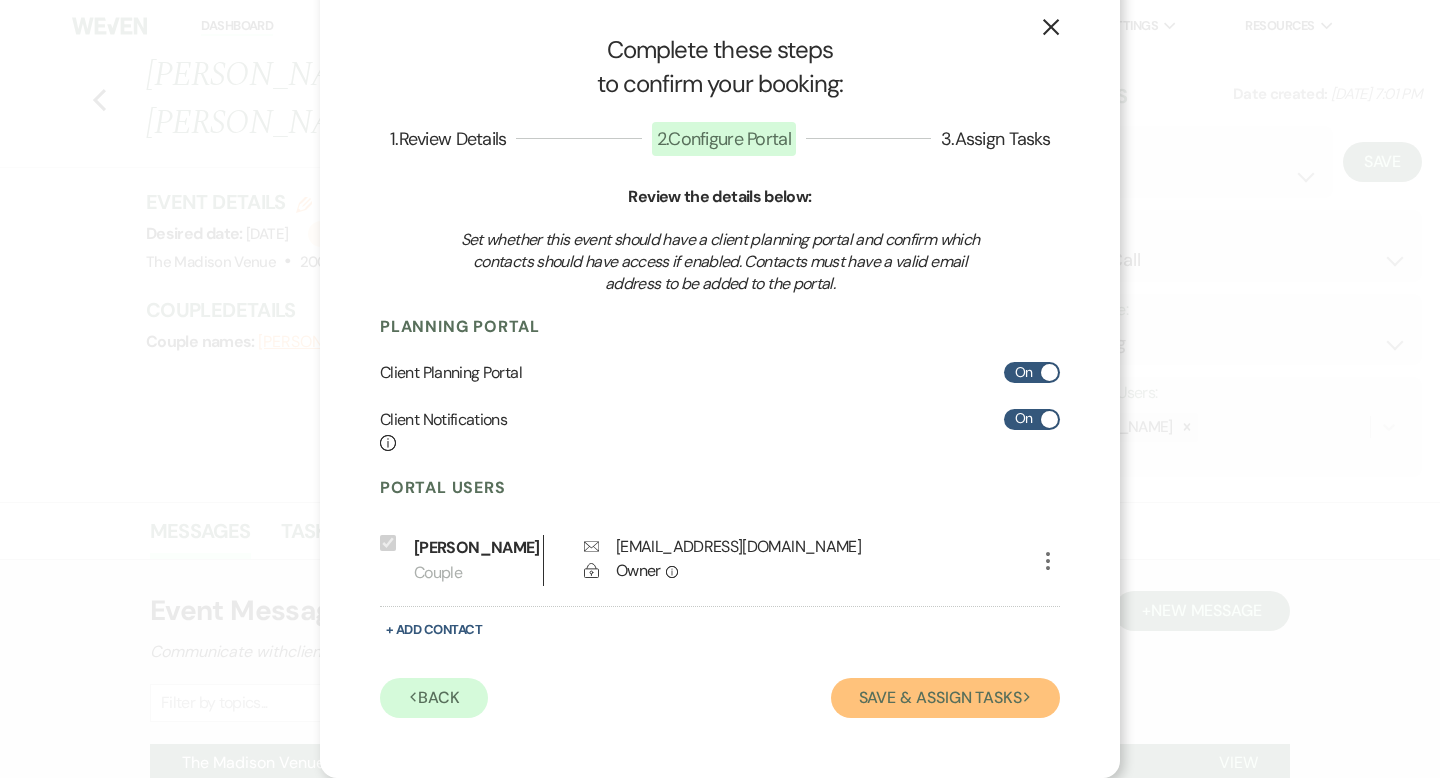 click on "Save & Assign Tasks  Next" at bounding box center (945, 698) 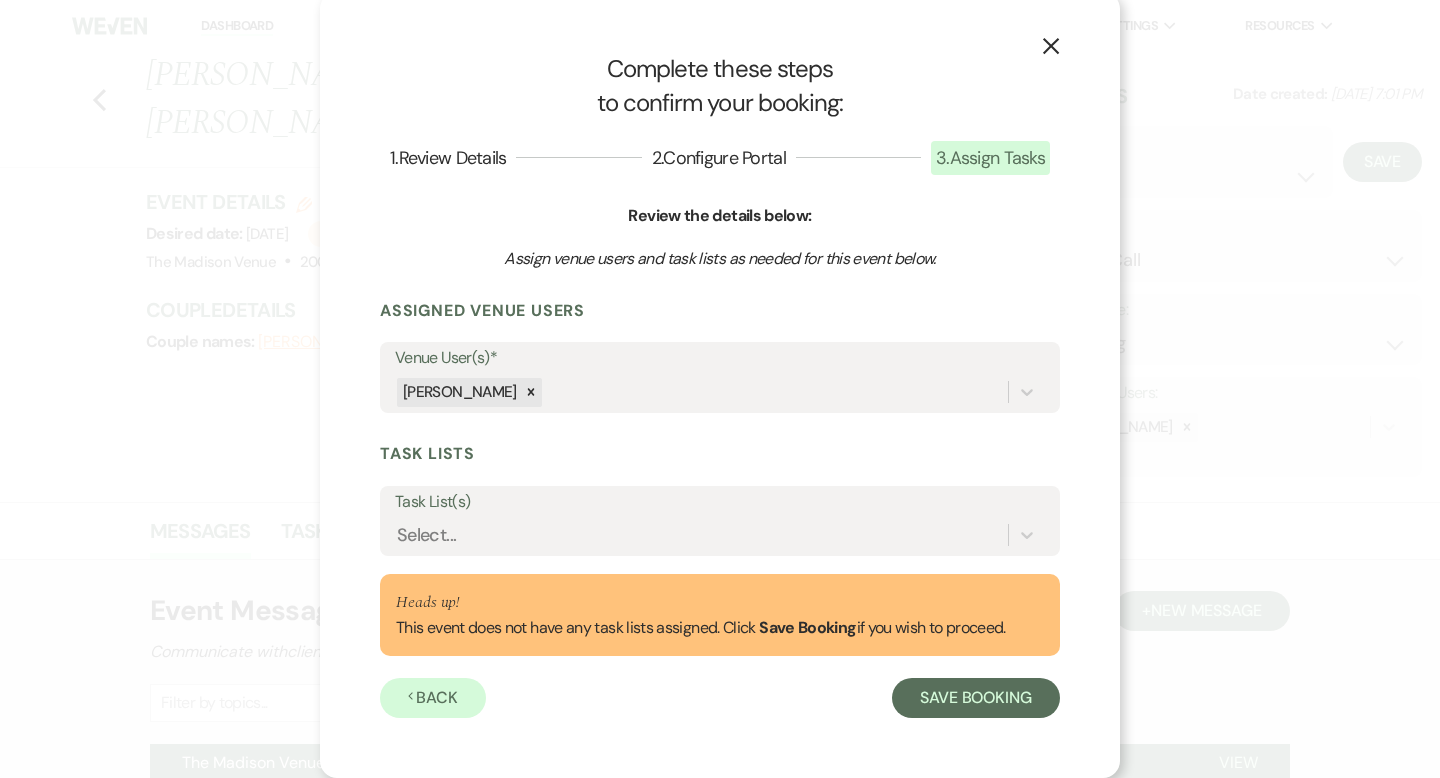 scroll, scrollTop: 8, scrollLeft: 0, axis: vertical 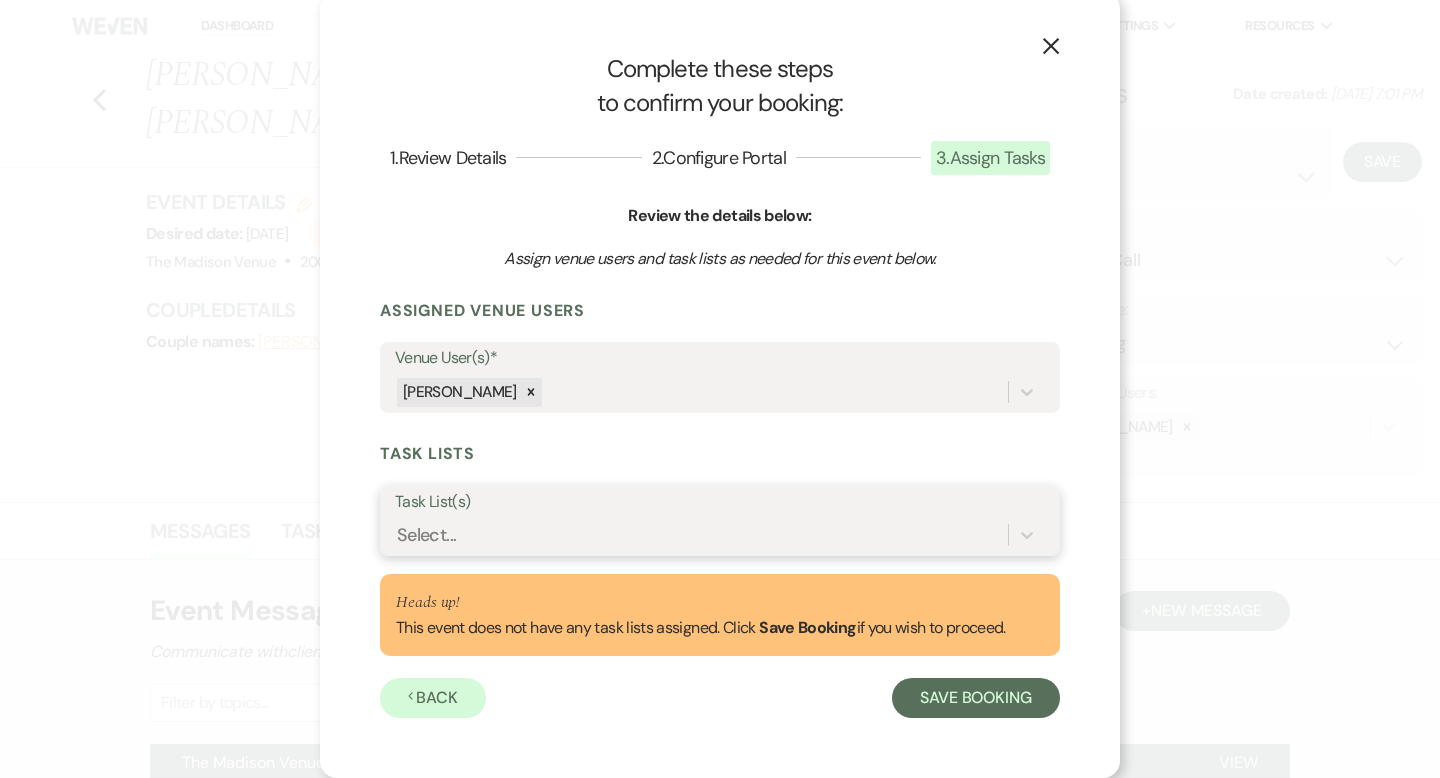 click on "Select..." at bounding box center [701, 535] 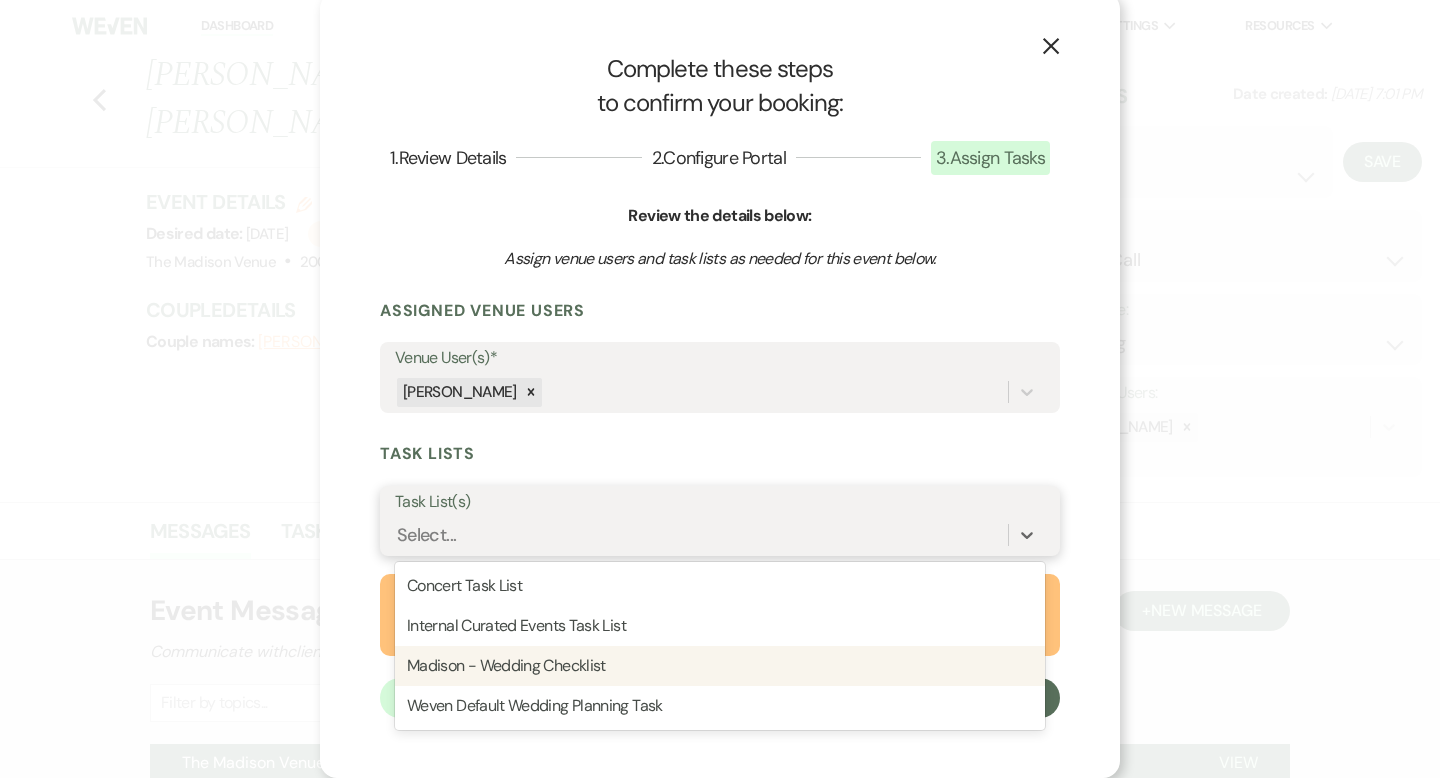click on "Madison - Wedding Checklist" at bounding box center (720, 666) 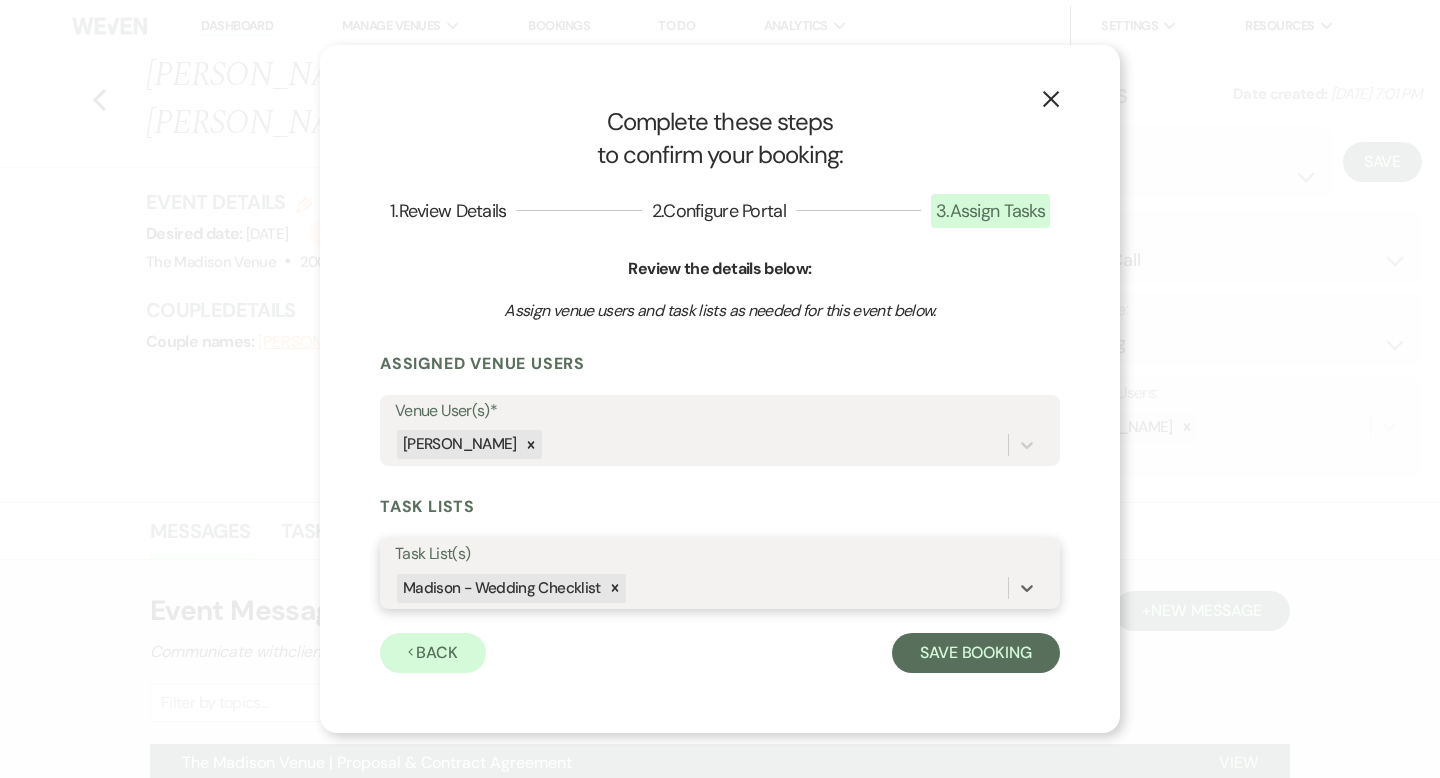 scroll, scrollTop: 0, scrollLeft: 0, axis: both 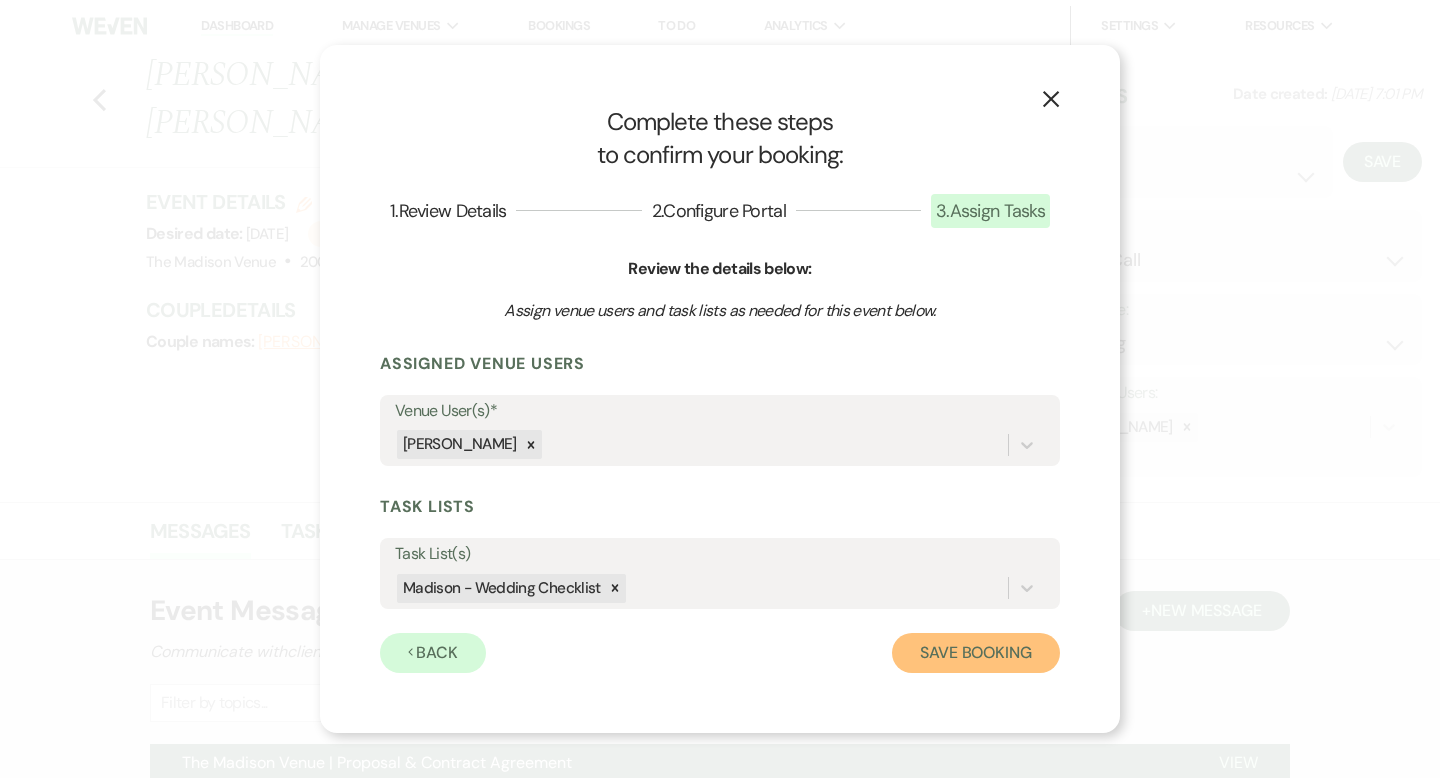 click on "Save Booking" at bounding box center [976, 653] 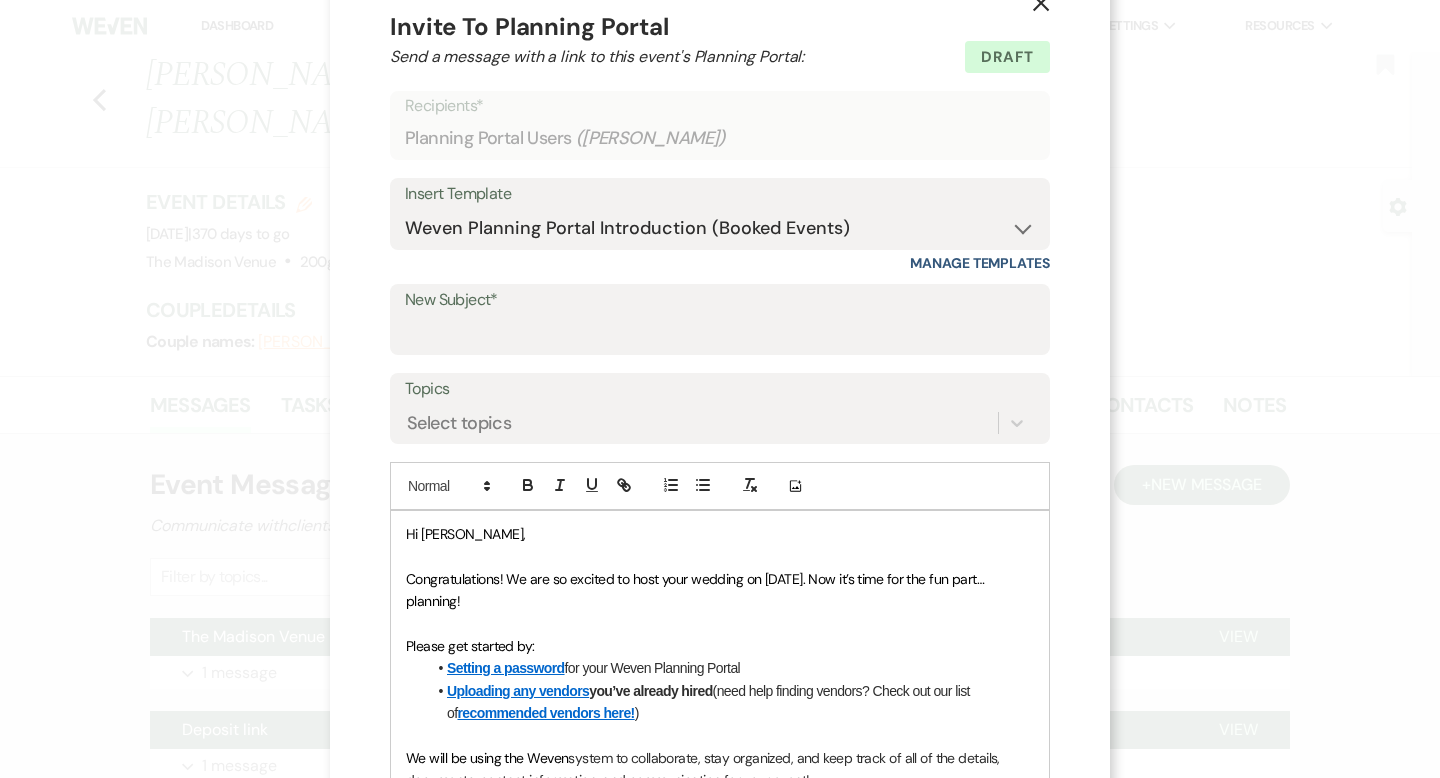 scroll, scrollTop: 47, scrollLeft: 0, axis: vertical 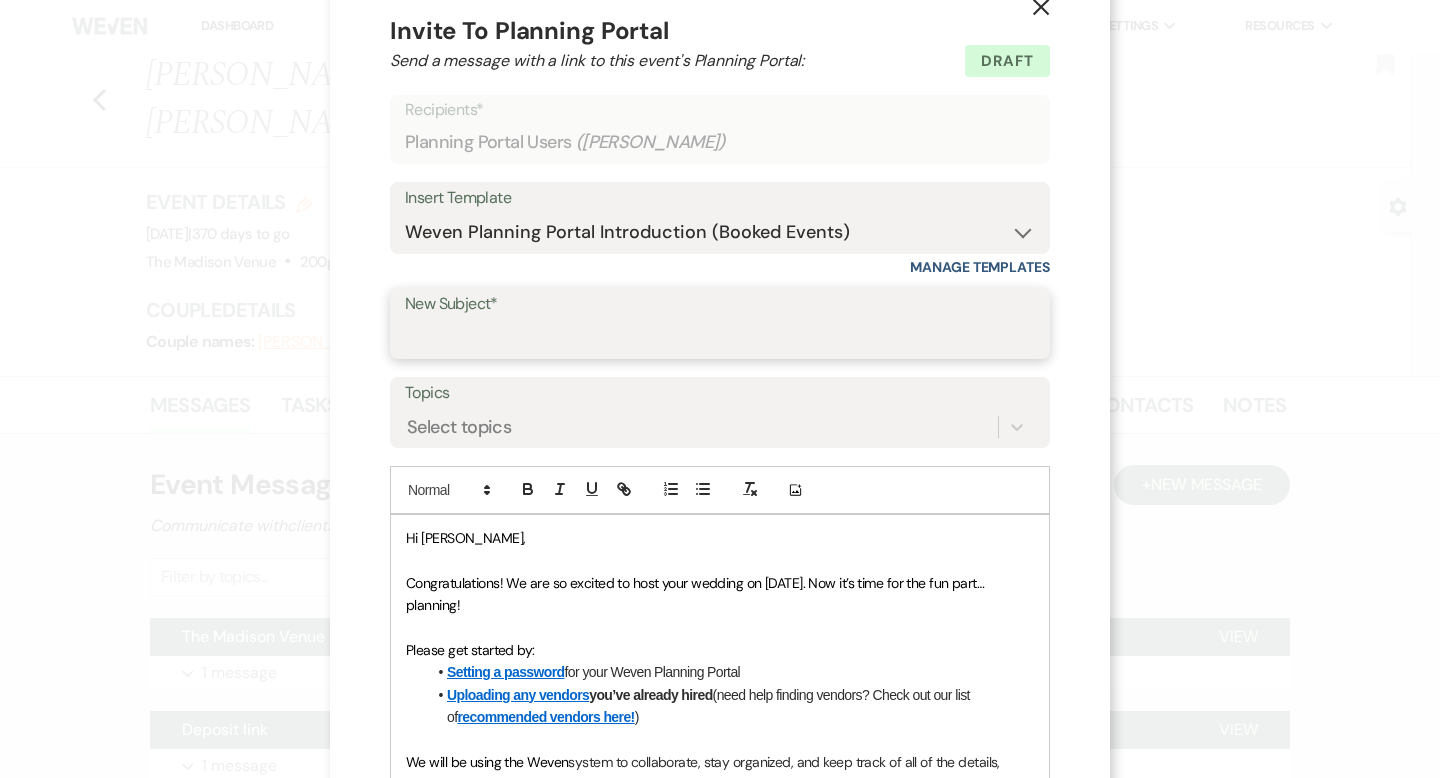 click on "New Subject*" at bounding box center [720, 337] 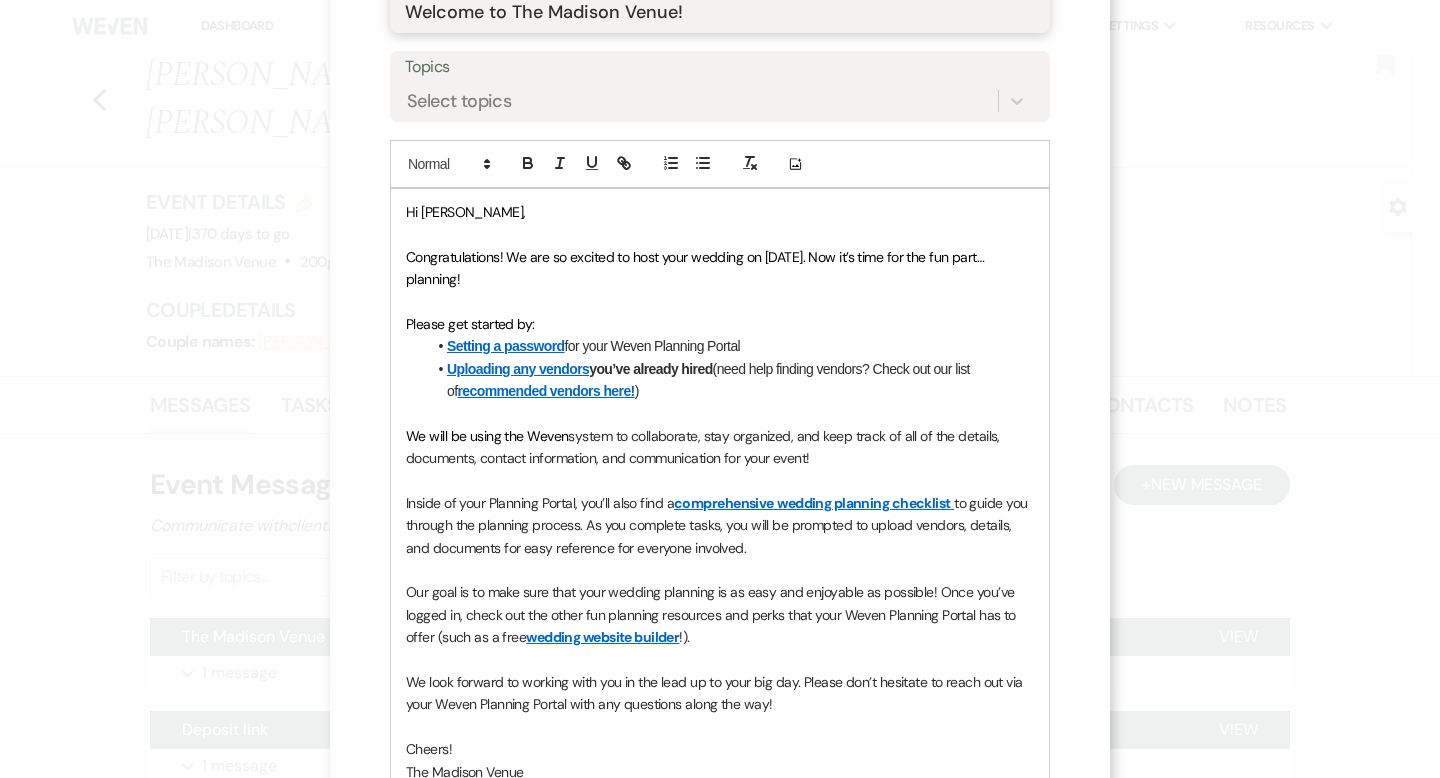 scroll, scrollTop: 619, scrollLeft: 0, axis: vertical 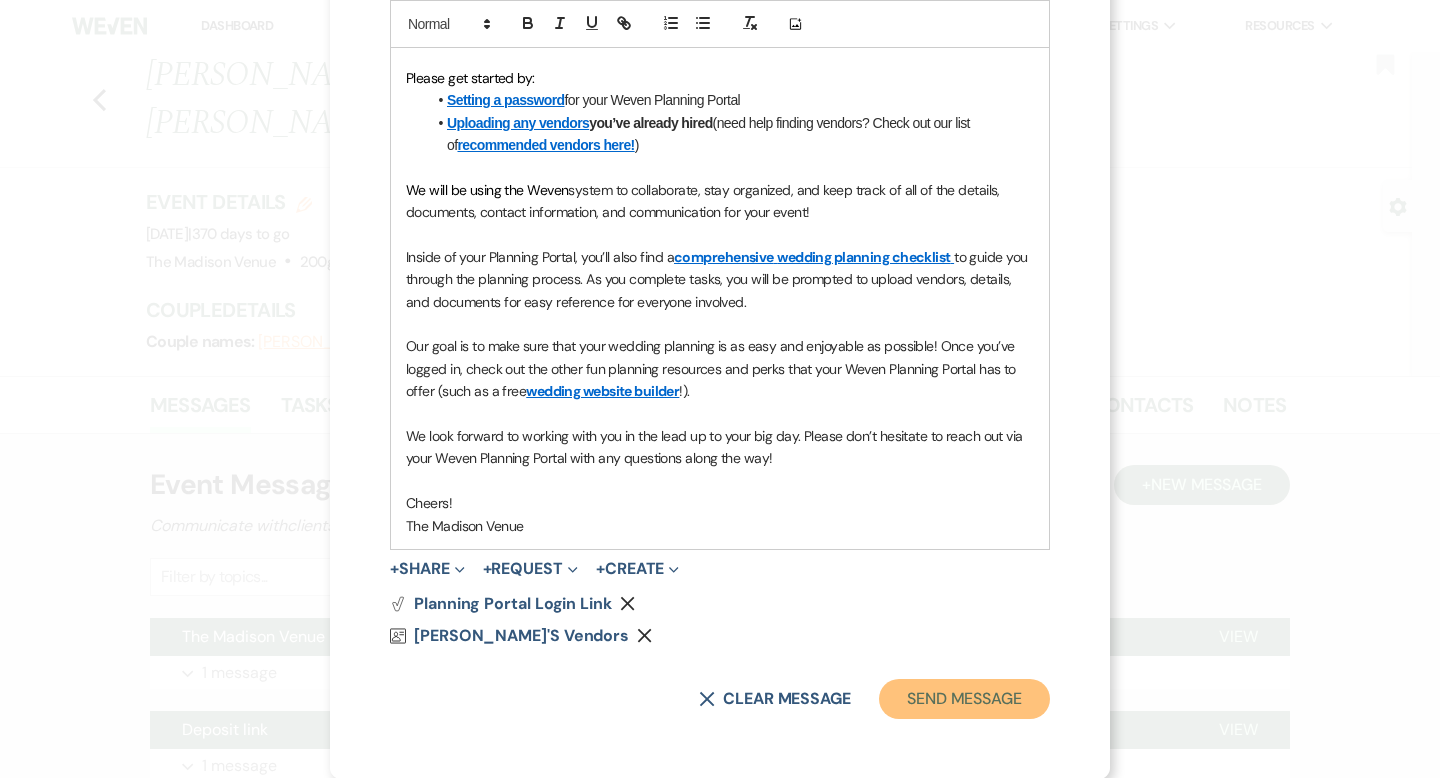 click on "Send Message" at bounding box center (964, 699) 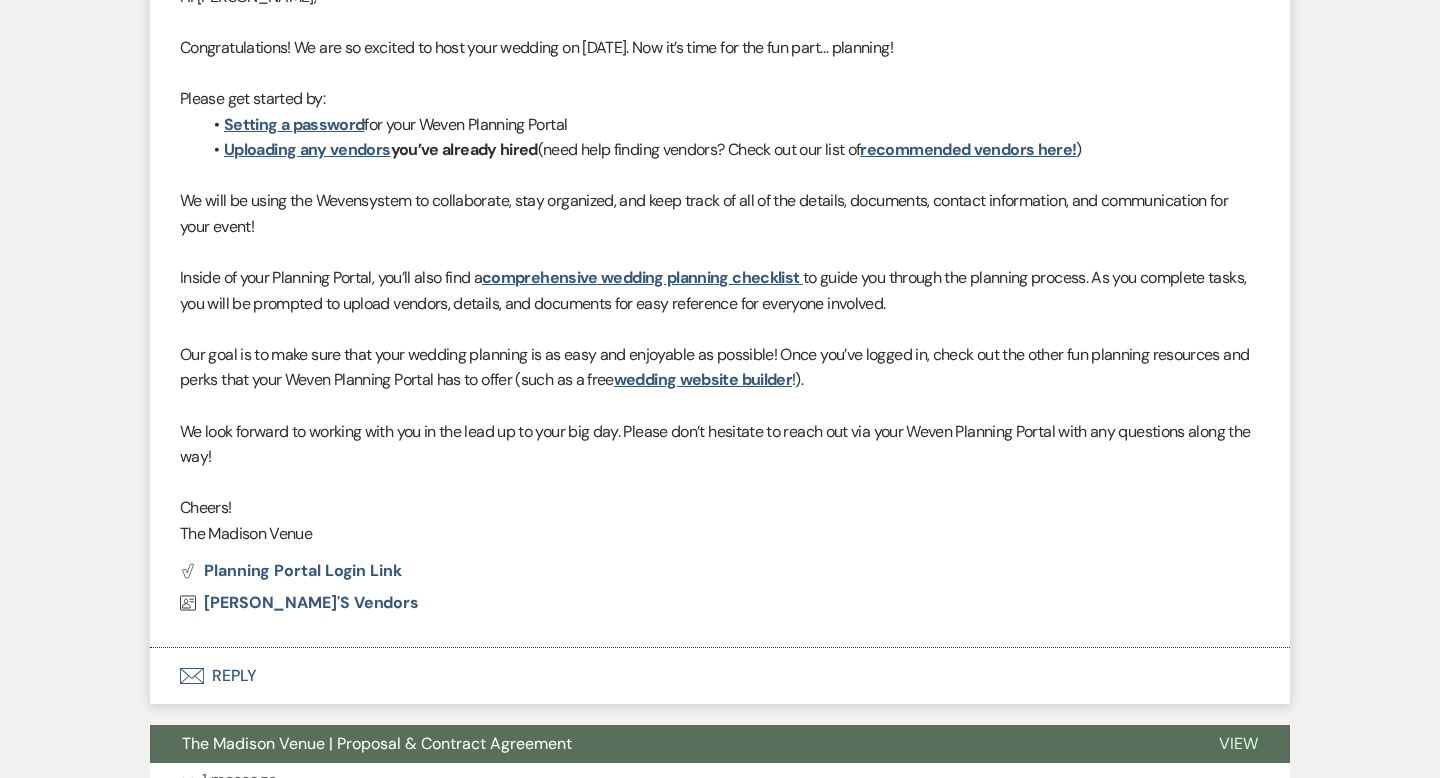 scroll, scrollTop: 0, scrollLeft: 0, axis: both 